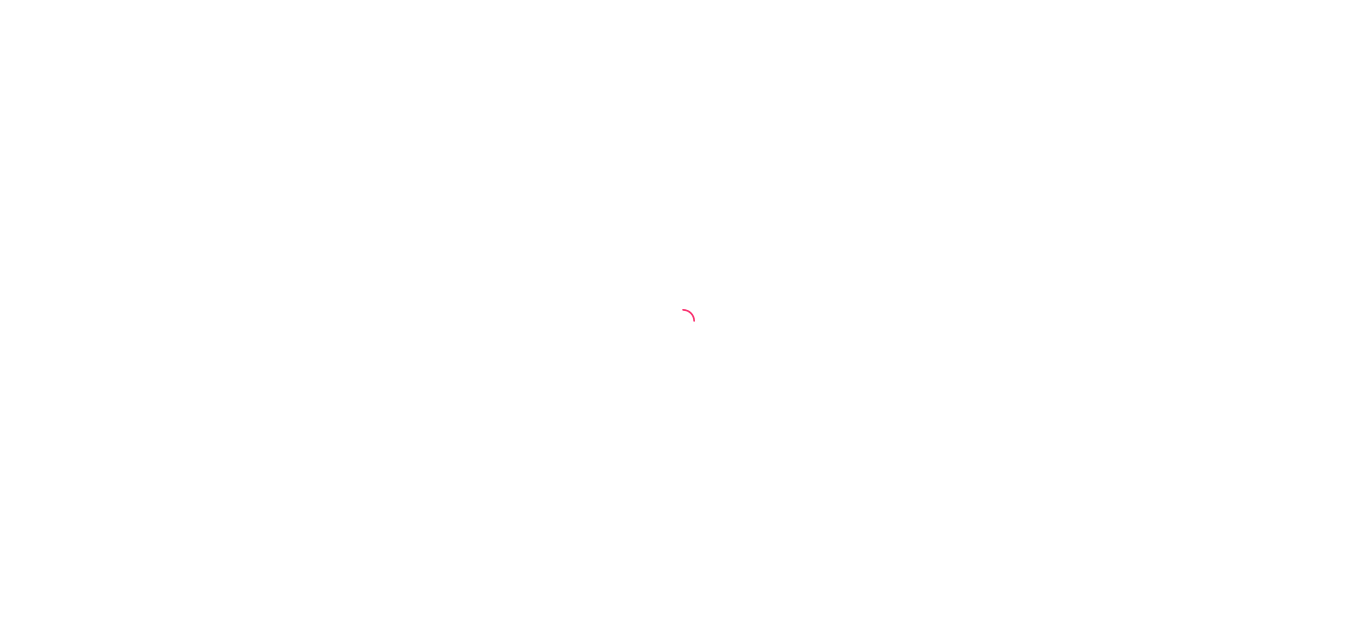 scroll, scrollTop: 0, scrollLeft: 0, axis: both 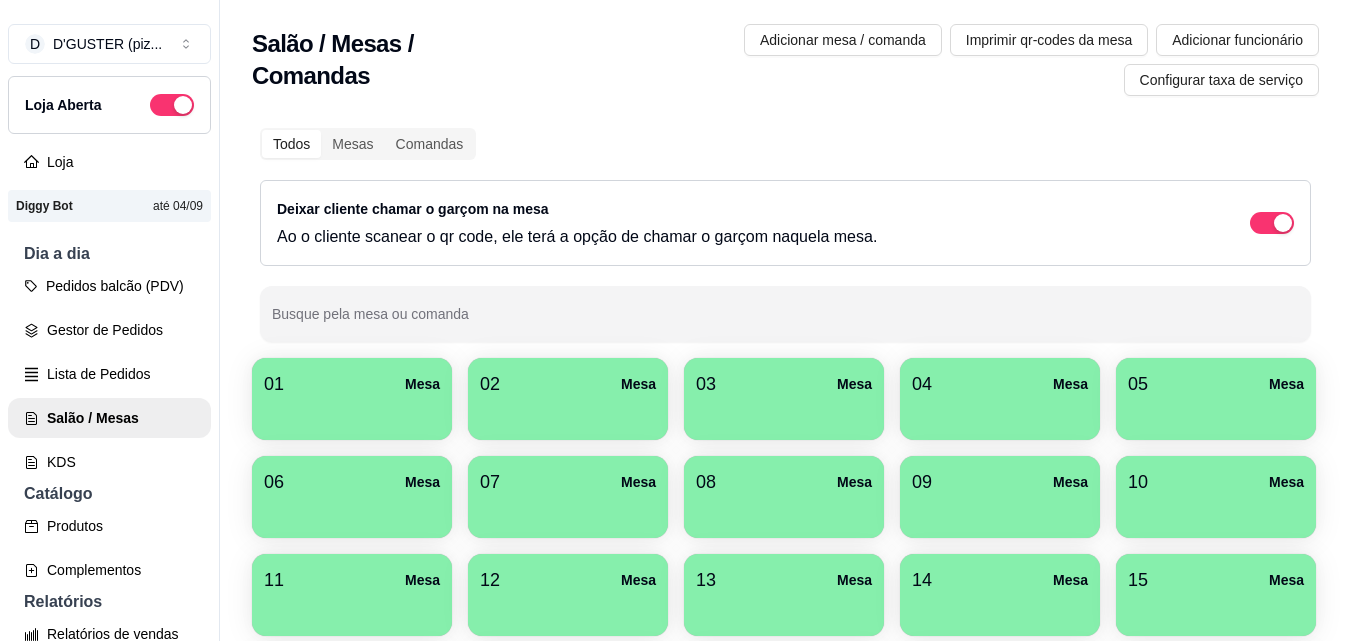 click on "01 Mesa" at bounding box center (352, 384) 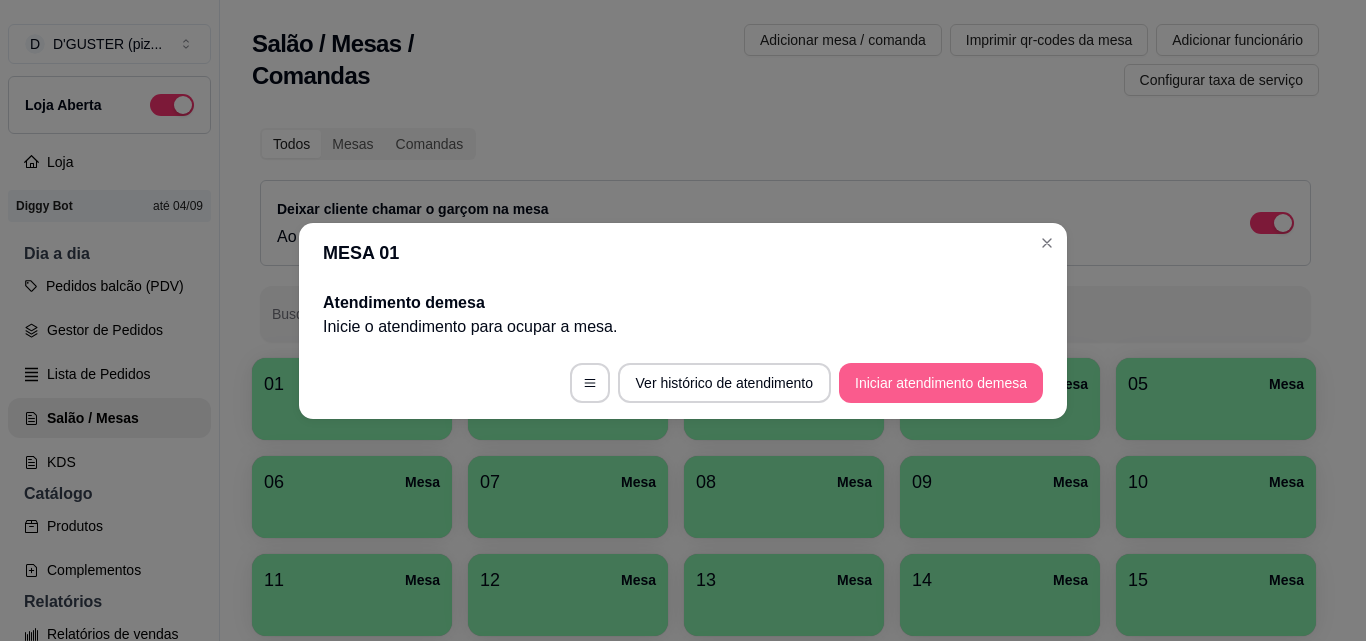 click on "Iniciar atendimento de  mesa" at bounding box center [941, 383] 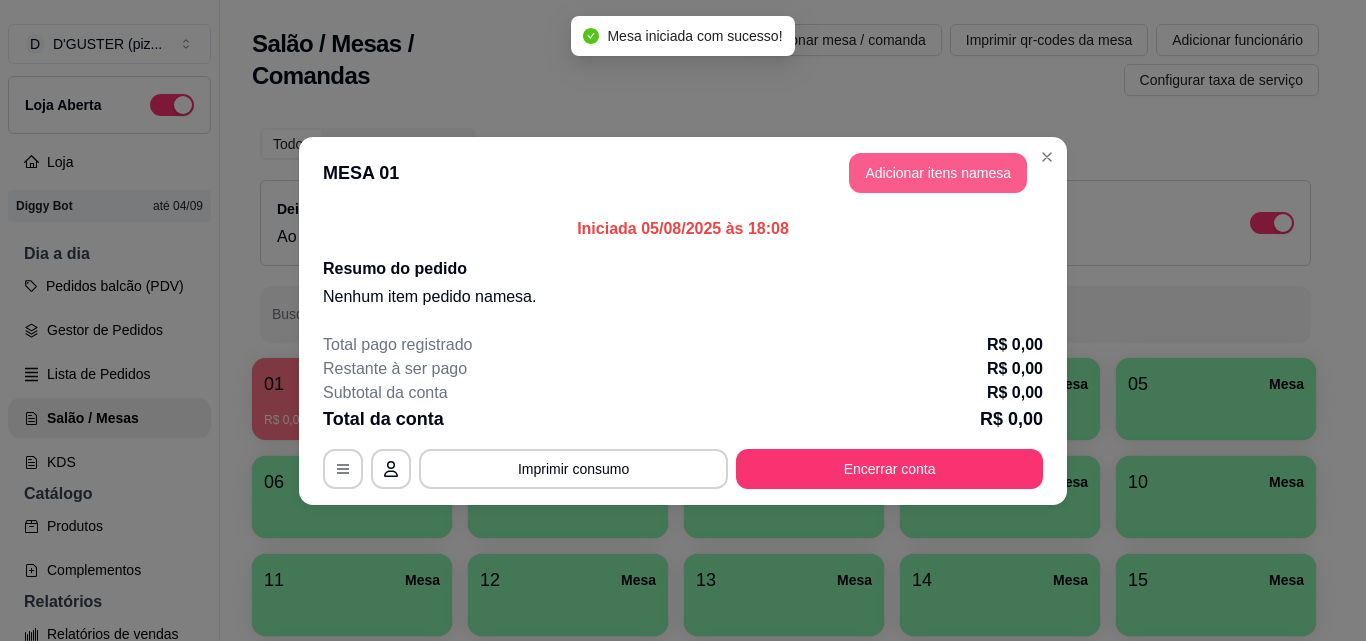 click on "Adicionar itens na  mesa" at bounding box center (938, 173) 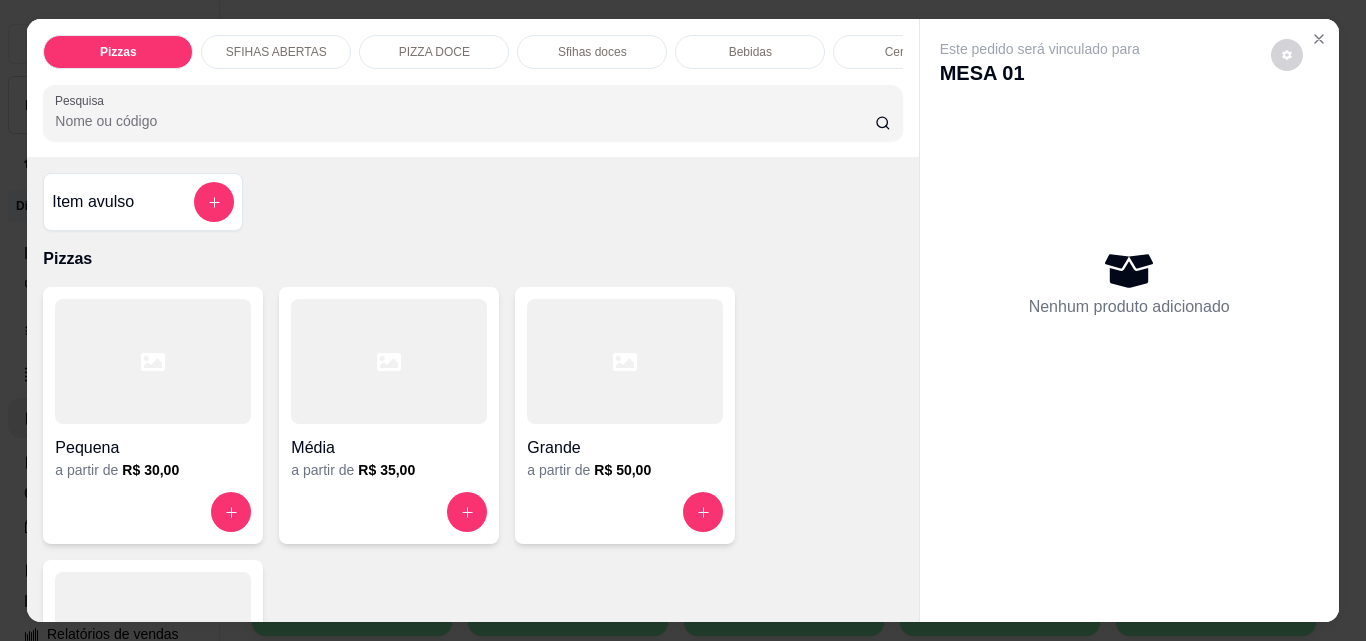 click on "Item avulso" at bounding box center (143, 202) 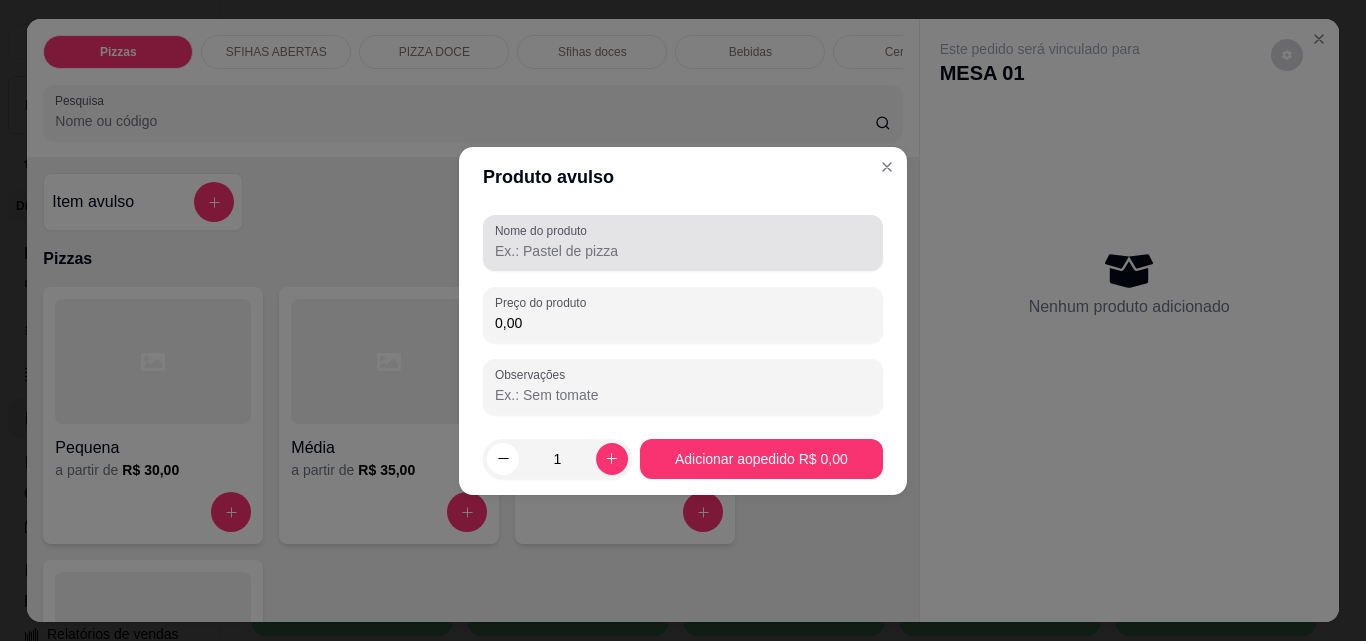 click on "Nome do produto" at bounding box center [683, 251] 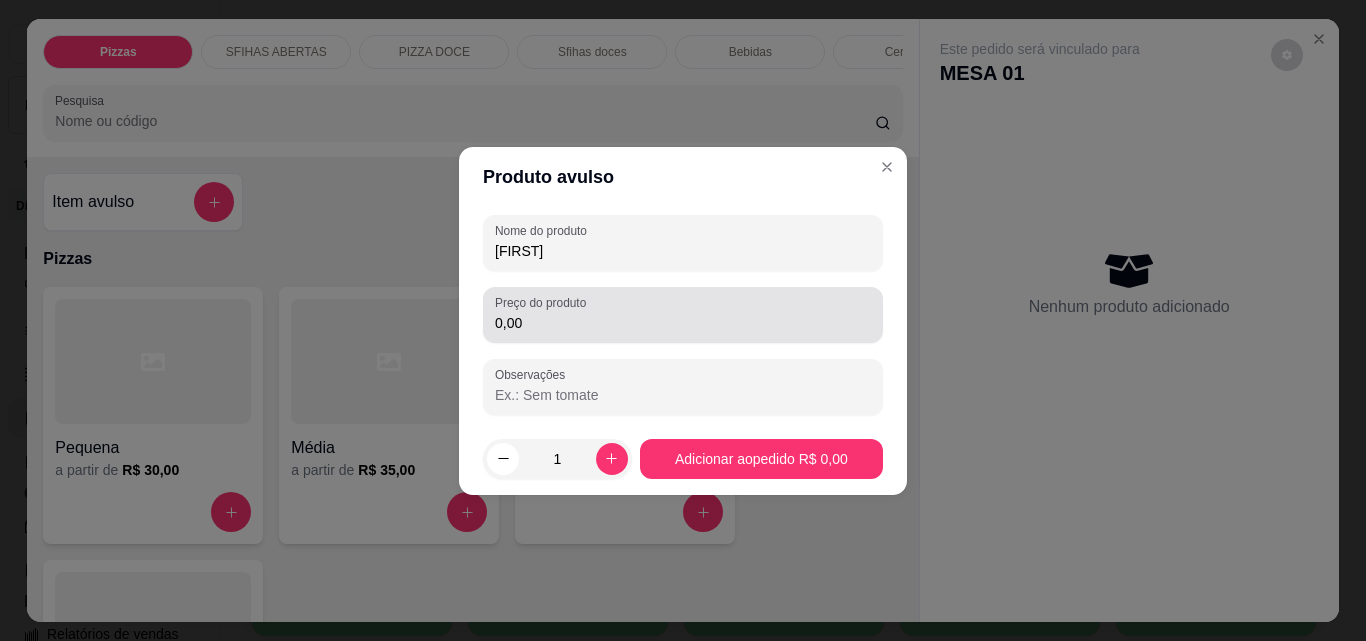 type on "[FIRST]" 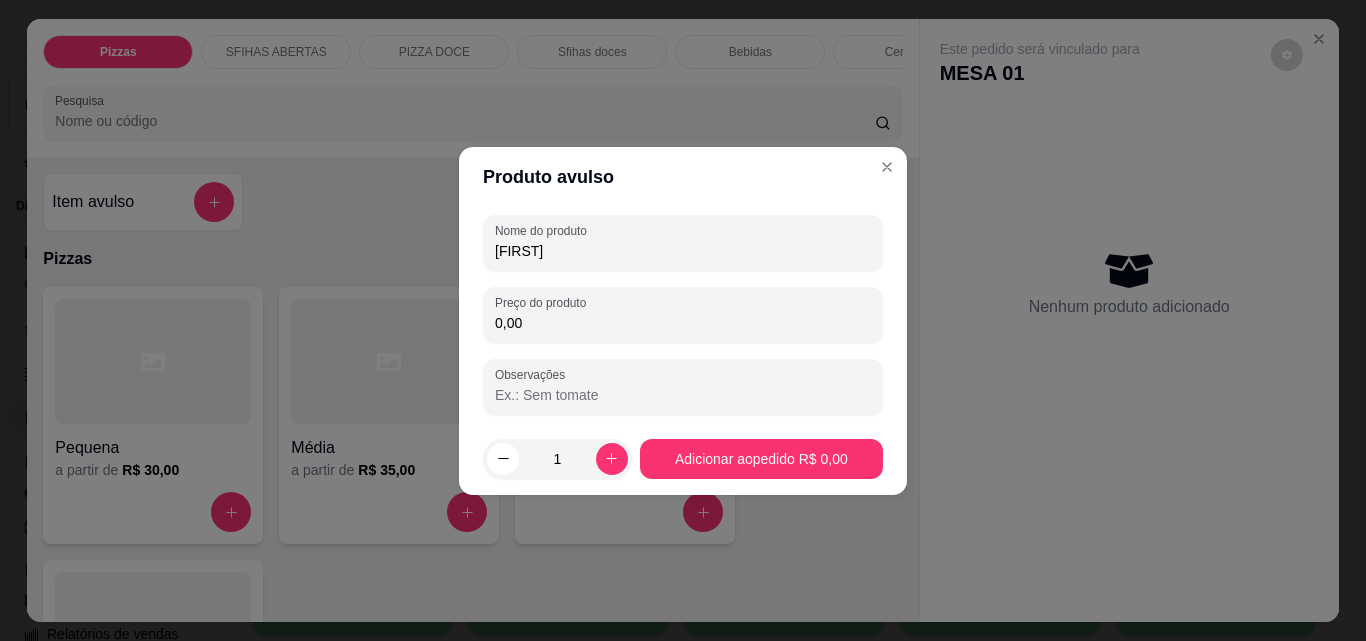 click on "0,00" at bounding box center (683, 323) 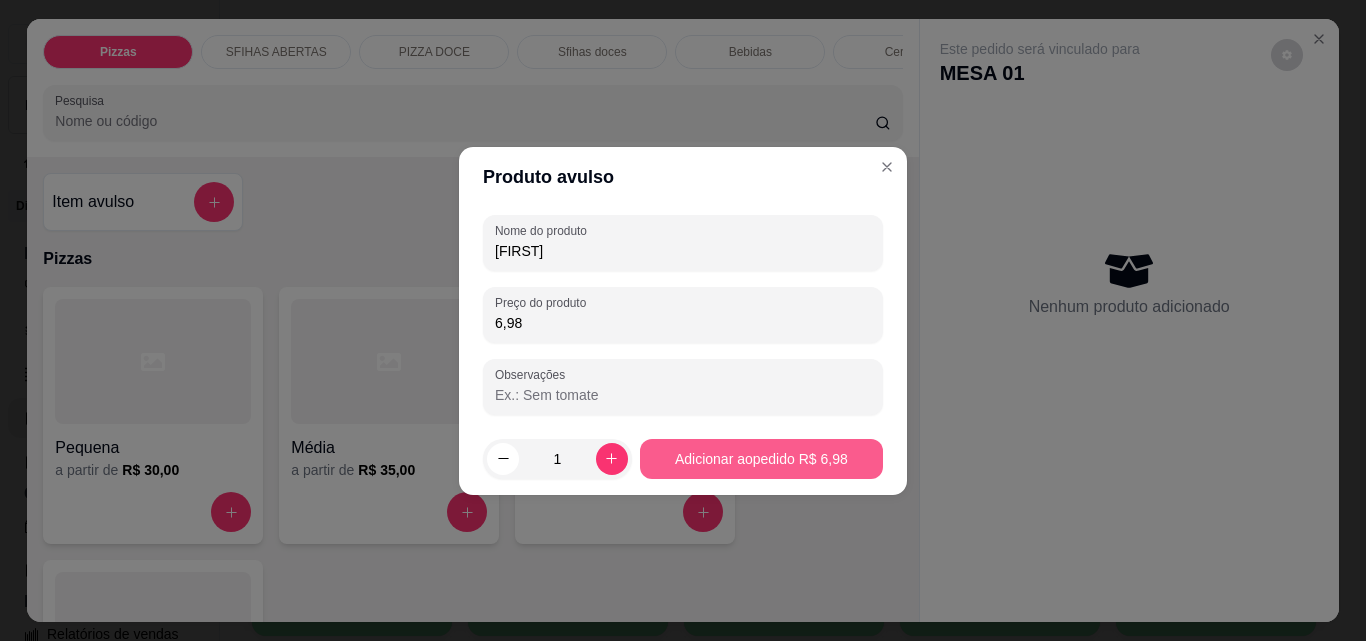 type on "6,98" 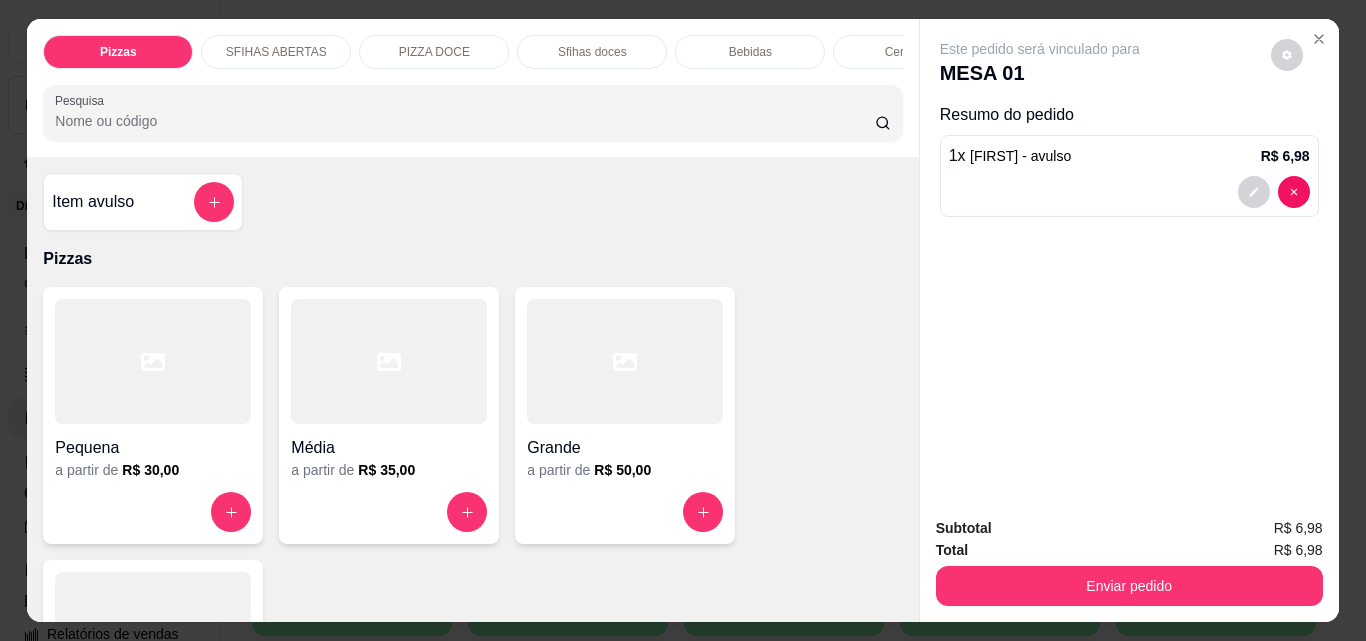 click on "Subtotal R$ 6,98 Total R$ 6,98 Enviar pedido" at bounding box center (1129, 561) 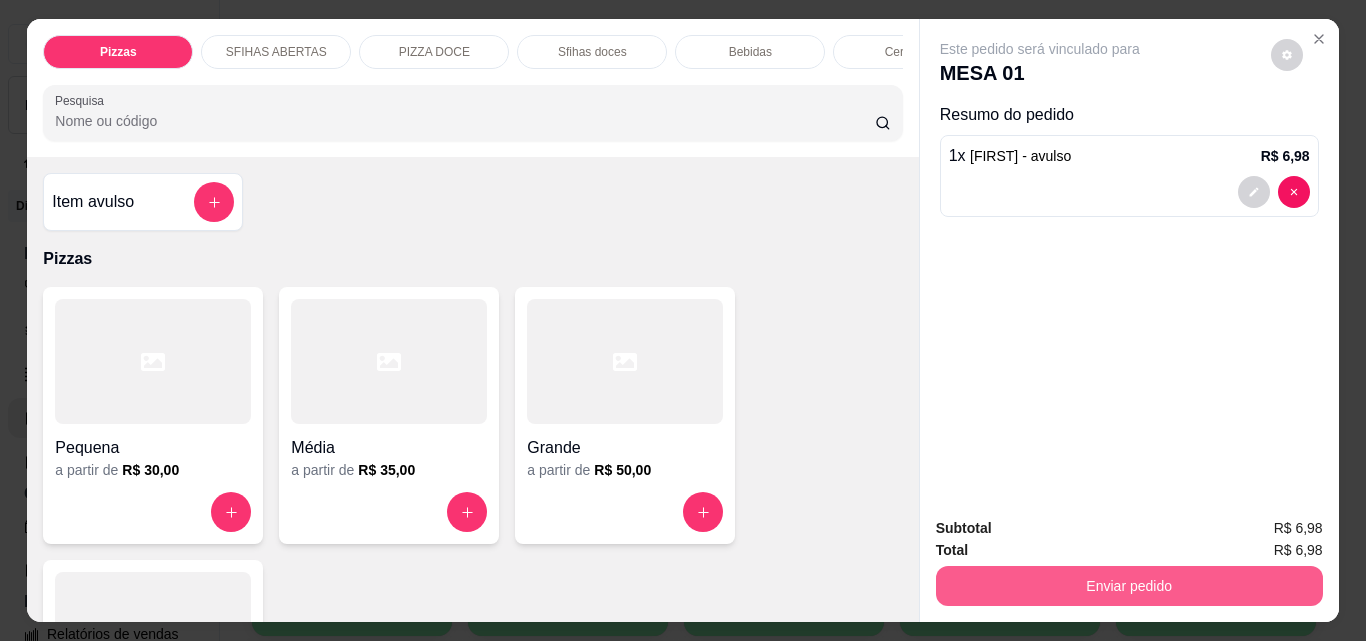 click on "Enviar pedido" at bounding box center (1129, 586) 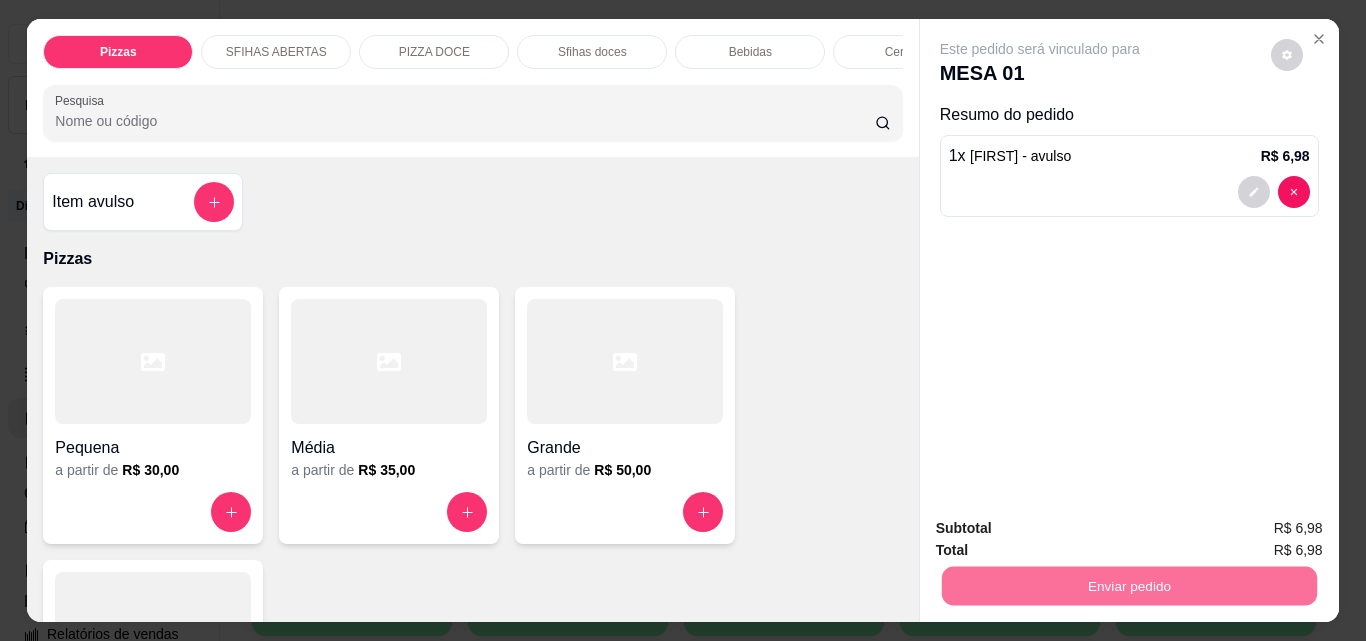 click on "Não registrar e enviar pedido" at bounding box center (1063, 528) 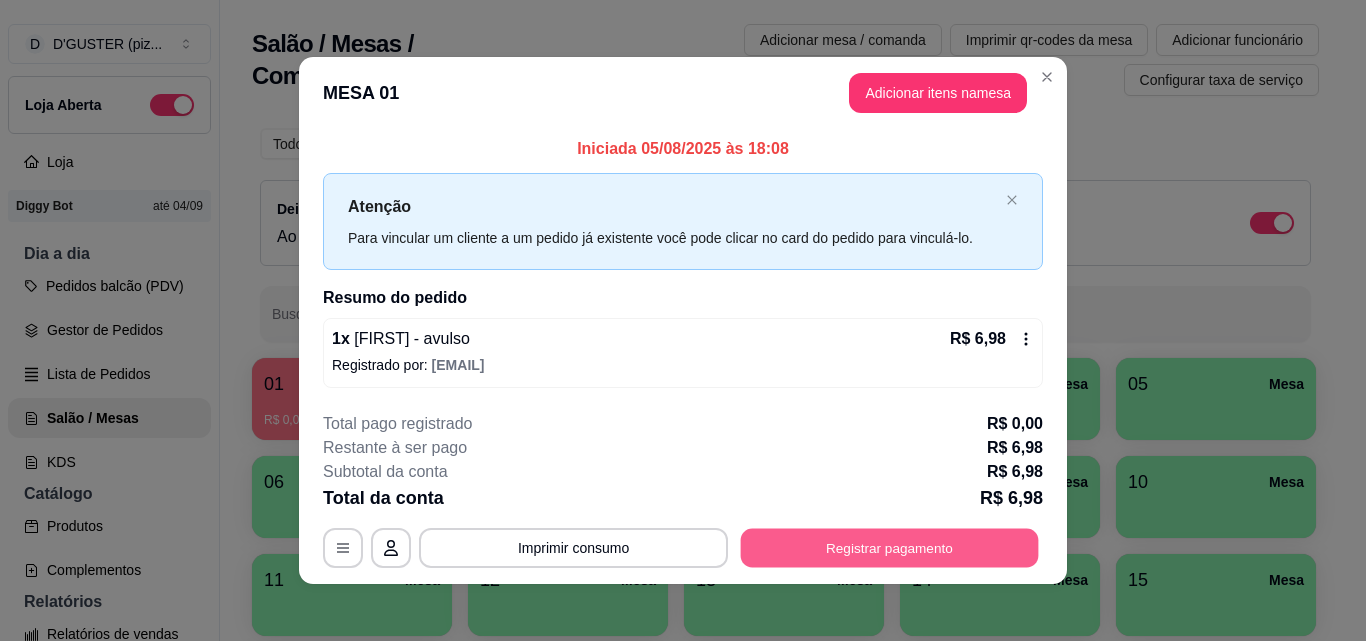 click on "Registrar pagamento" at bounding box center (890, 548) 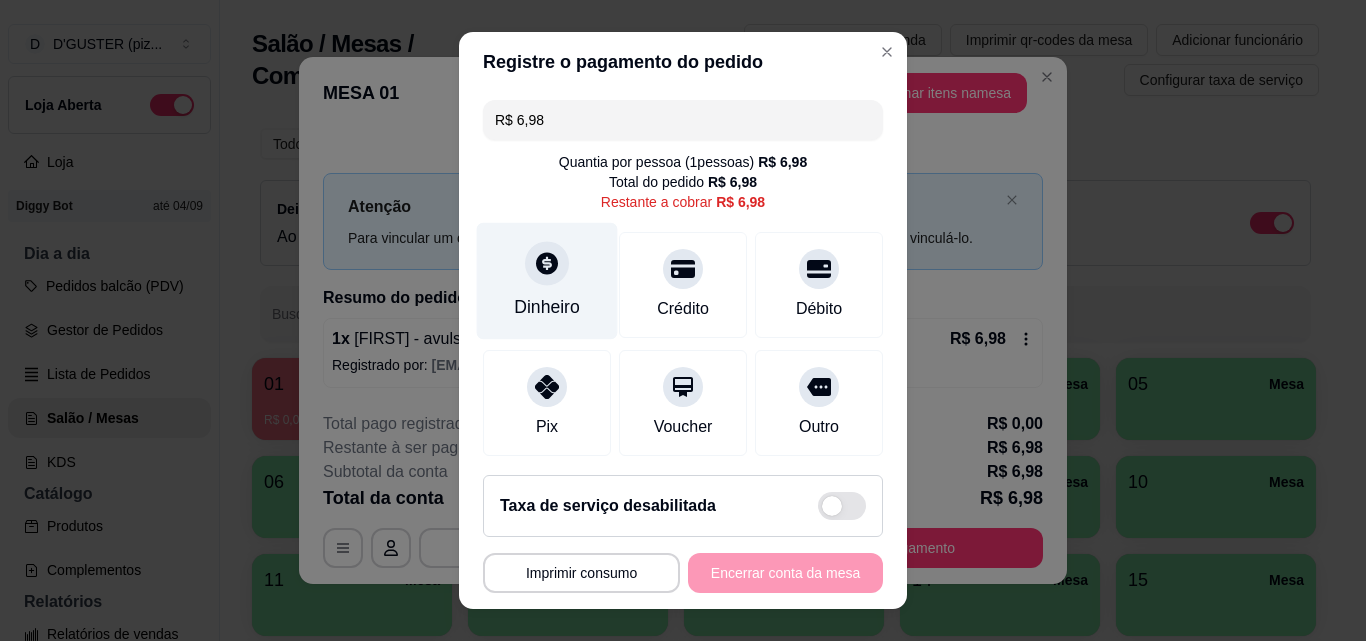 click on "Dinheiro" at bounding box center [547, 307] 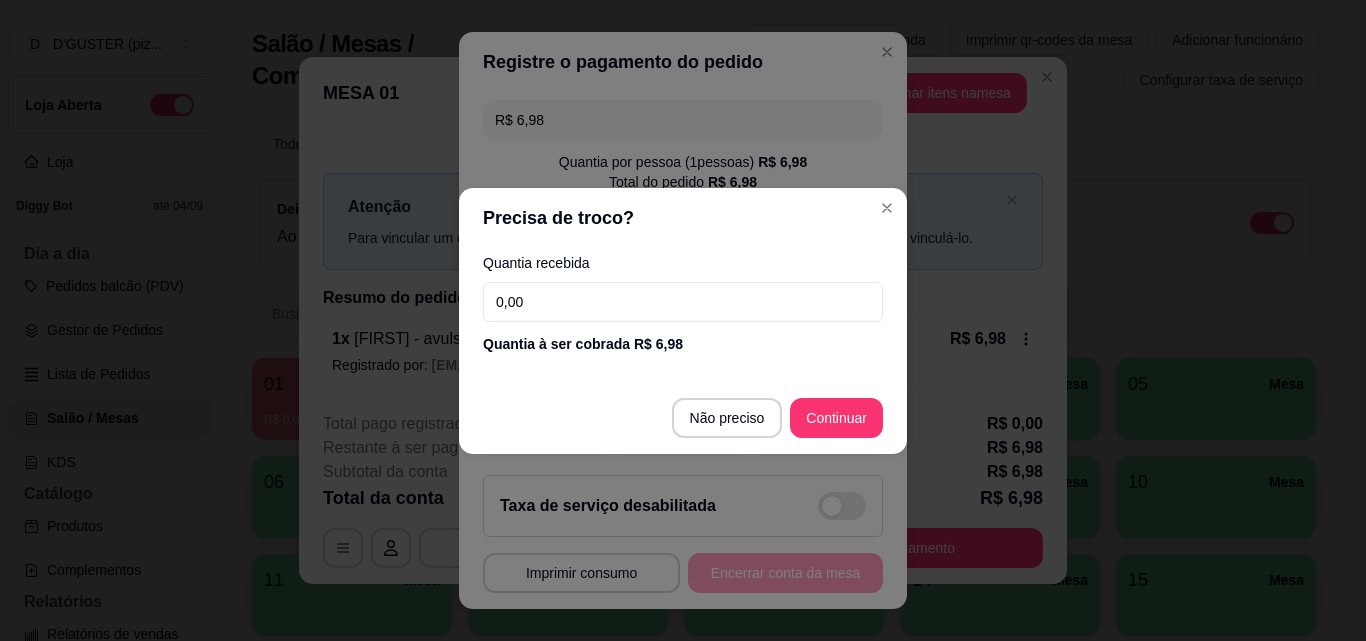 click on "0,00" at bounding box center (683, 302) 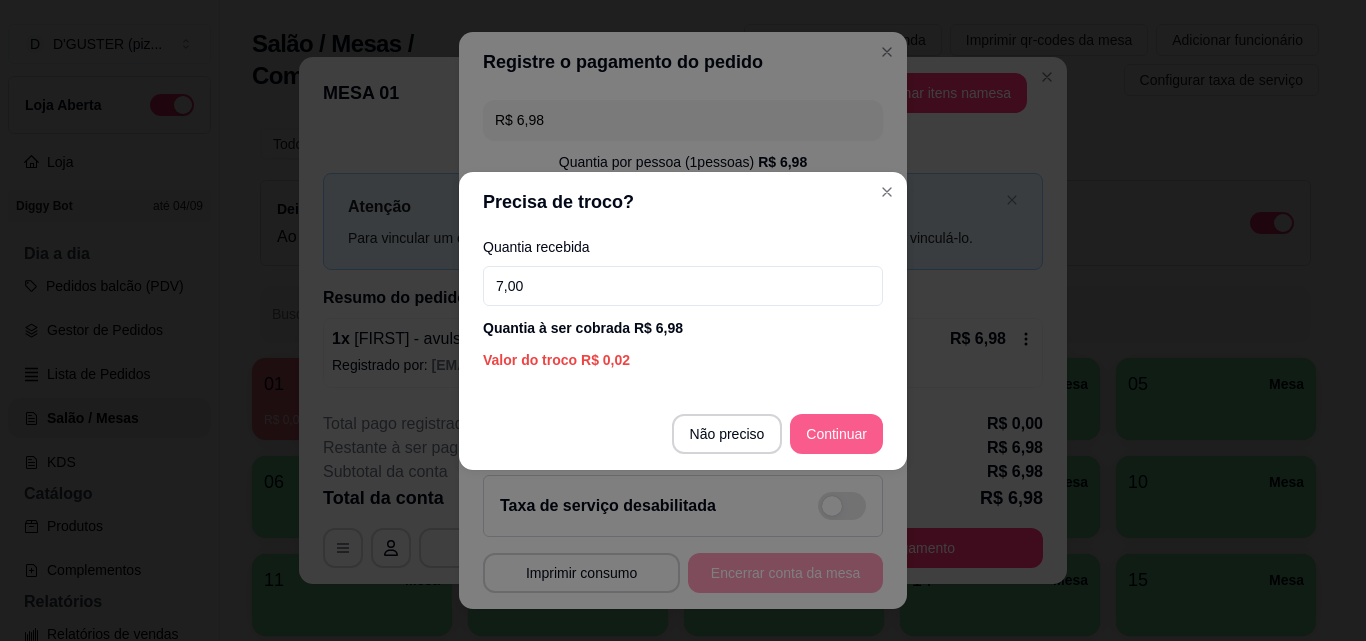 type on "7,00" 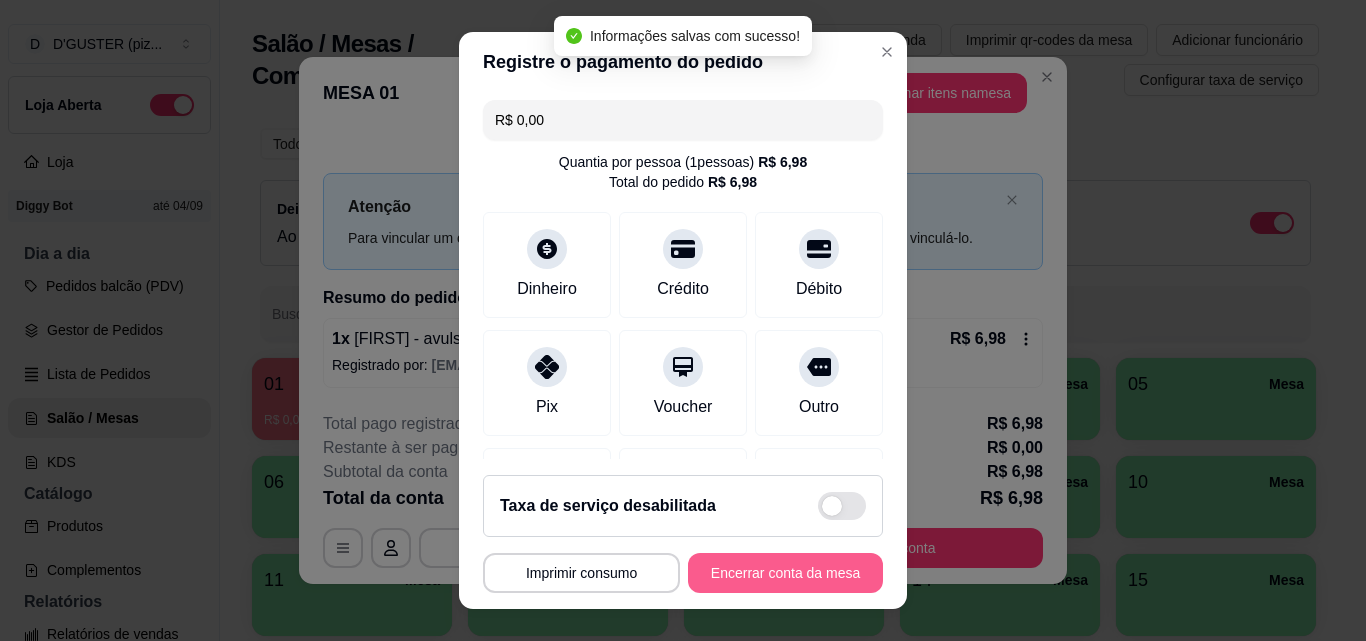 type on "R$ 0,00" 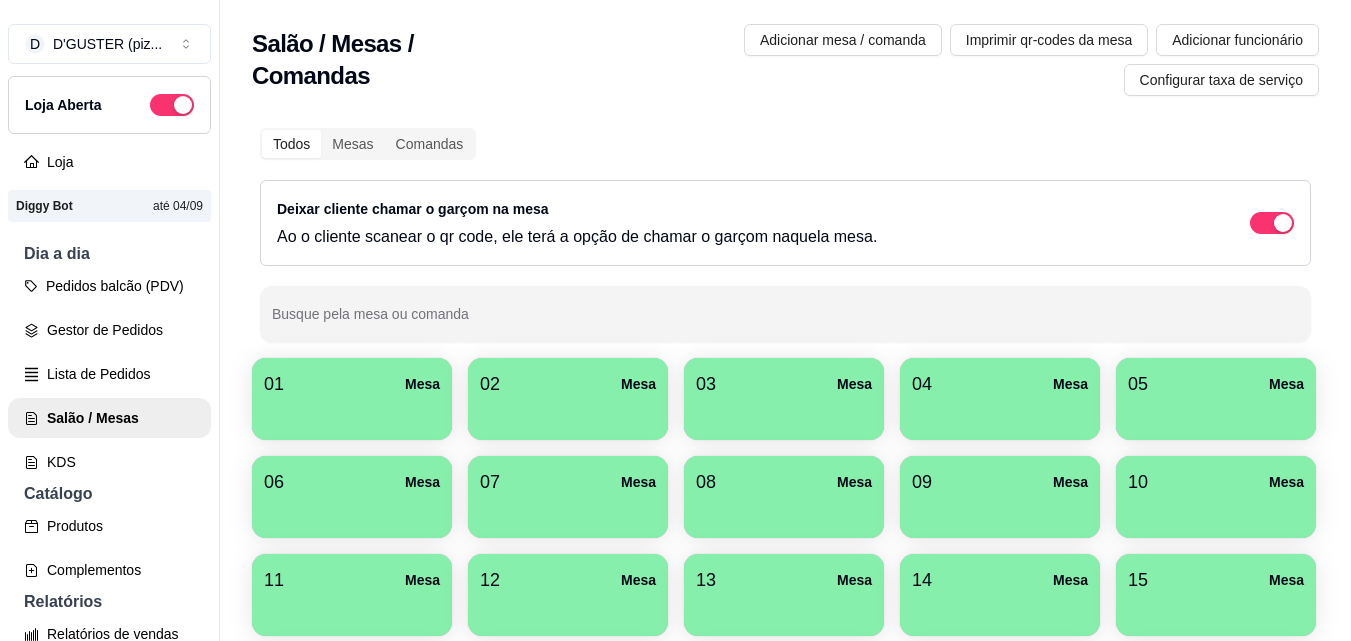 type 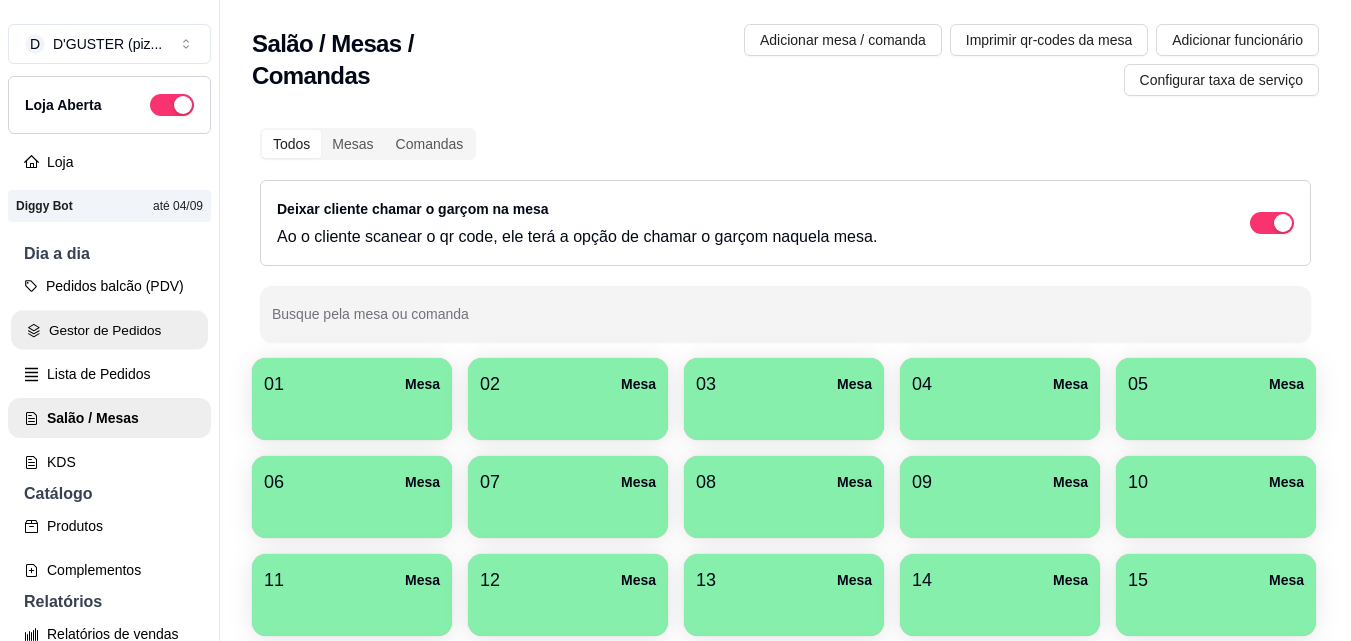 click on "Gestor de Pedidos" at bounding box center [109, 330] 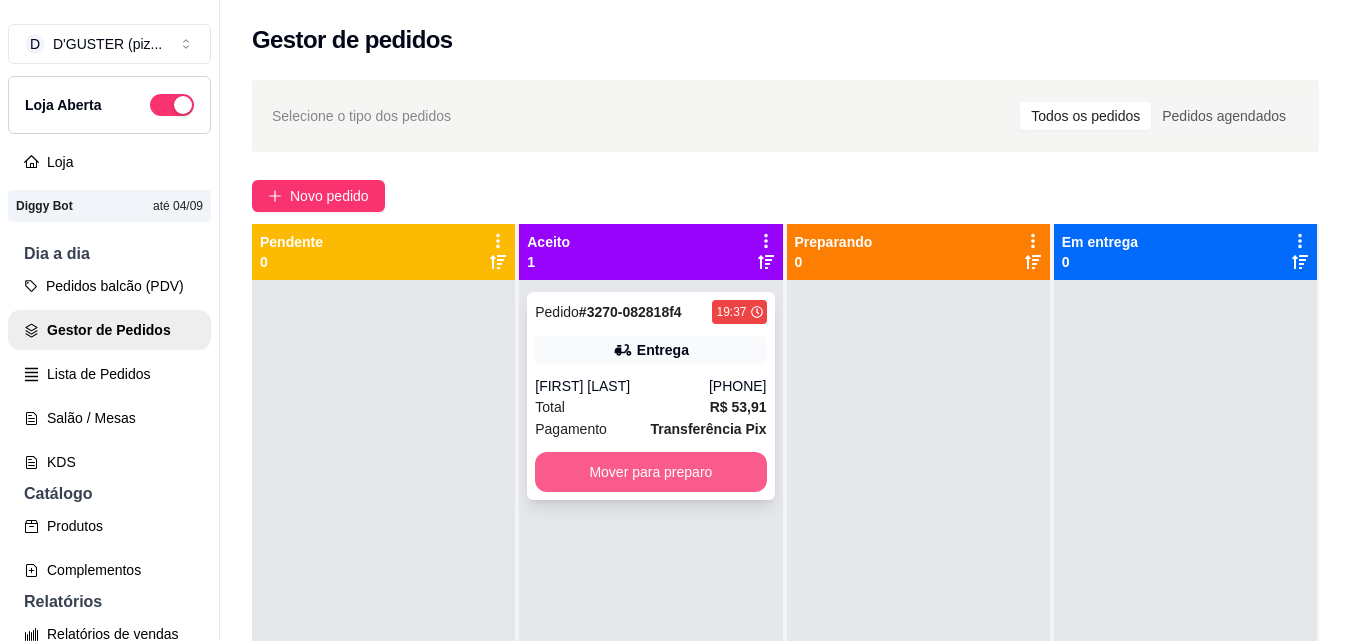 click on "Mover para preparo" at bounding box center [650, 472] 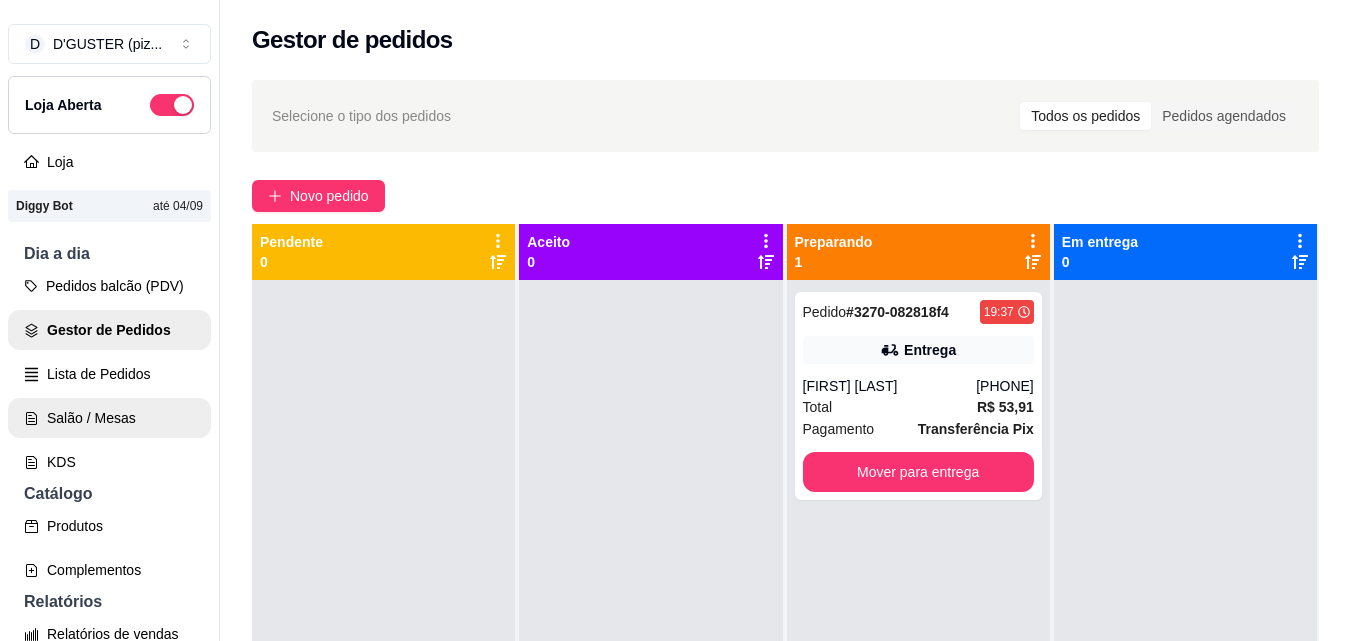 click on "Salão / Mesas" at bounding box center (109, 418) 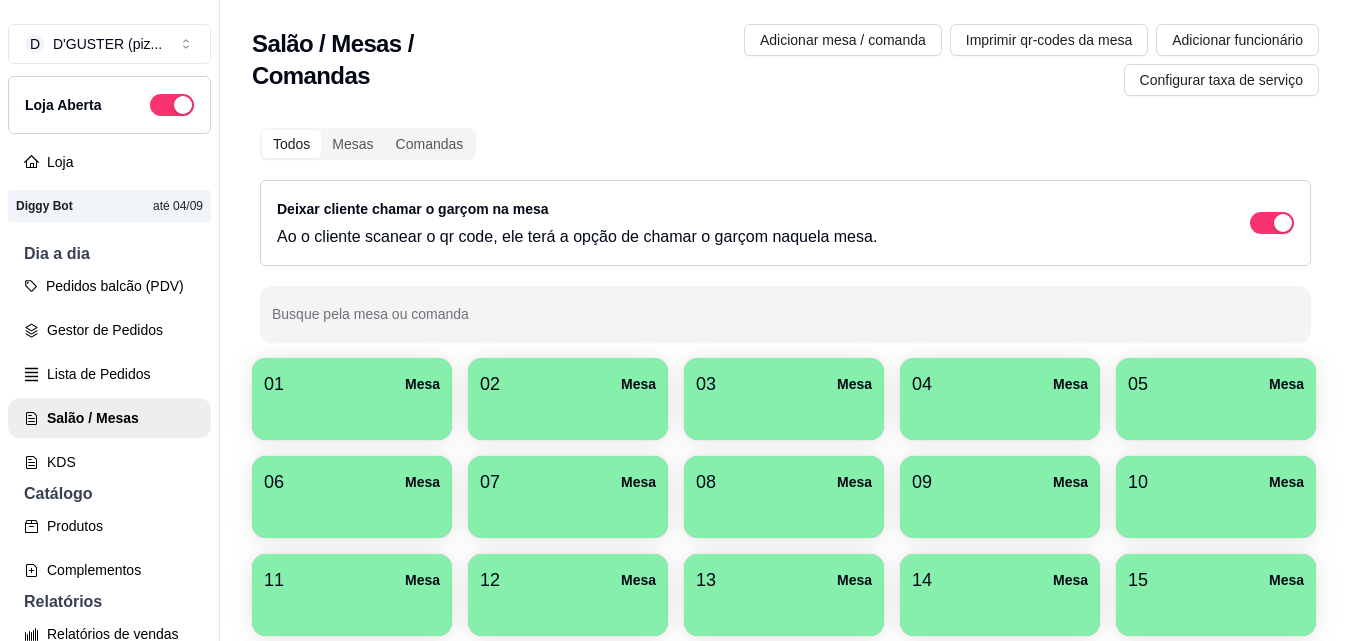 click at bounding box center [352, 413] 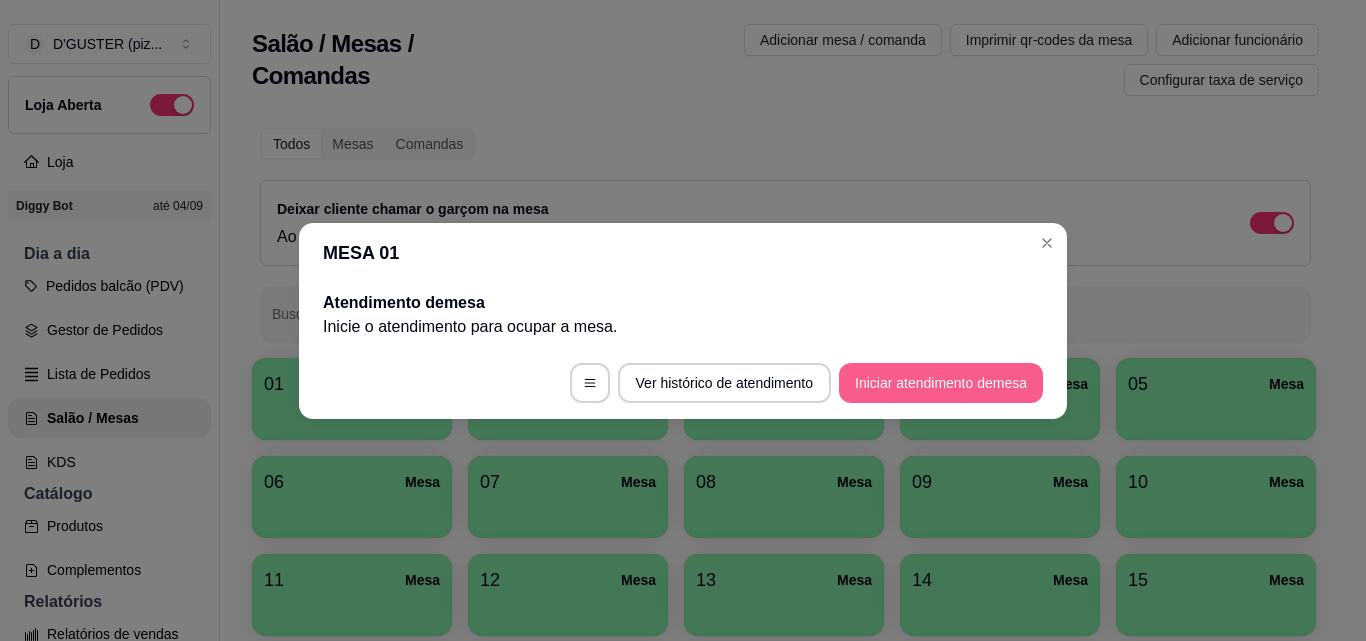 click on "Iniciar atendimento de  mesa" at bounding box center (941, 383) 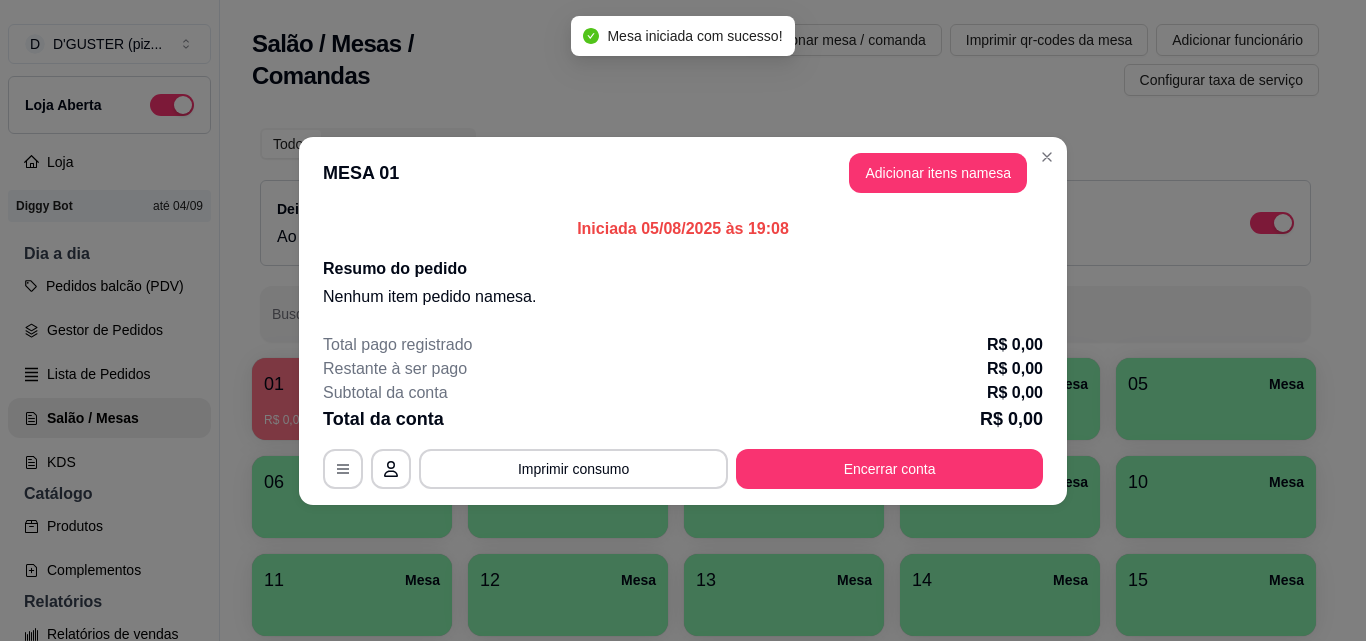 click on "MESA 01 Adicionar itens na  mesa" at bounding box center [683, 173] 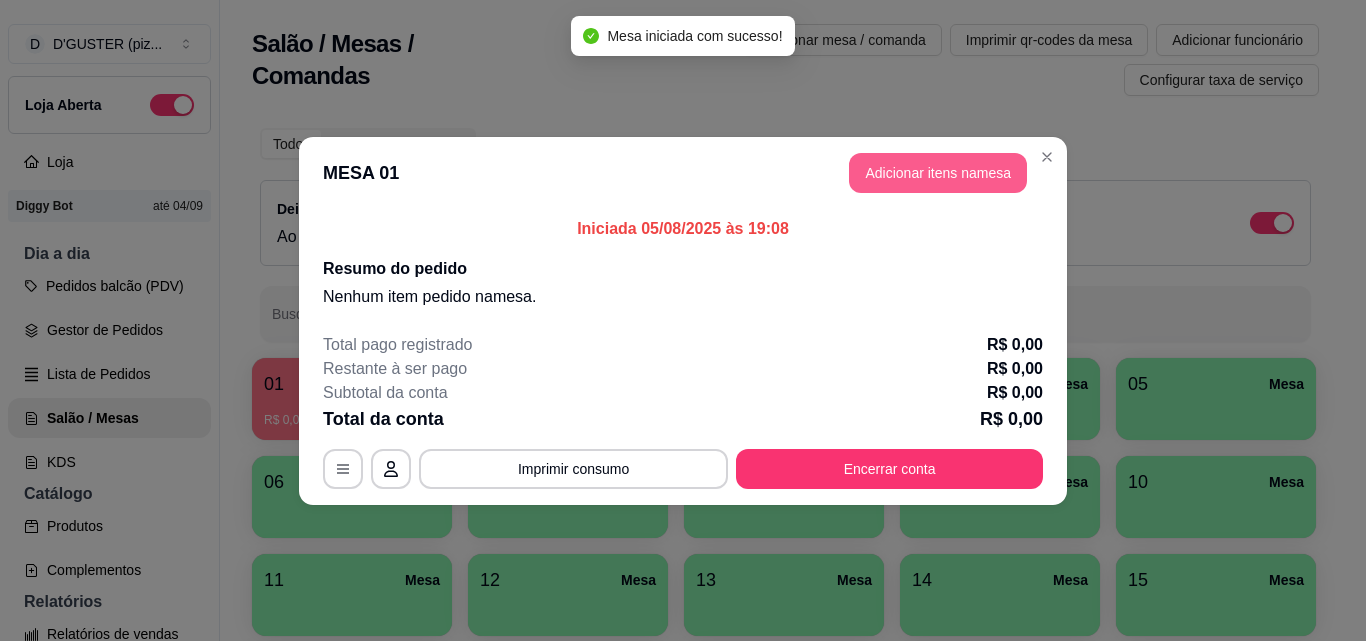 click on "Adicionar itens na  mesa" at bounding box center [938, 173] 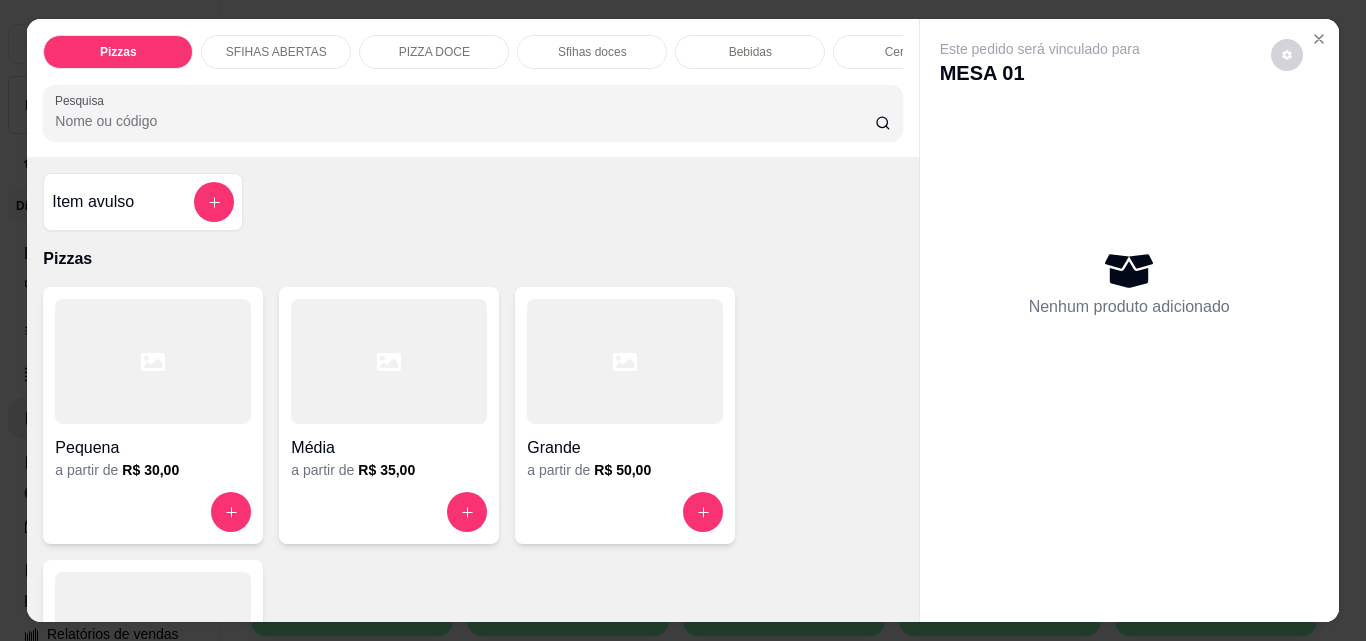 click on "Item avulso" at bounding box center (143, 202) 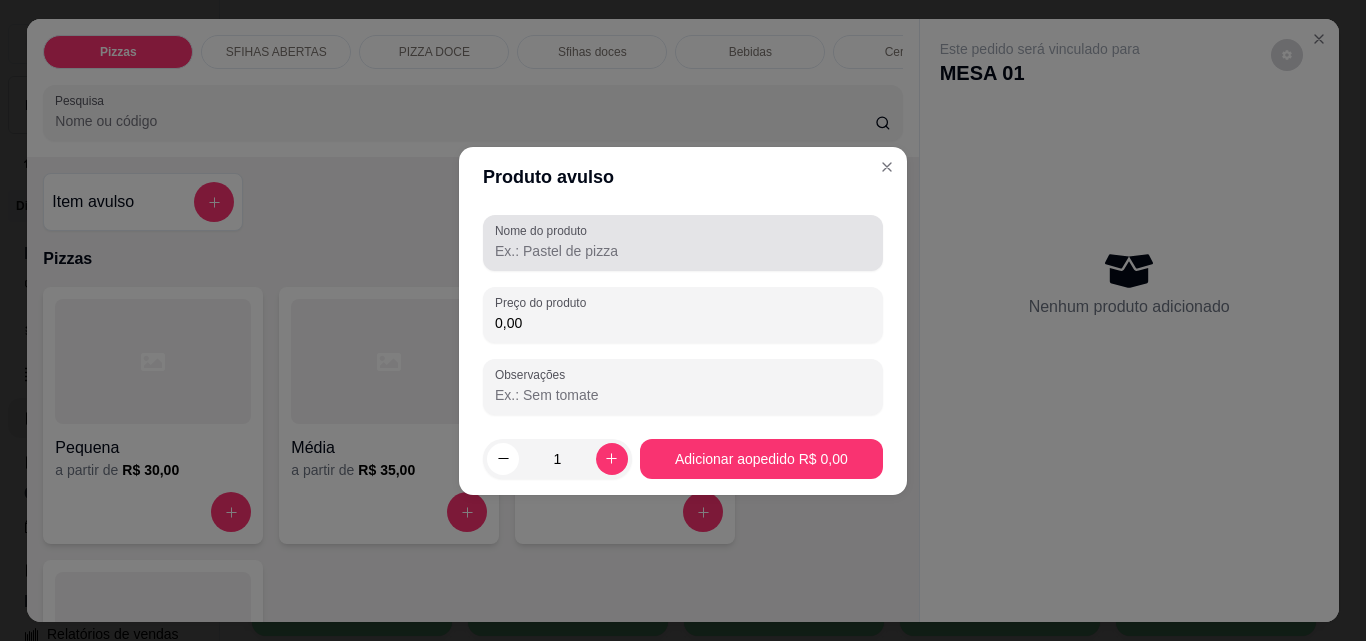 click on "Nome do produto" at bounding box center (683, 251) 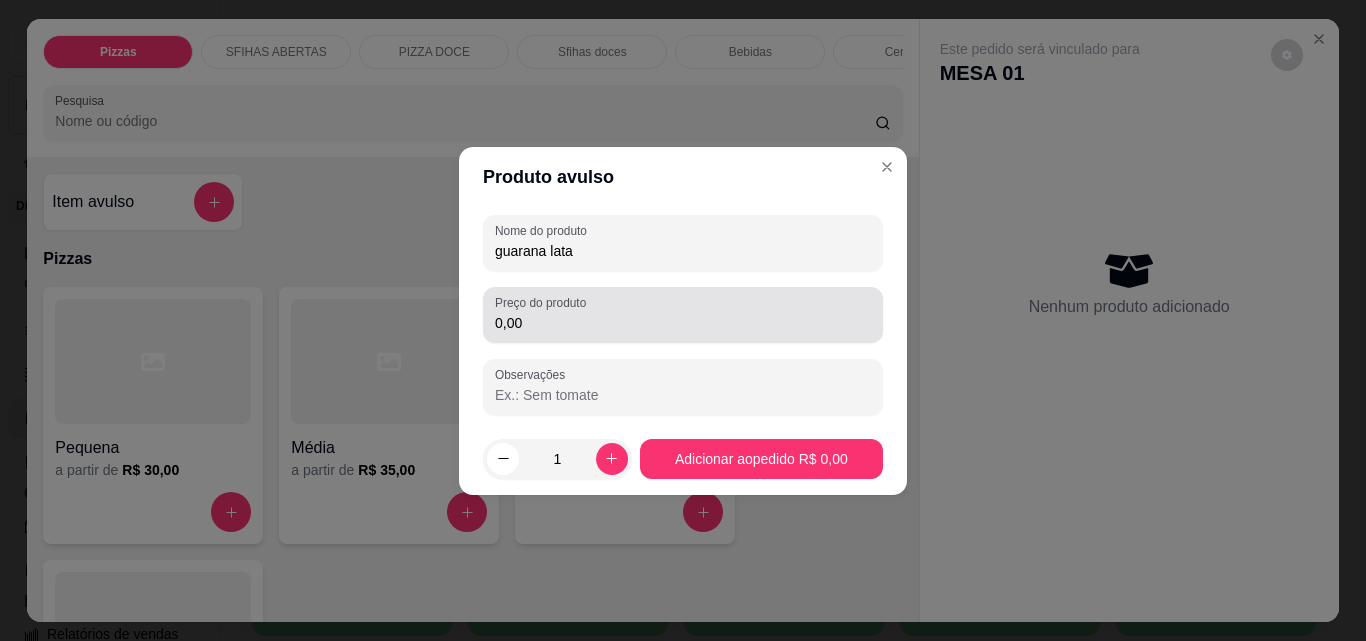 type on "guarana lata" 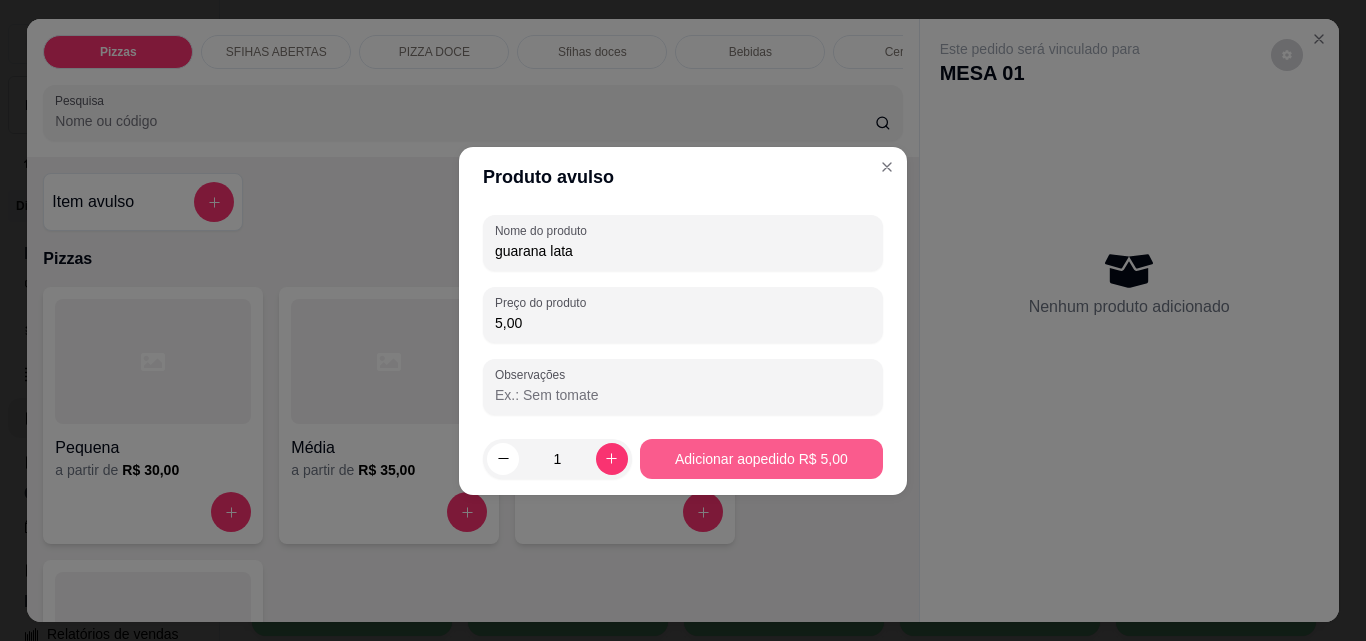 type on "5,00" 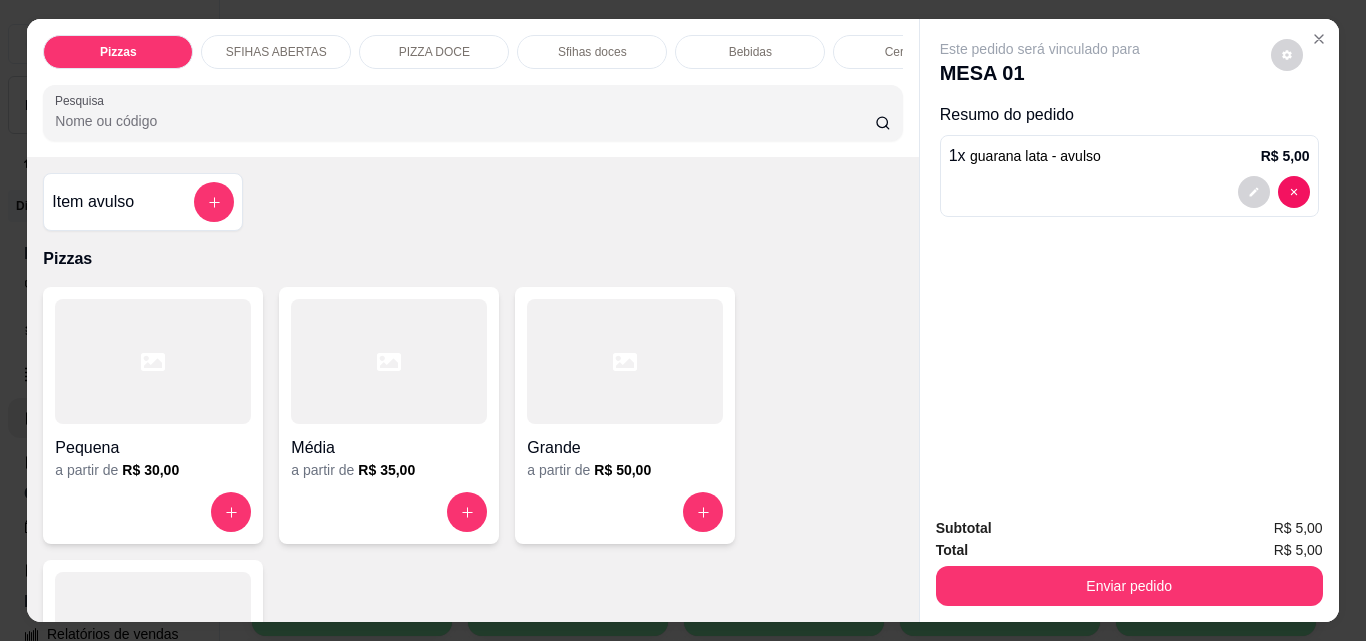 click on "Enviar pedido" at bounding box center (1129, 586) 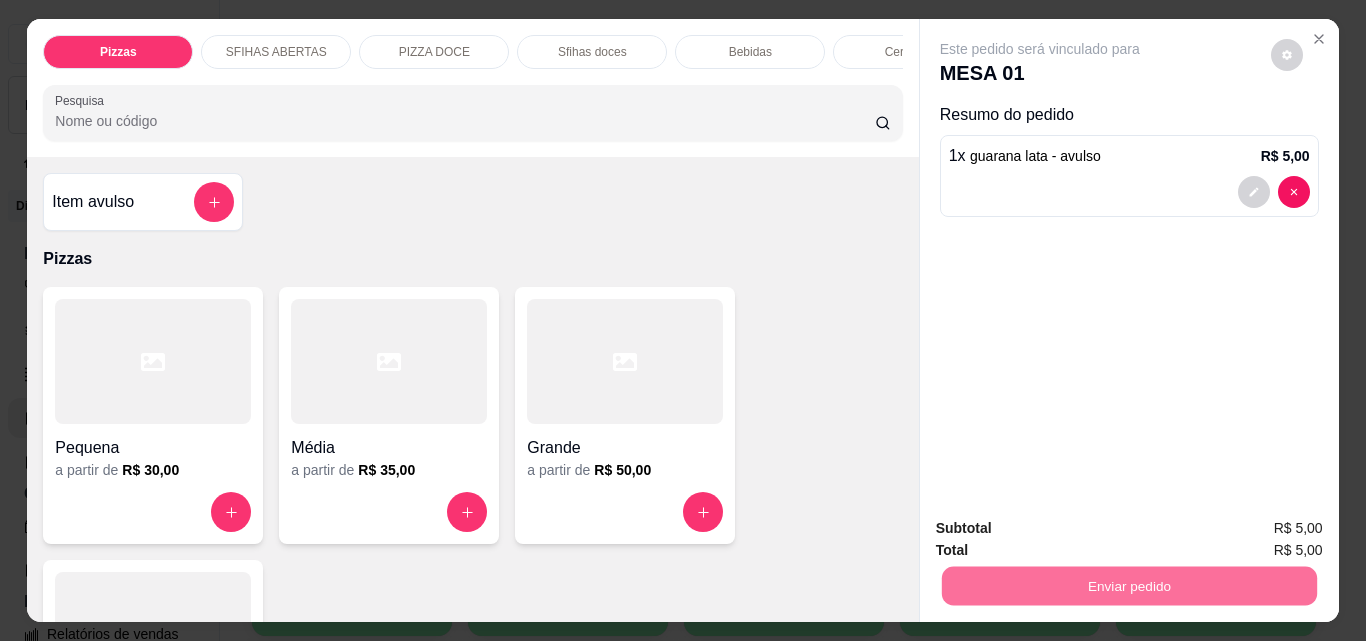 click on "Não registrar e enviar pedido" at bounding box center (1063, 529) 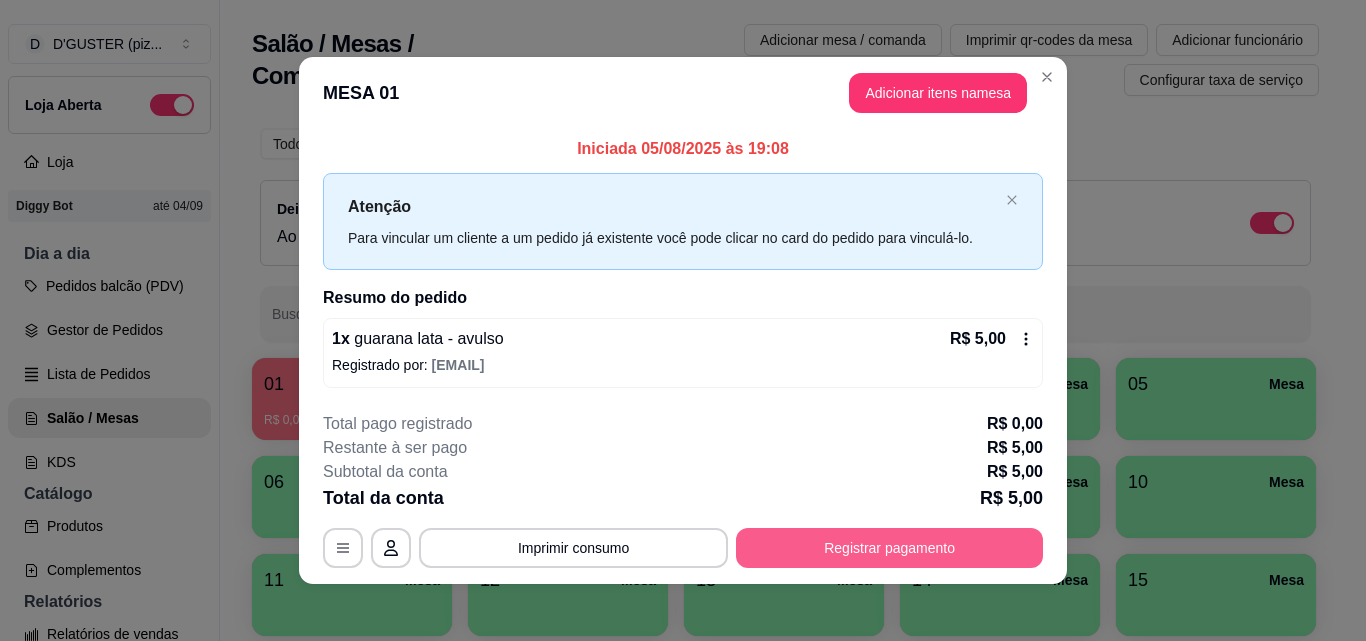 click on "Registrar pagamento" at bounding box center (889, 548) 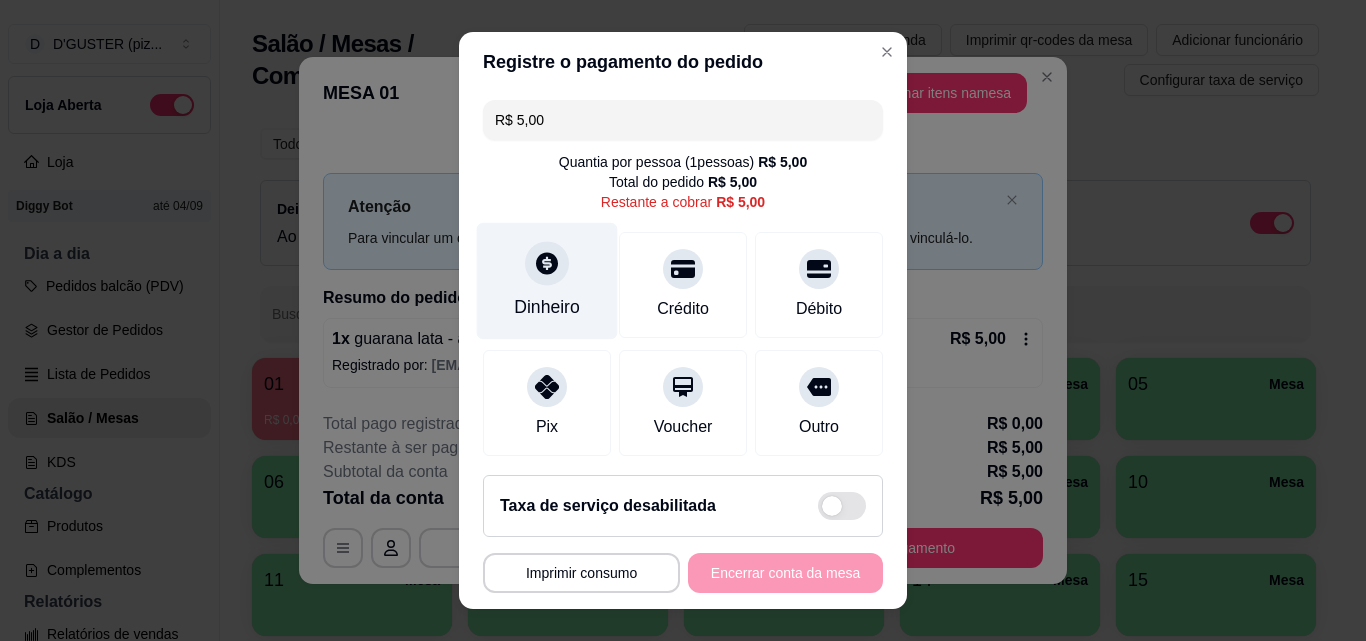 click on "Dinheiro" at bounding box center [547, 307] 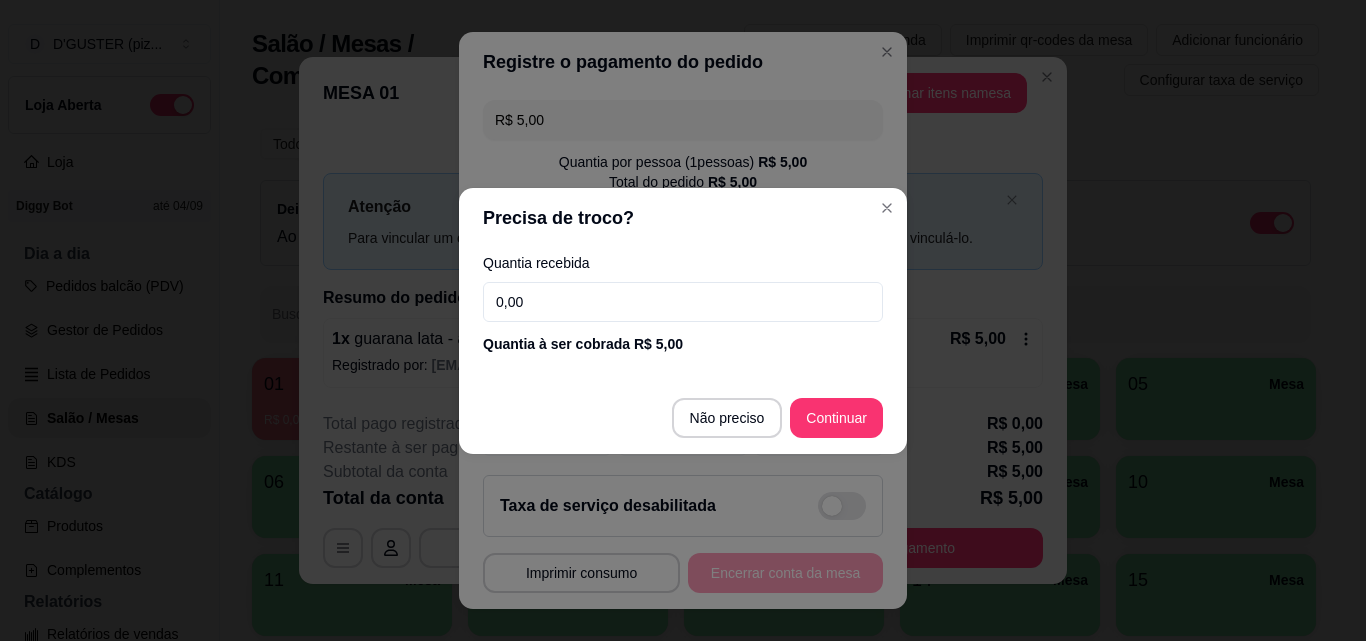click on "0,00" at bounding box center [683, 302] 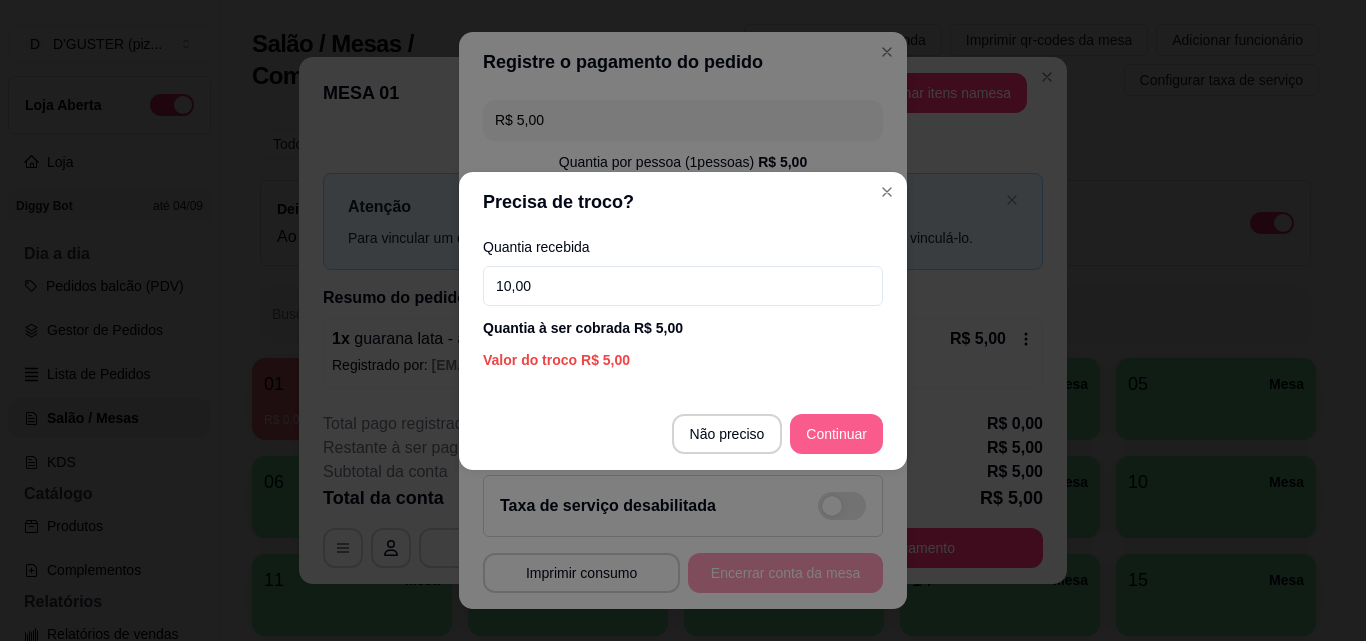 type on "10,00" 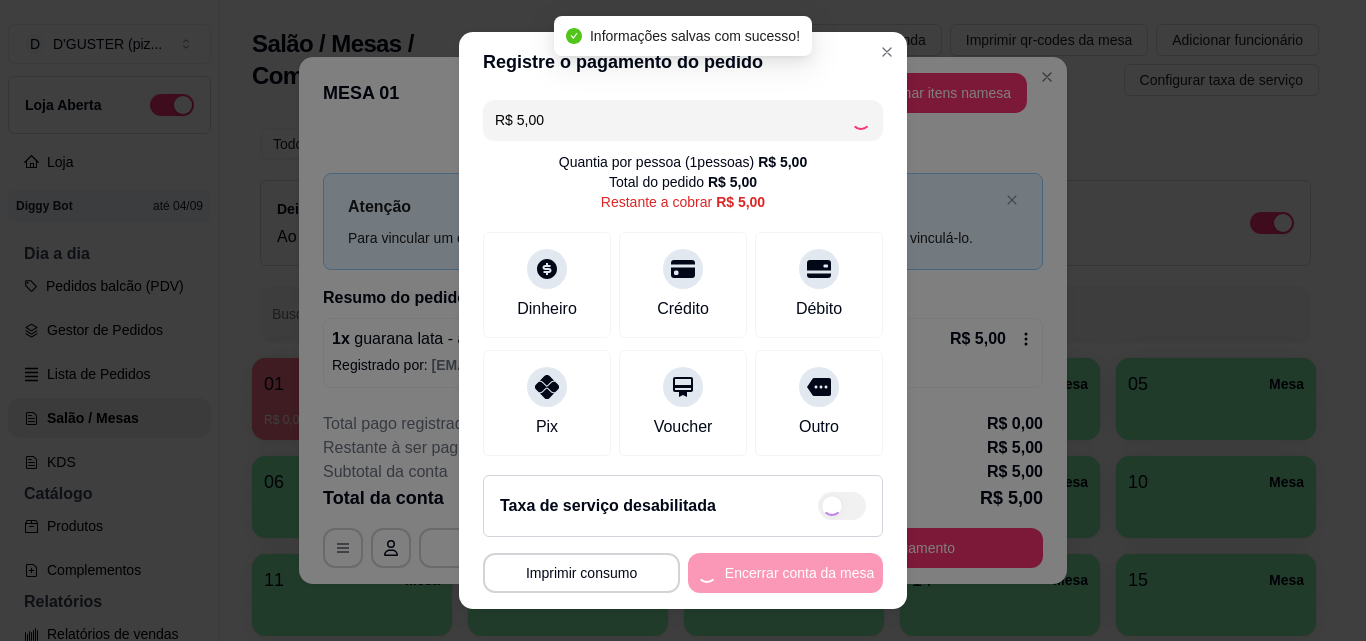 click on "**********" at bounding box center (683, 573) 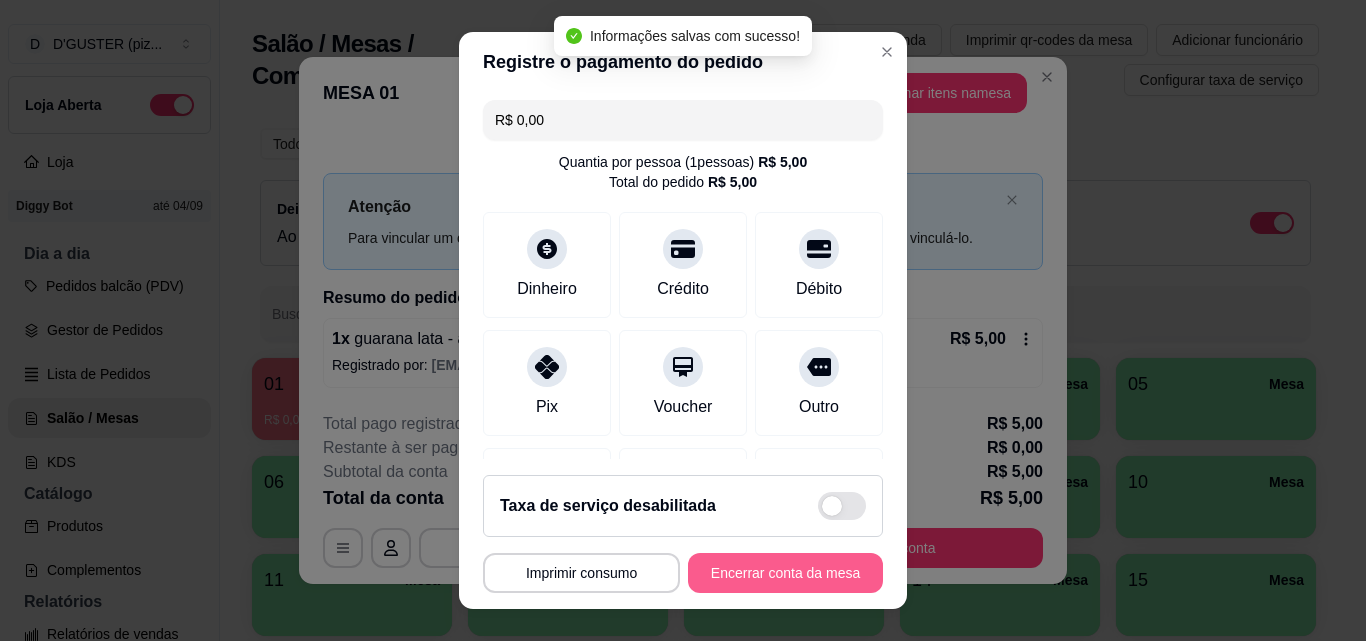 click on "Encerrar conta da mesa" at bounding box center (785, 573) 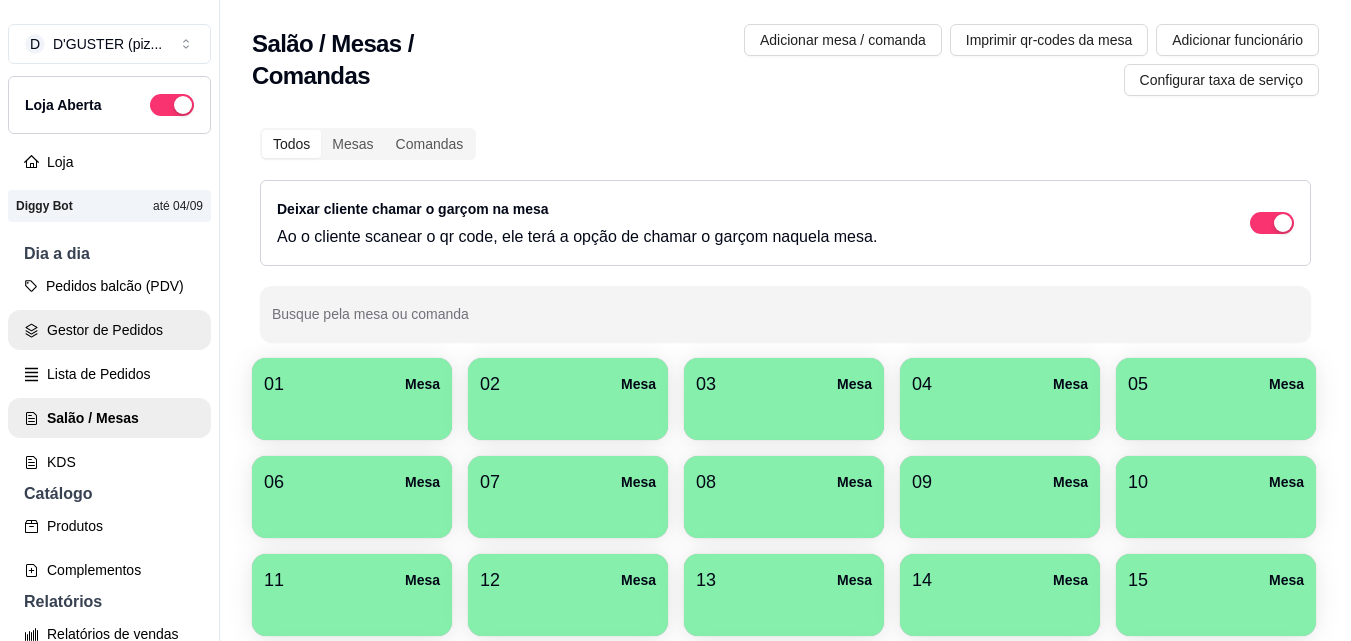 click on "Gestor de Pedidos" at bounding box center [109, 330] 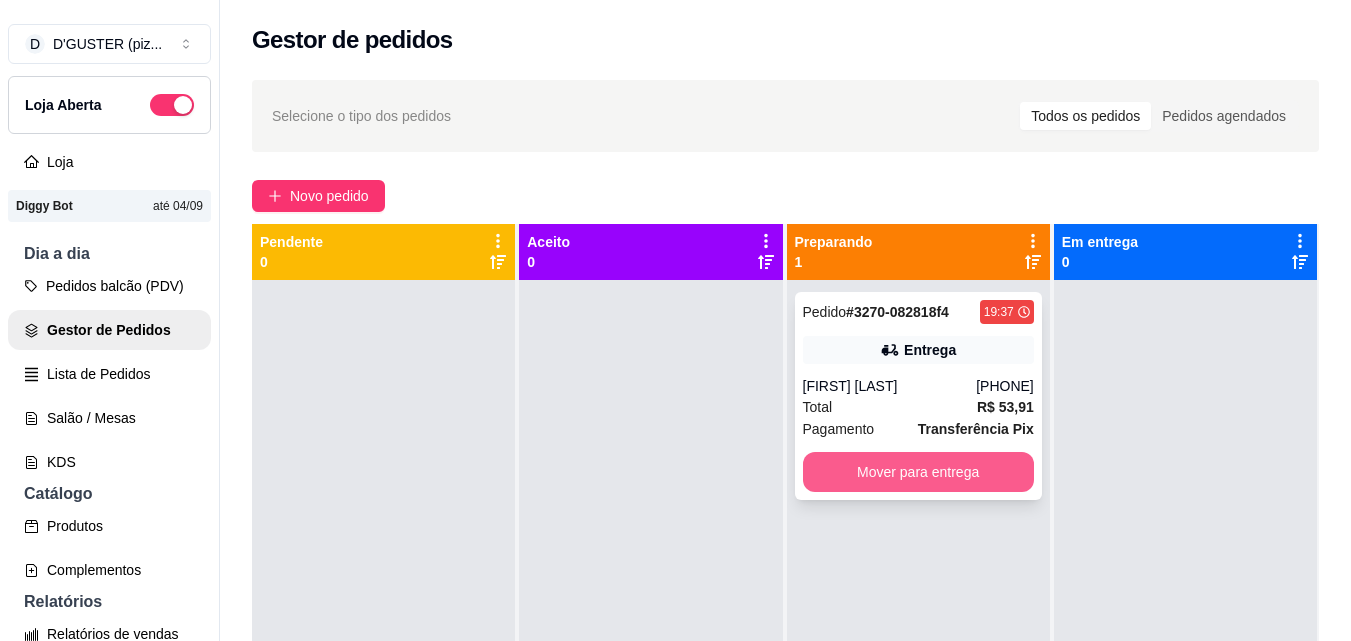 click on "Mover para entrega" at bounding box center [918, 472] 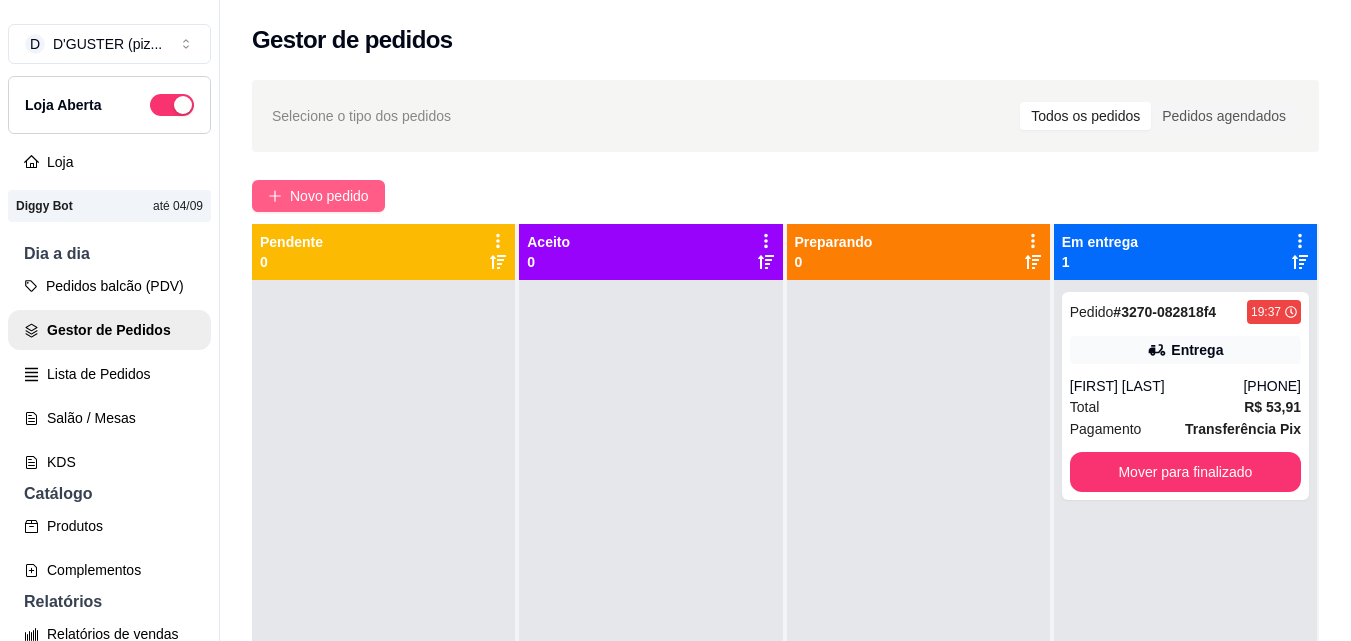 click on "Novo pedido" at bounding box center (329, 196) 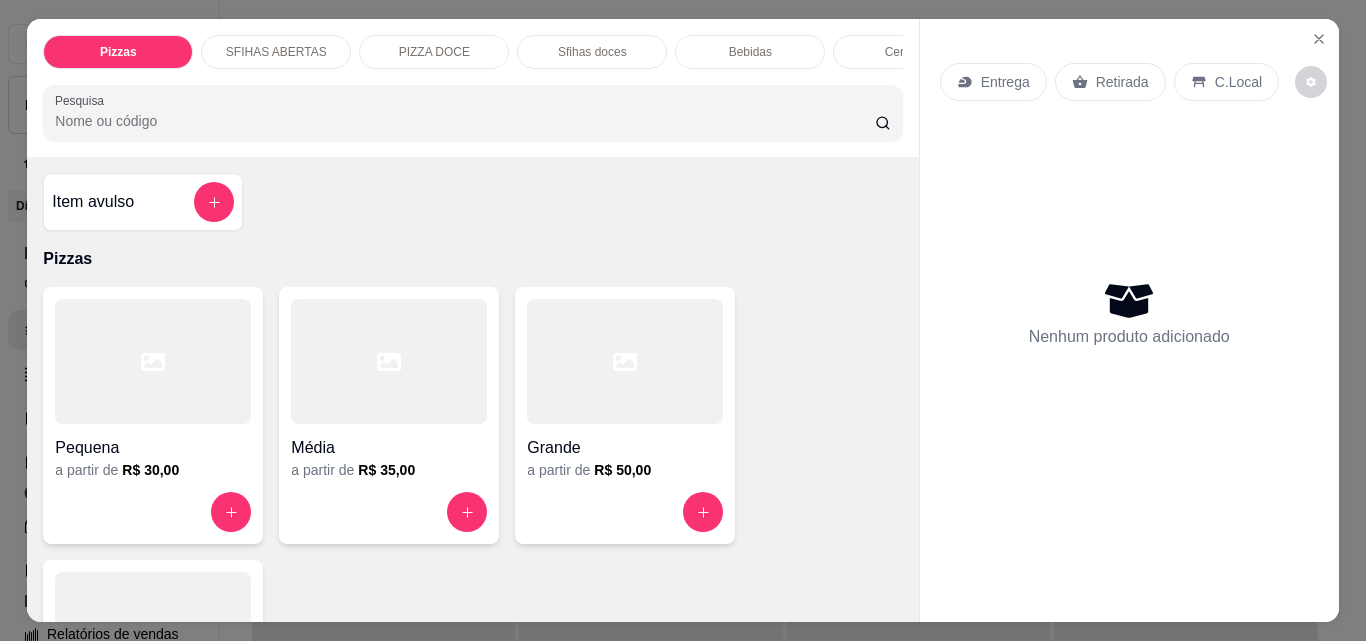 click on "Retirada" at bounding box center [1122, 82] 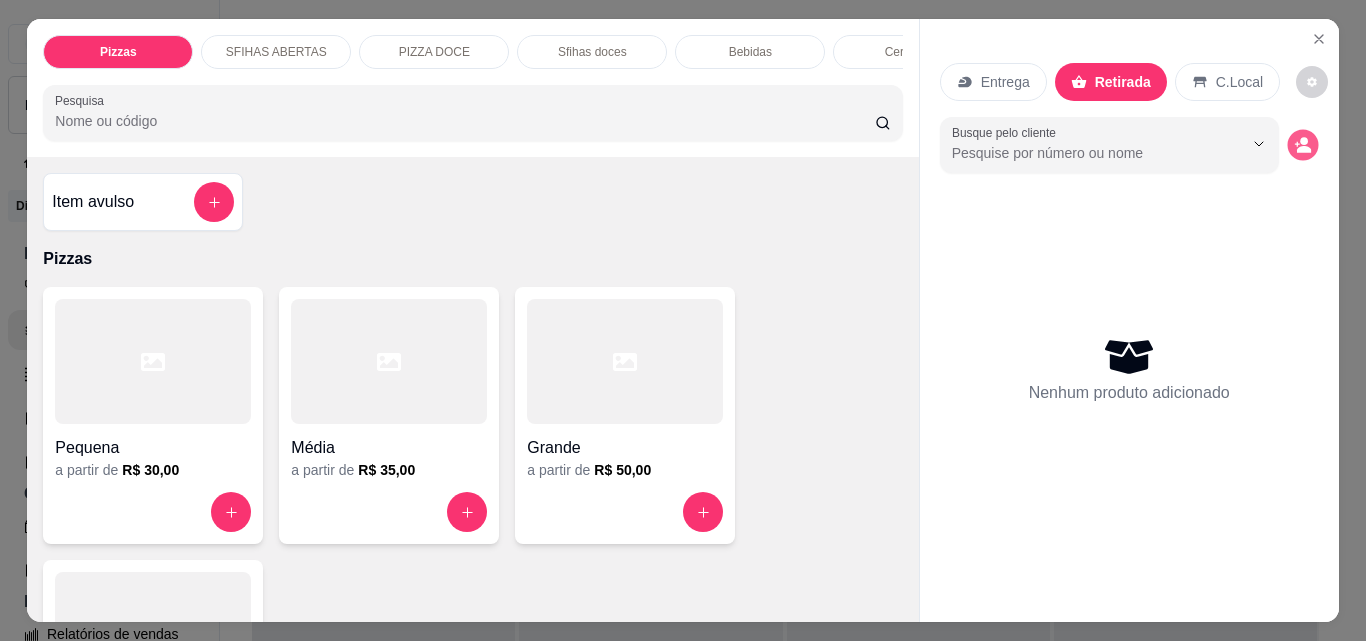 click 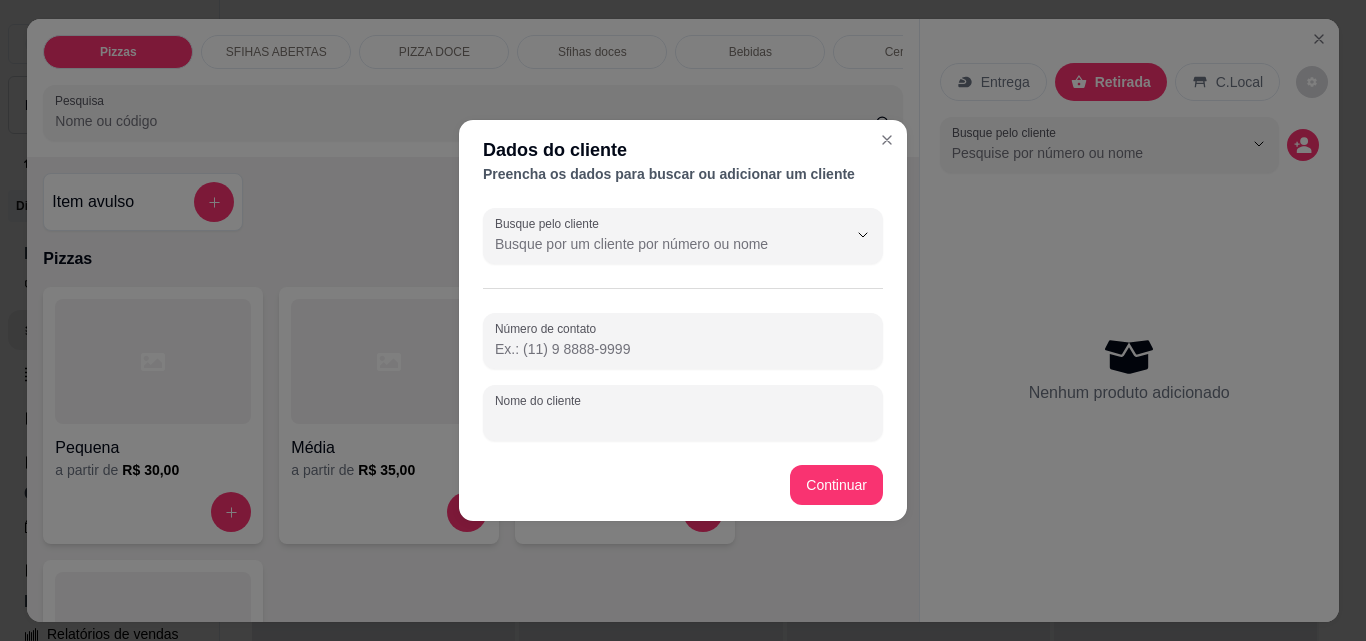 click on "Nome do cliente" at bounding box center [683, 421] 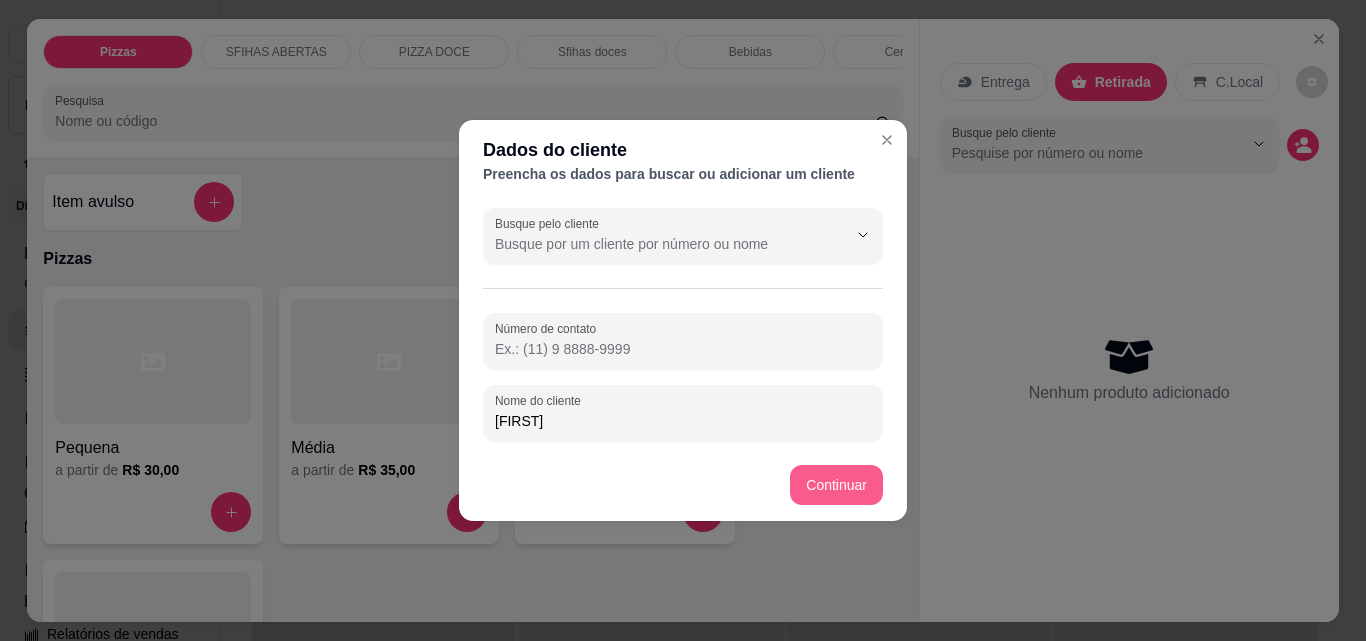 type on "[FIRST]" 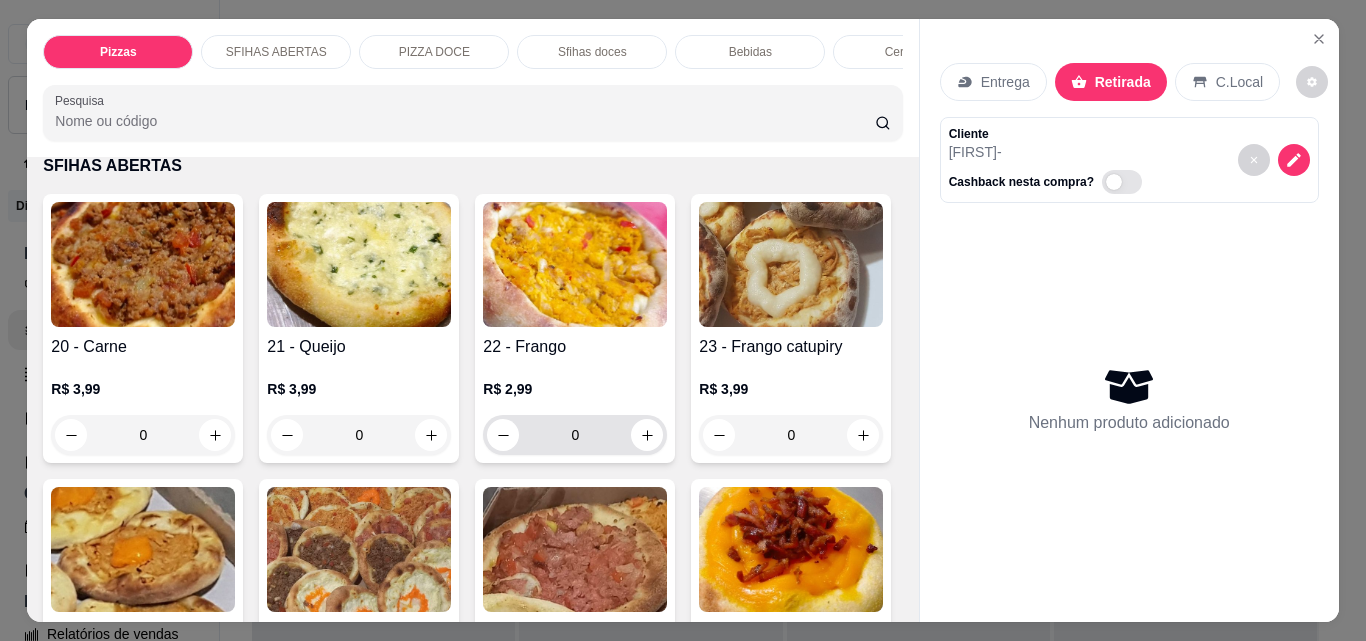 scroll, scrollTop: 700, scrollLeft: 0, axis: vertical 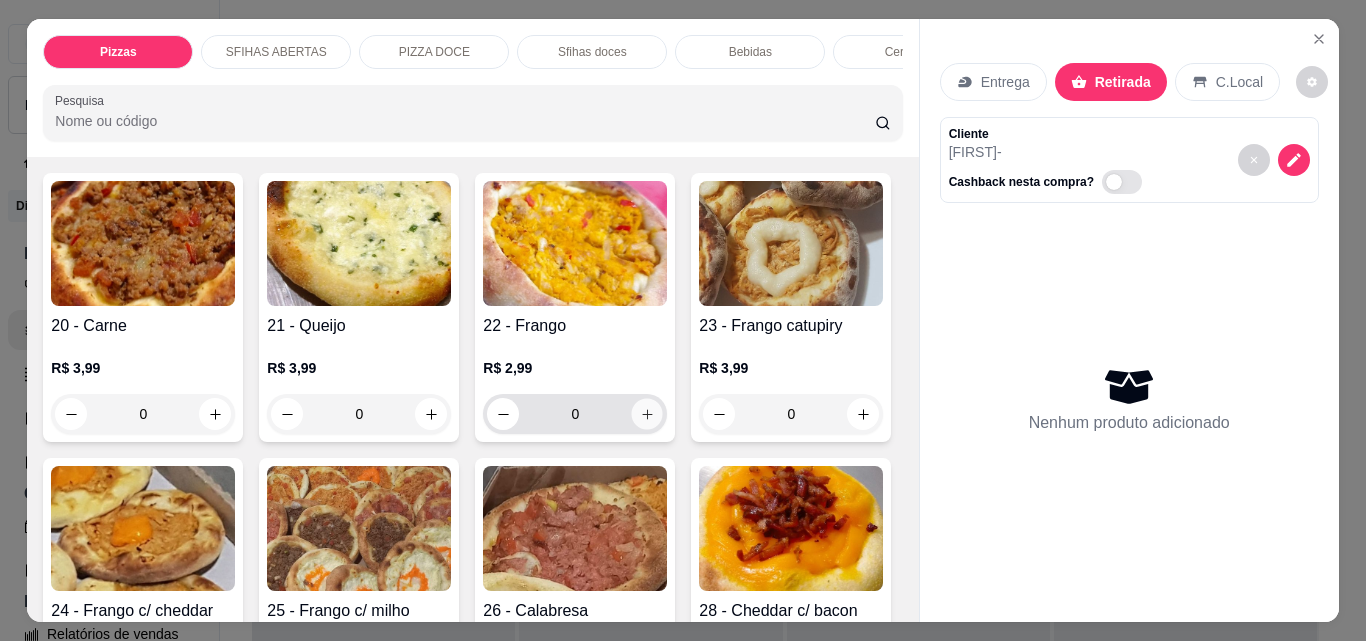 click 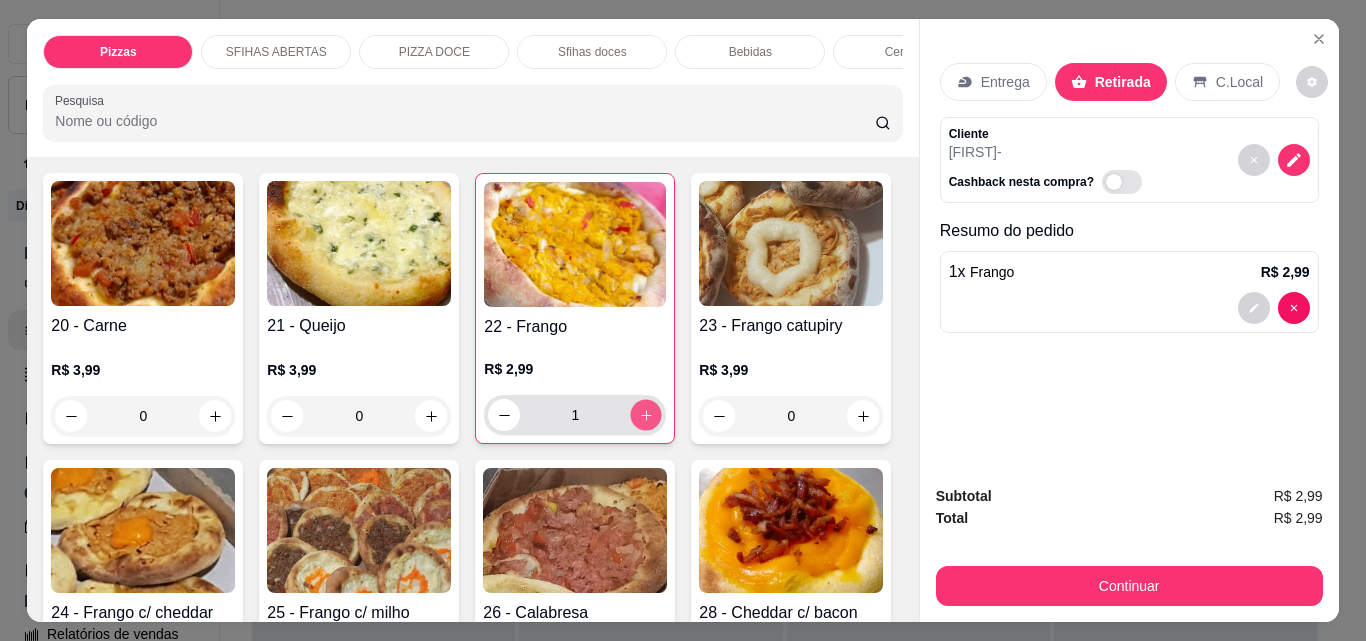 click 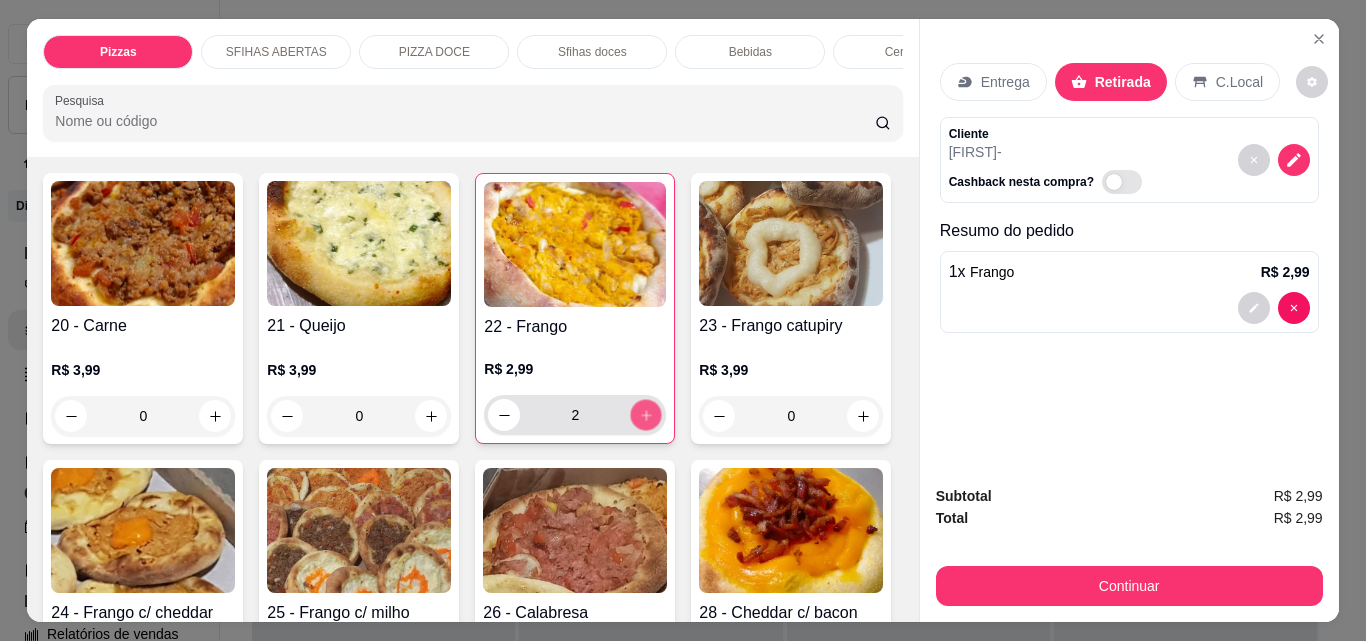 click 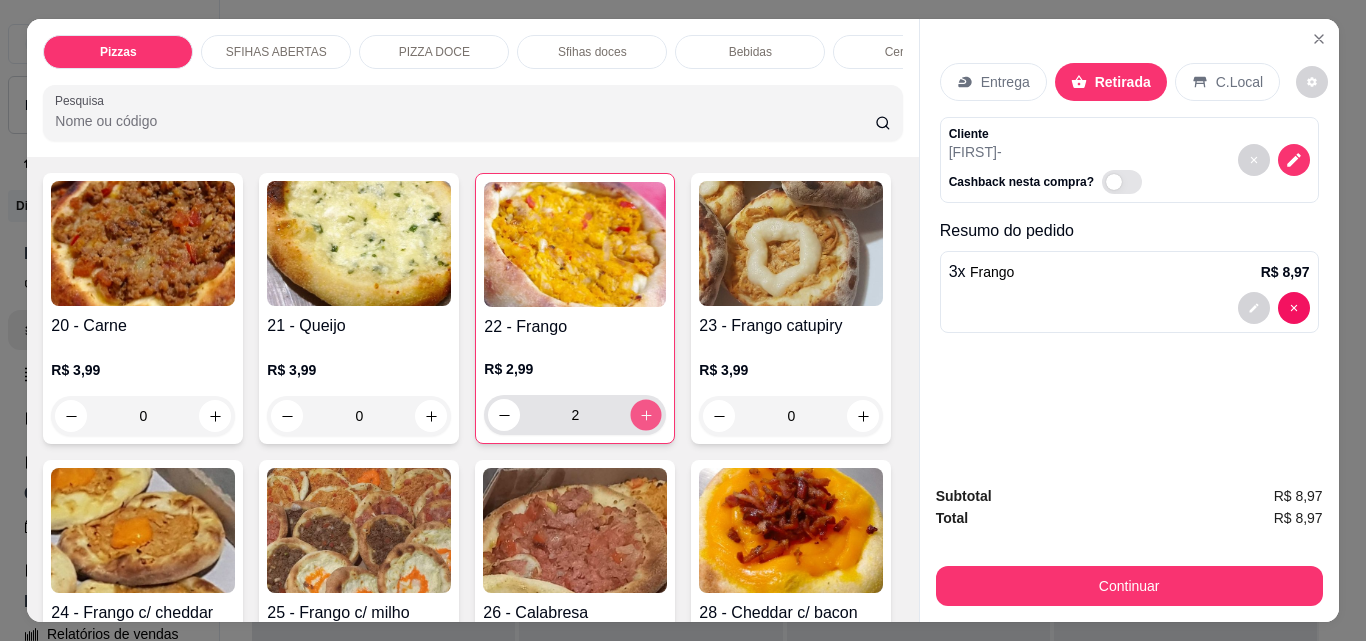 click 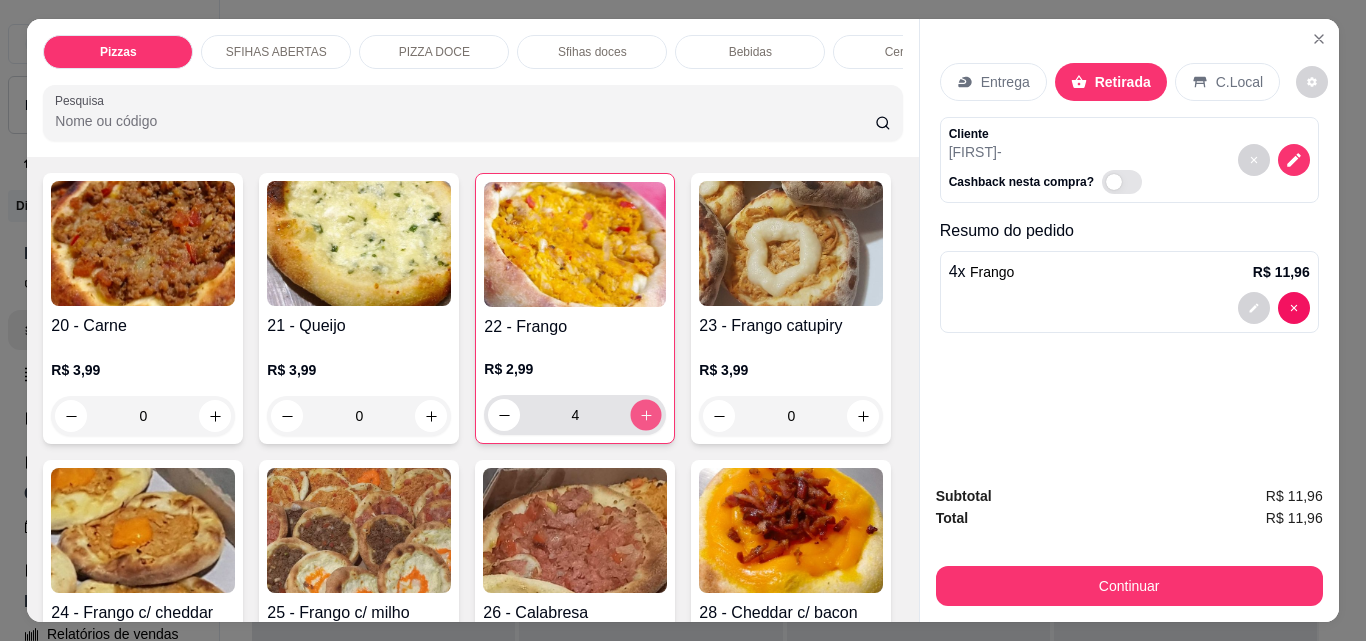 click 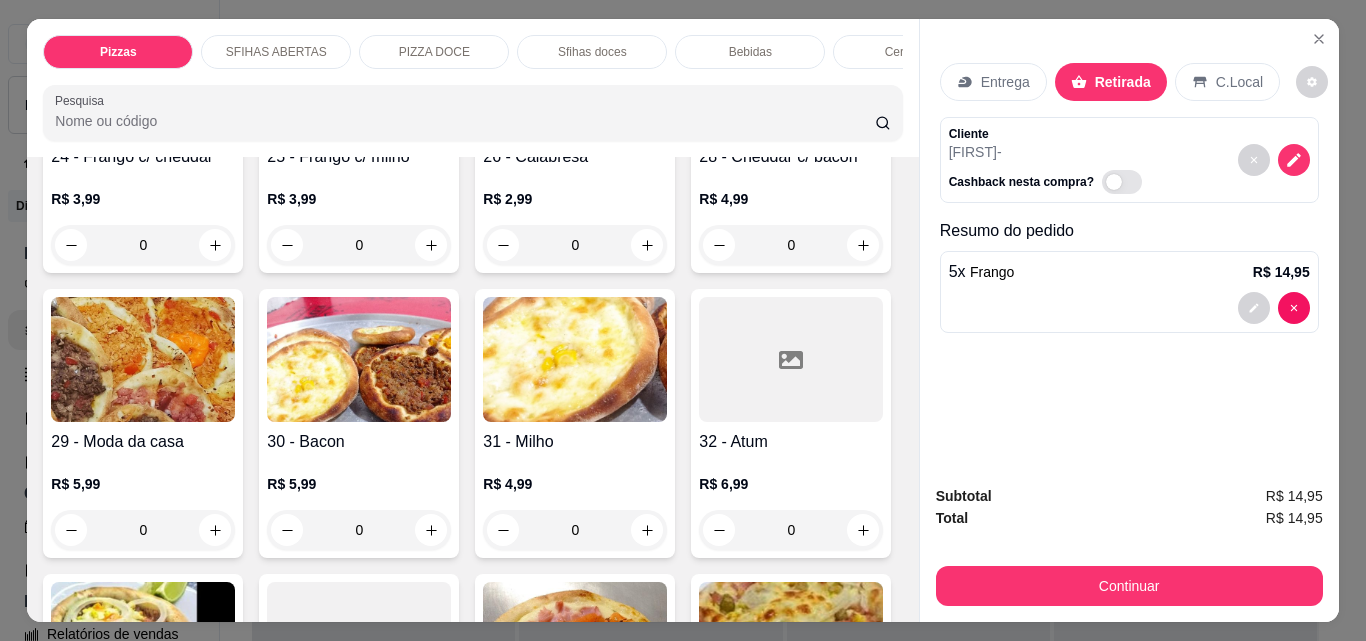 scroll, scrollTop: 1400, scrollLeft: 0, axis: vertical 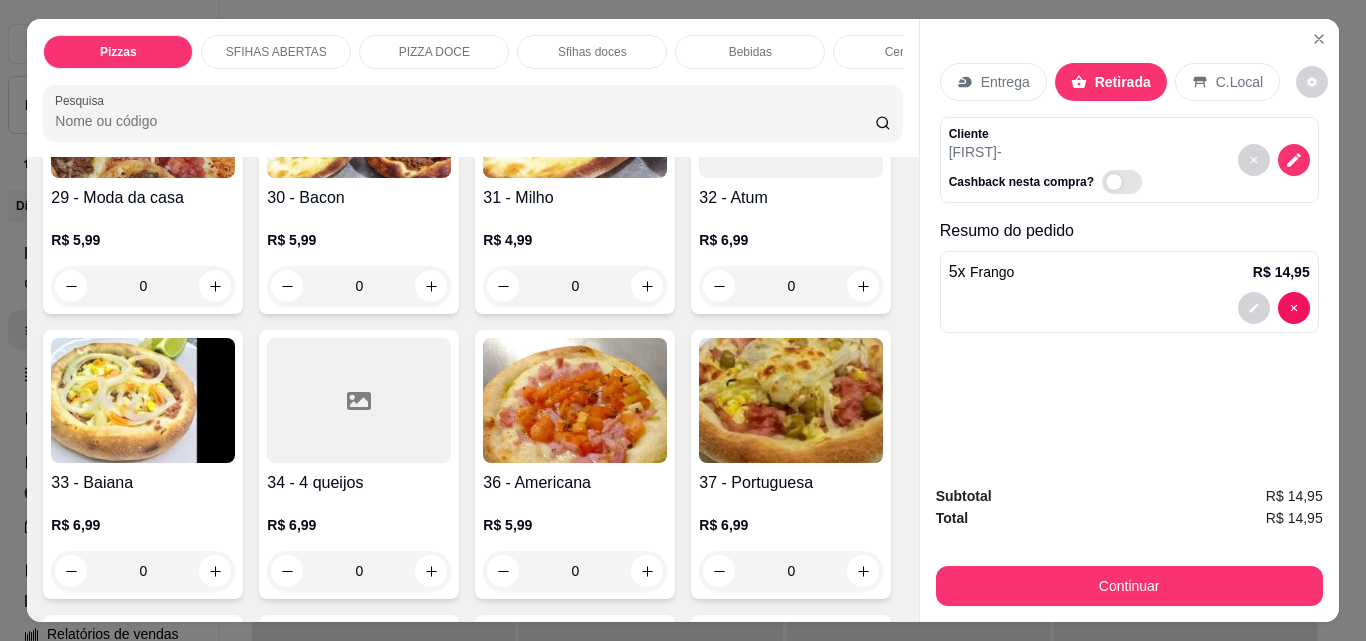 click 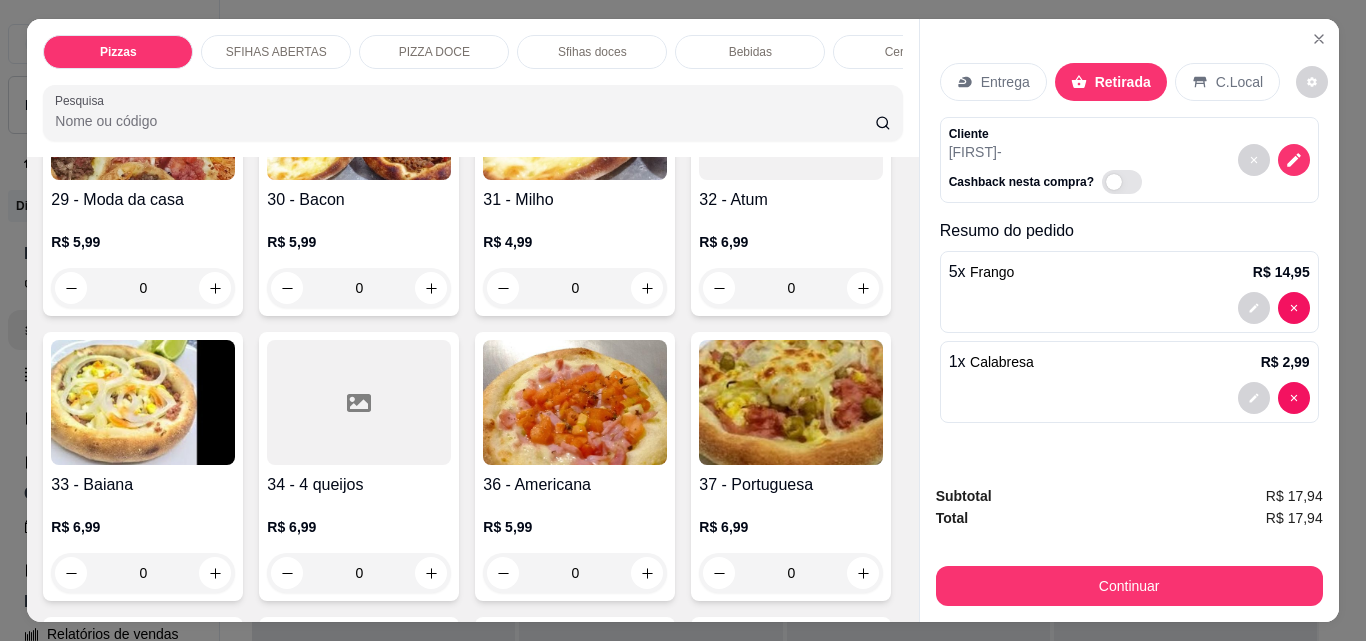 click 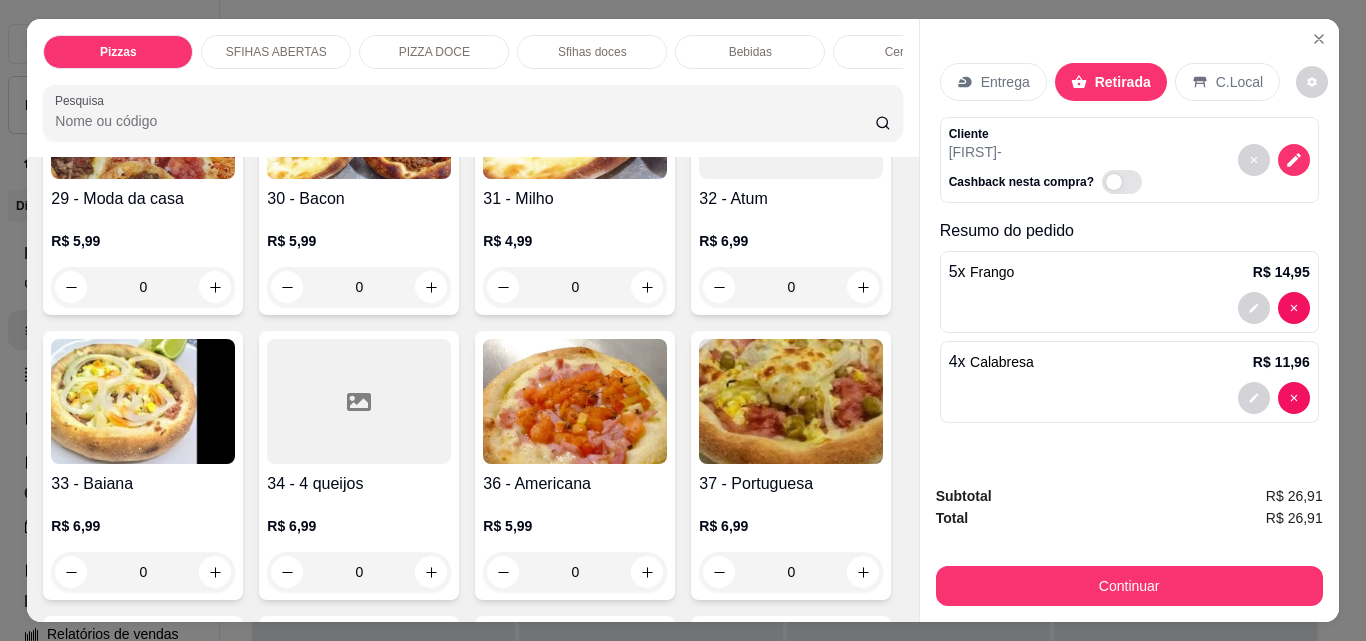 click 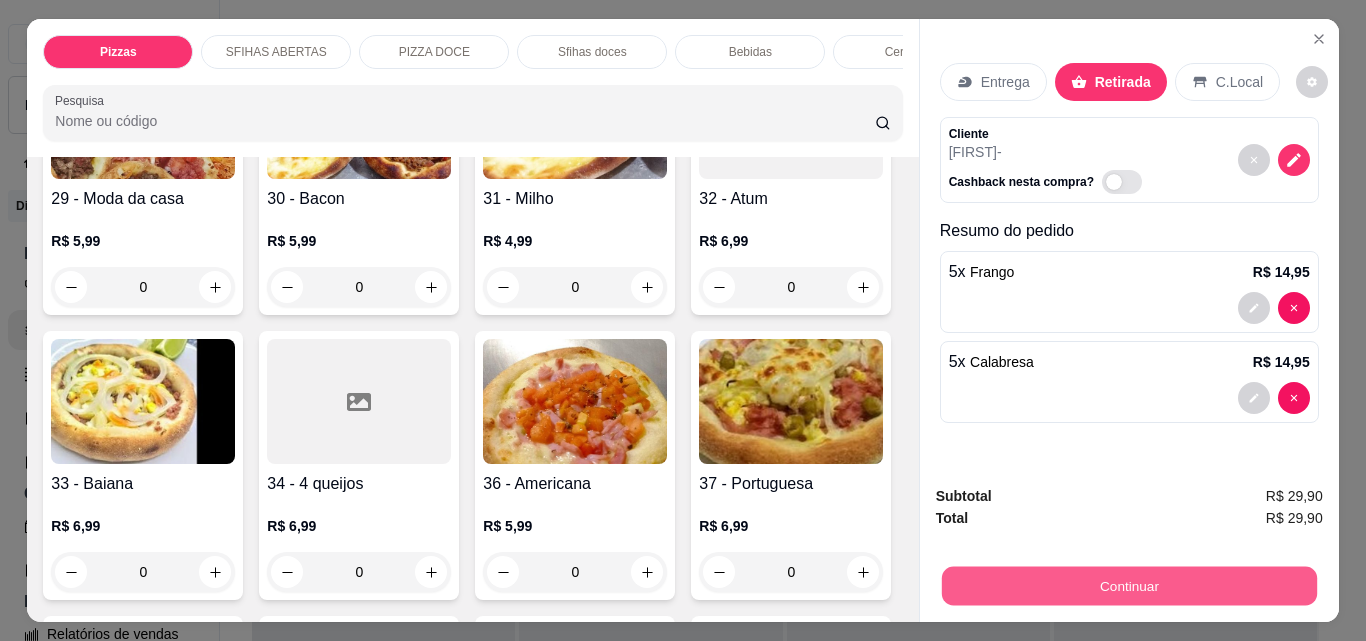 click on "Continuar" at bounding box center [1129, 583] 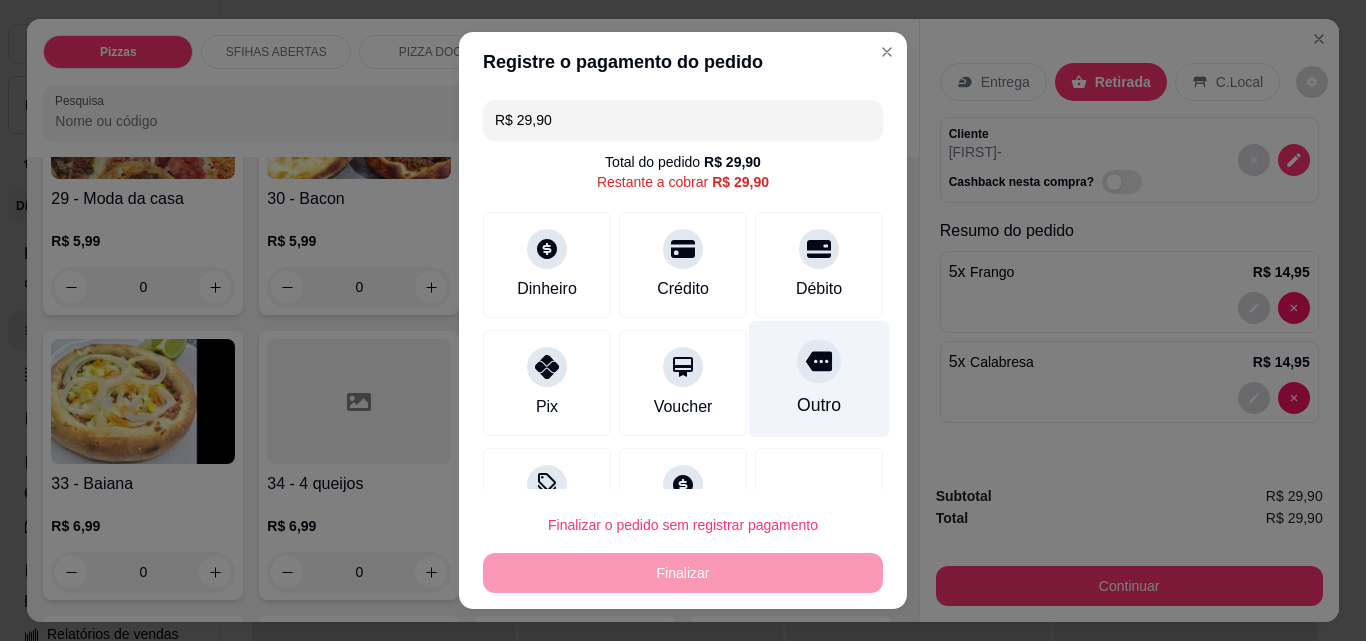 click 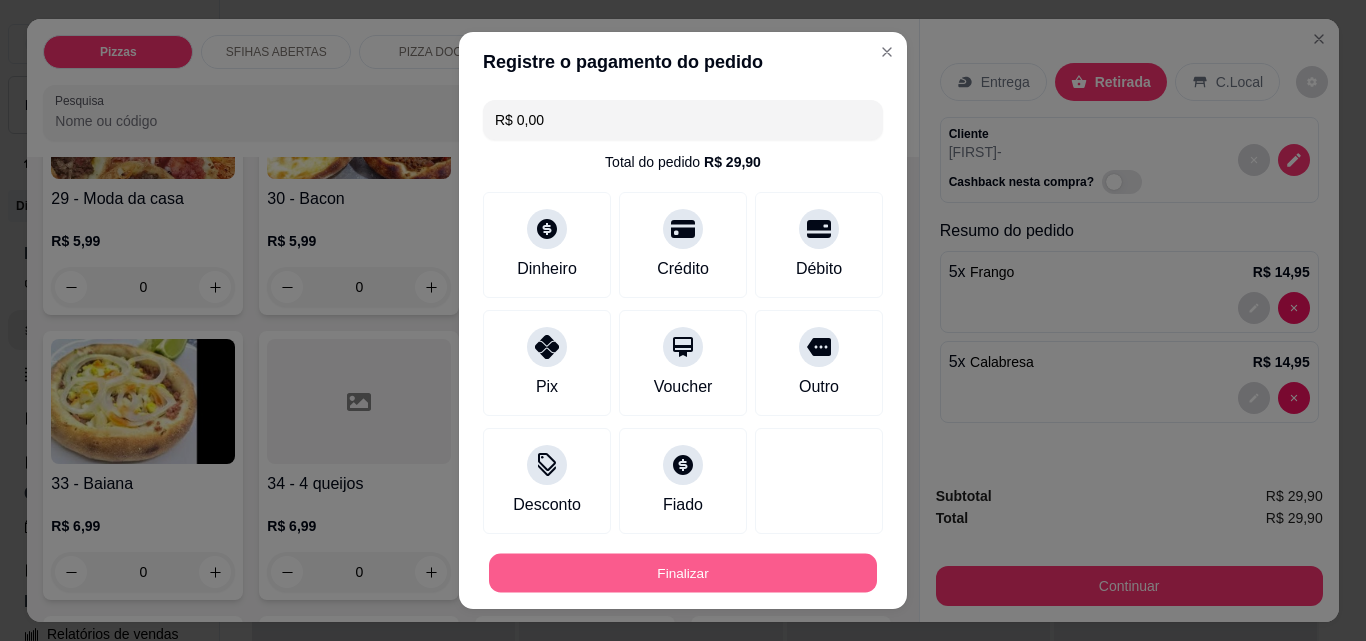 click on "Finalizar" at bounding box center [683, 573] 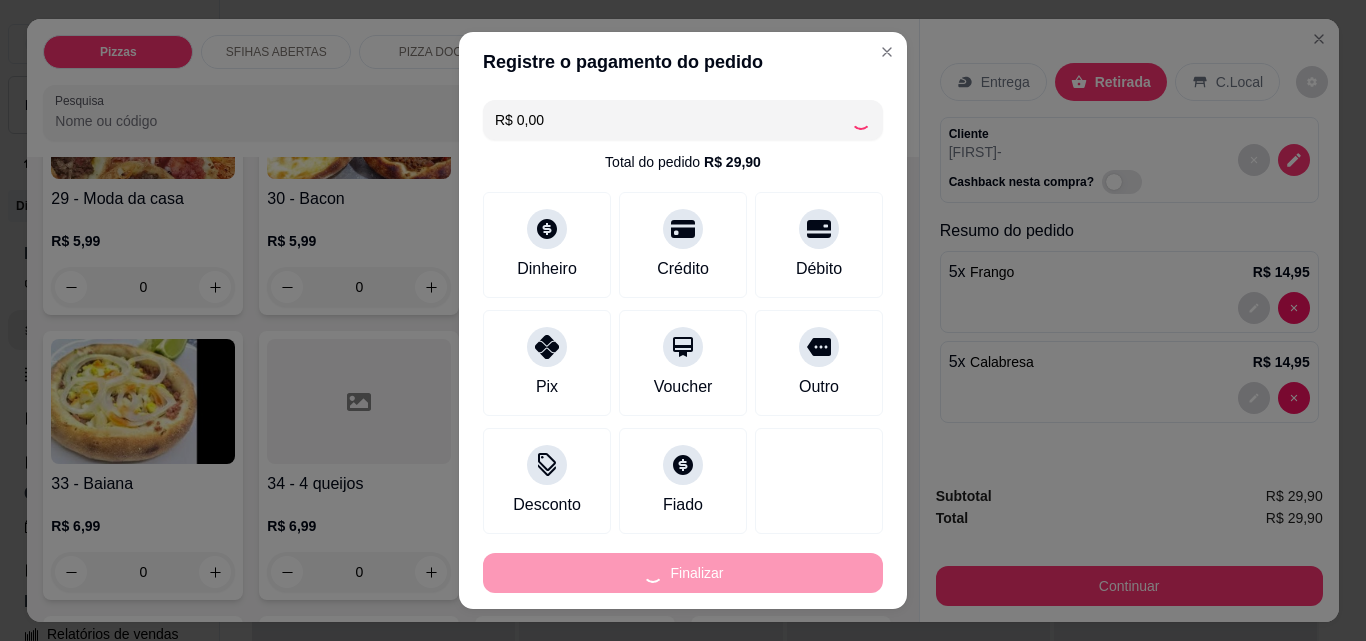 type on "0" 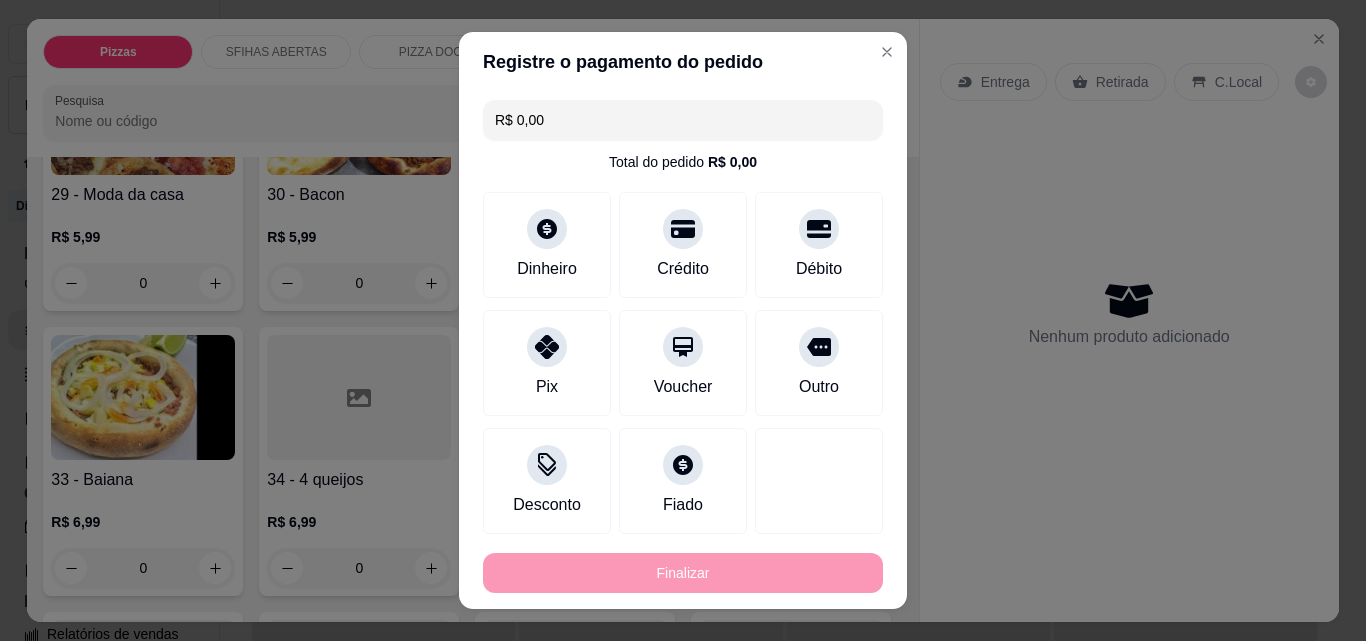 type on "-R$ 29,90" 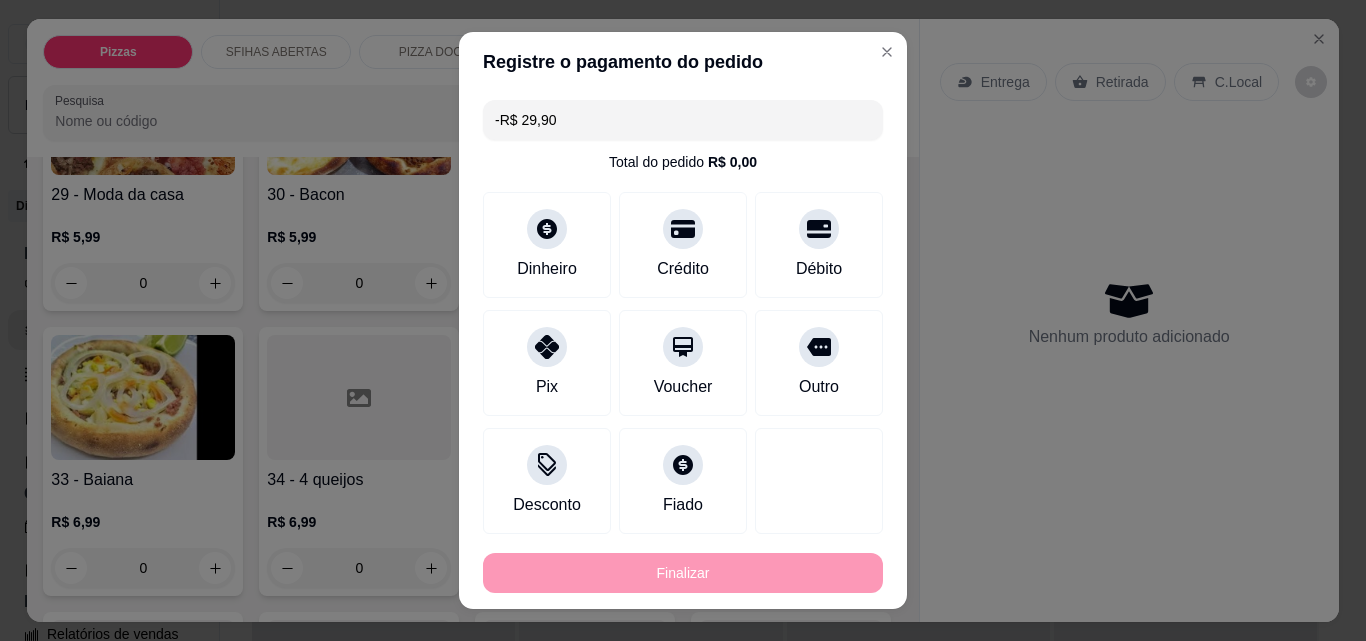 scroll, scrollTop: 1398, scrollLeft: 0, axis: vertical 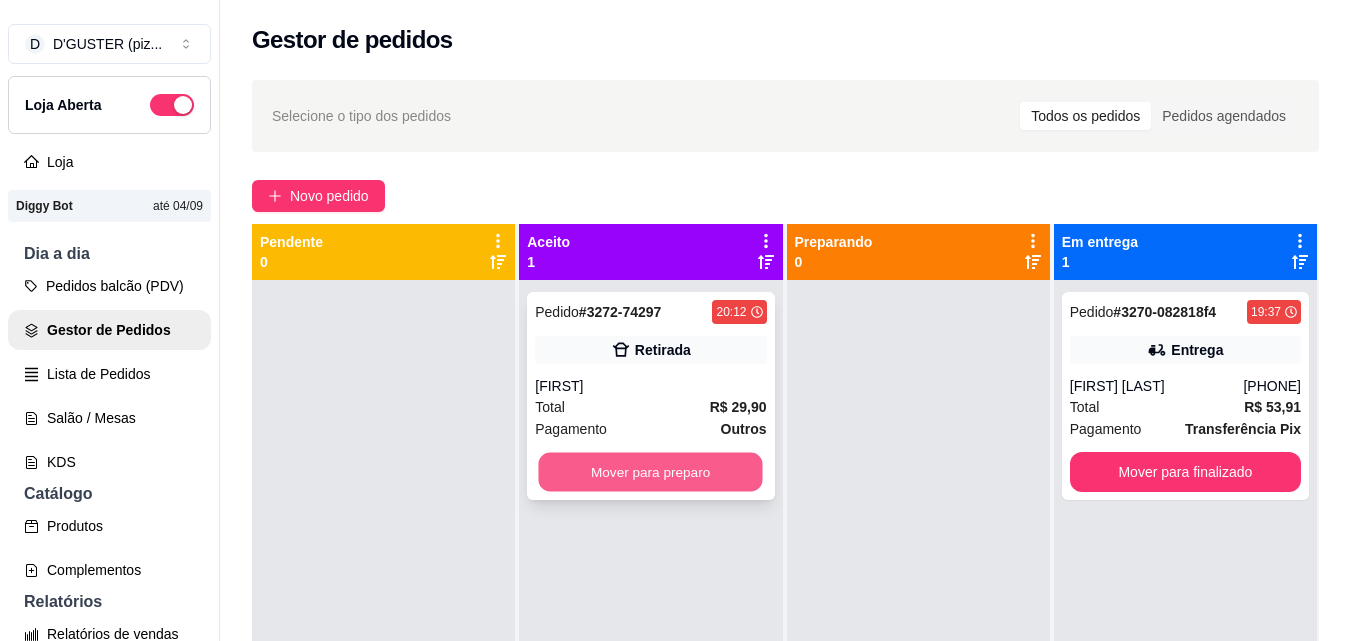 click on "Mover para preparo" at bounding box center [651, 472] 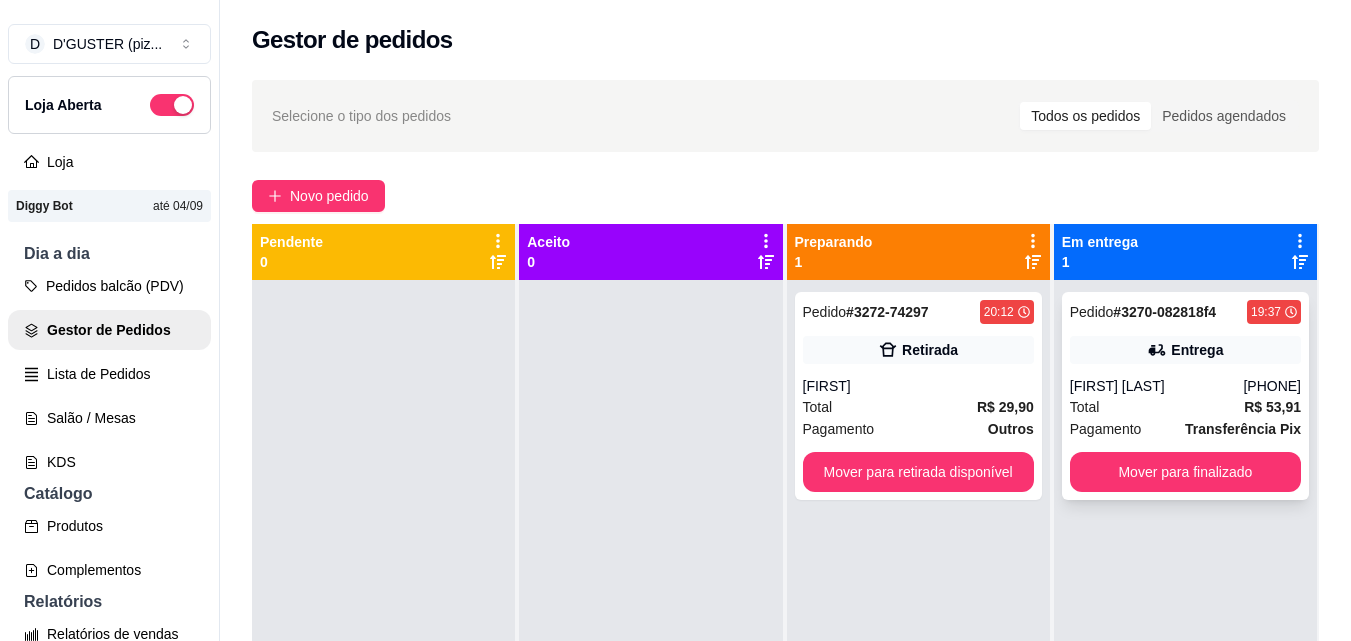 click on "Transferência Pix" at bounding box center [1243, 429] 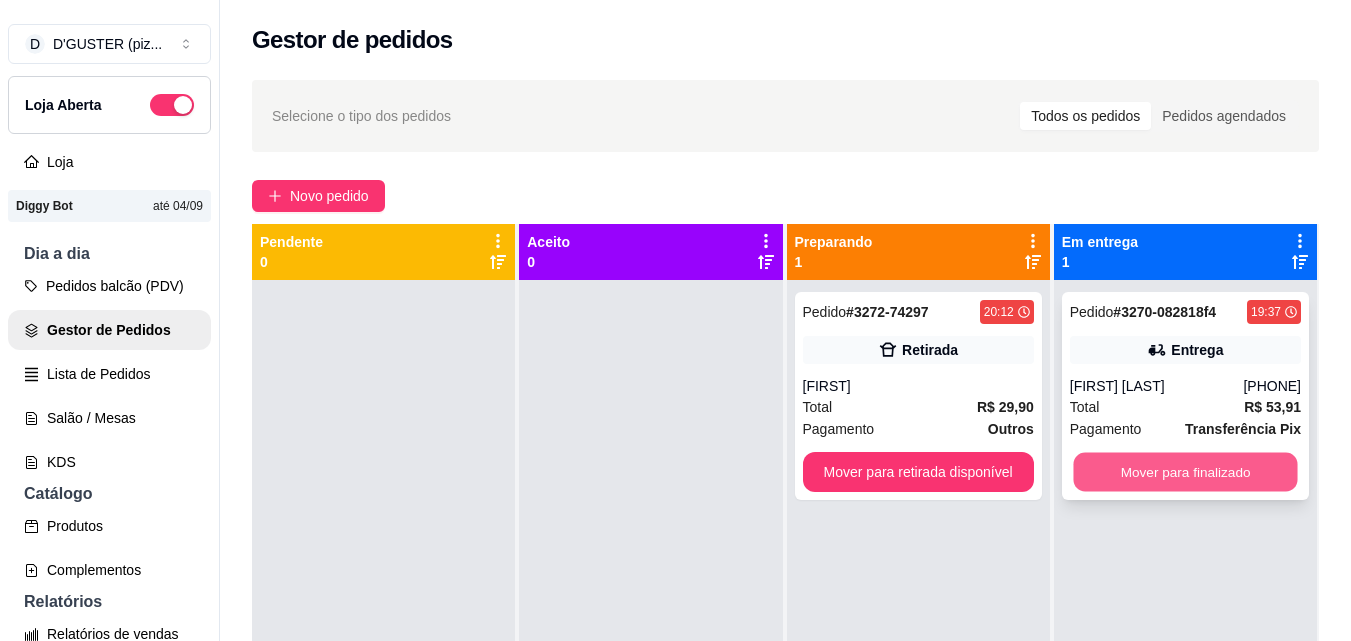 click on "Mover para finalizado" at bounding box center (1185, 472) 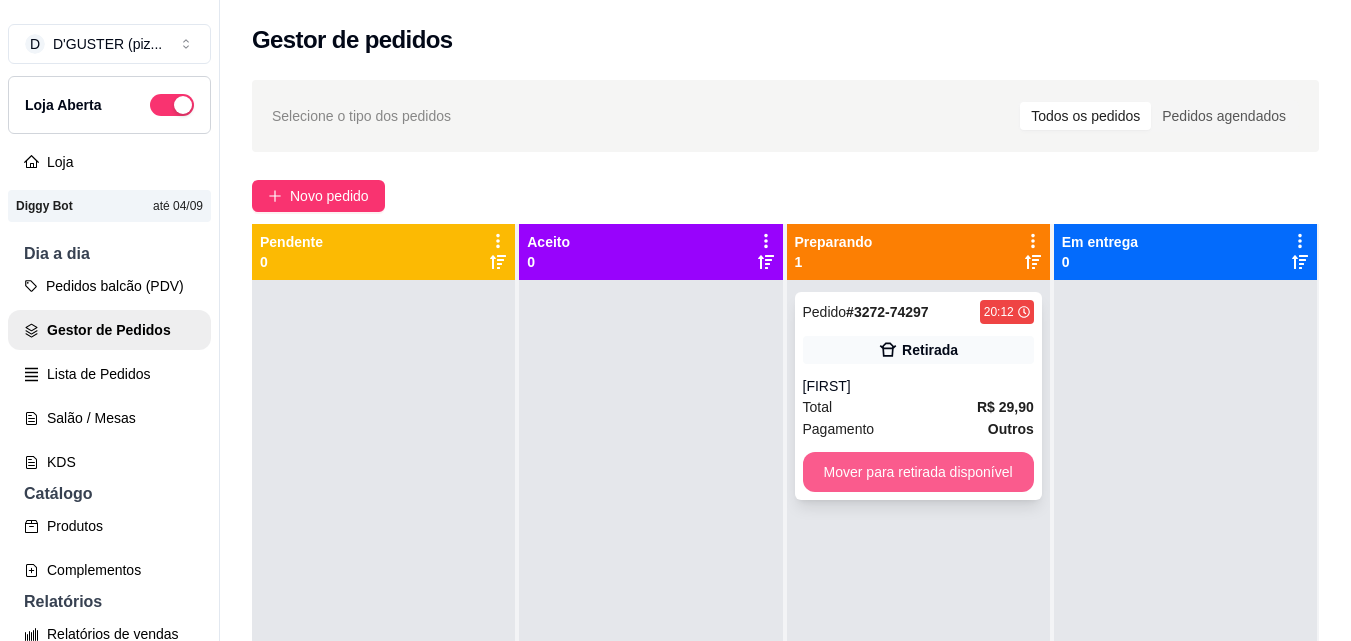 click on "Mover para retirada disponível" at bounding box center [918, 472] 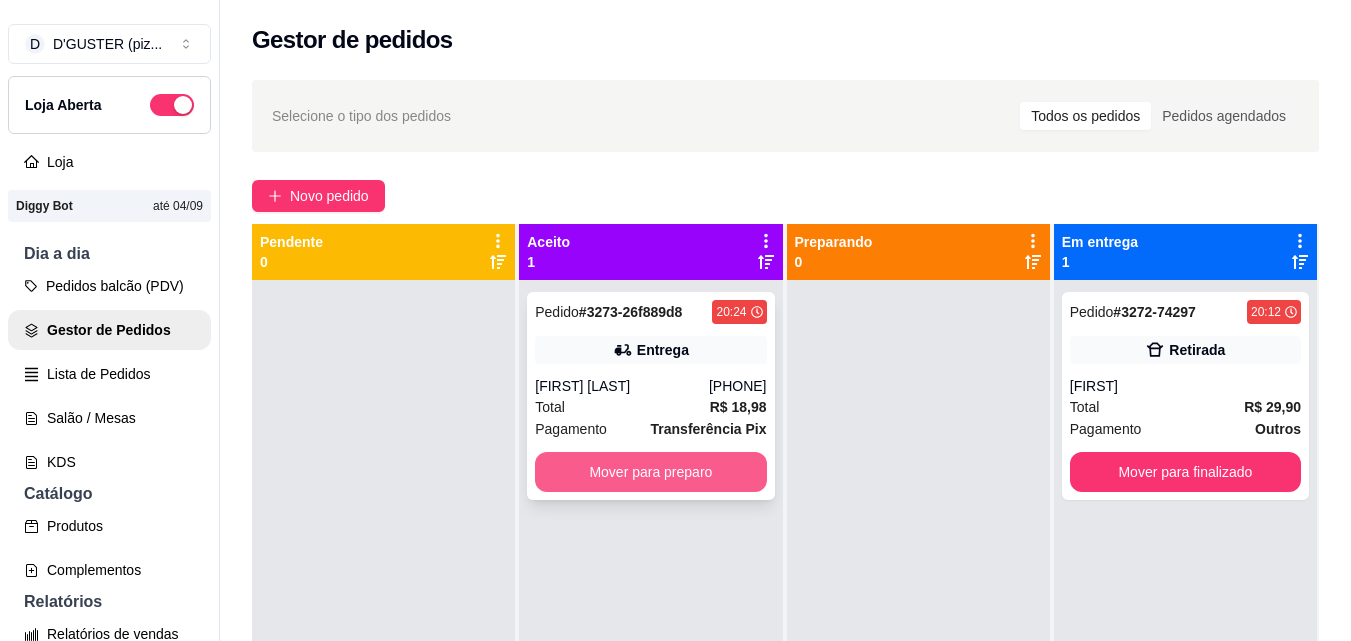 click on "Mover para preparo" at bounding box center (650, 472) 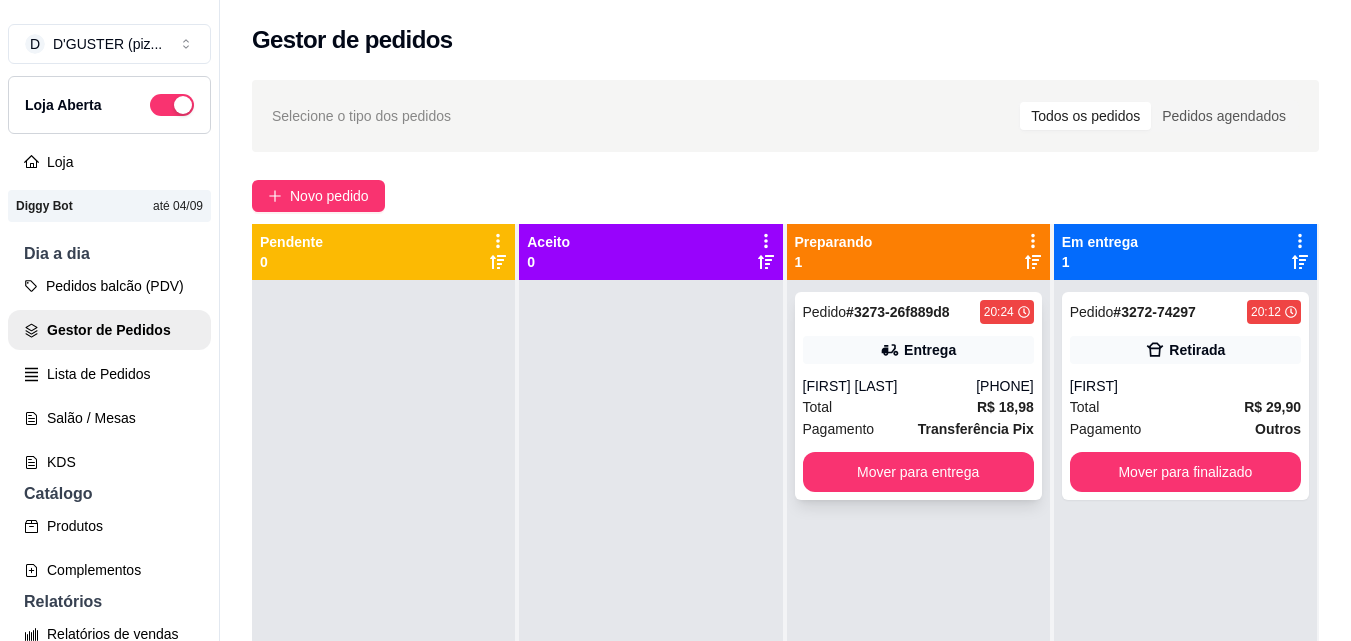 click on "Pedido # 3273-26f889d8 20:24 Entrega [FIRST] [LAST] [PHONE] Total R$ 18,98 Pagamento Transferência Pix Mover para entrega" at bounding box center (918, 396) 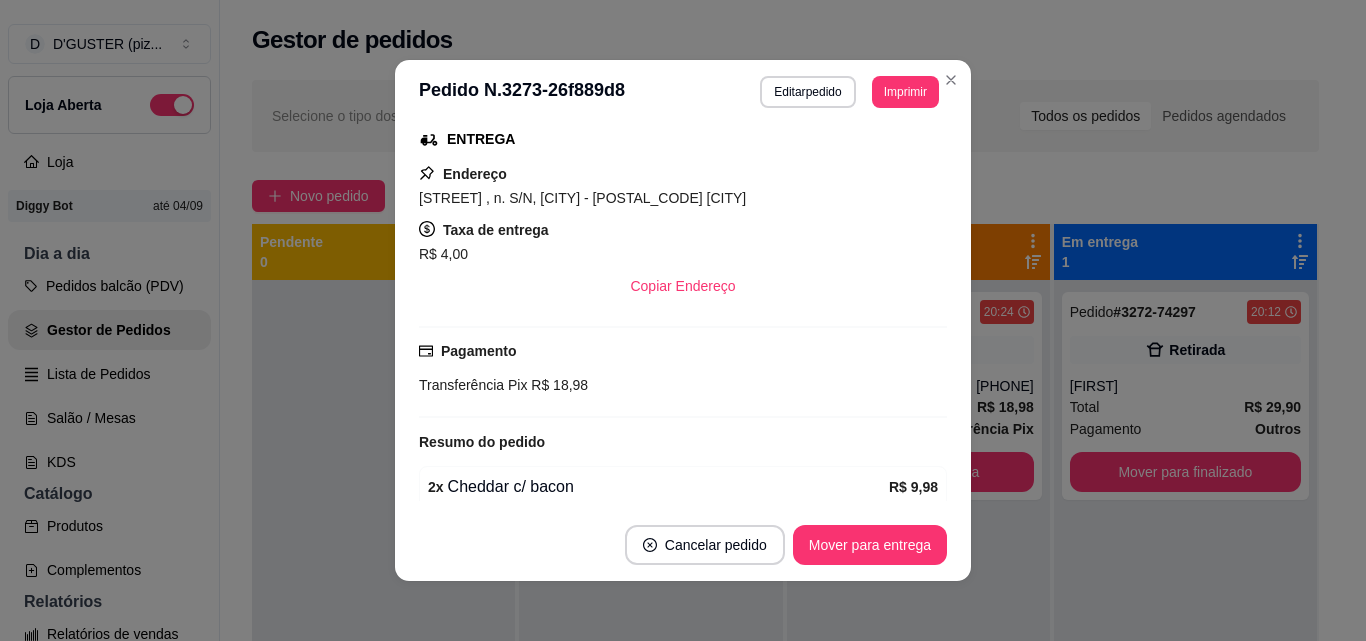 scroll, scrollTop: 470, scrollLeft: 0, axis: vertical 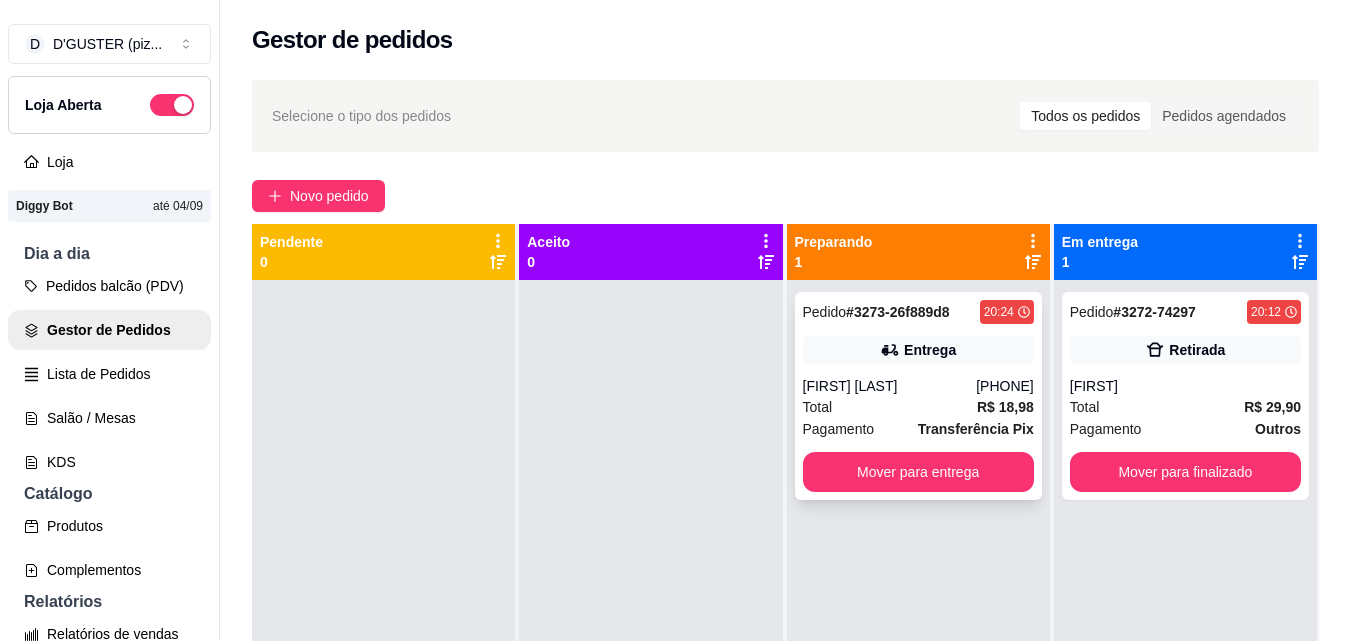 click on "[FIRST] [LAST]" at bounding box center [890, 386] 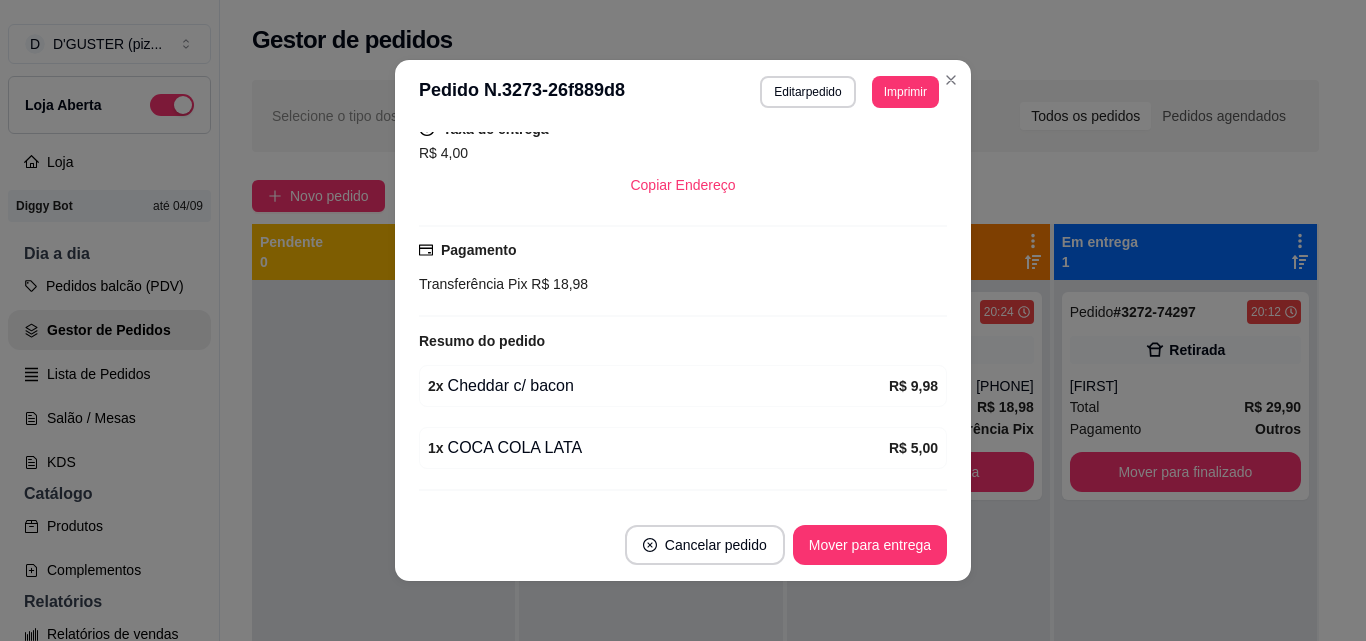scroll, scrollTop: 470, scrollLeft: 0, axis: vertical 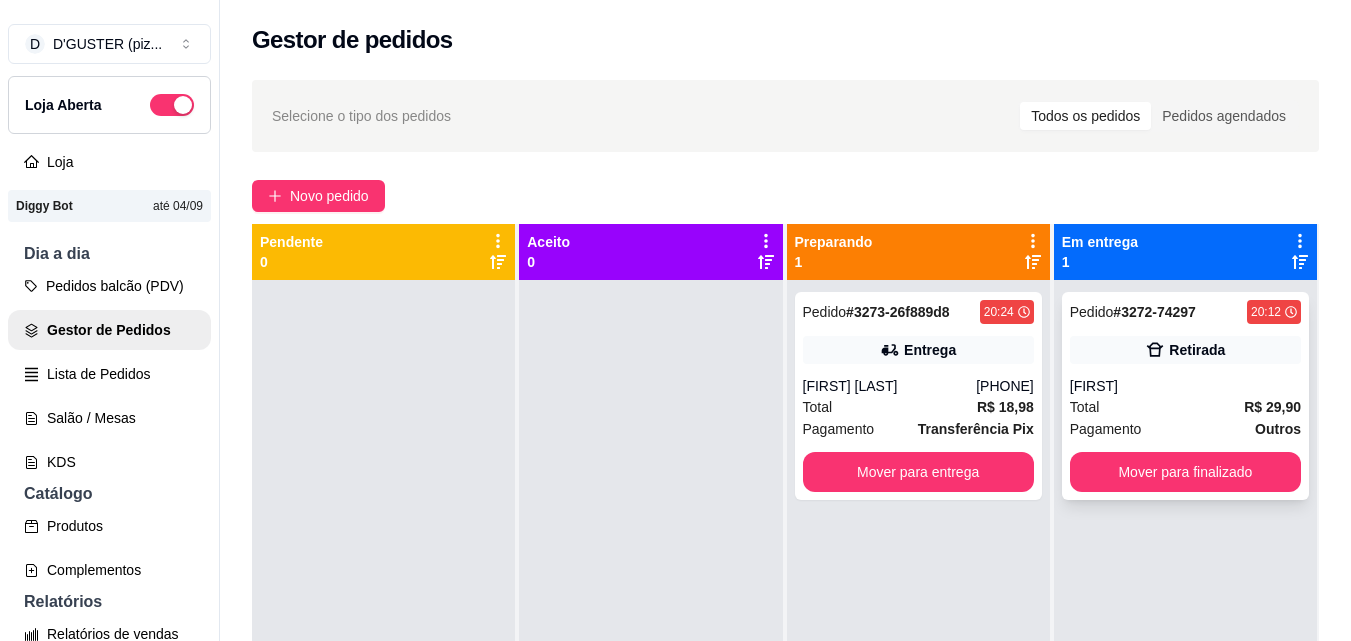 click on "[FIRST]" at bounding box center (1185, 386) 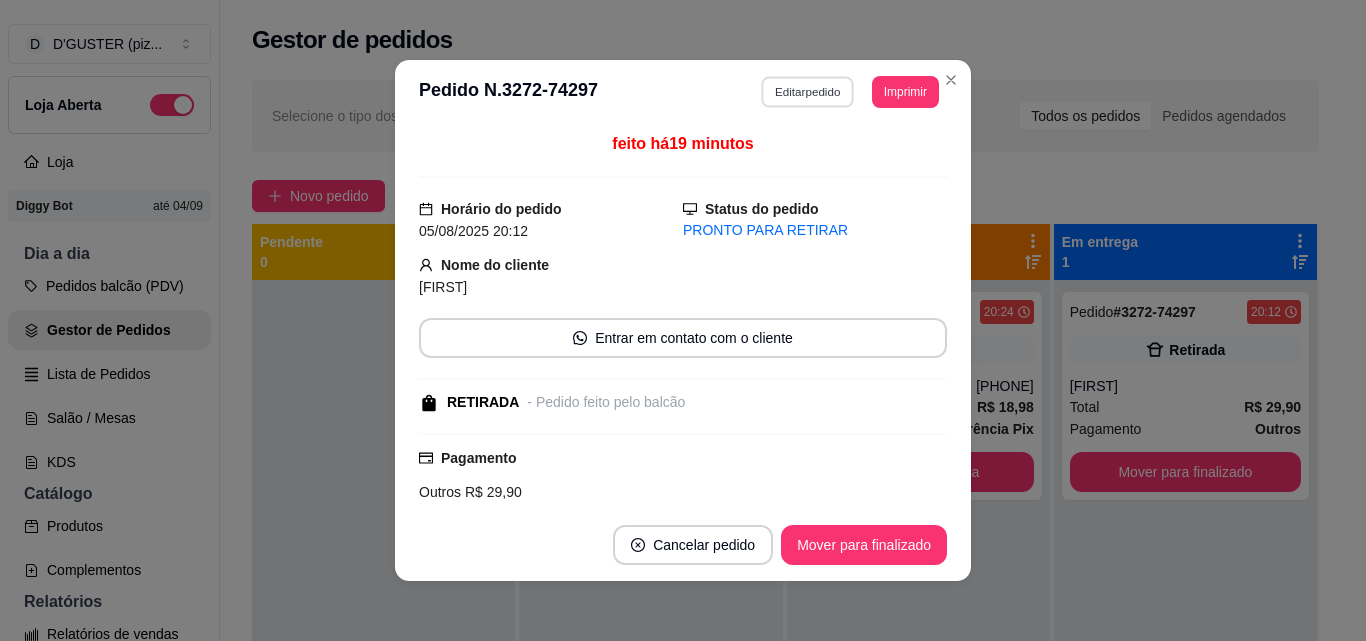 click on "Editar  pedido" at bounding box center (808, 91) 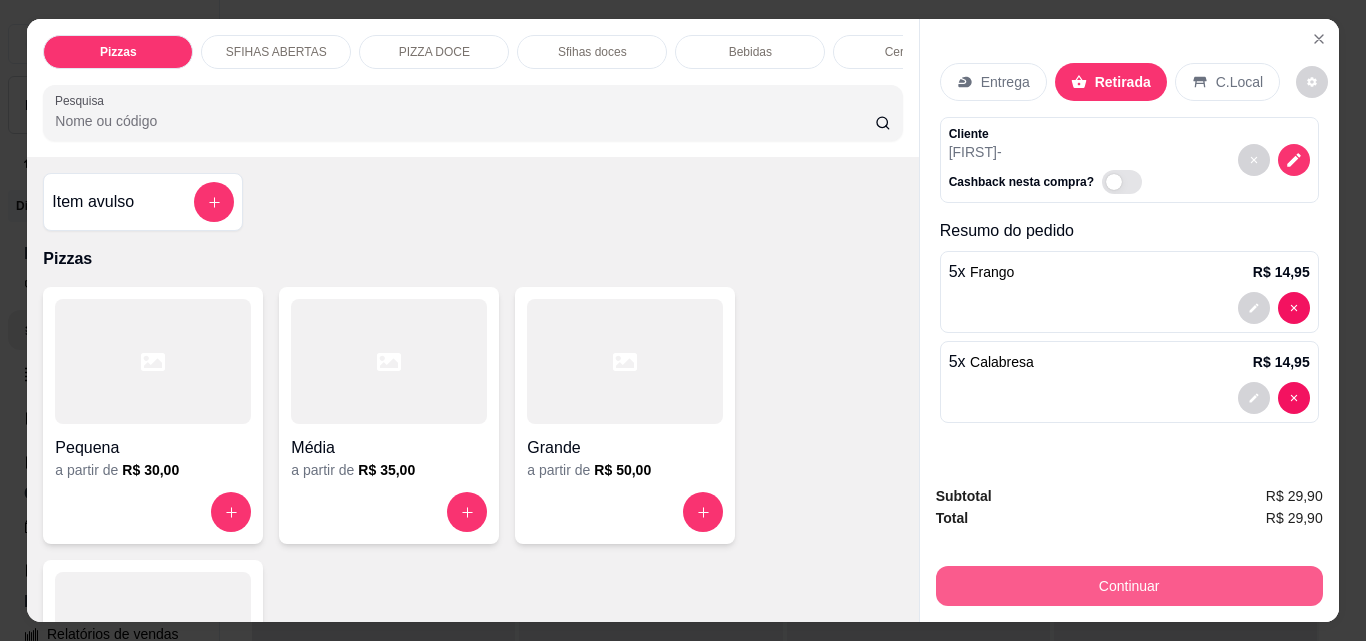 click on "Continuar" at bounding box center (1129, 586) 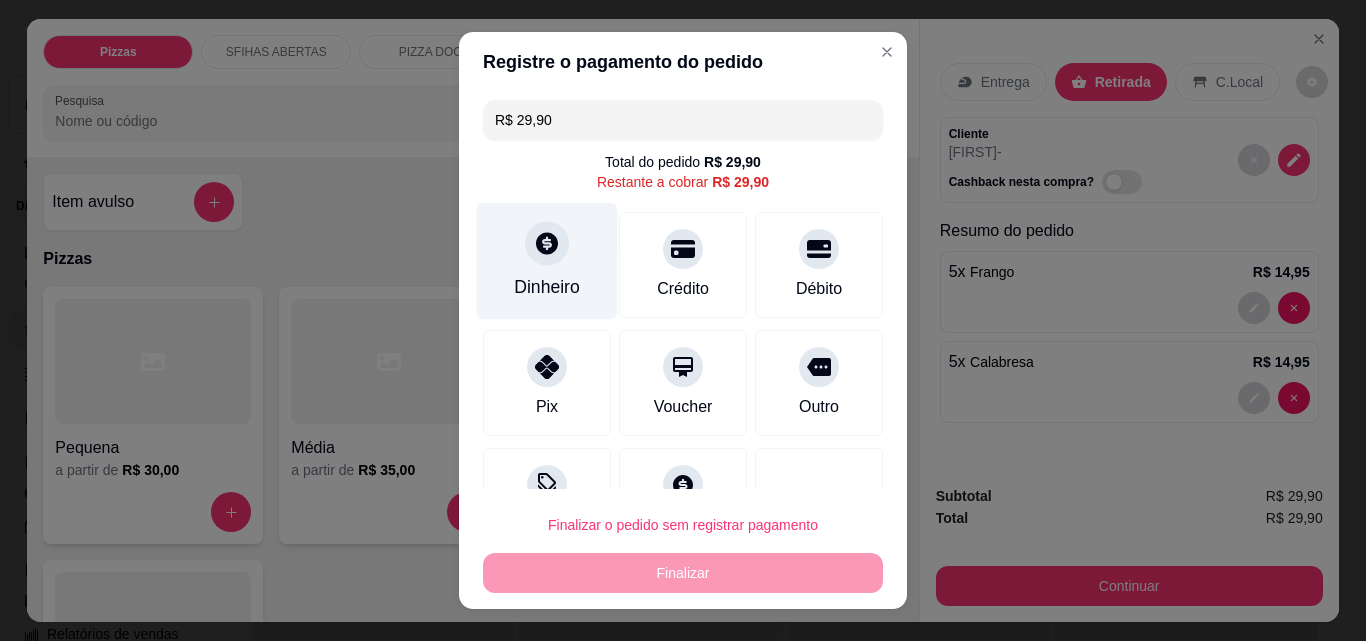 click at bounding box center [547, 243] 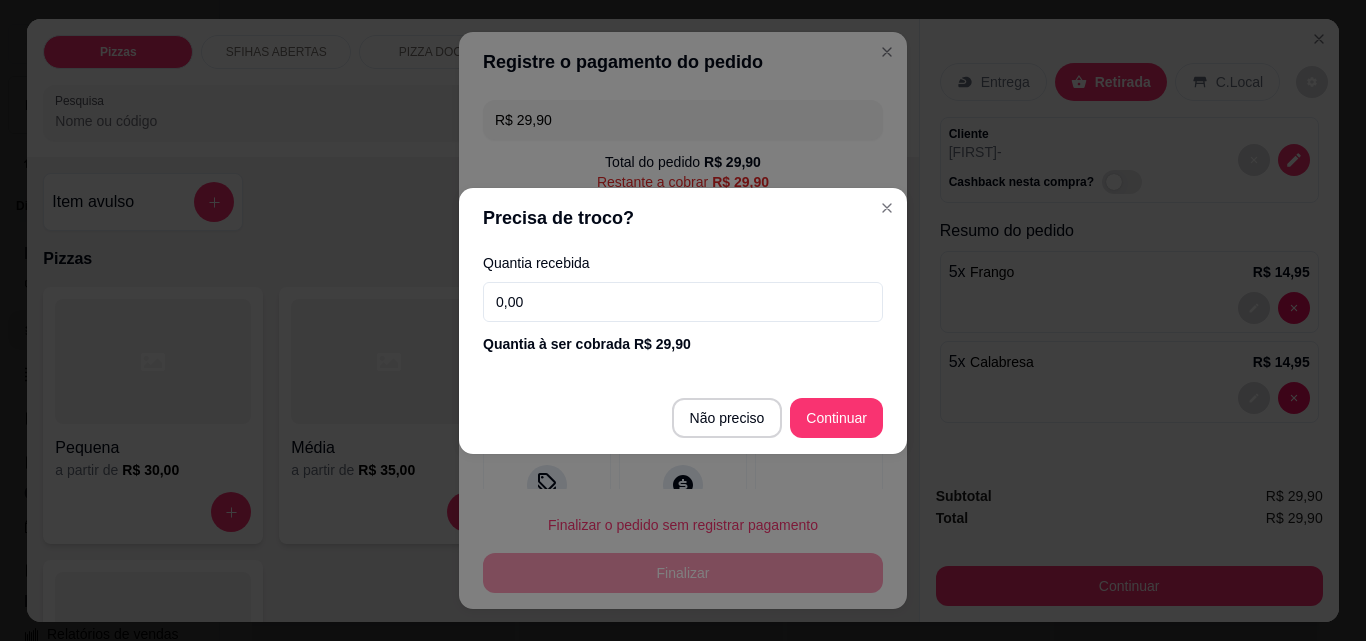 click on "0,00" at bounding box center [683, 302] 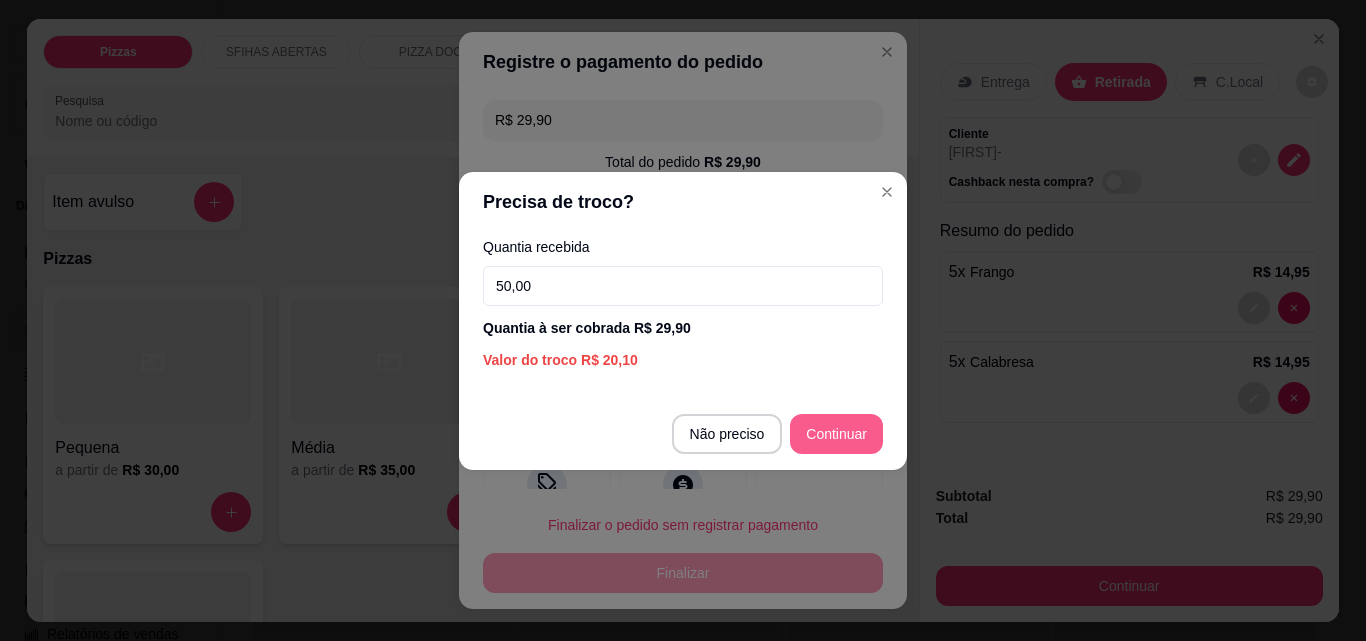 type on "50,00" 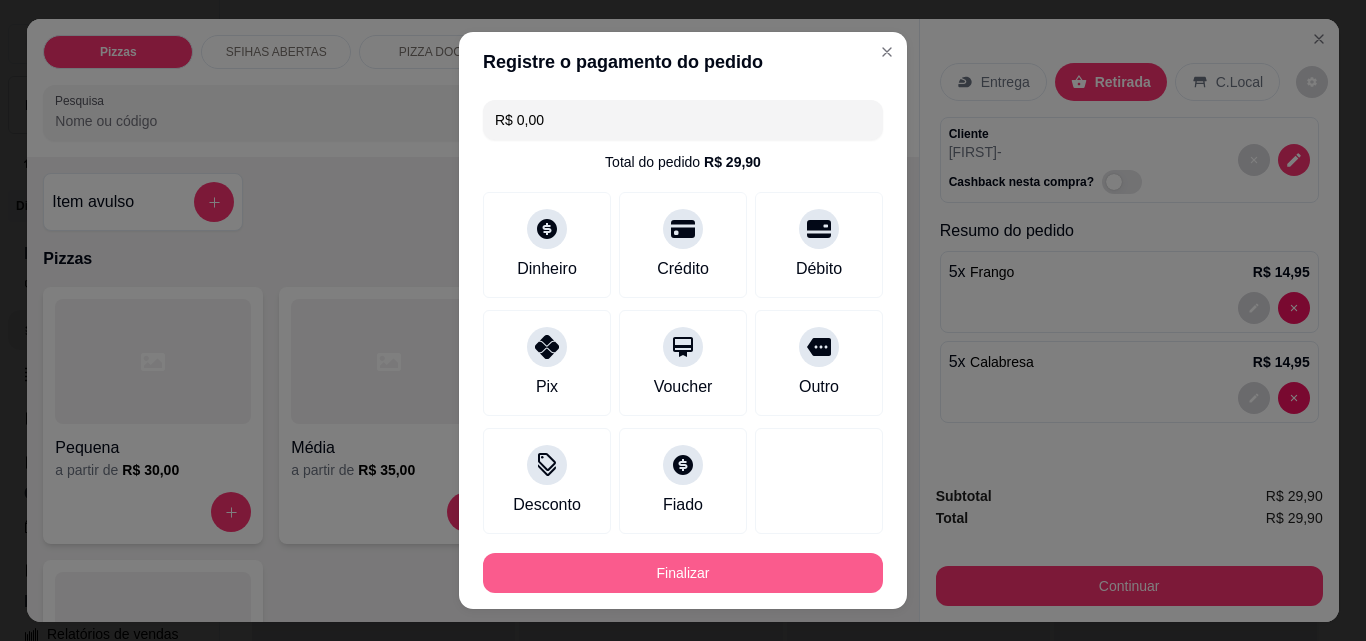 click on "Finalizar" at bounding box center (683, 573) 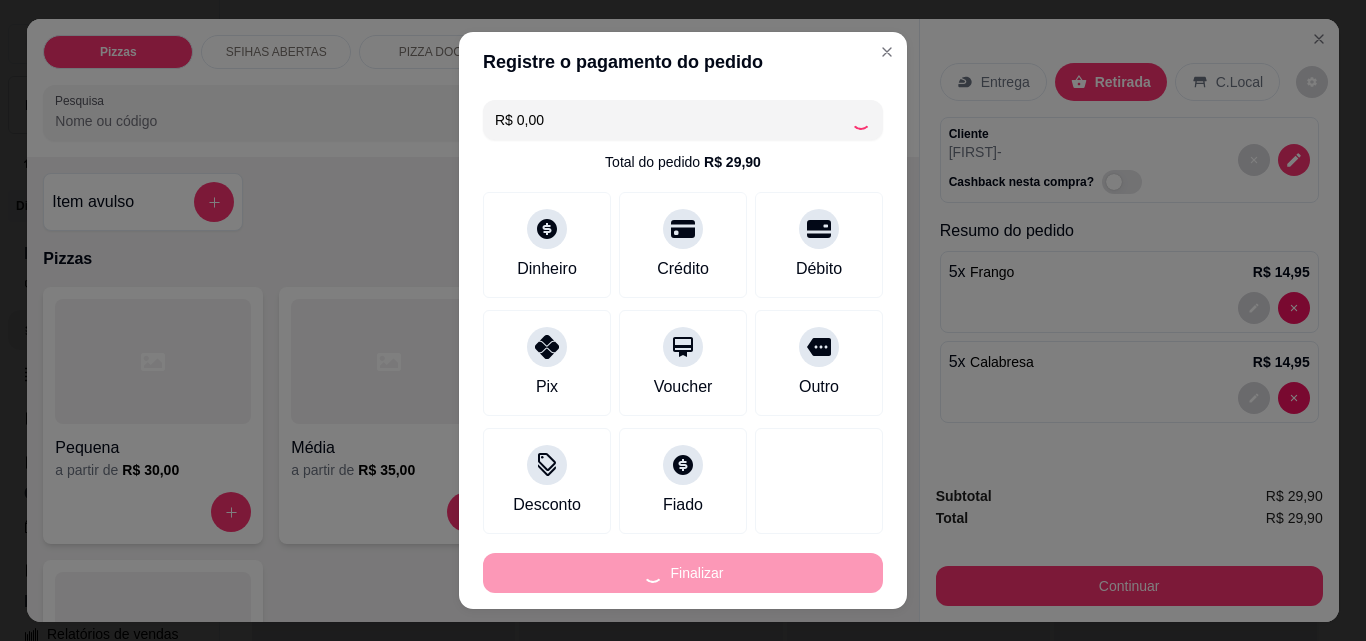 click on "Finalizar" at bounding box center [683, 573] 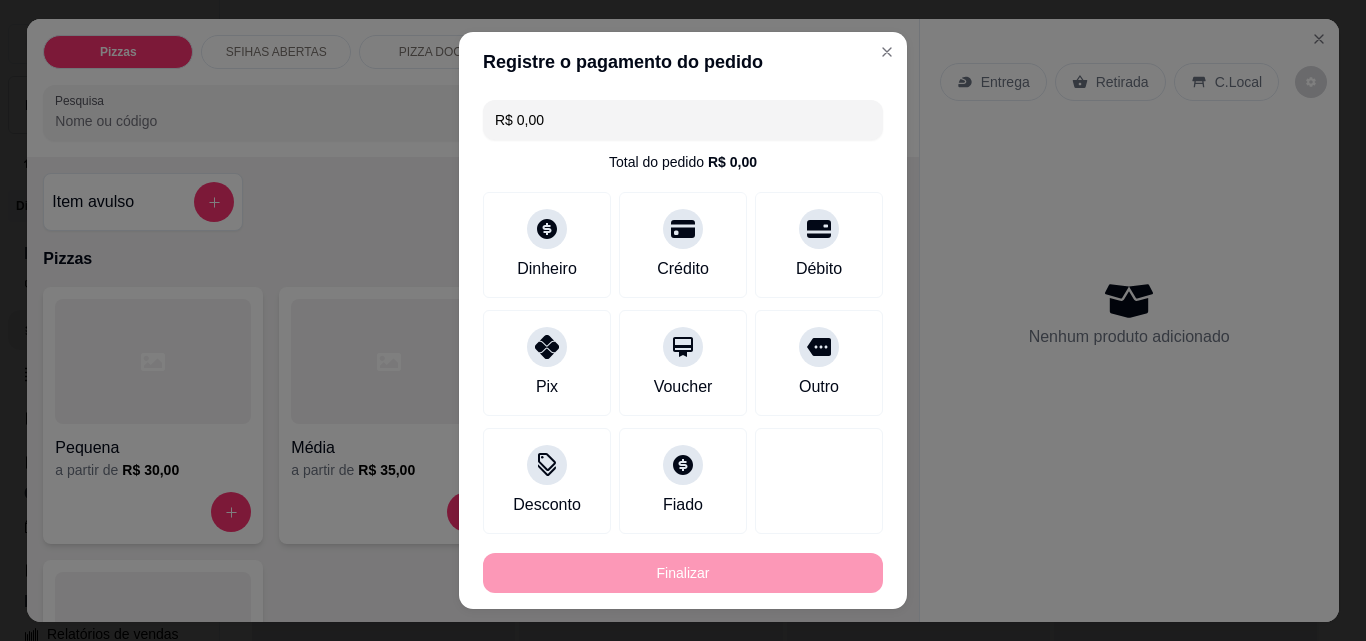 type on "-R$ 29,90" 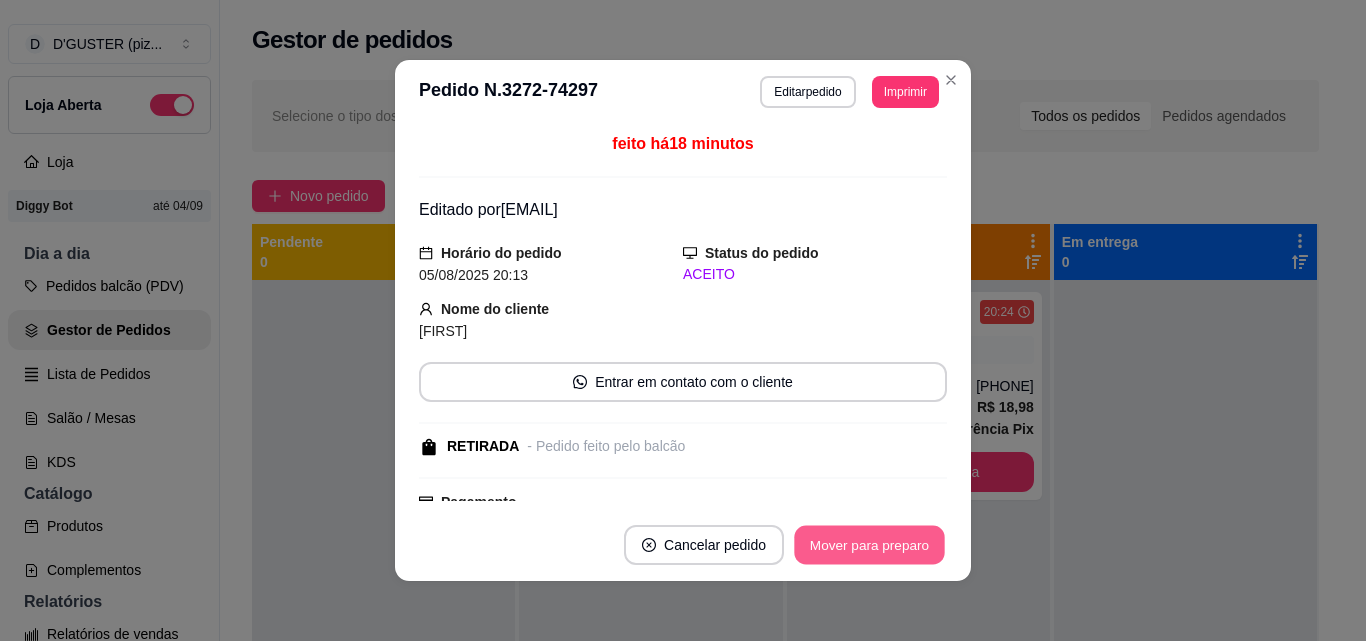 click on "Mover para preparo" at bounding box center (869, 545) 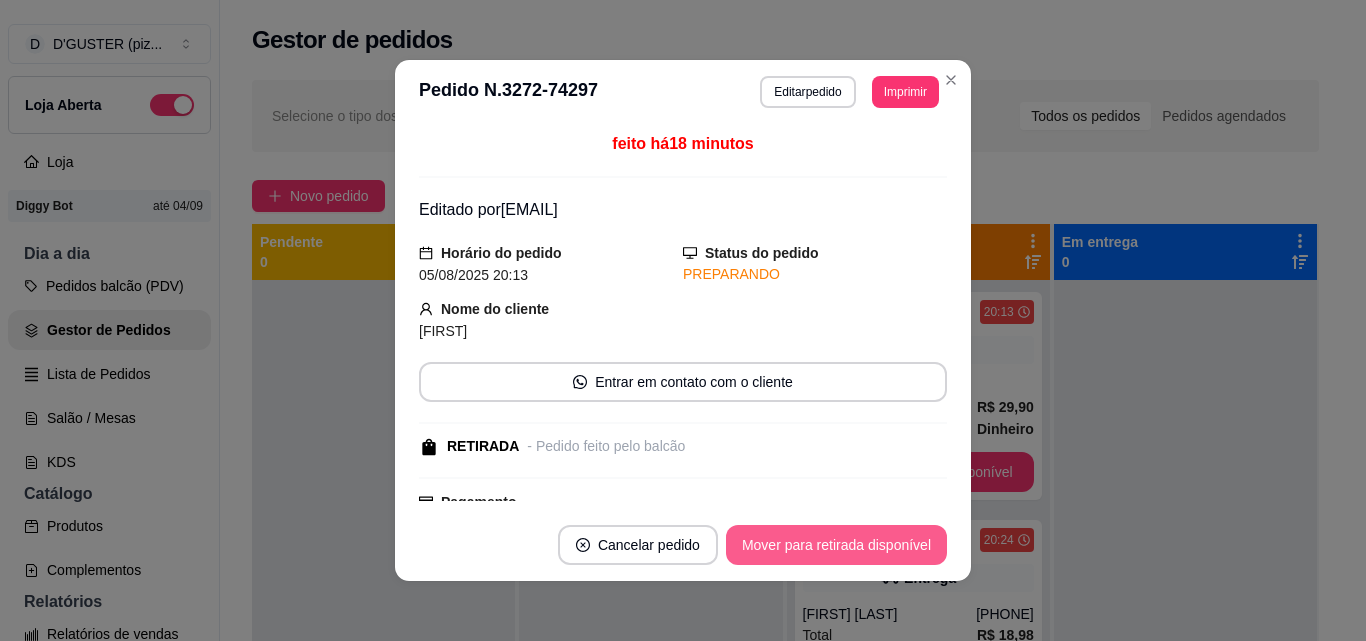 click on "Mover para retirada disponível" at bounding box center [836, 545] 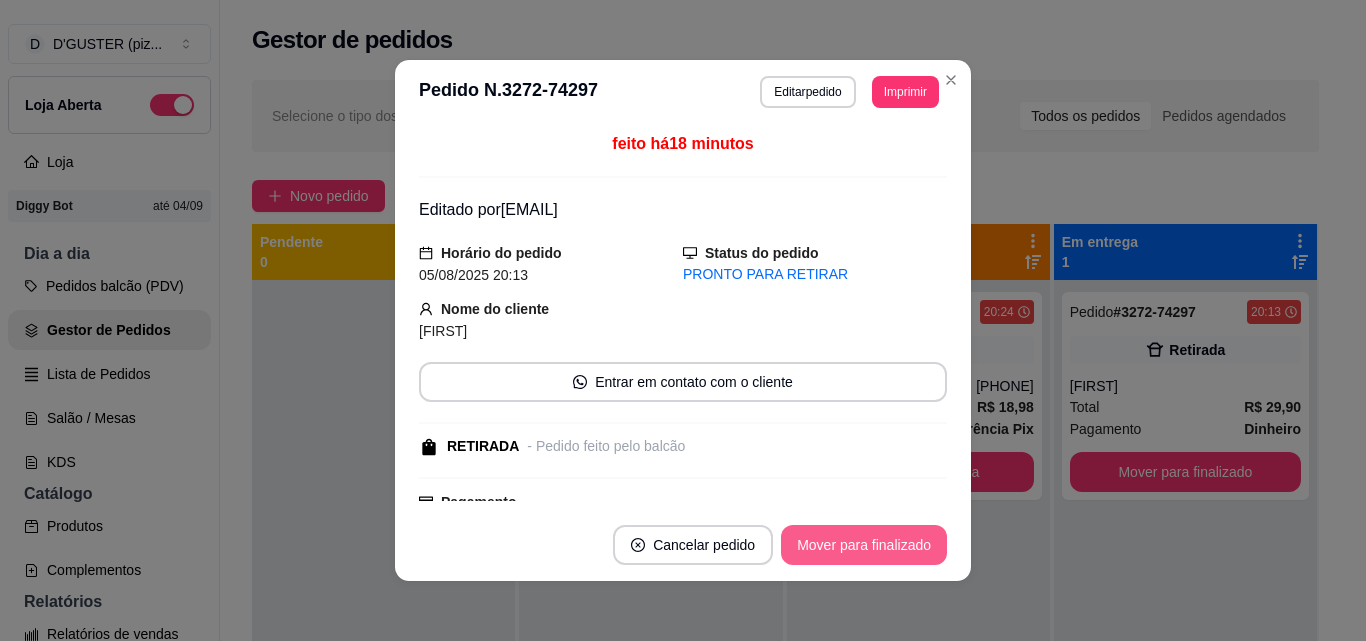 click on "Mover para finalizado" at bounding box center [864, 545] 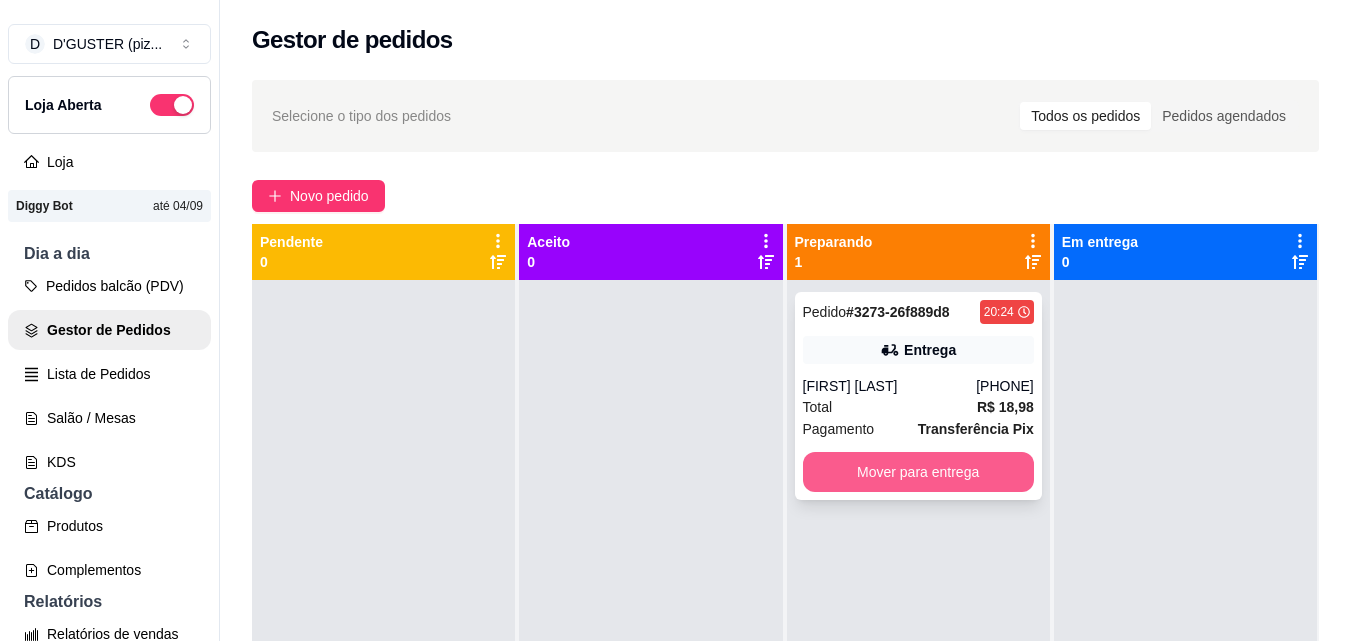 click on "Mover para entrega" at bounding box center [918, 472] 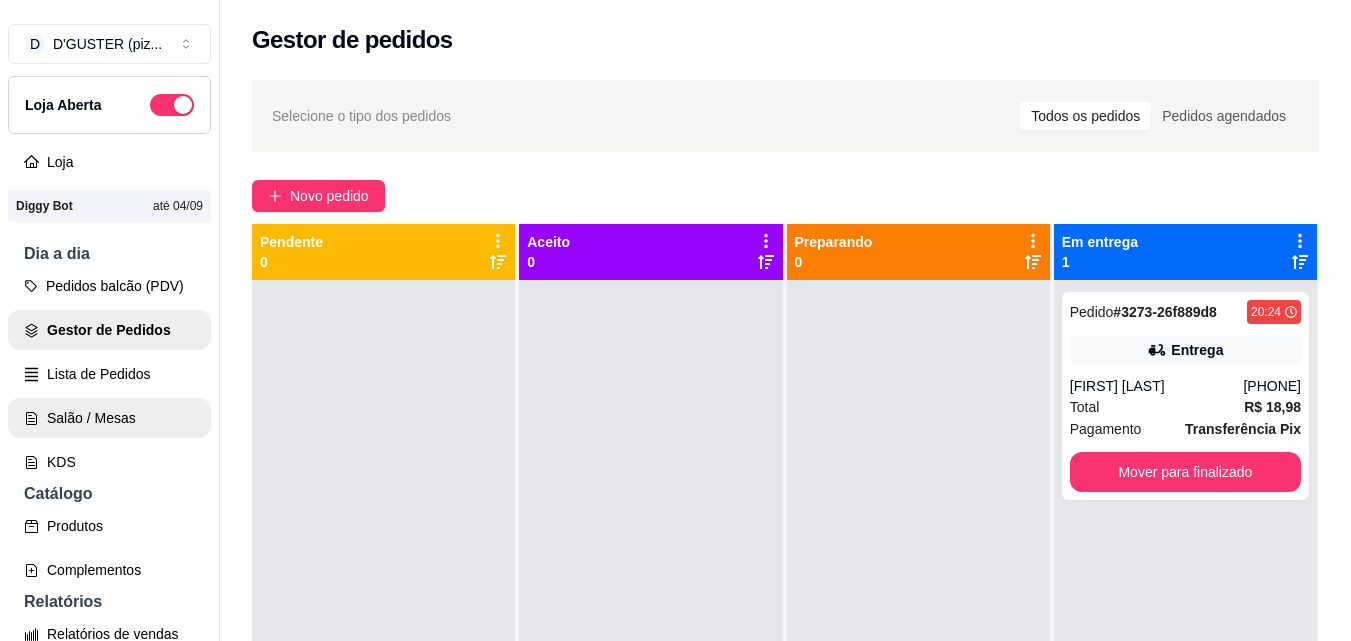 click on "Salão / Mesas" at bounding box center (109, 418) 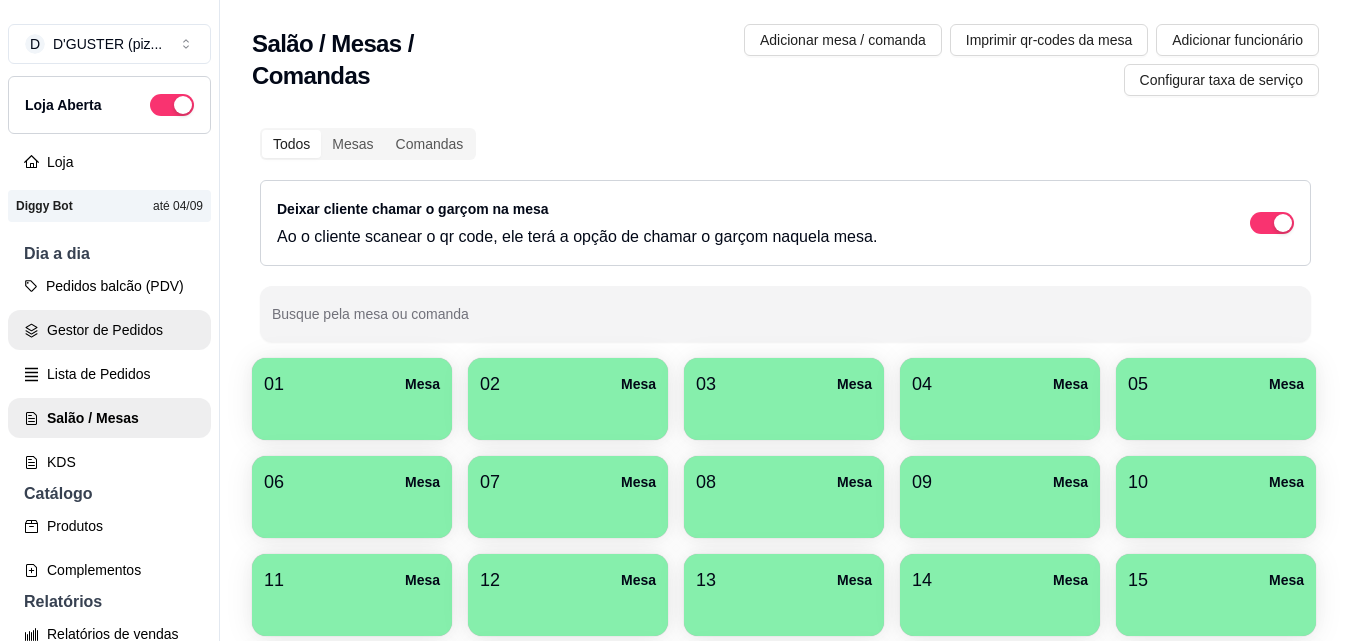 click on "Gestor de Pedidos" at bounding box center (109, 330) 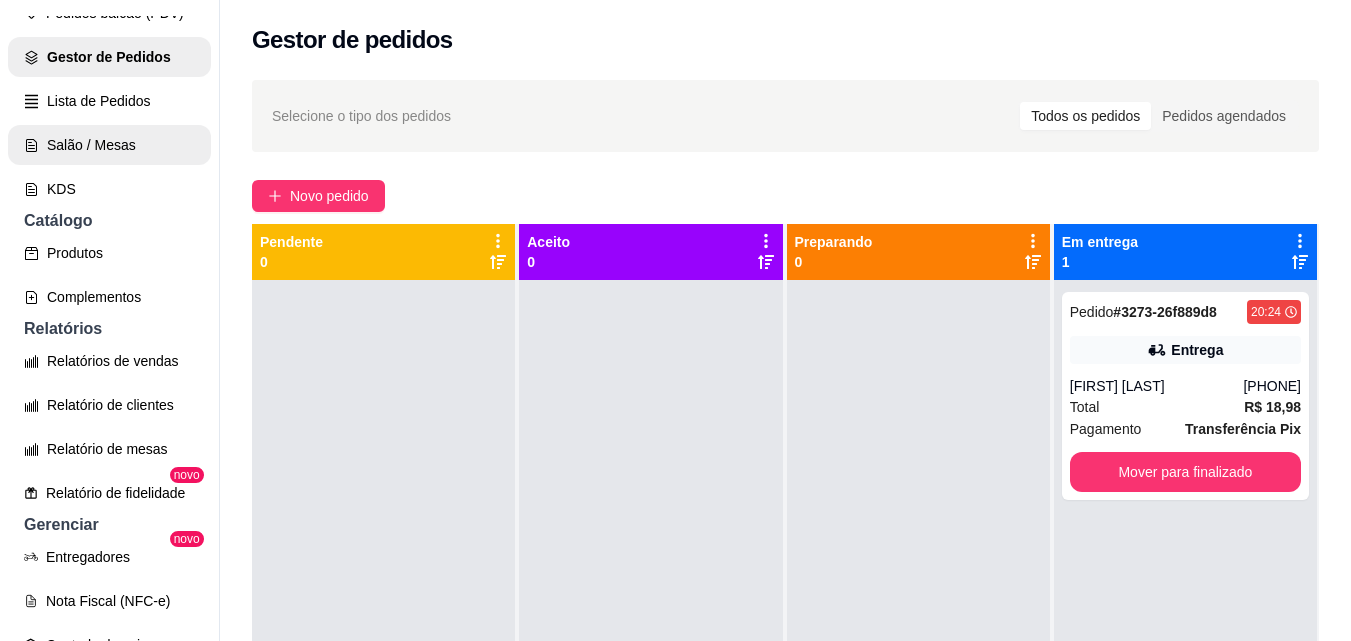 scroll, scrollTop: 300, scrollLeft: 0, axis: vertical 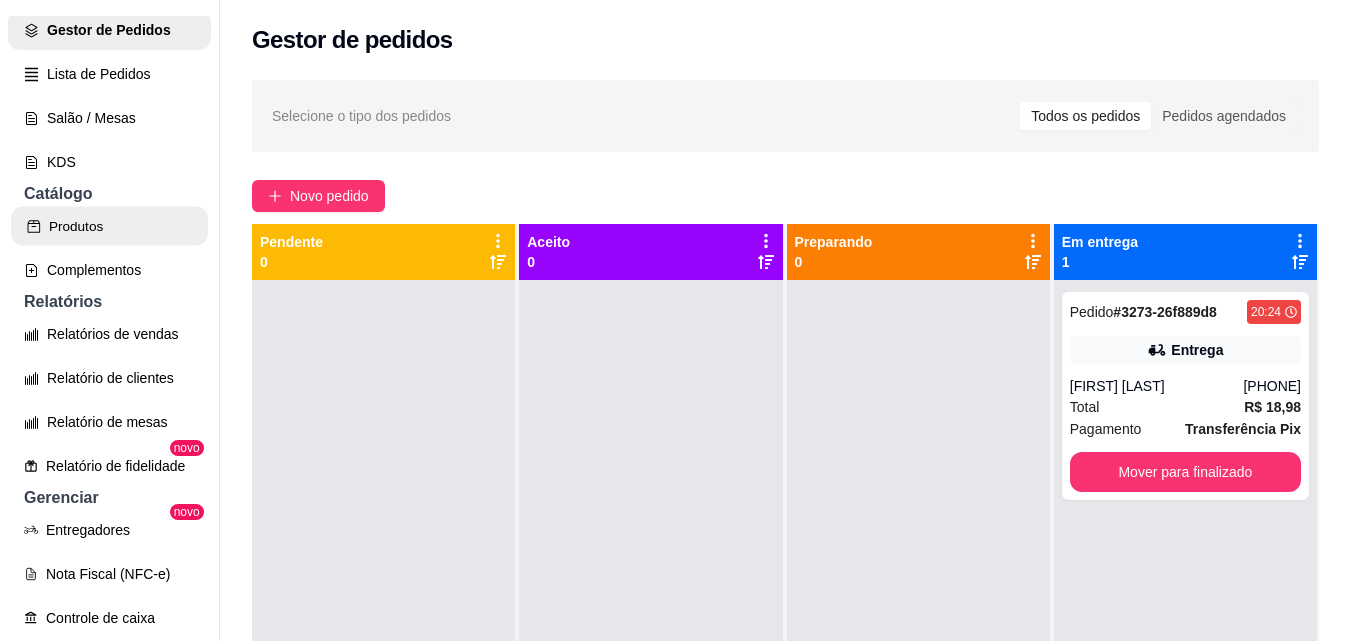 click on "Produtos" at bounding box center [109, 226] 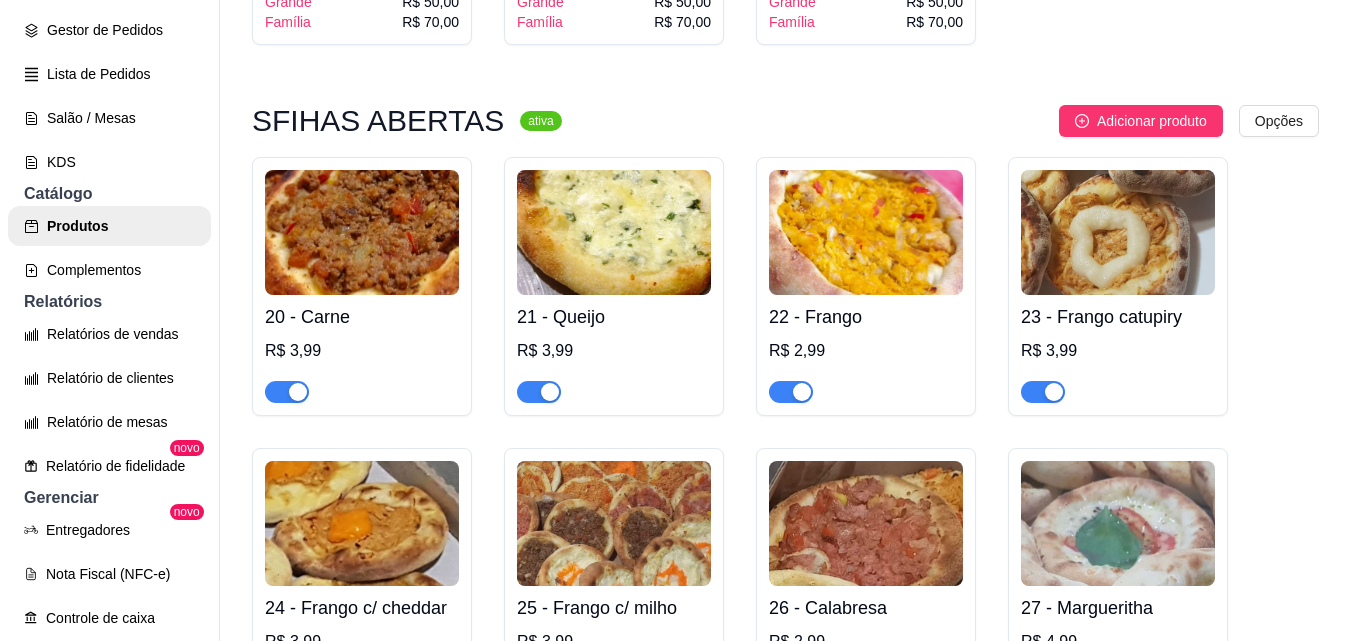 scroll, scrollTop: 2300, scrollLeft: 0, axis: vertical 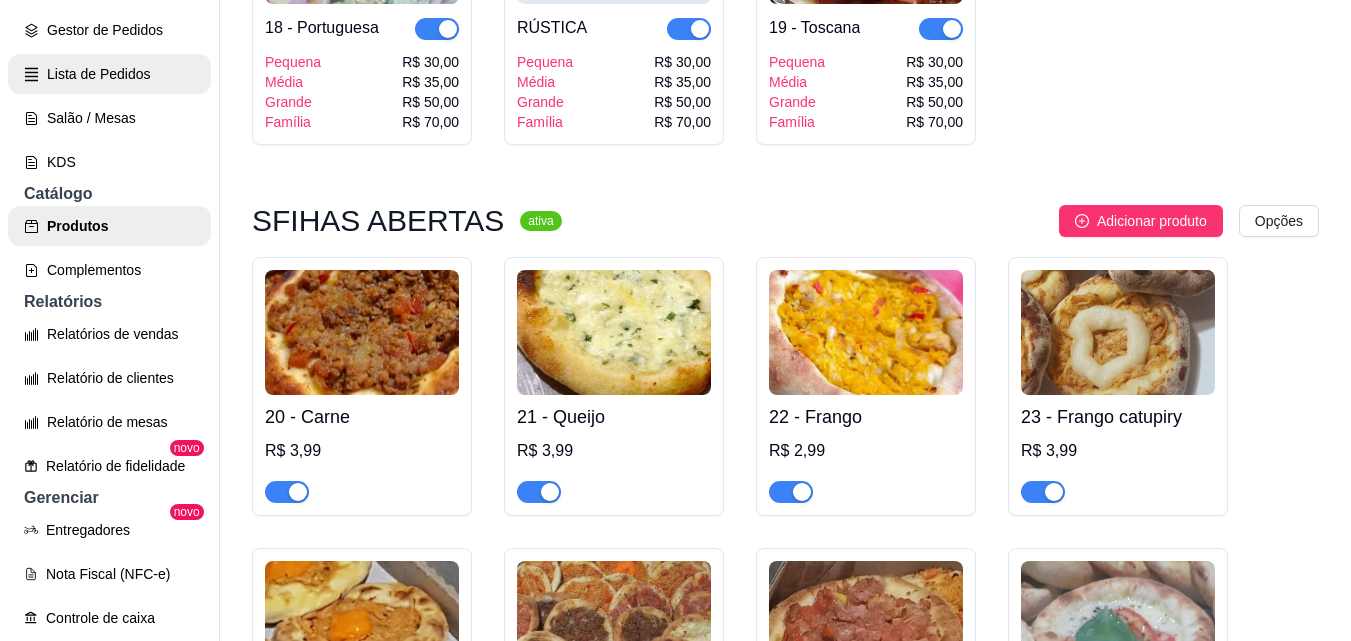 click on "Lista de Pedidos" at bounding box center (109, 74) 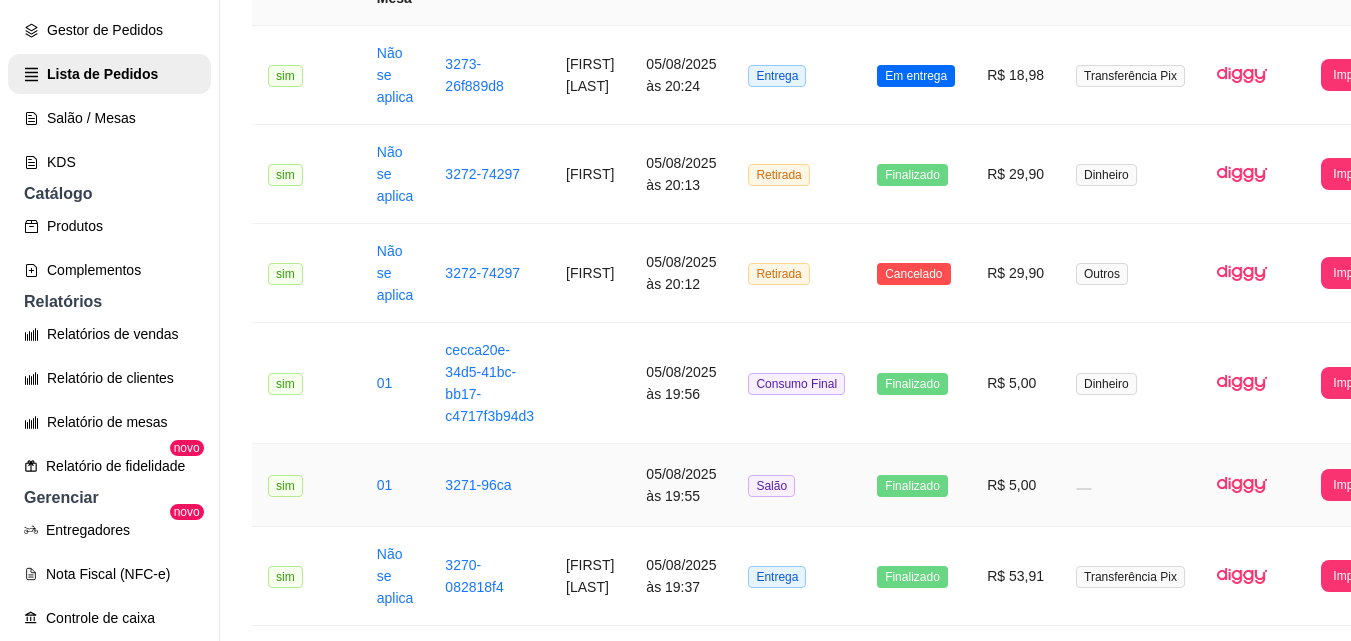 scroll, scrollTop: 300, scrollLeft: 0, axis: vertical 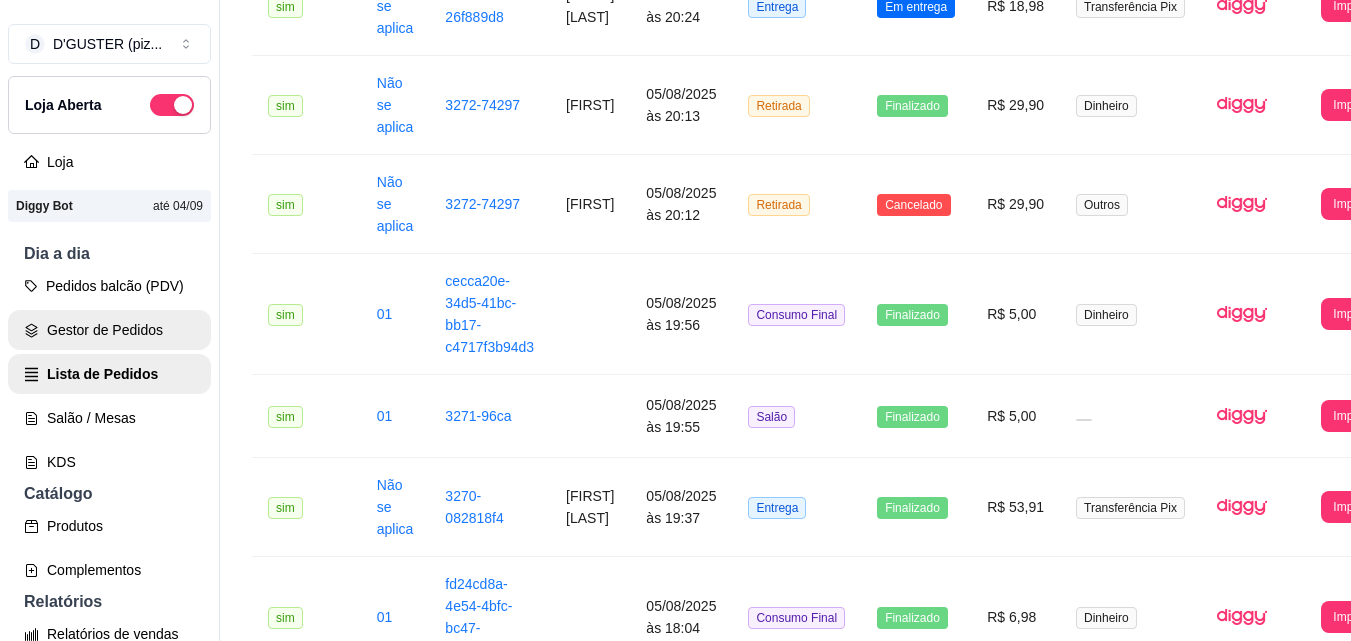 click on "Gestor de Pedidos" at bounding box center (109, 330) 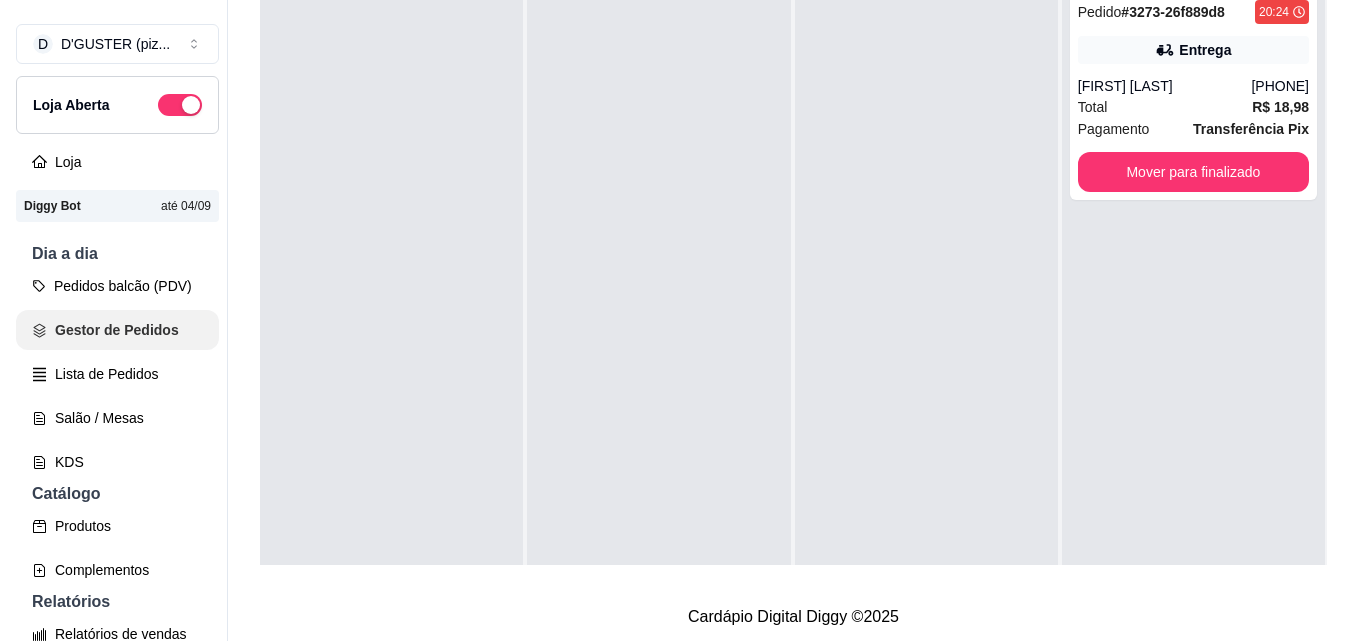 scroll, scrollTop: 0, scrollLeft: 0, axis: both 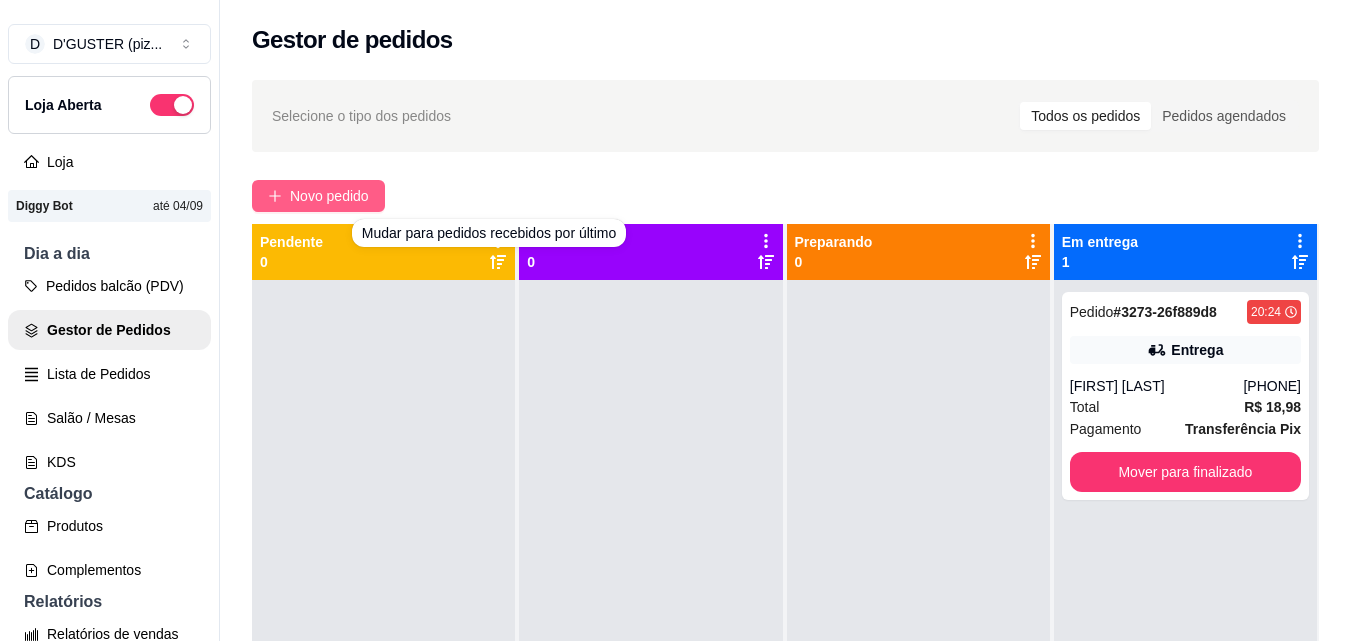 click on "Novo pedido" at bounding box center [329, 196] 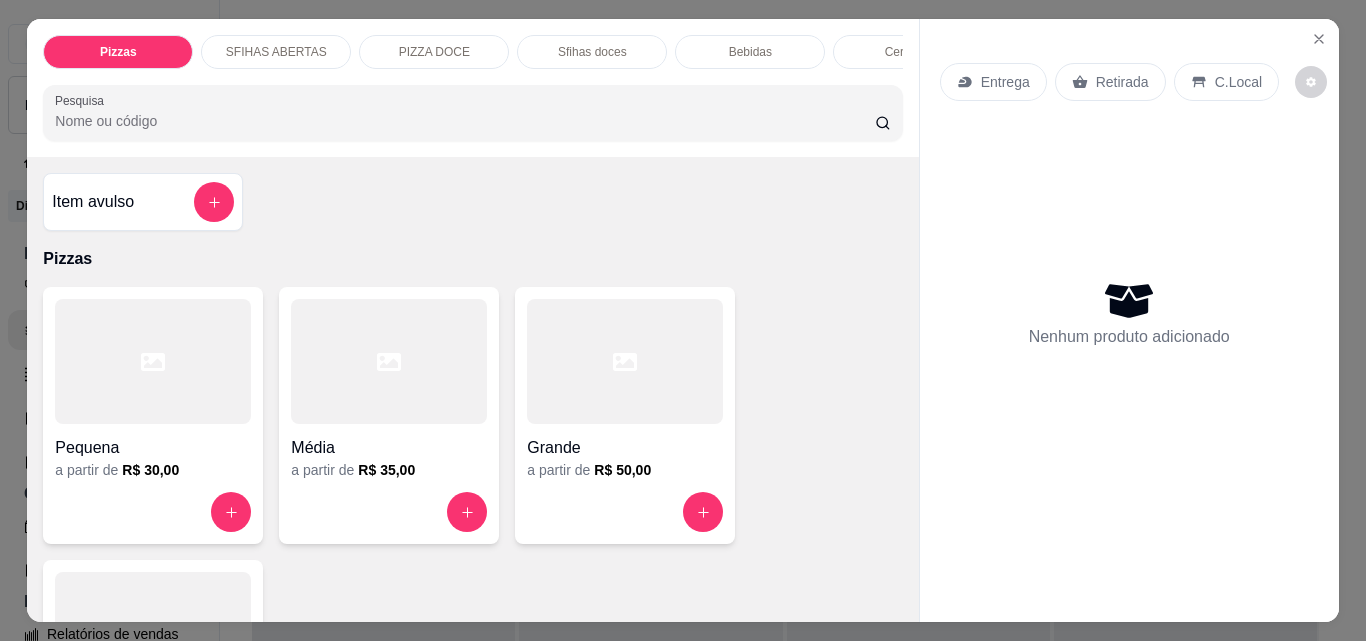 click 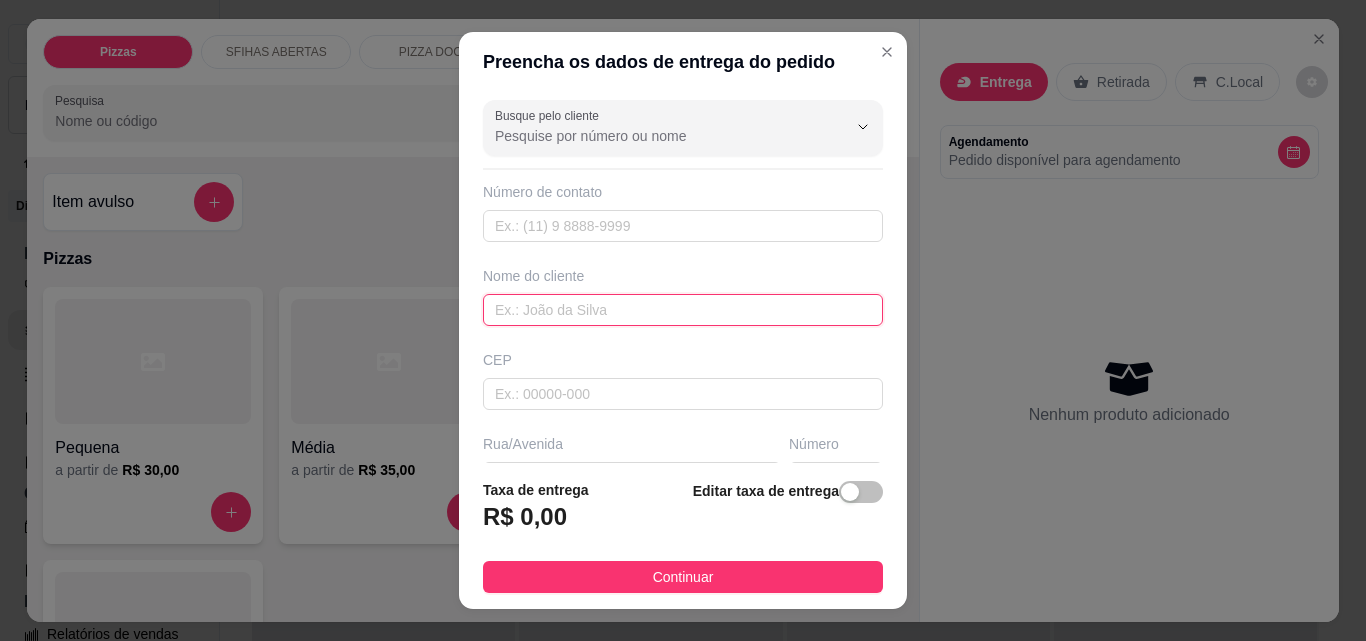 click at bounding box center (683, 310) 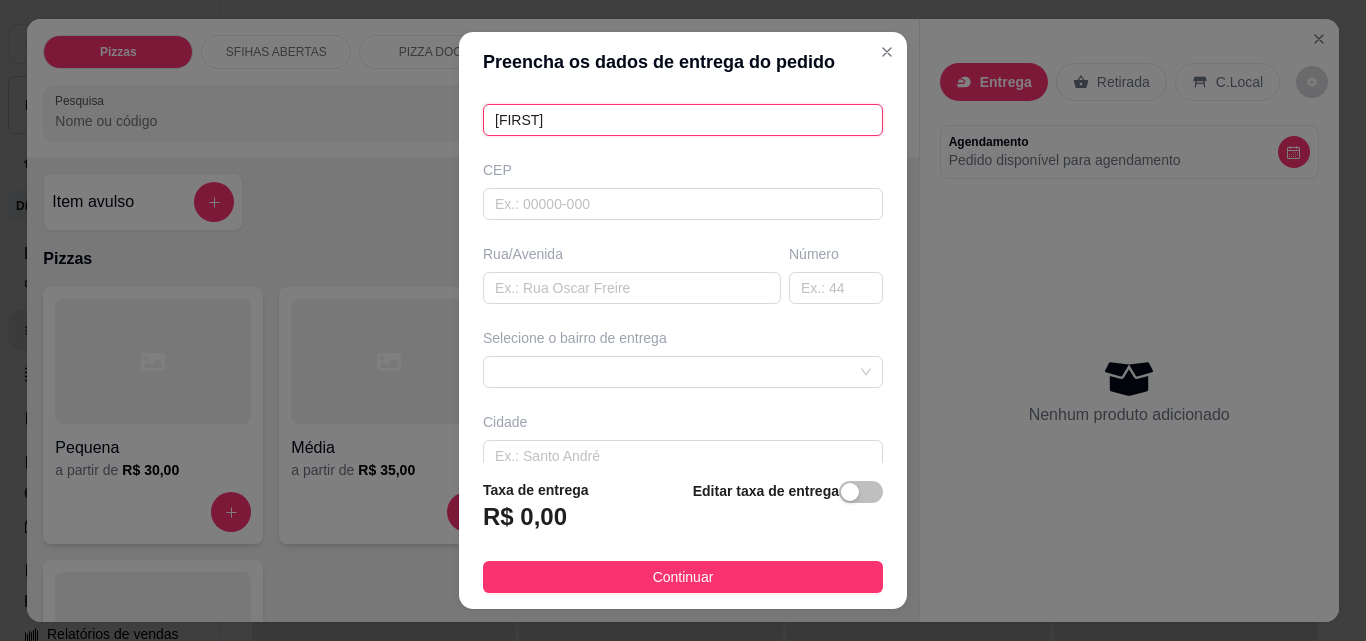 scroll, scrollTop: 200, scrollLeft: 0, axis: vertical 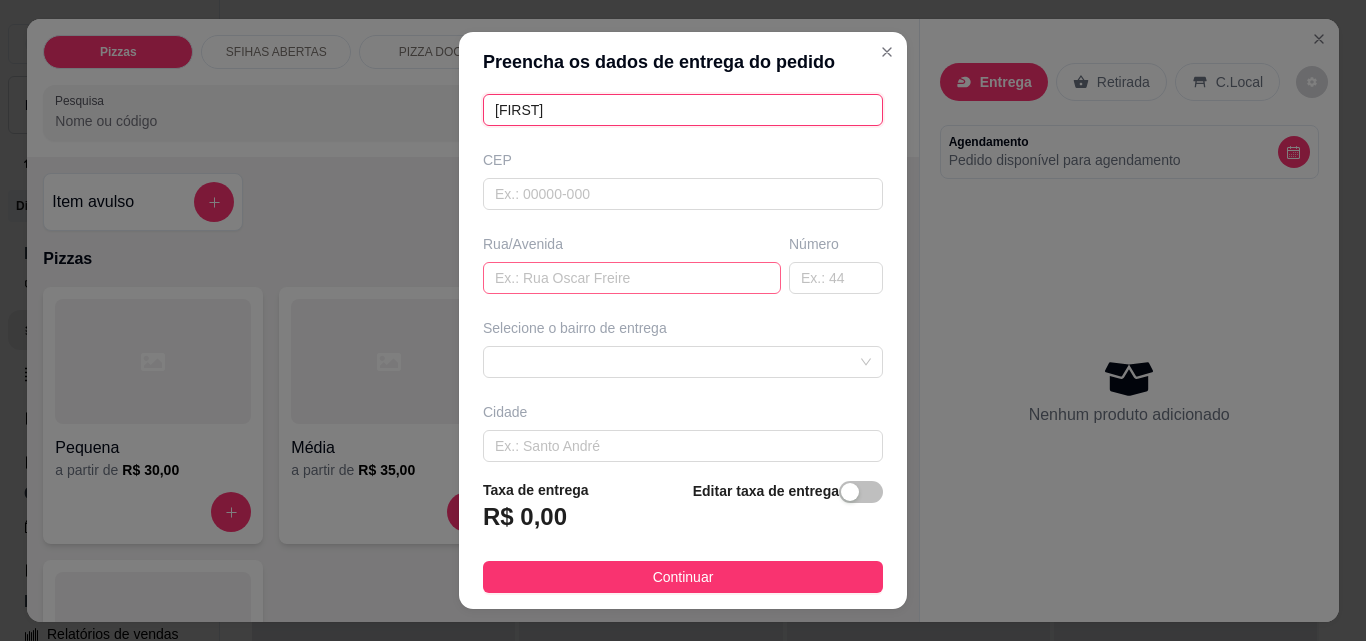type on "[FIRST]" 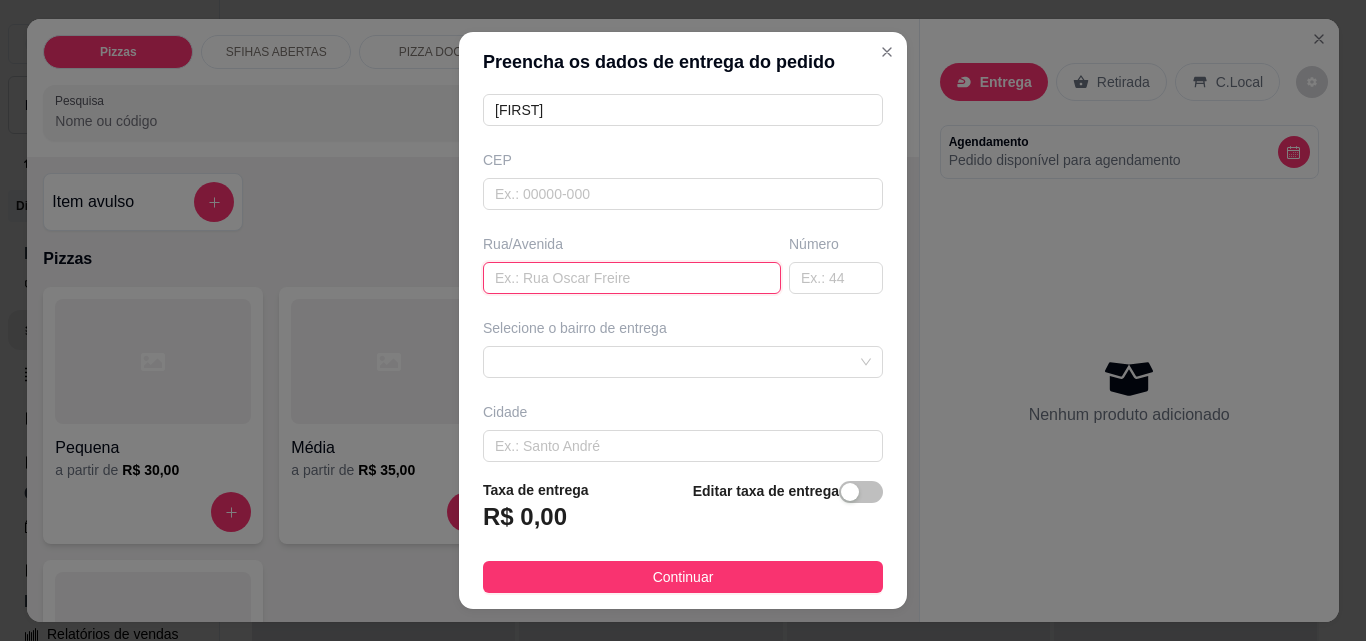 click at bounding box center [632, 278] 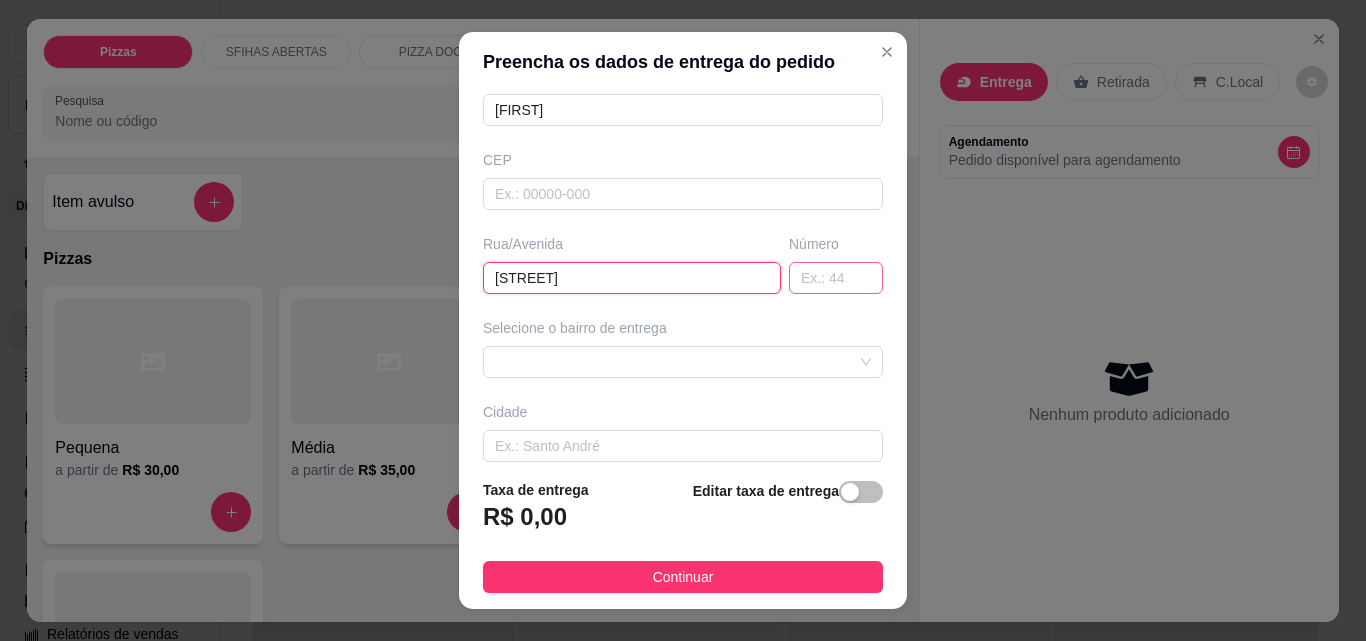 type on "[STREET]" 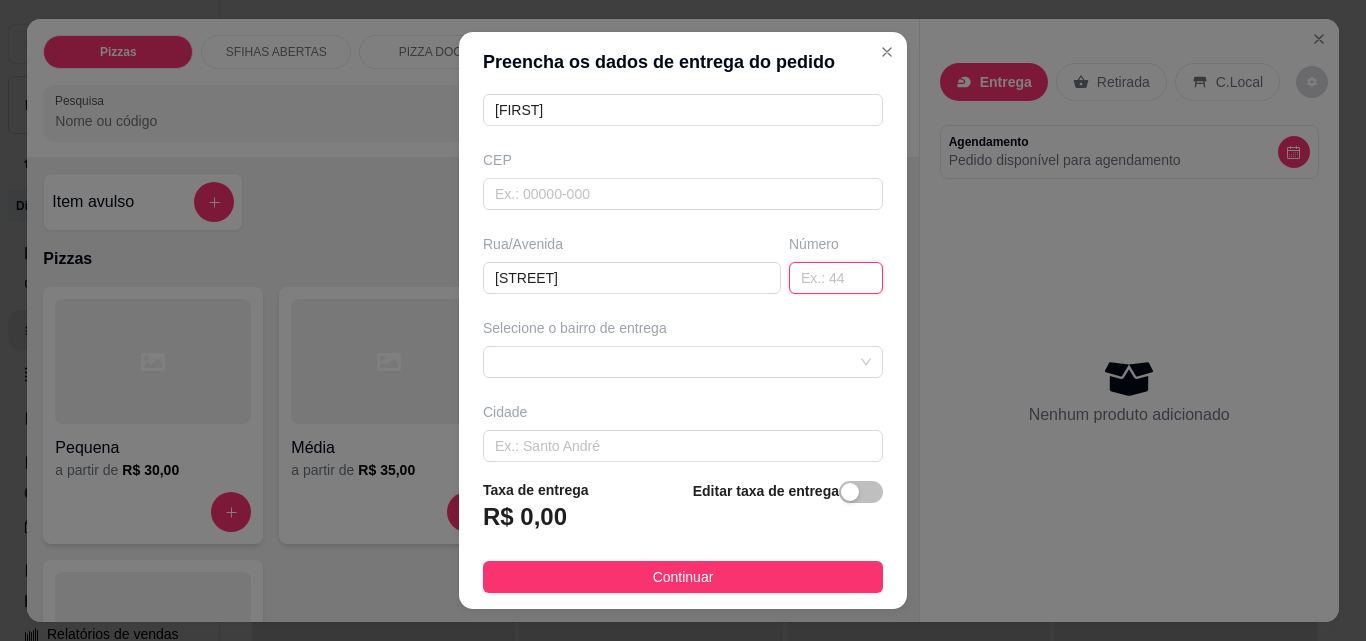 click at bounding box center (836, 278) 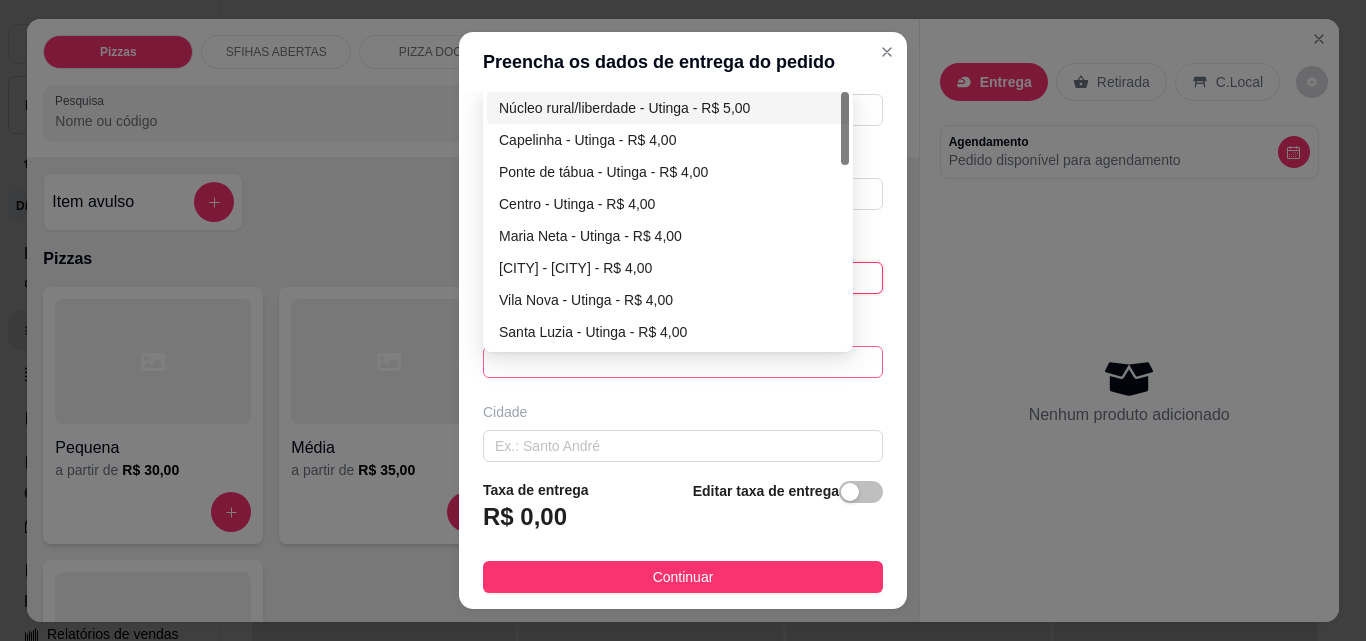 click at bounding box center [683, 362] 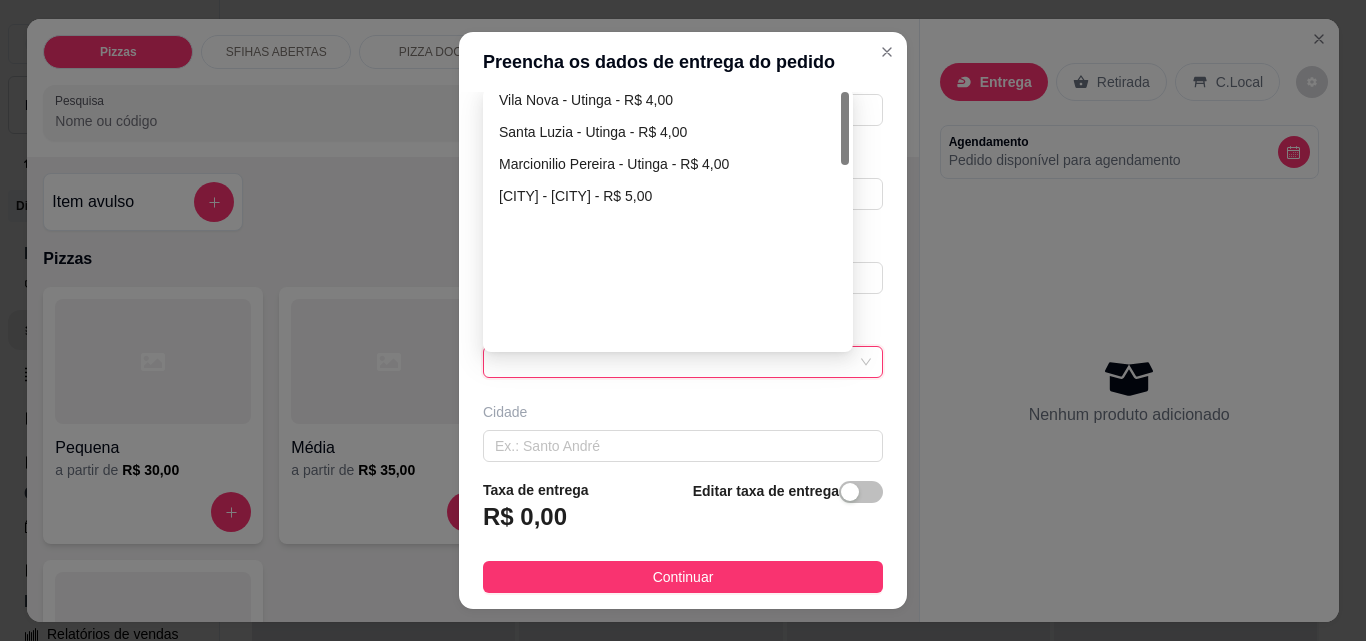 scroll, scrollTop: 0, scrollLeft: 0, axis: both 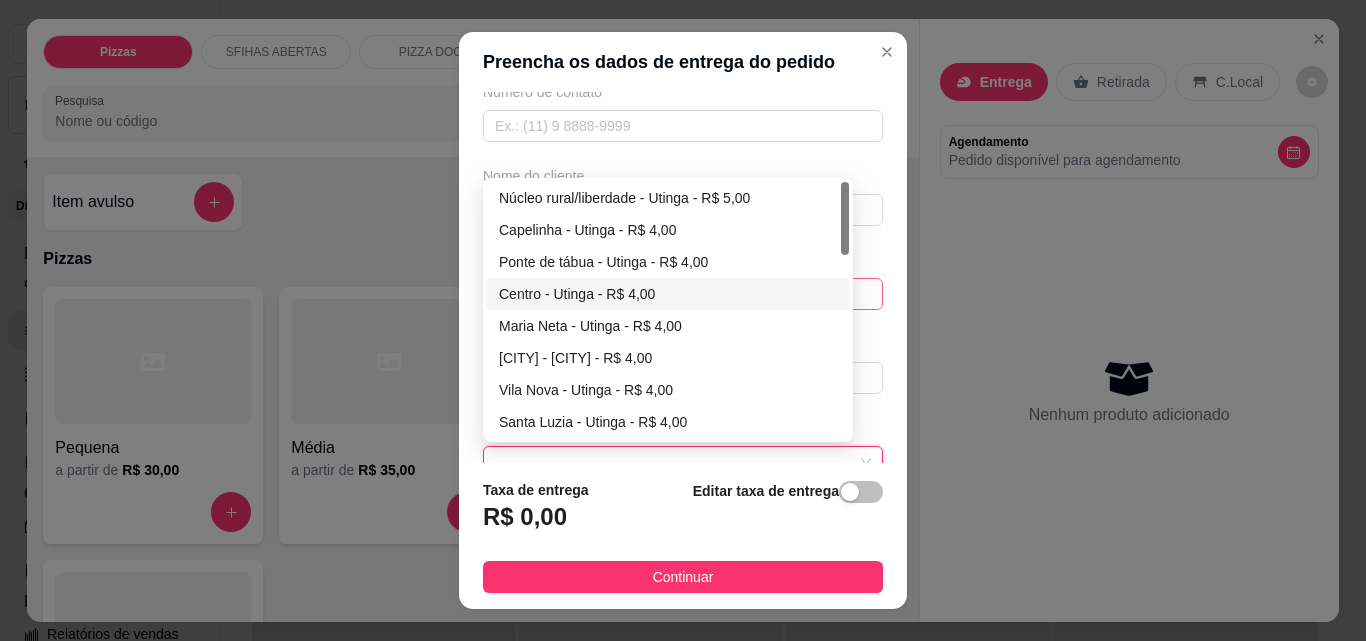click on "Centro - Utinga -  R$ 4,00" at bounding box center (668, 294) 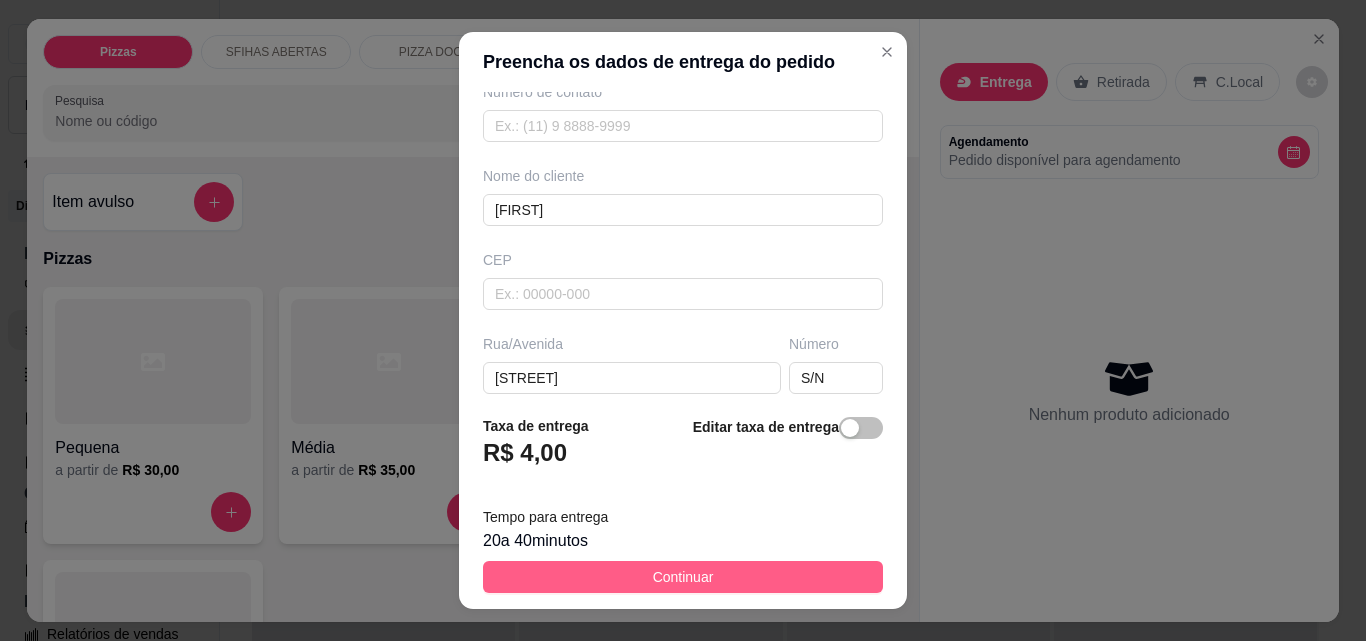 click on "Continuar" at bounding box center [683, 577] 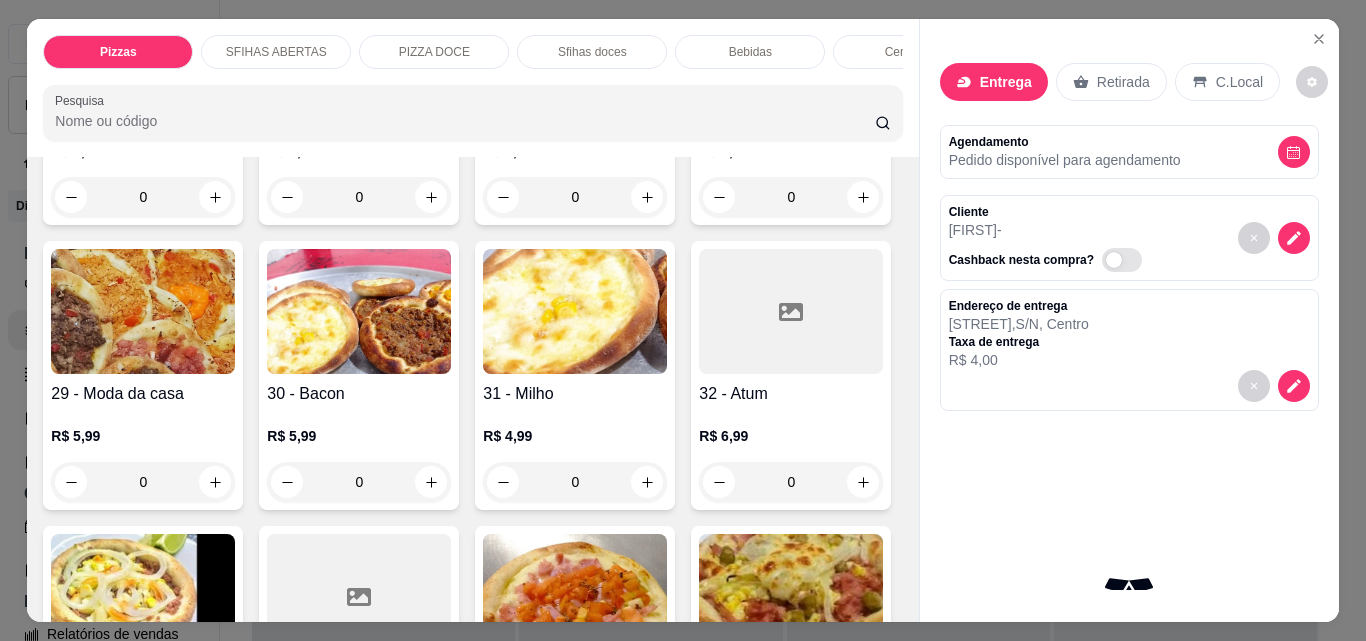 scroll, scrollTop: 1300, scrollLeft: 0, axis: vertical 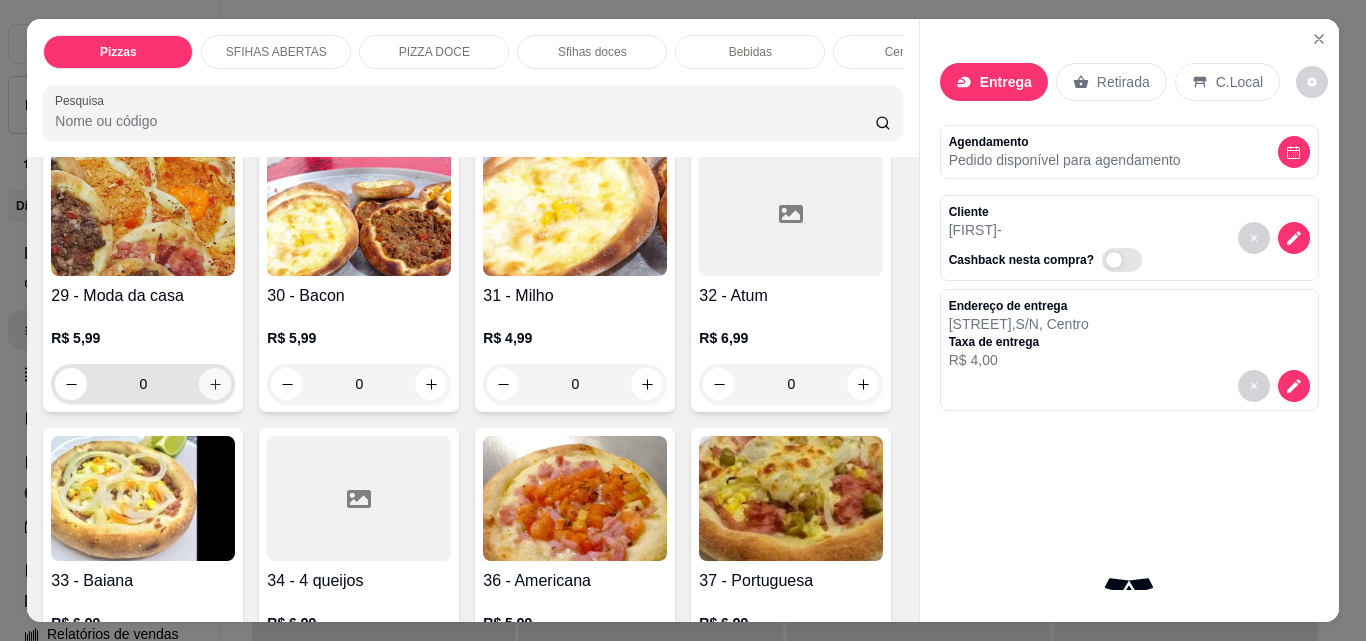 click at bounding box center [215, 384] 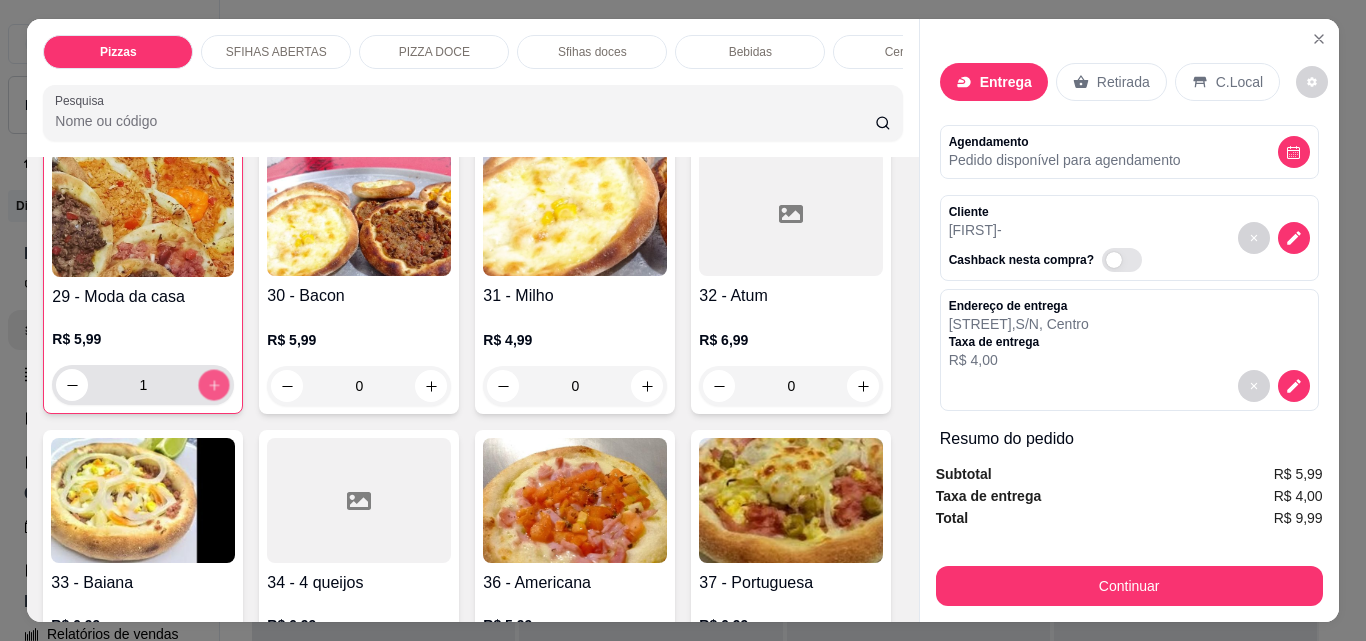 click at bounding box center [214, 385] 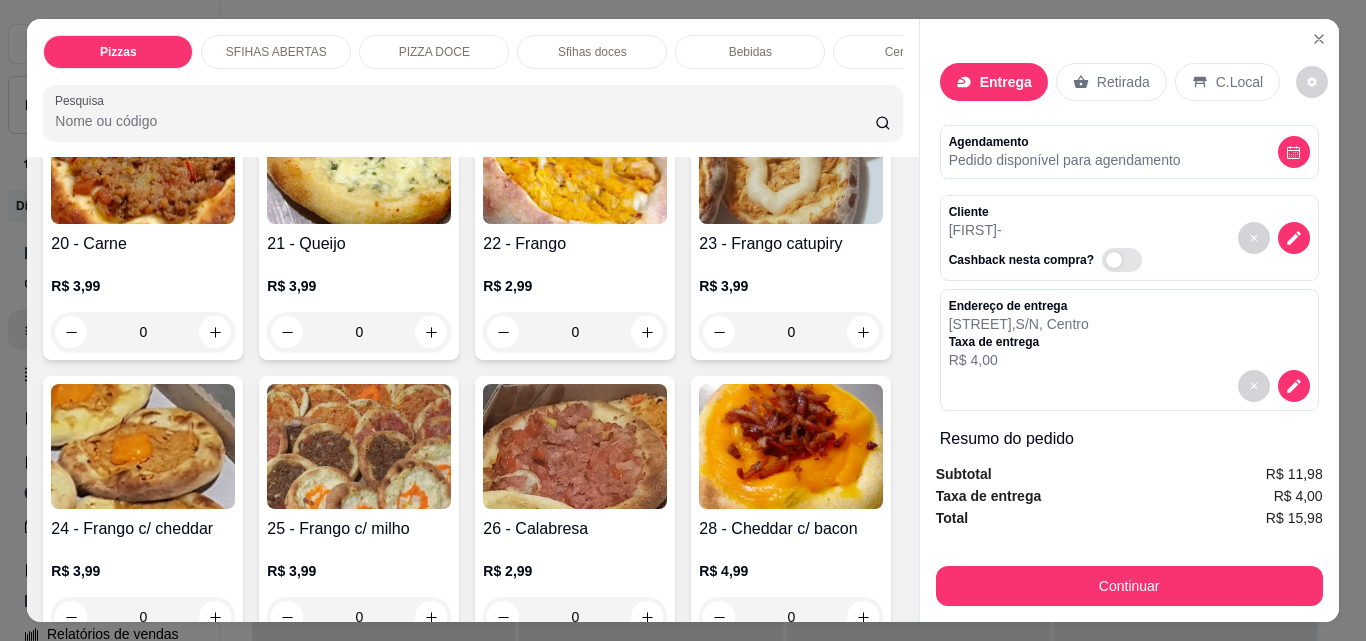 scroll, scrollTop: 700, scrollLeft: 0, axis: vertical 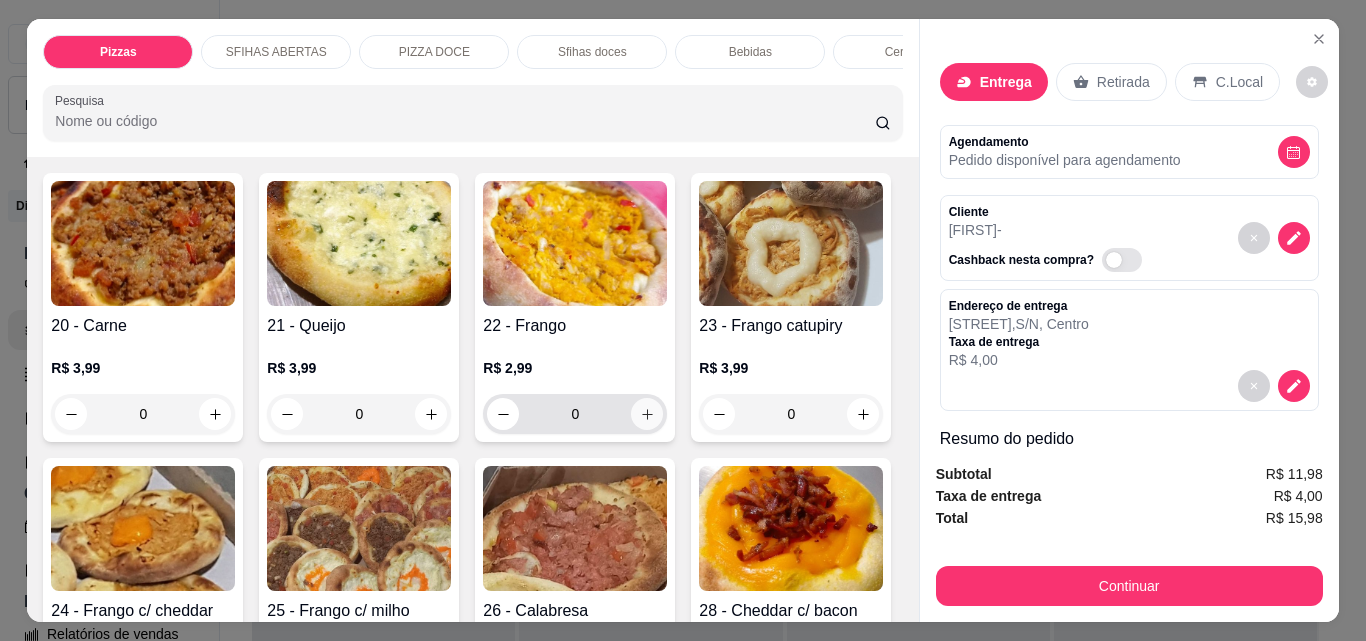 click 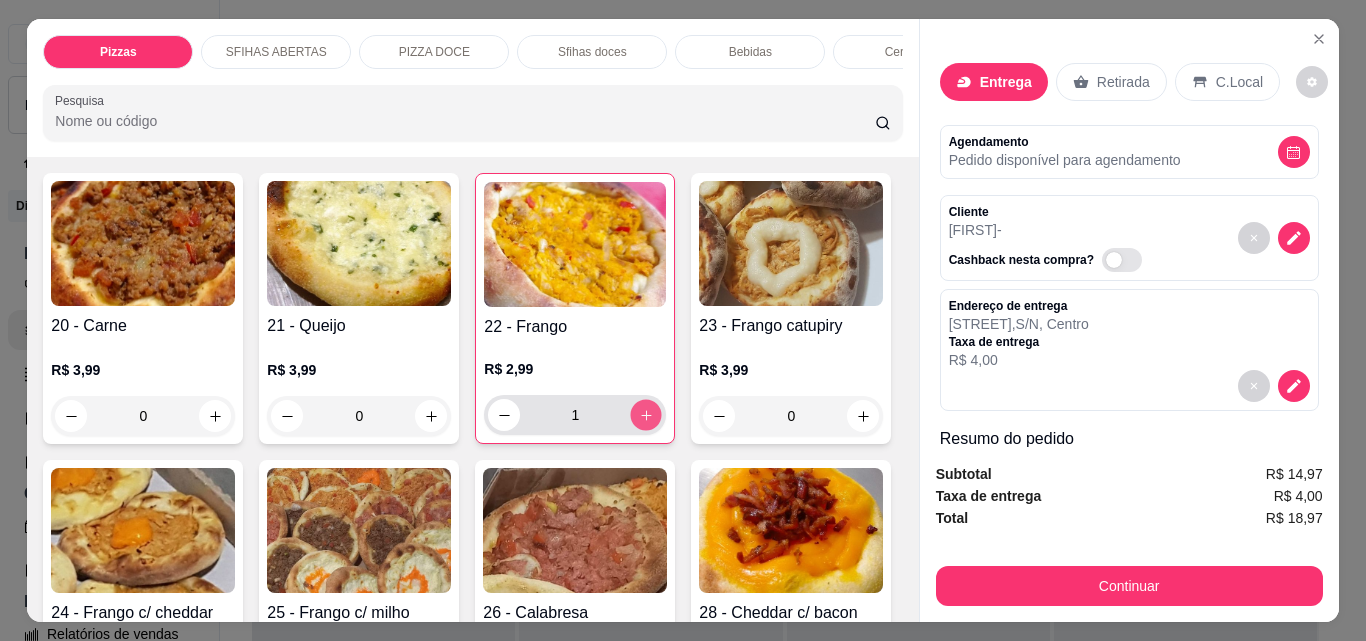 click 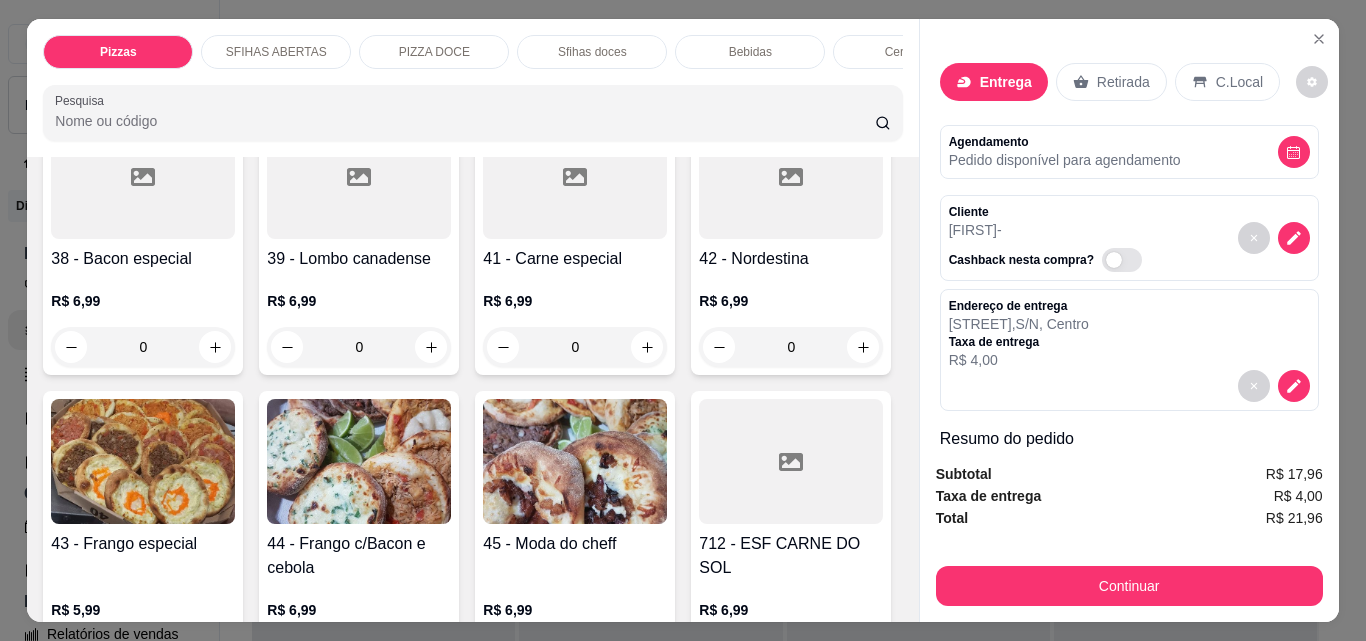 scroll, scrollTop: 1700, scrollLeft: 0, axis: vertical 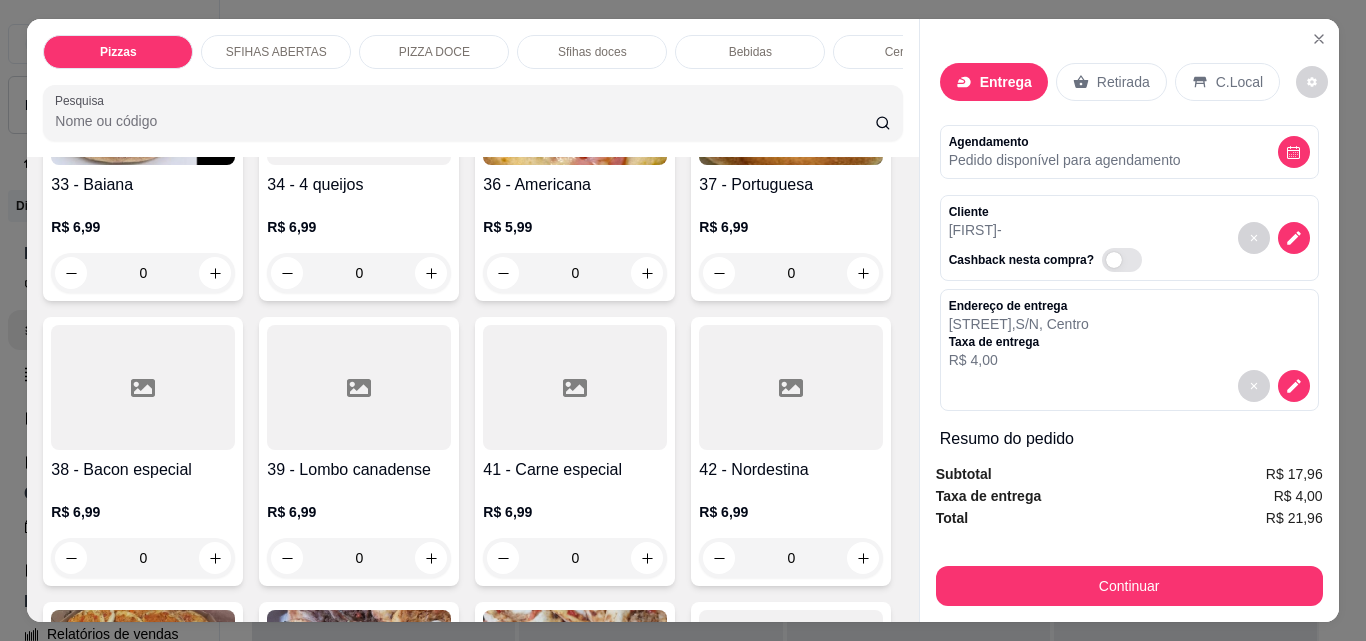 click at bounding box center (863, -12) 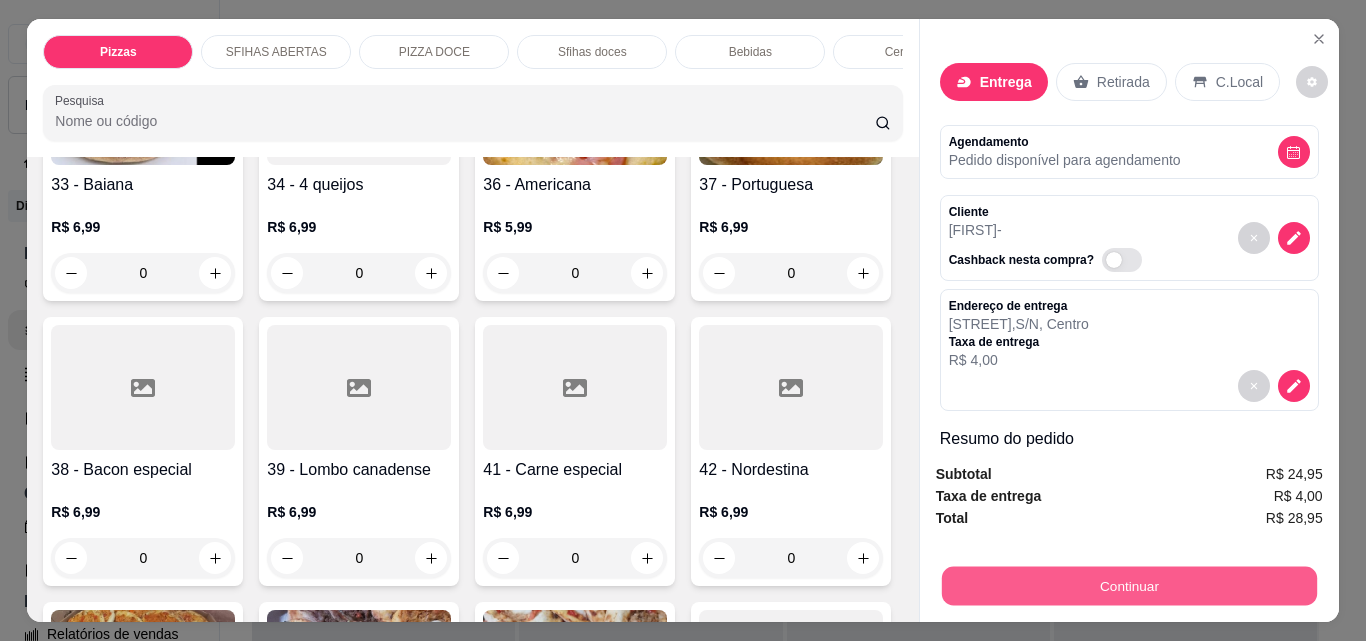click on "Continuar" at bounding box center [1128, 585] 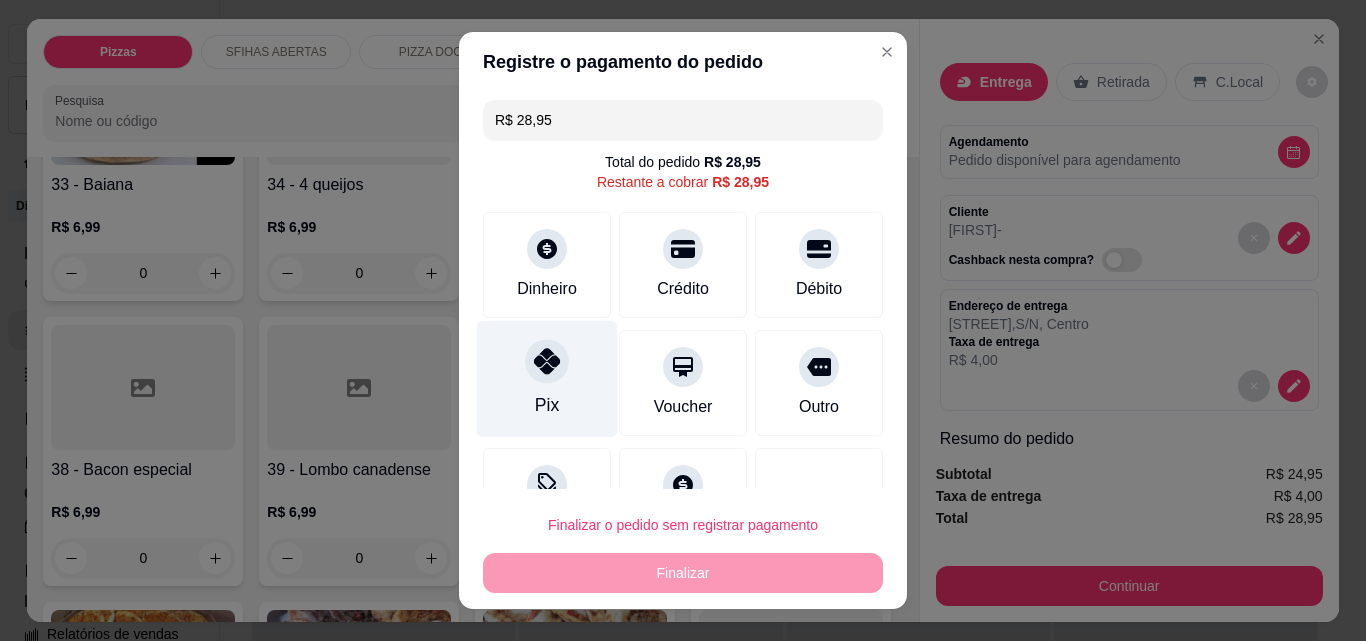 click at bounding box center [547, 361] 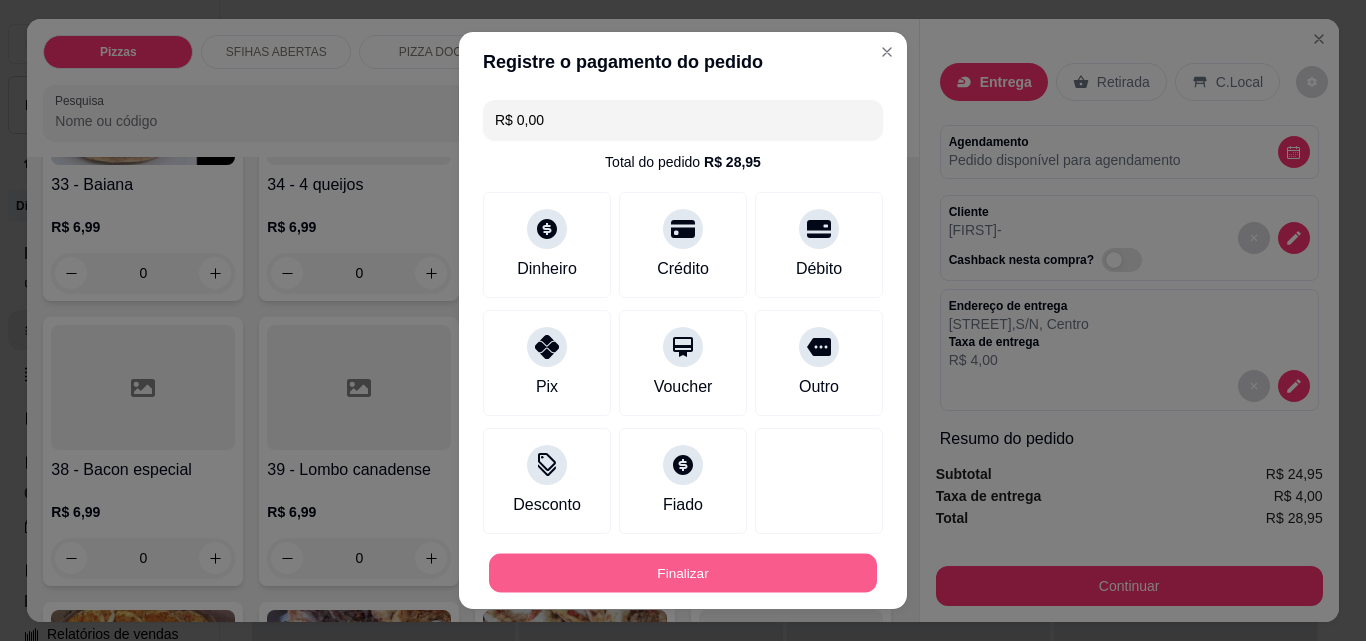 click on "Finalizar" at bounding box center [683, 573] 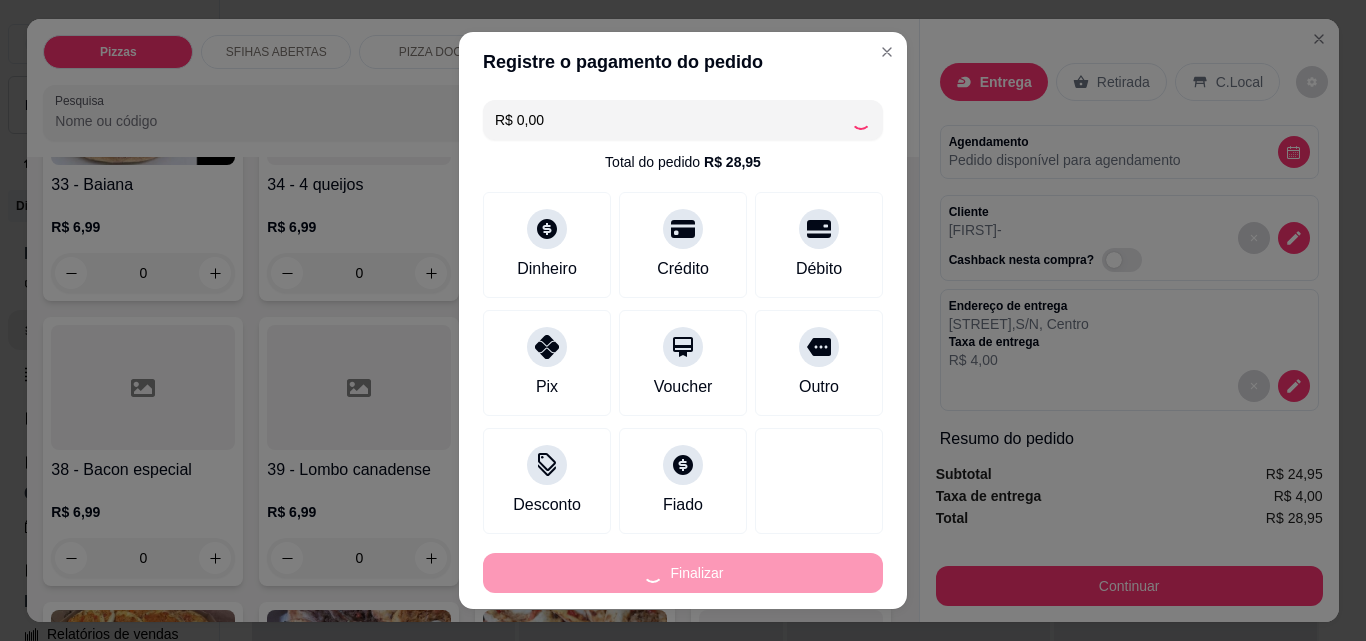 type on "0" 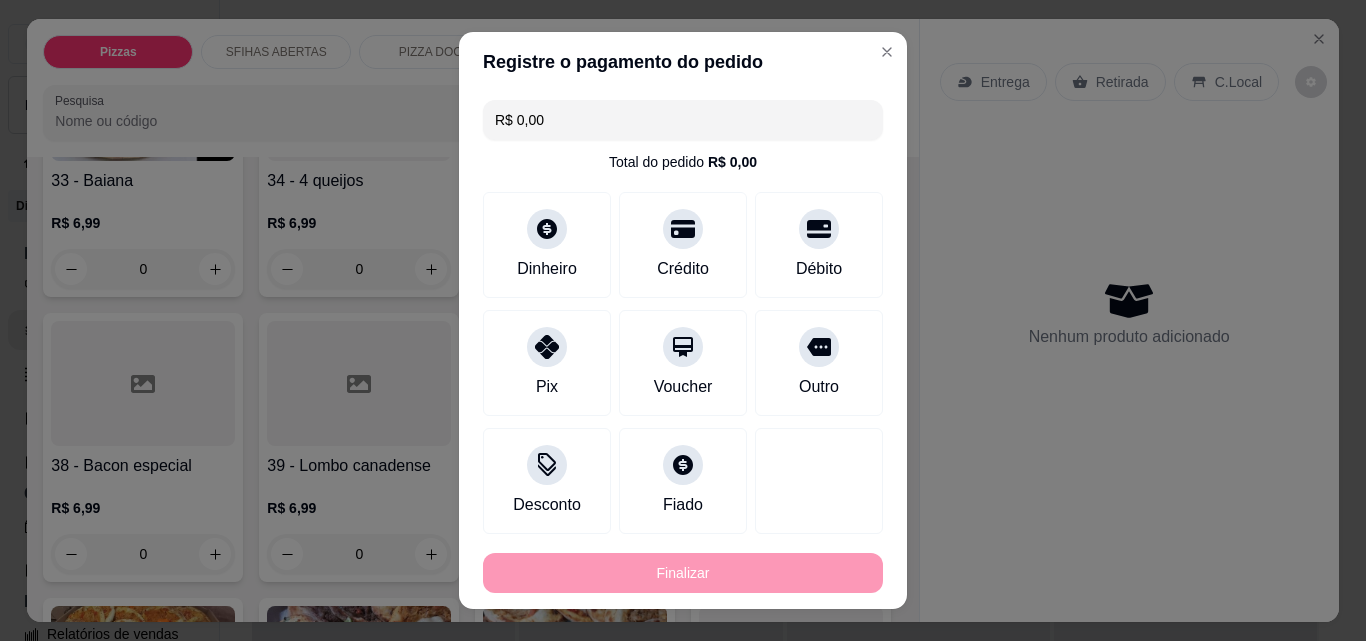 type on "-R$ 28,95" 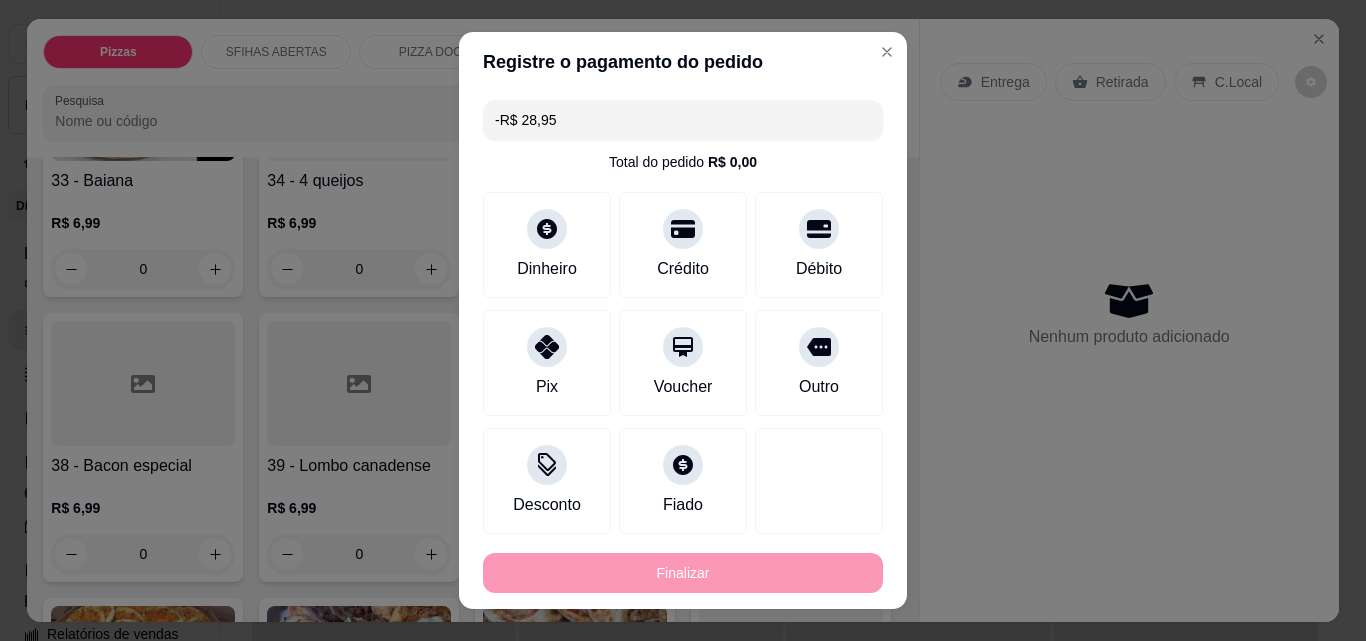scroll, scrollTop: 1696, scrollLeft: 0, axis: vertical 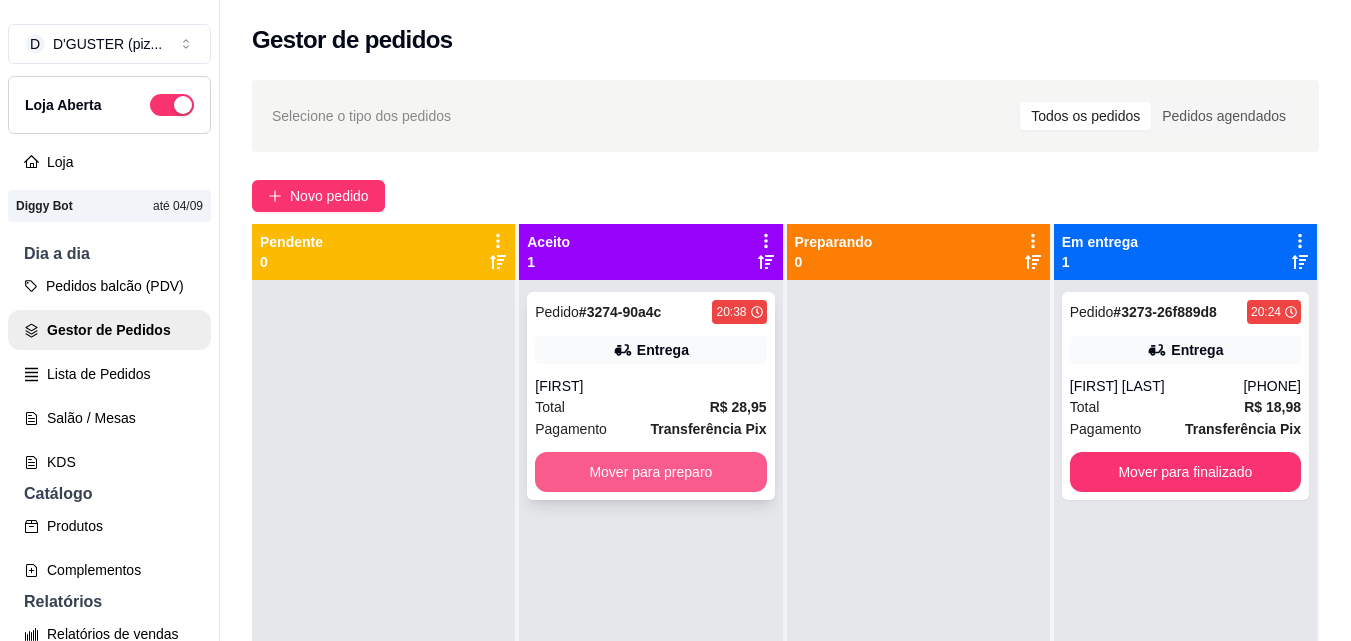 click on "Mover para preparo" at bounding box center [650, 472] 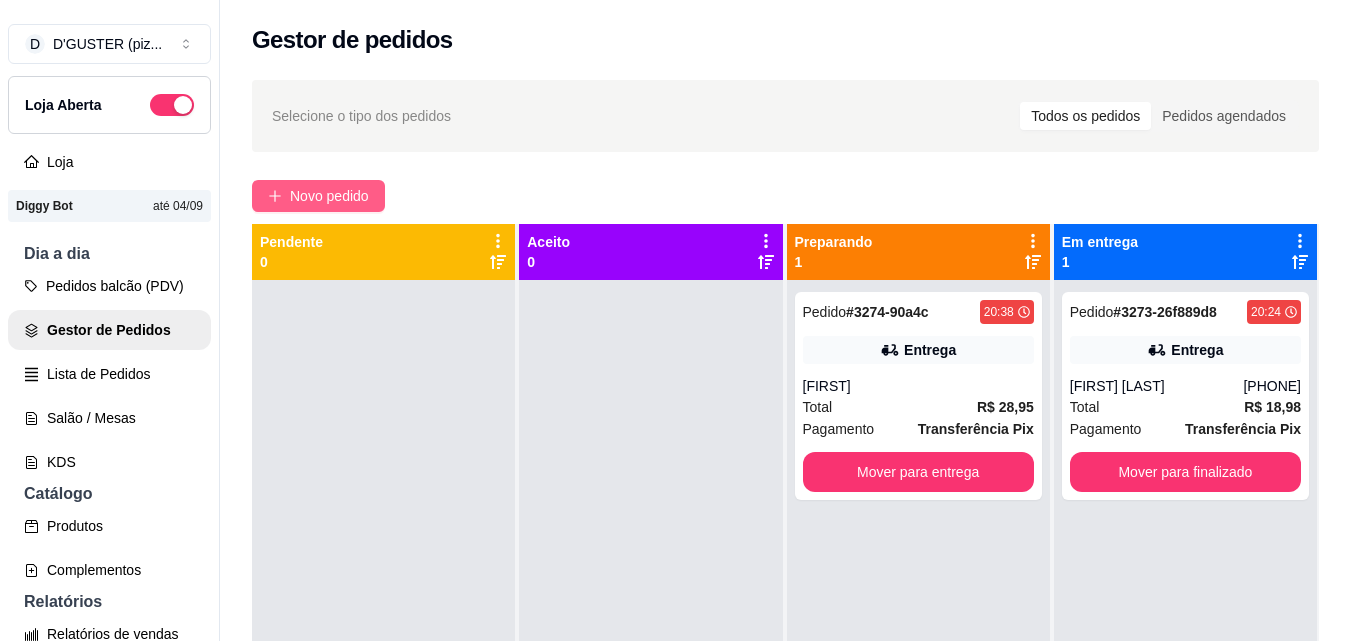 click on "Novo pedido" at bounding box center (329, 196) 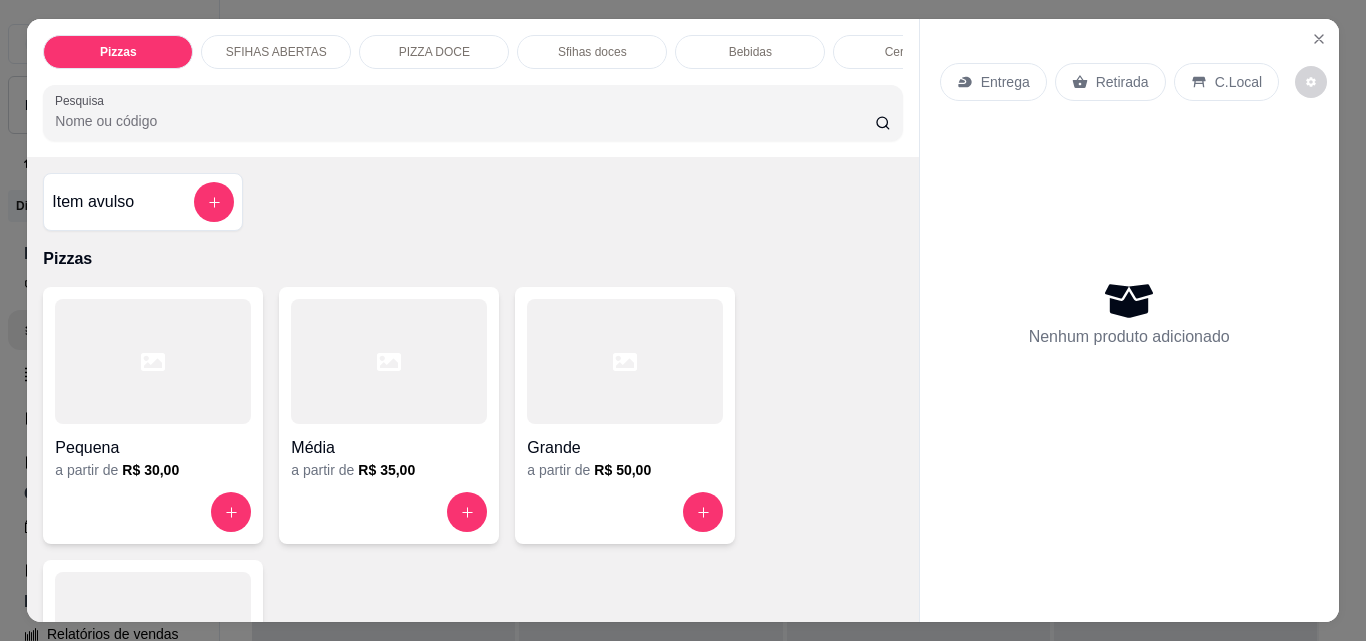 click on "Retirada" at bounding box center (1122, 82) 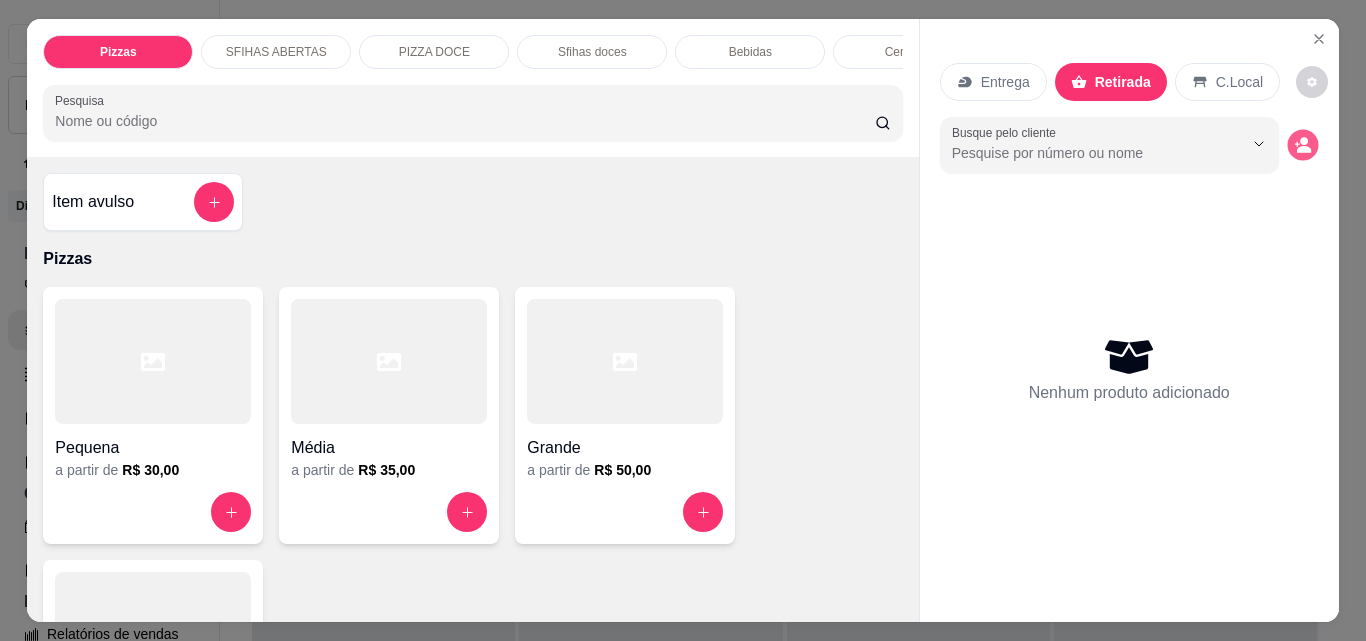 click 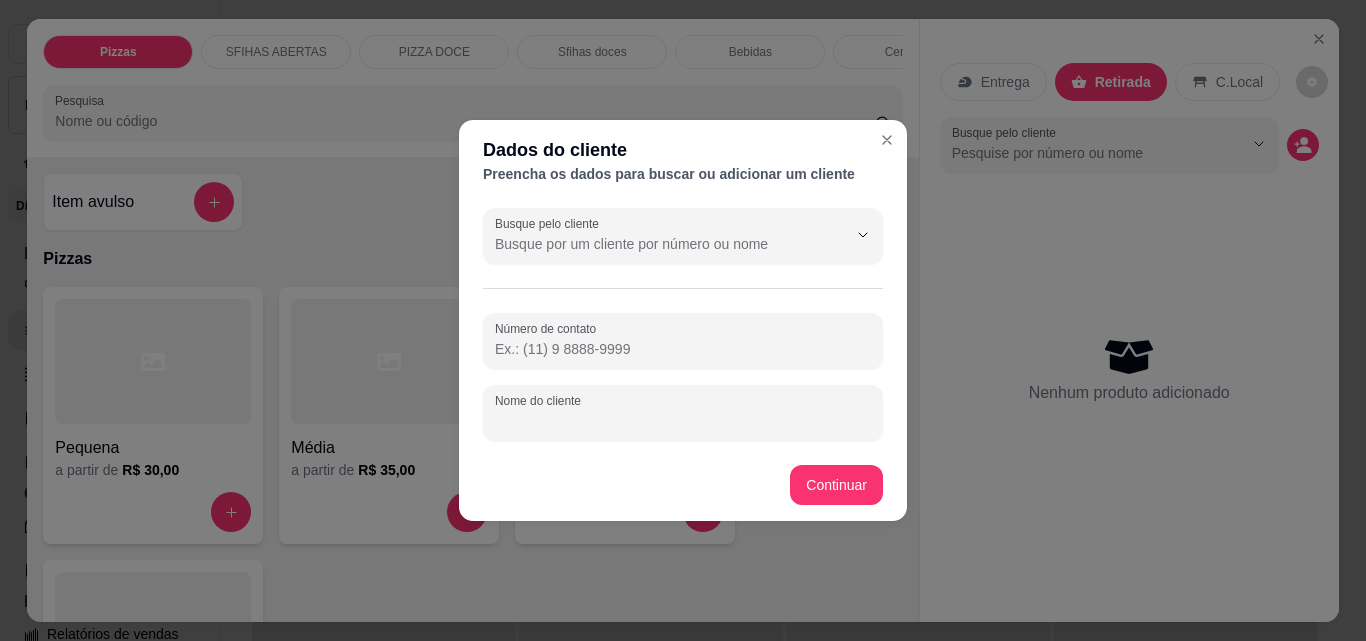click on "Nome do cliente" at bounding box center [683, 421] 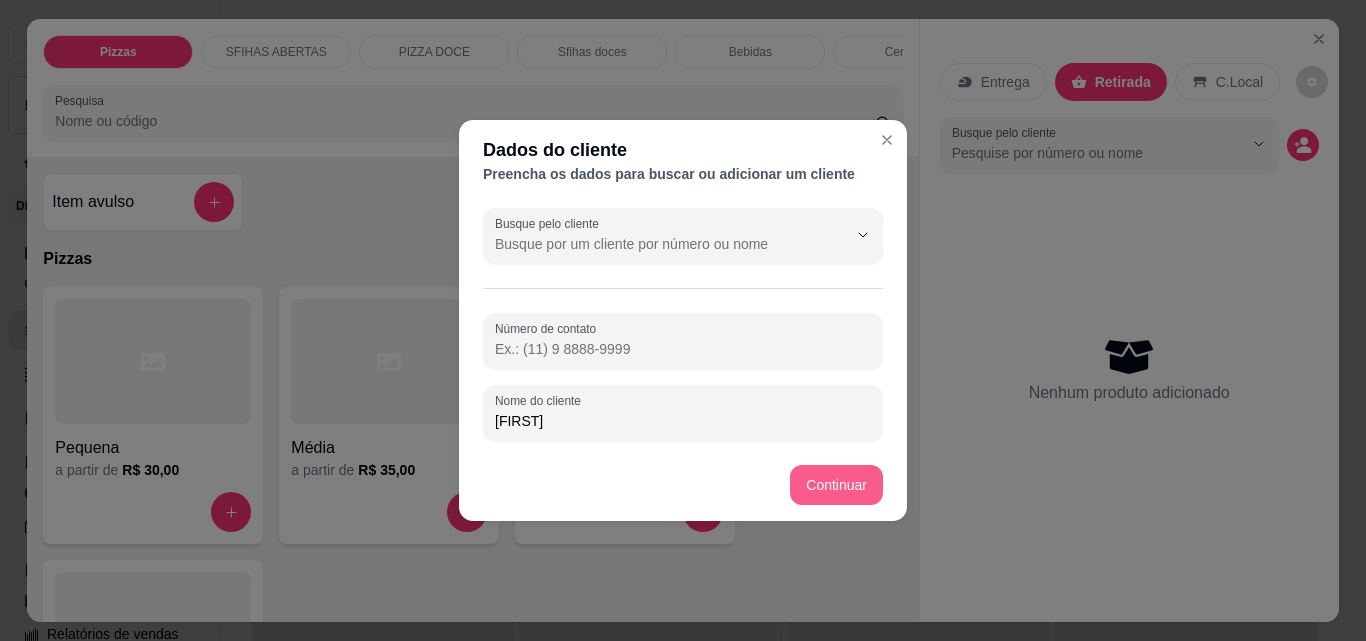 type on "[FIRST]" 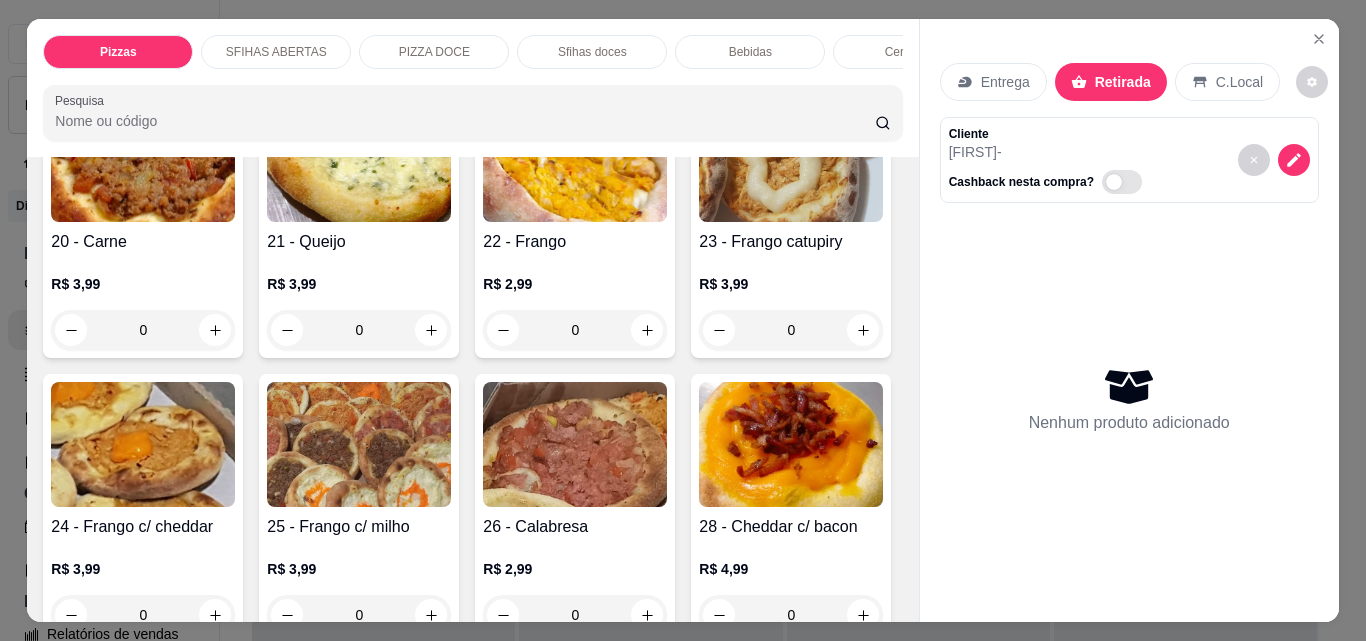 scroll, scrollTop: 800, scrollLeft: 0, axis: vertical 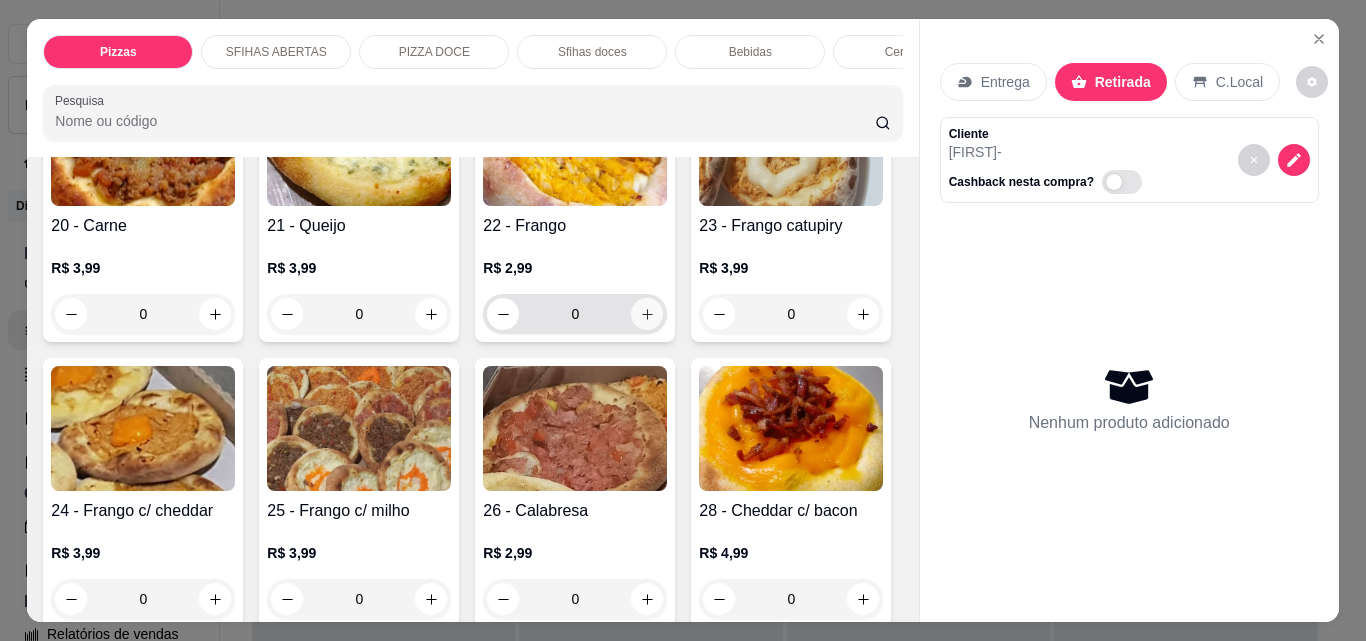 click at bounding box center (647, 314) 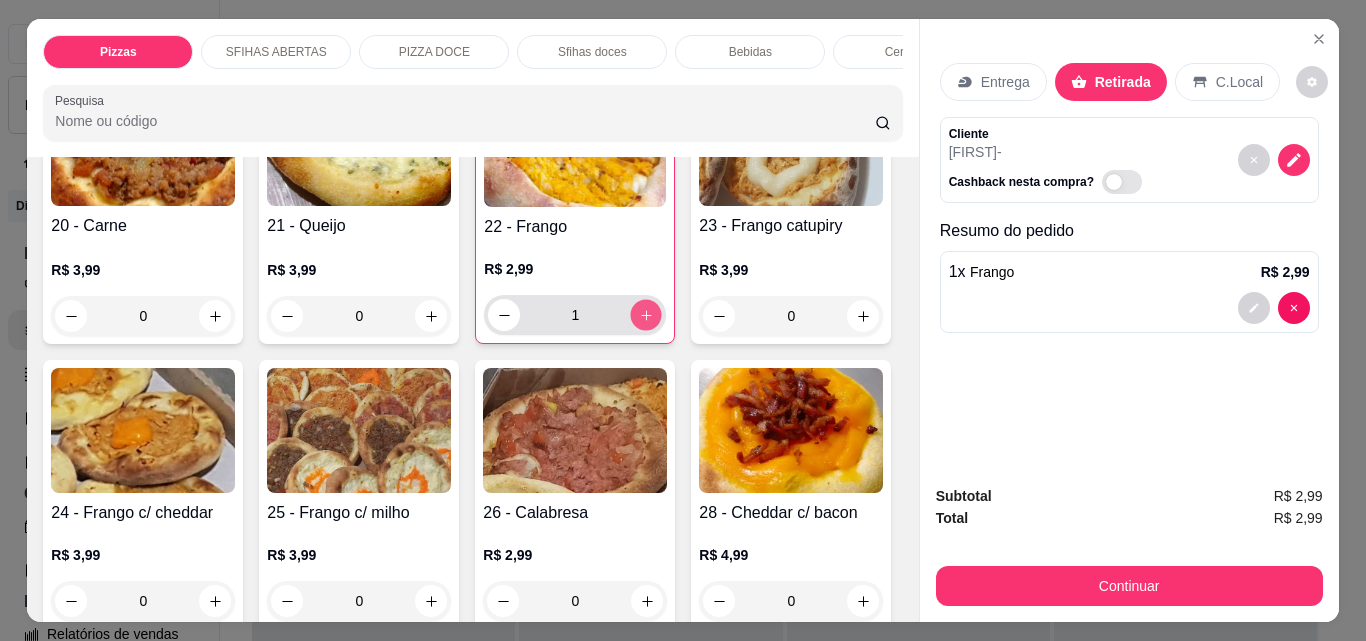click at bounding box center (646, 315) 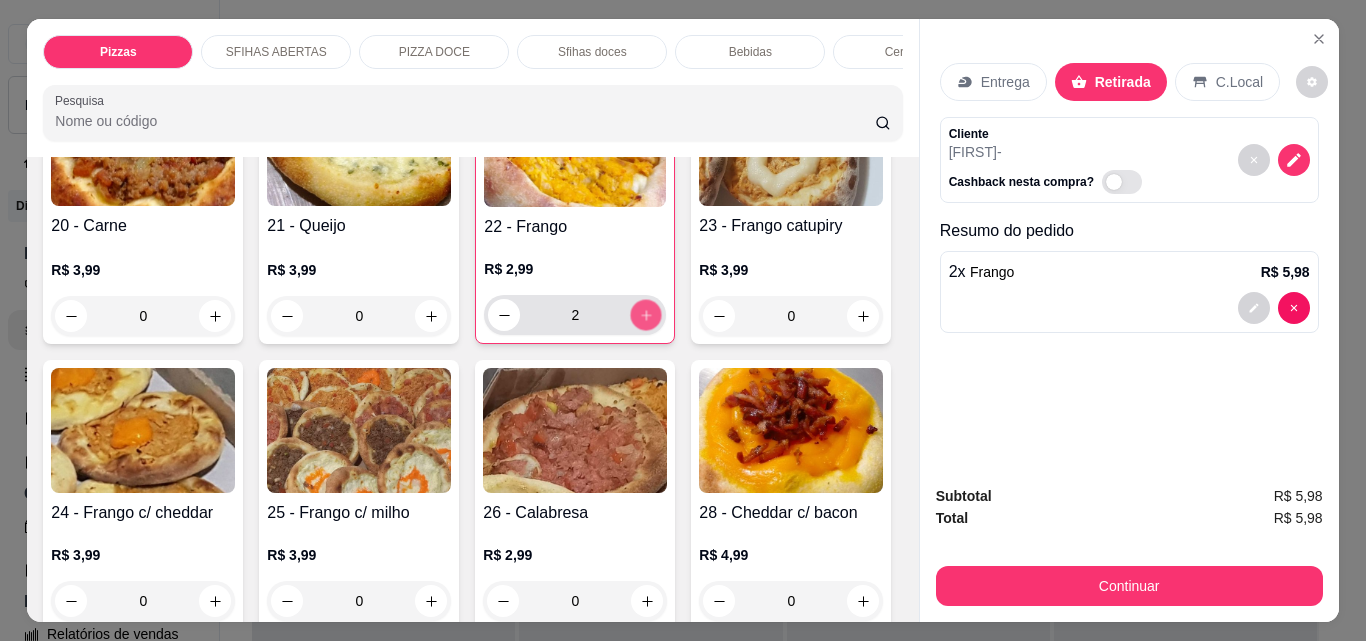 click at bounding box center [646, 315] 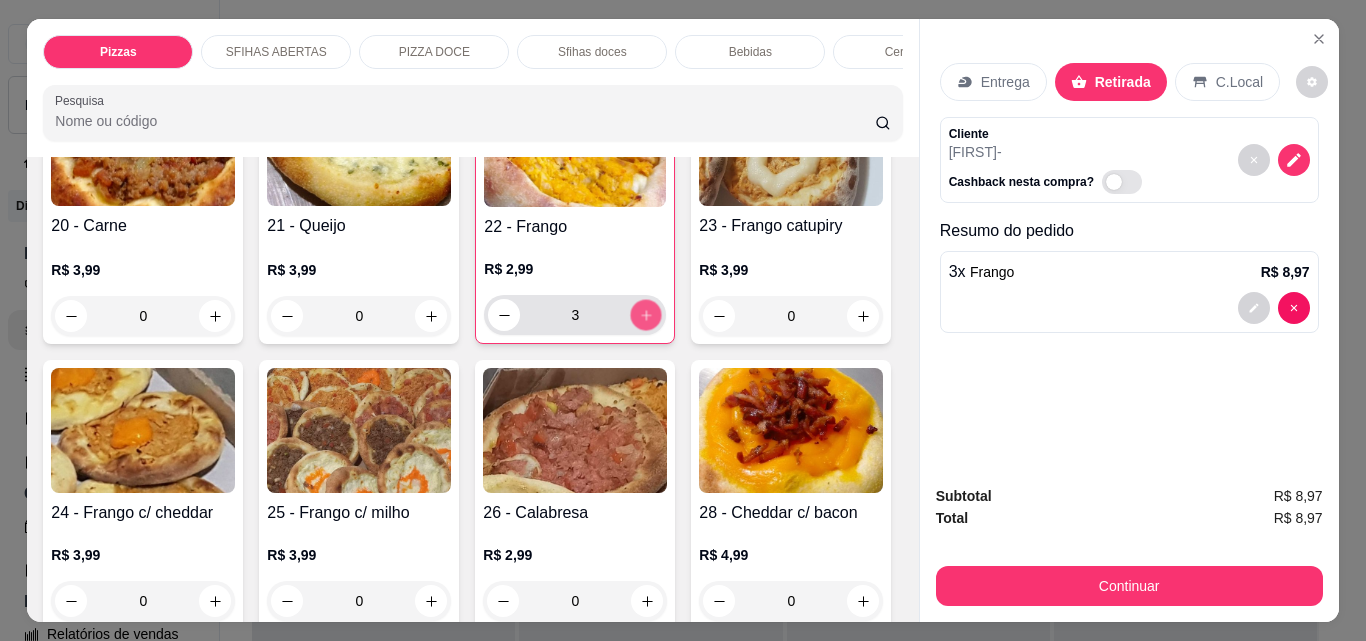 click at bounding box center (646, 315) 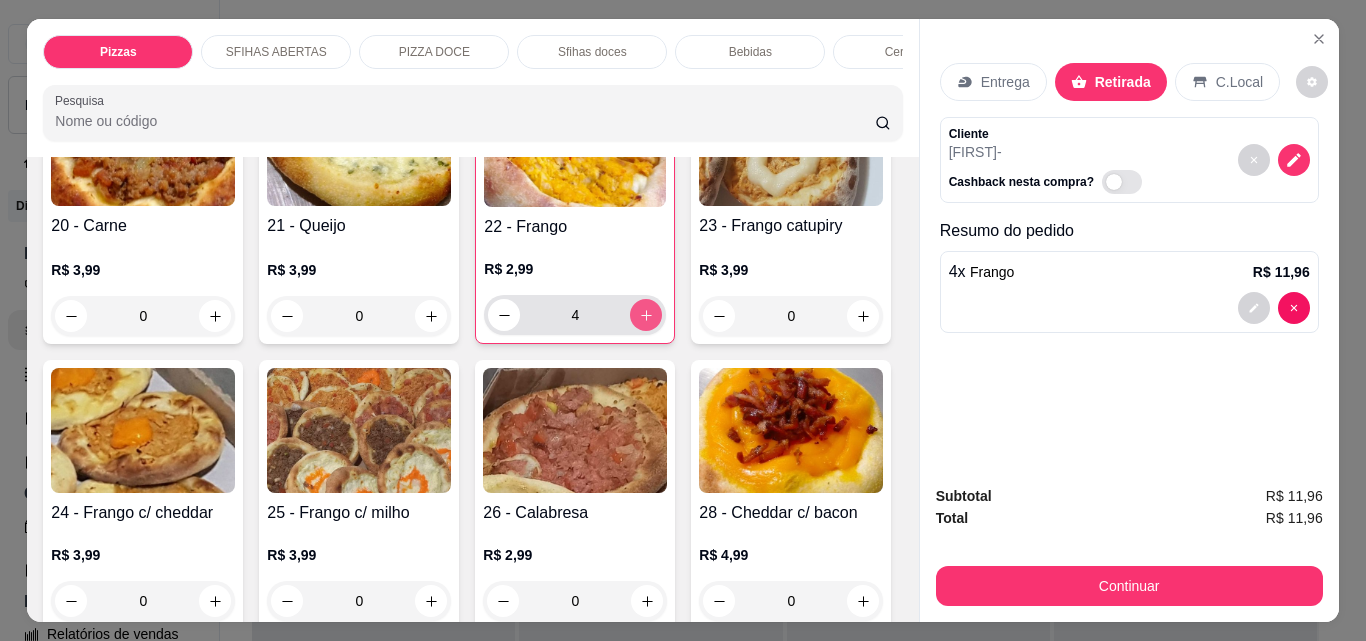 click 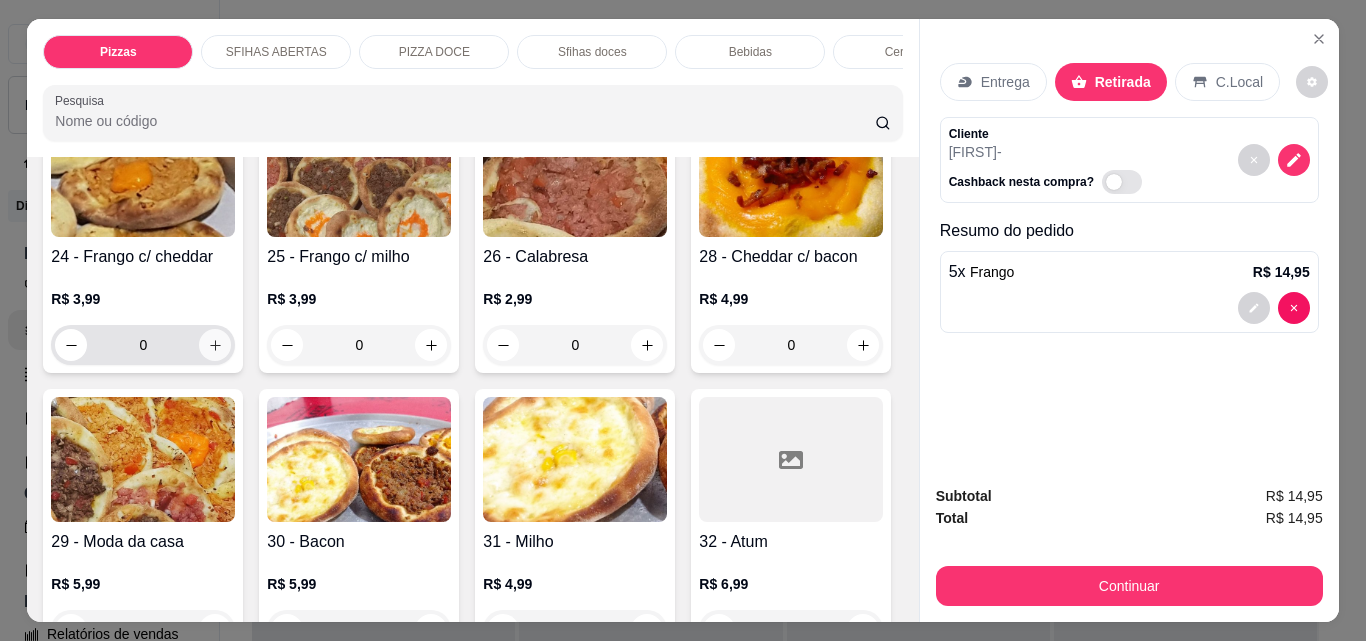 scroll, scrollTop: 1100, scrollLeft: 0, axis: vertical 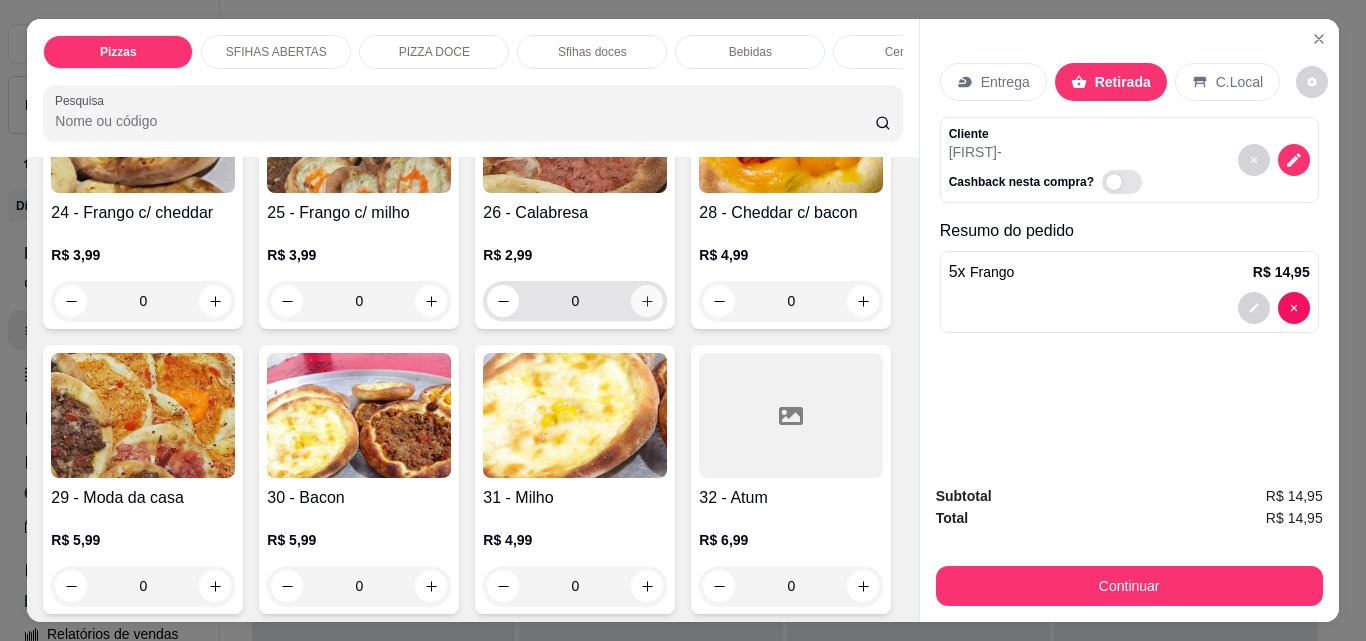 click 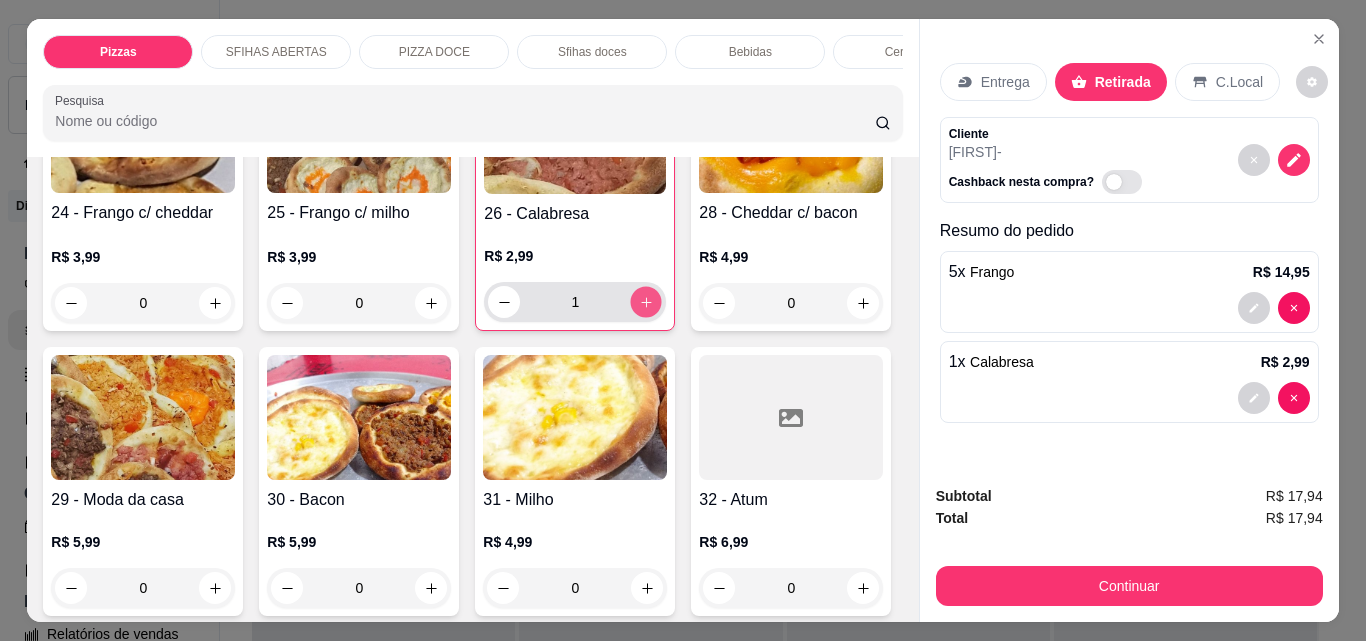 click 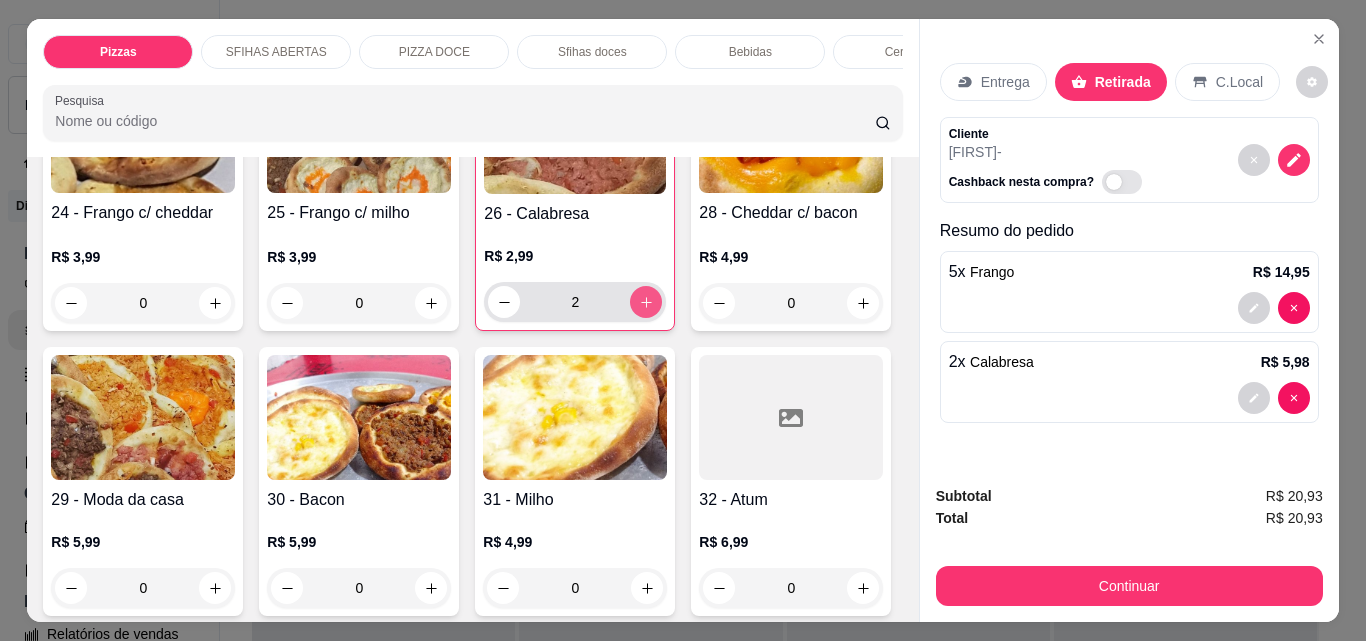 click 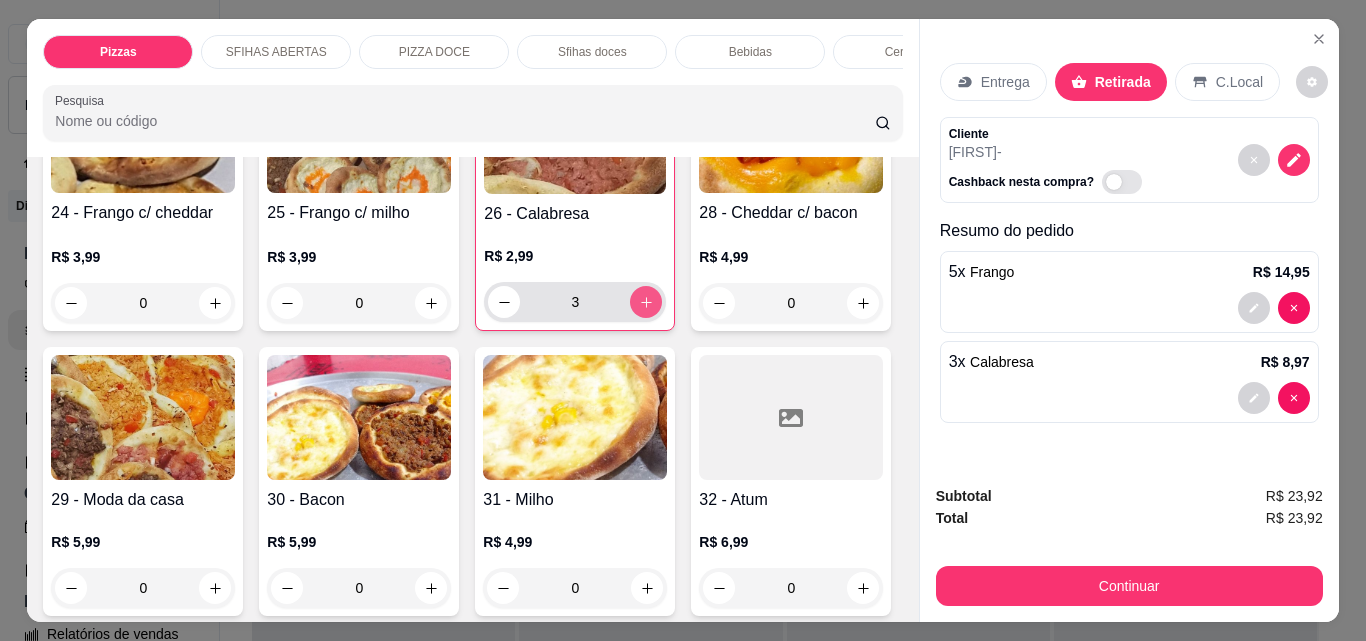 click 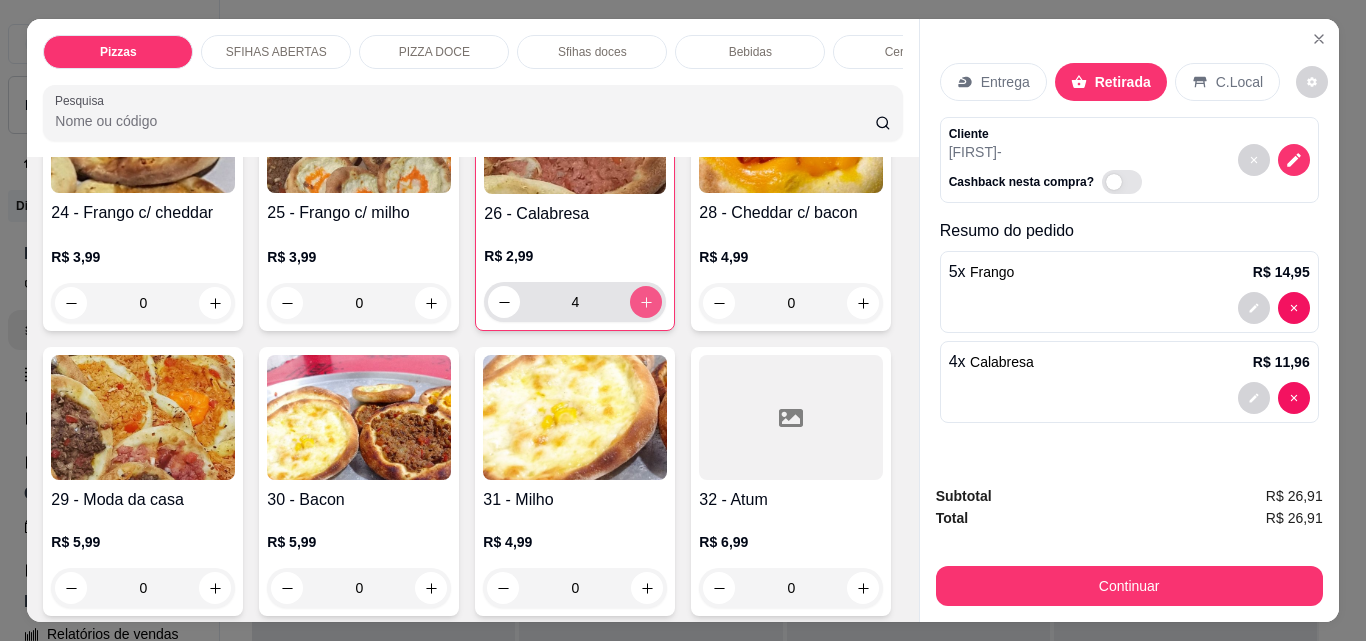 click 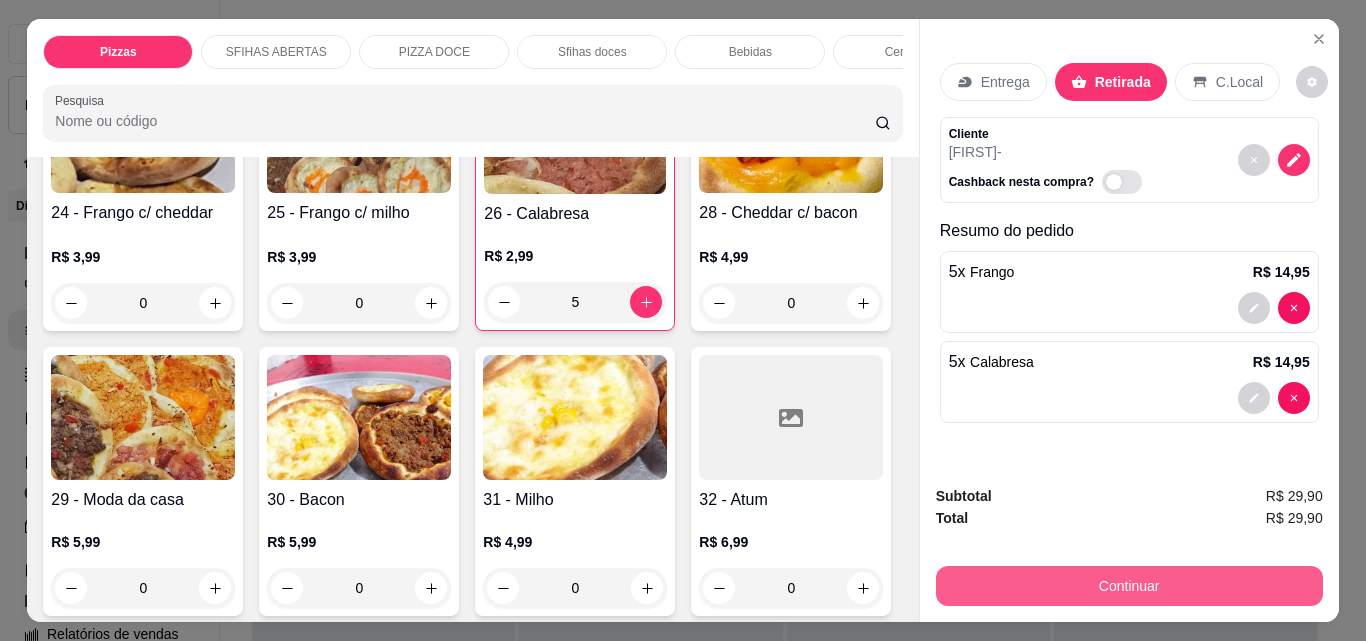 click on "Continuar" at bounding box center (1129, 586) 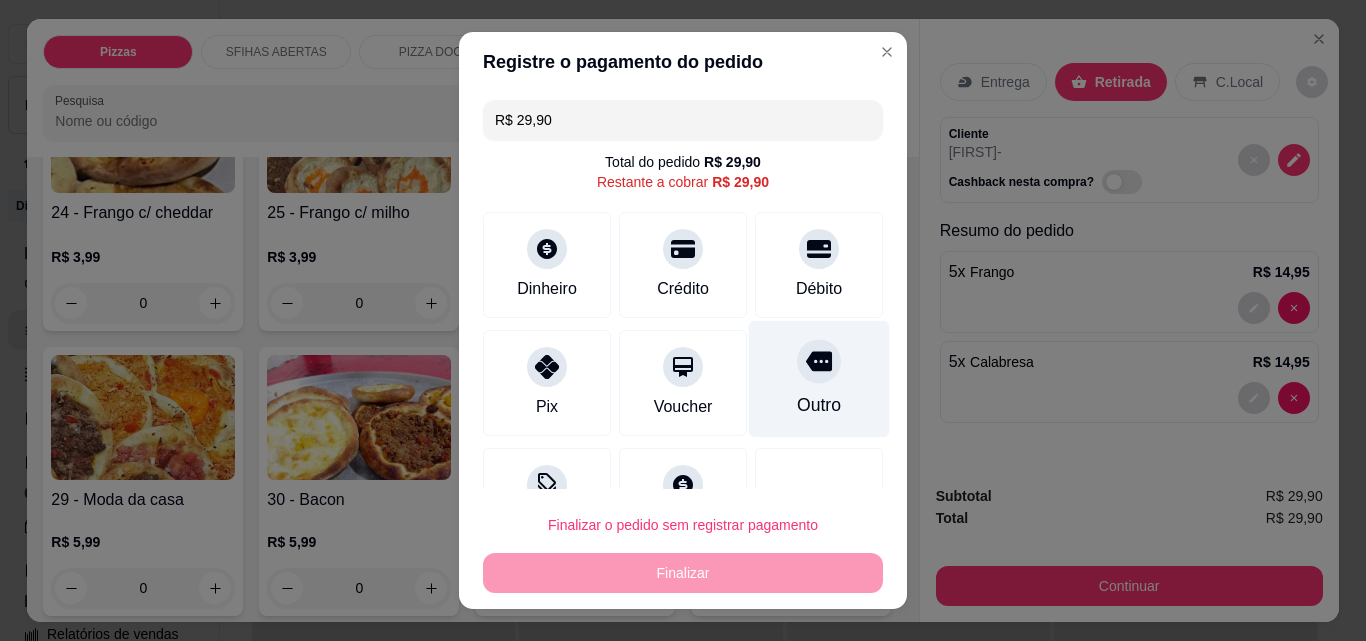 click on "Outro" at bounding box center (819, 379) 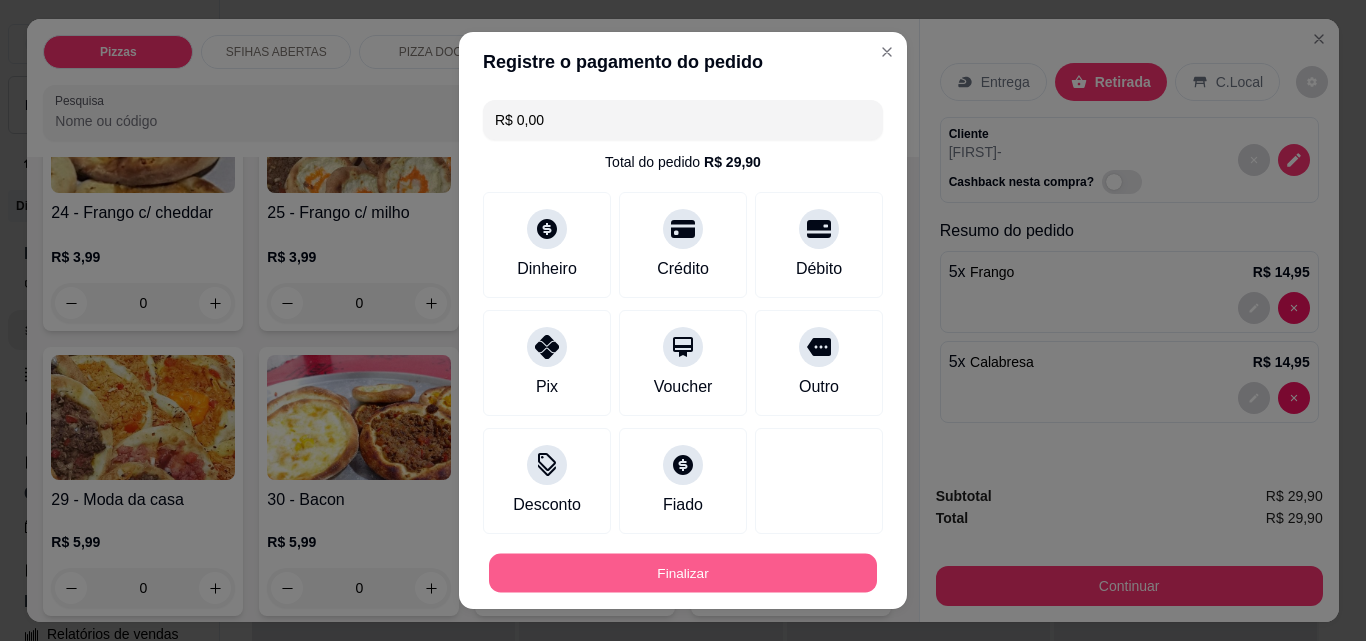 click on "Finalizar" at bounding box center (683, 573) 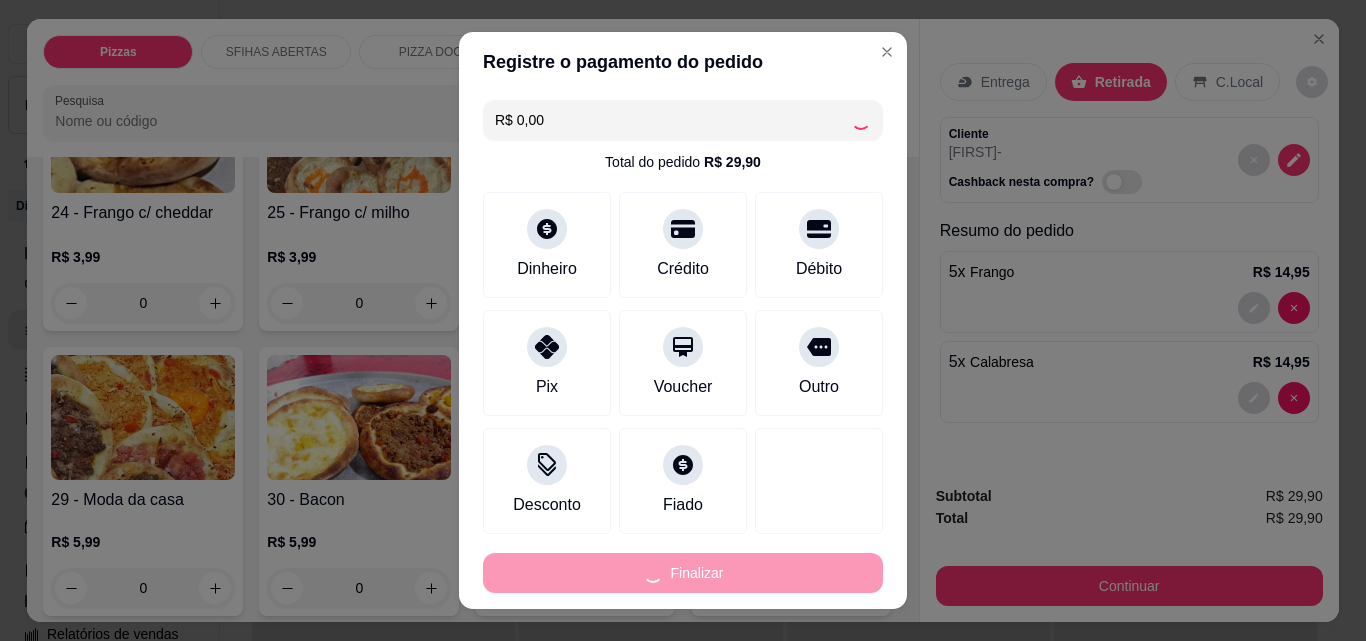 click on "Finalizar" at bounding box center [683, 573] 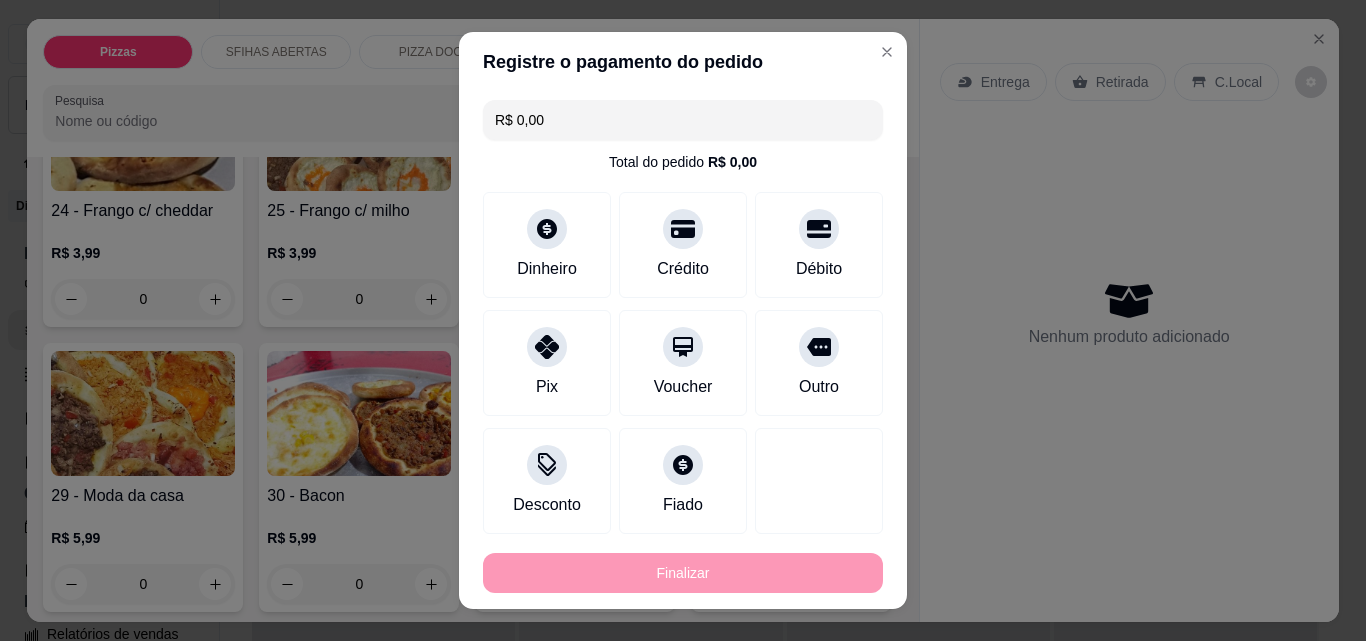 type on "-R$ 29,90" 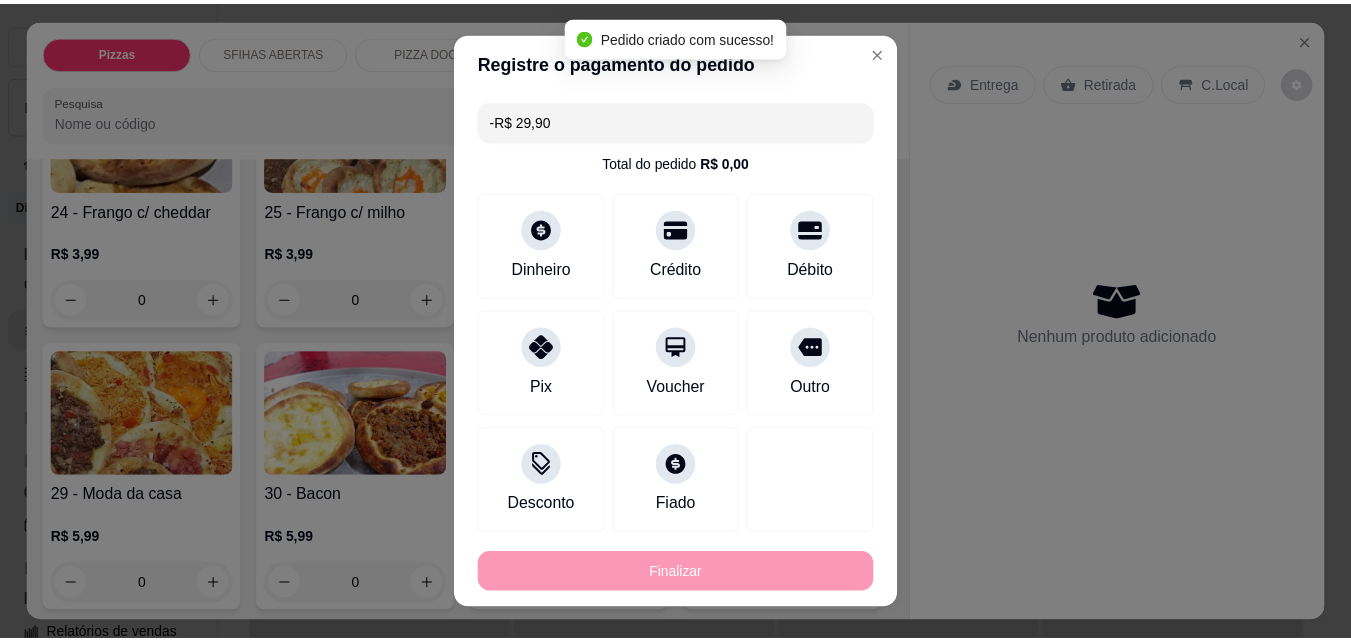 scroll, scrollTop: 1098, scrollLeft: 0, axis: vertical 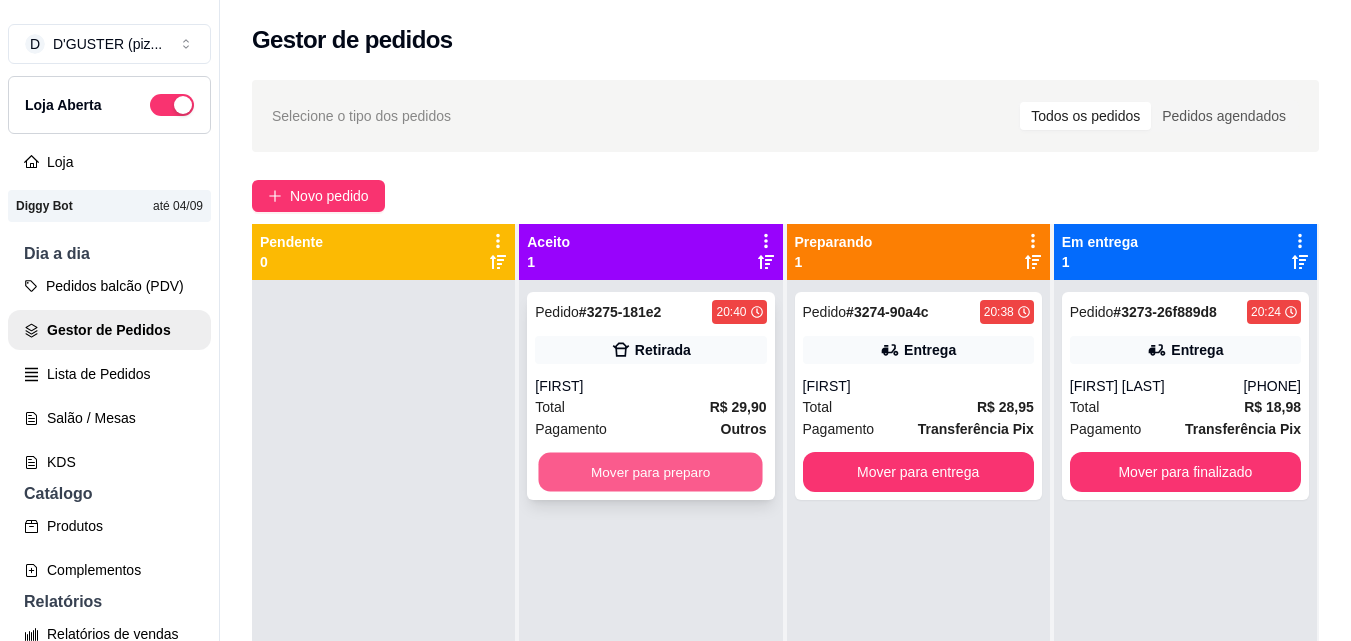 click on "Mover para preparo" at bounding box center [651, 472] 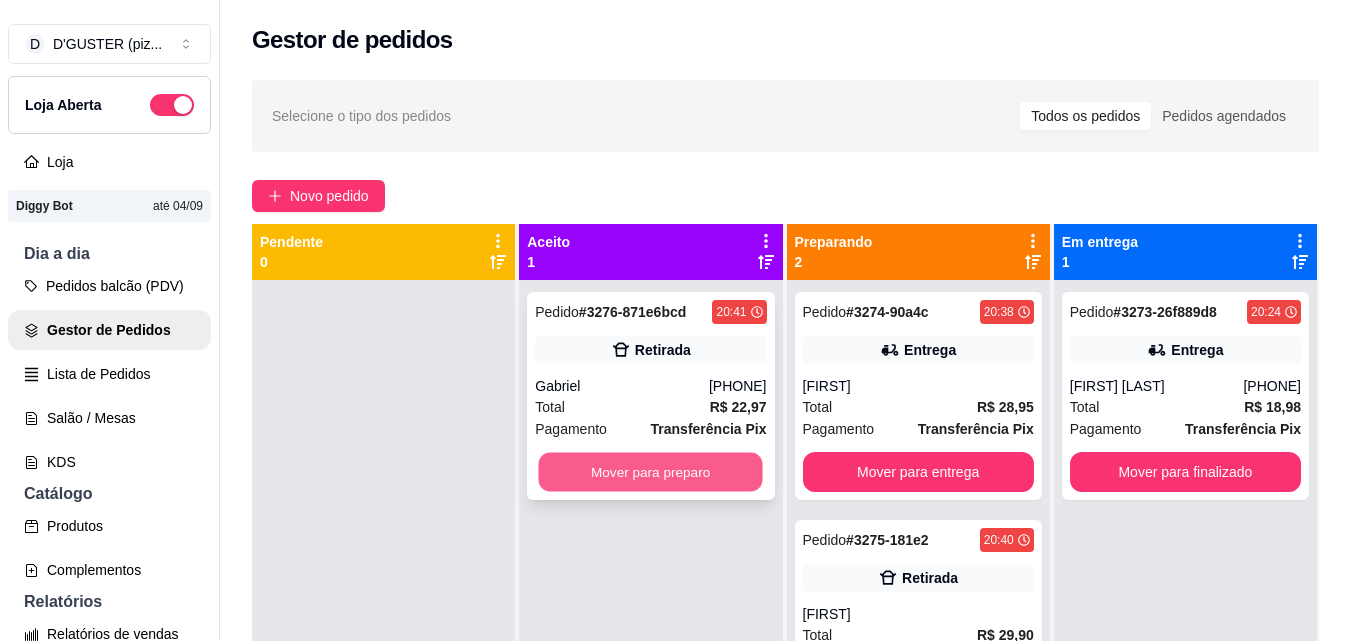 click on "Mover para preparo" at bounding box center [651, 472] 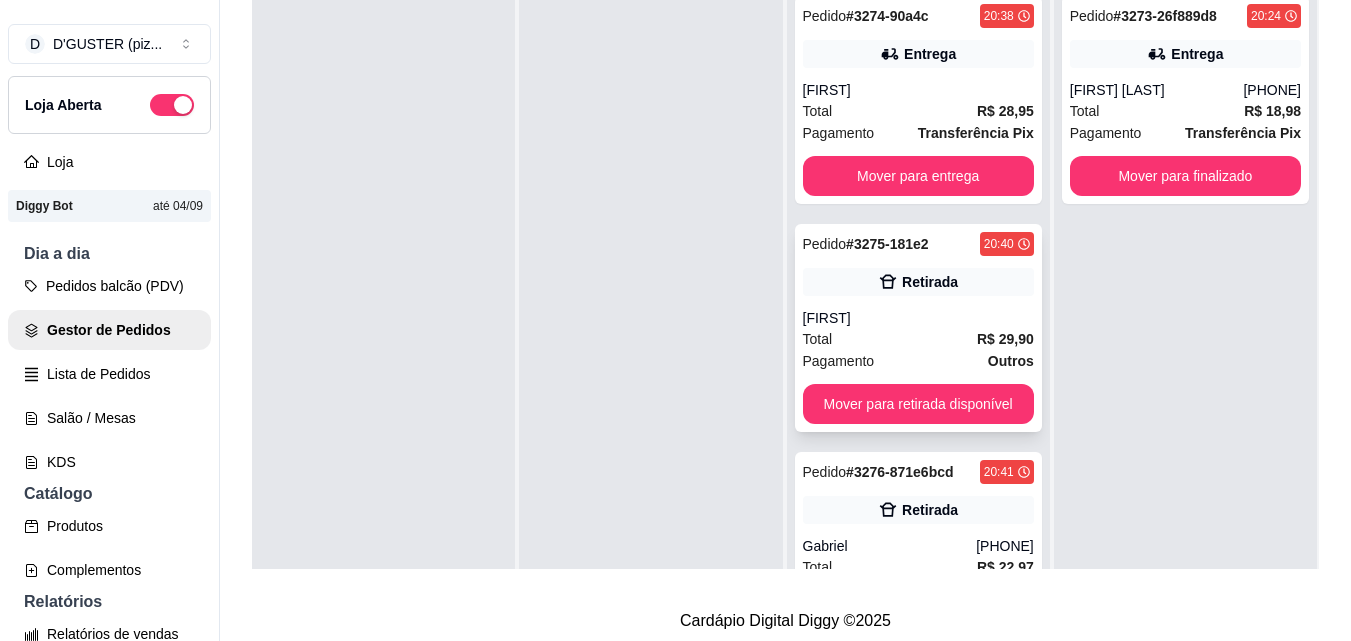 scroll, scrollTop: 319, scrollLeft: 0, axis: vertical 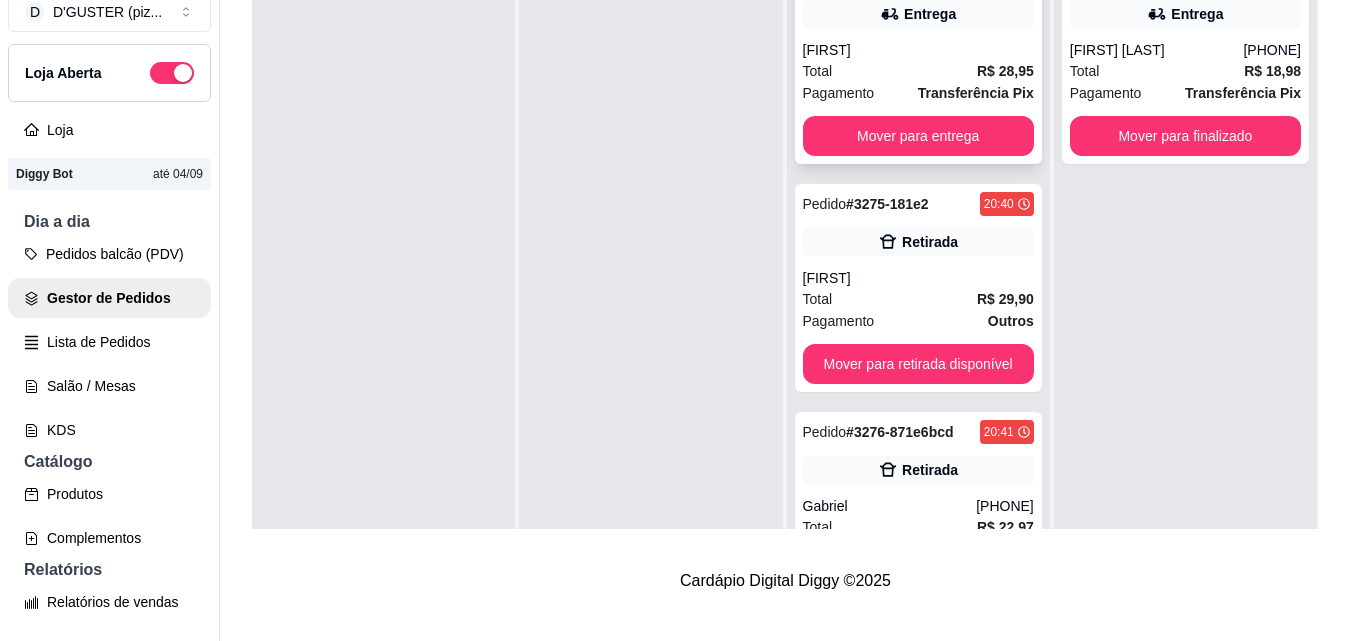 click on "Total R$ 28,95" at bounding box center (918, 71) 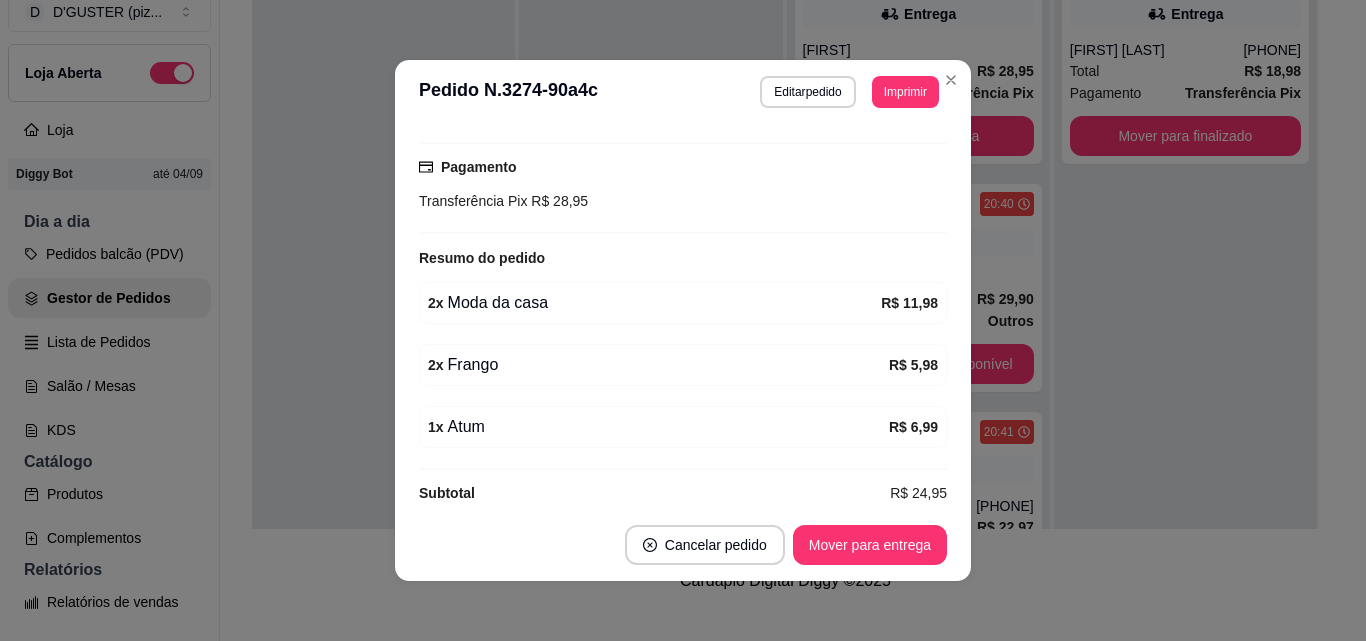 scroll, scrollTop: 472, scrollLeft: 0, axis: vertical 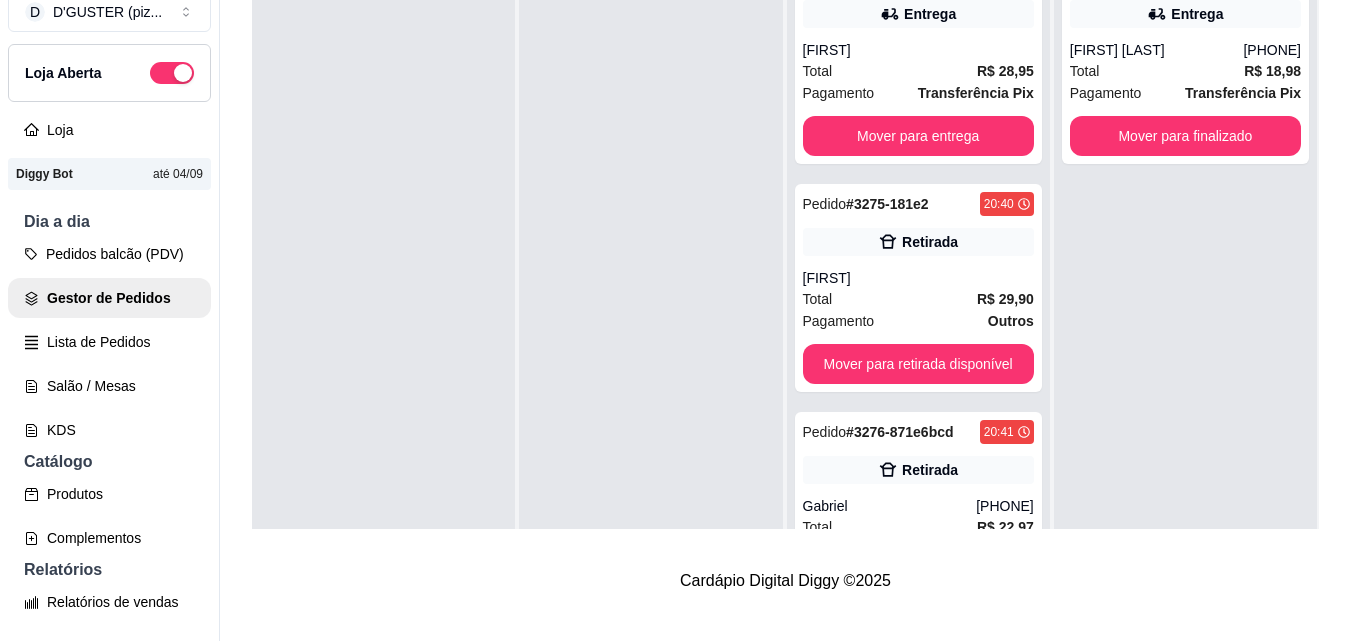 drag, startPoint x: 130, startPoint y: 496, endPoint x: 128, endPoint y: 514, distance: 18.110771 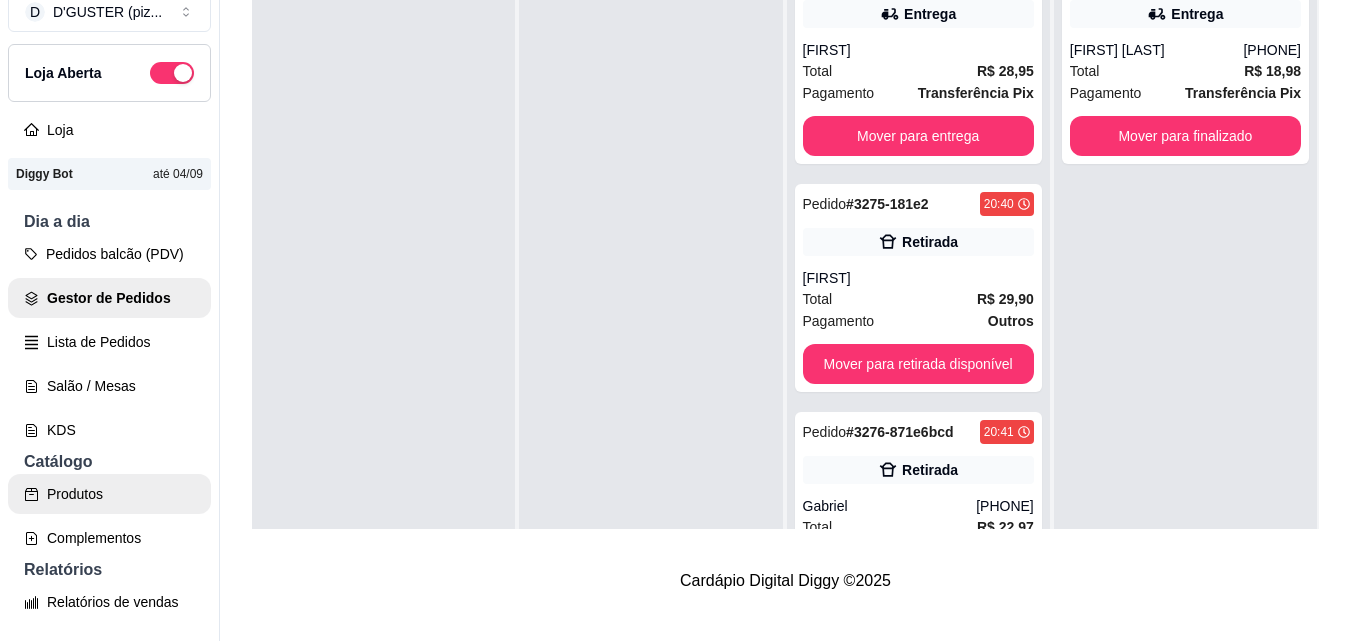 click on "Produtos" at bounding box center [109, 494] 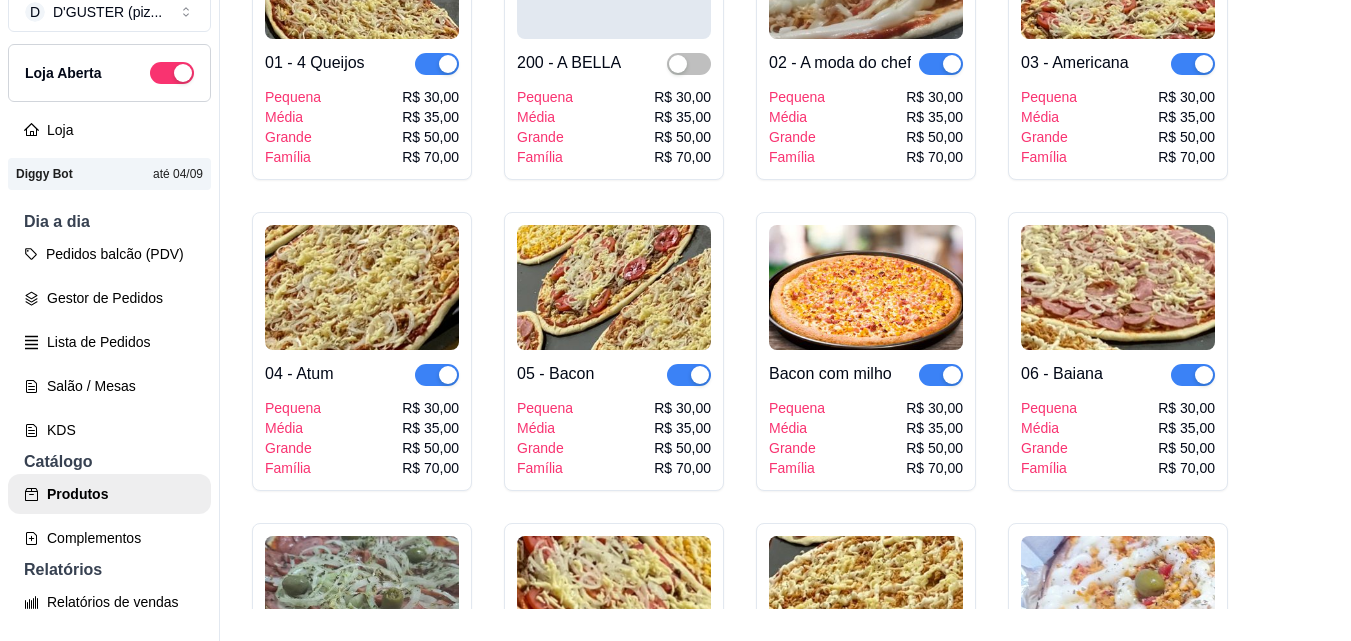 scroll, scrollTop: 0, scrollLeft: 0, axis: both 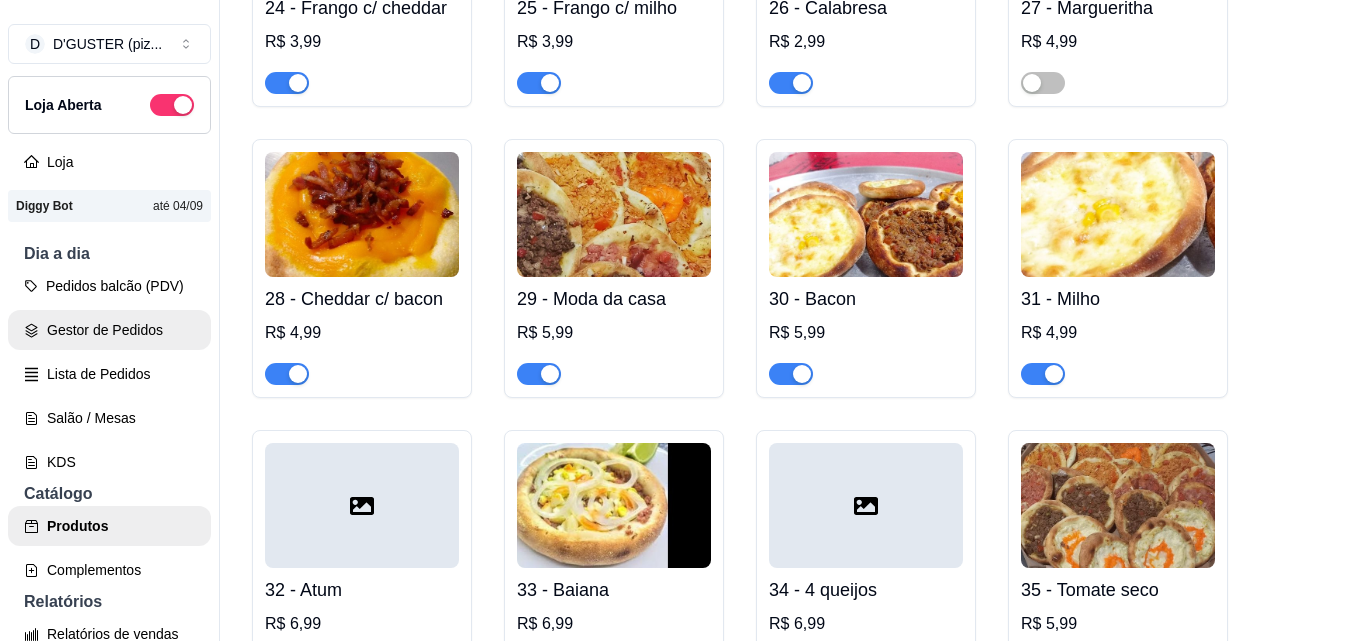 click on "Gestor de Pedidos" at bounding box center (109, 330) 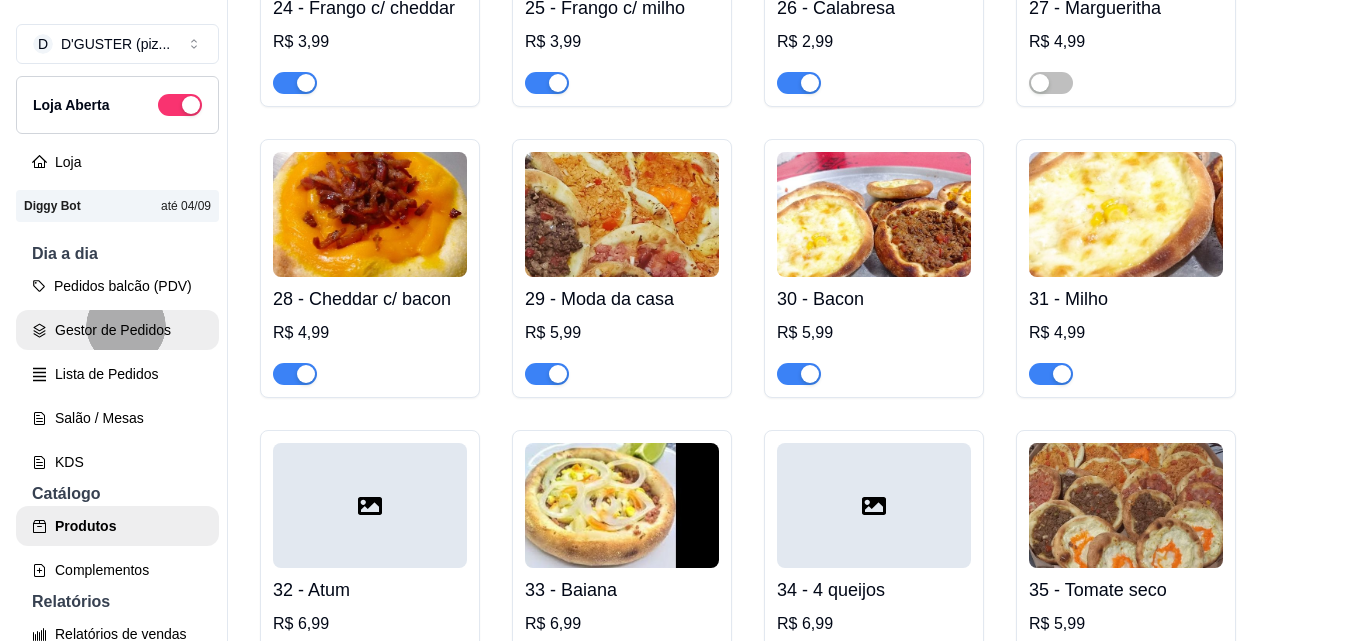scroll, scrollTop: 0, scrollLeft: 0, axis: both 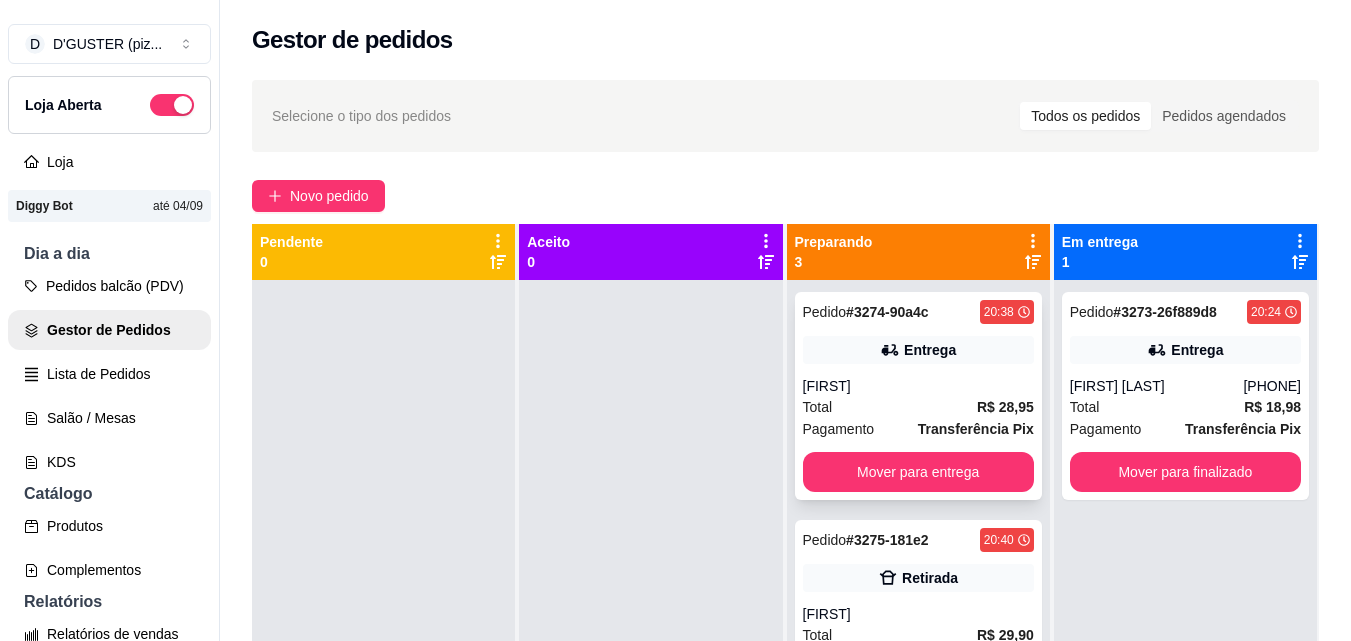 click on "[FIRST]" at bounding box center (918, 386) 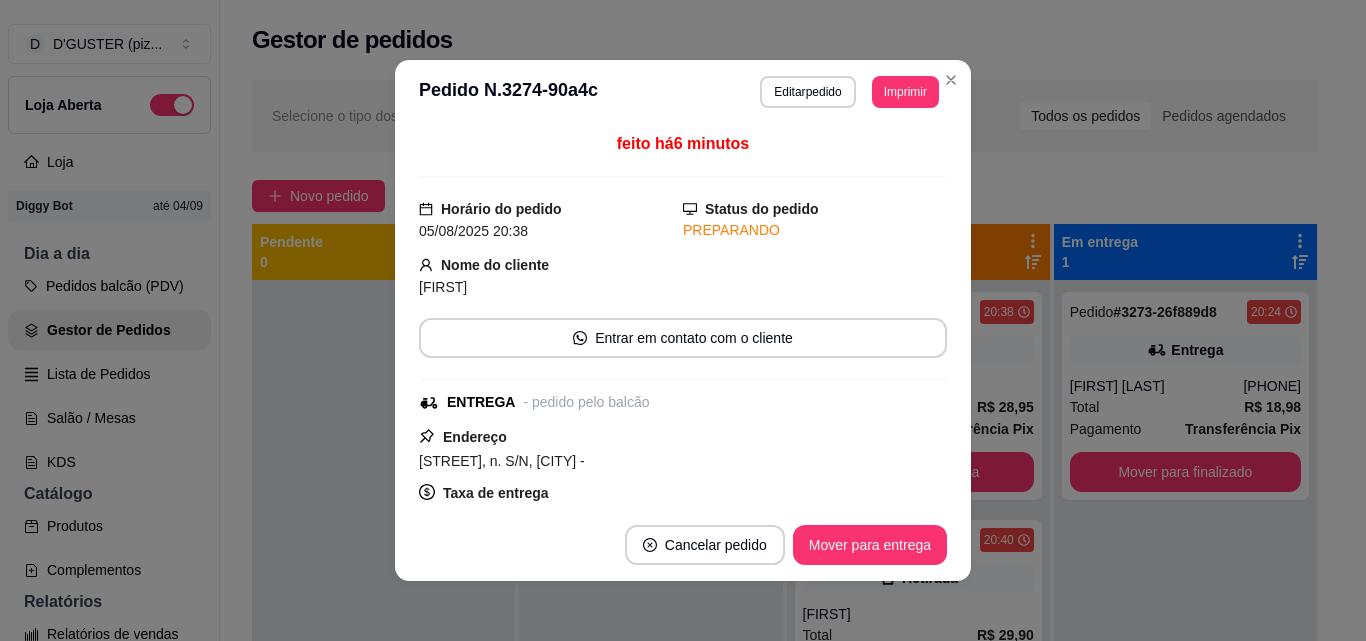 scroll, scrollTop: 4, scrollLeft: 0, axis: vertical 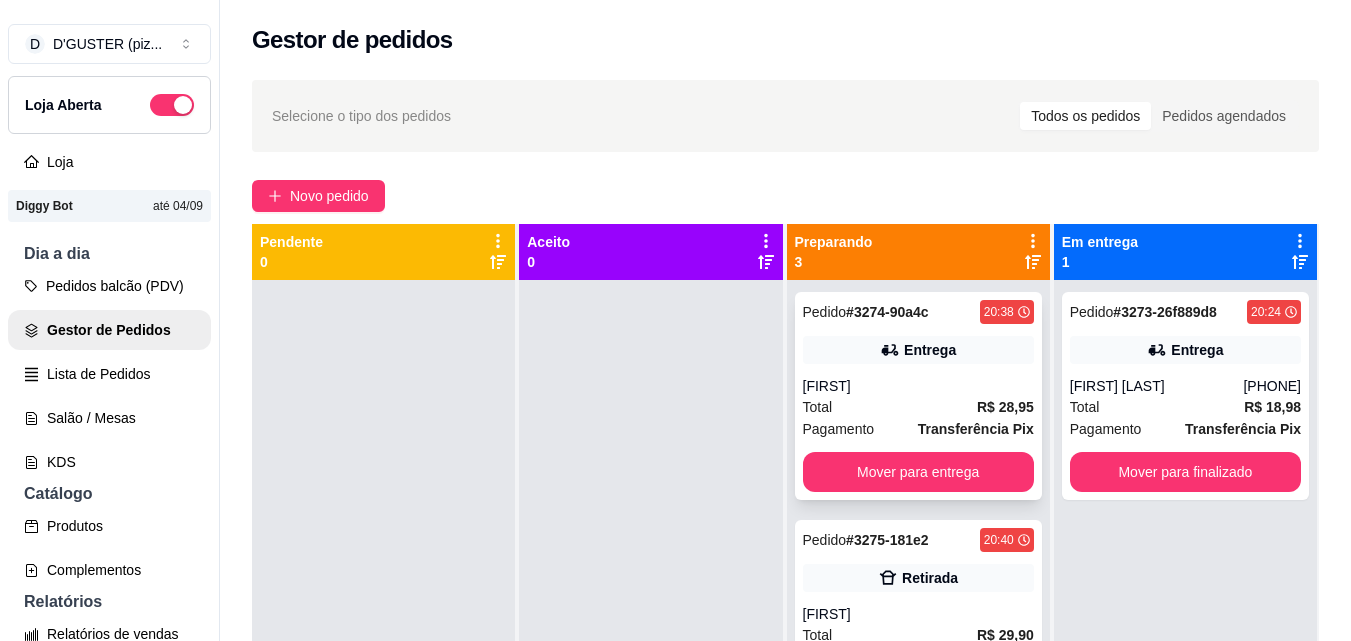 click on "Pedido  # 3274-90a4c 20:38 Entrega [FIRST] Total R$ 28,95 Pagamento Transferência Pix Mover para entrega" at bounding box center (918, 396) 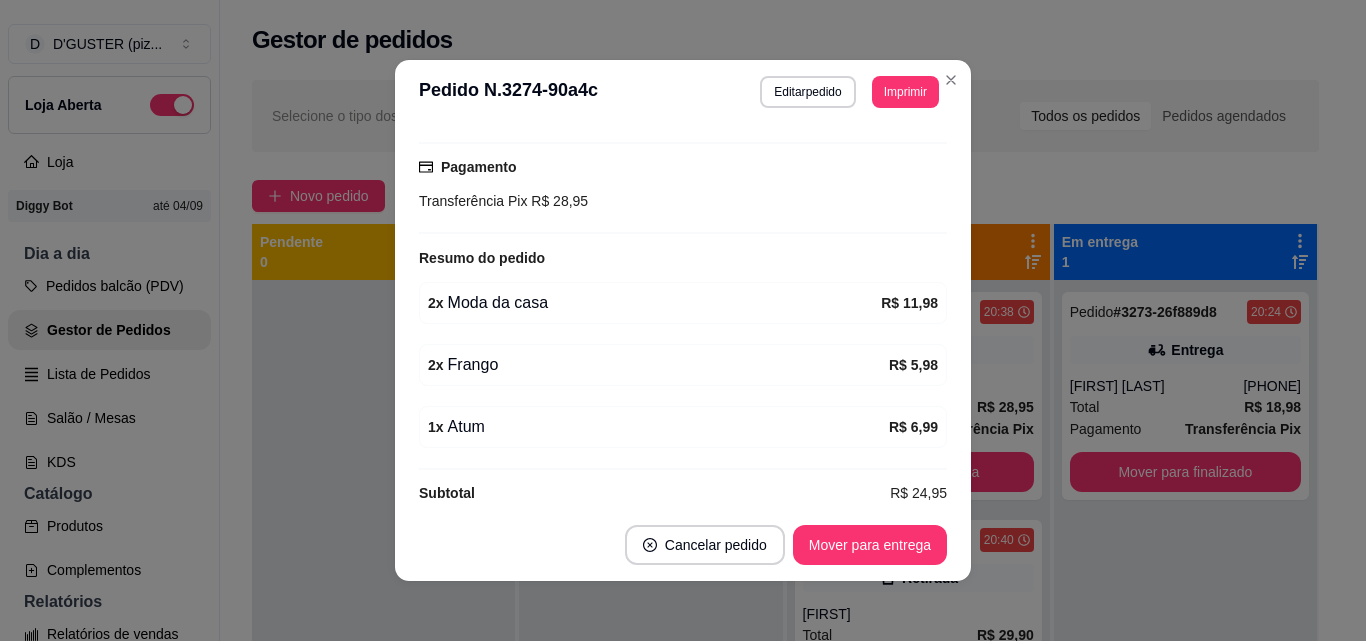 scroll, scrollTop: 472, scrollLeft: 0, axis: vertical 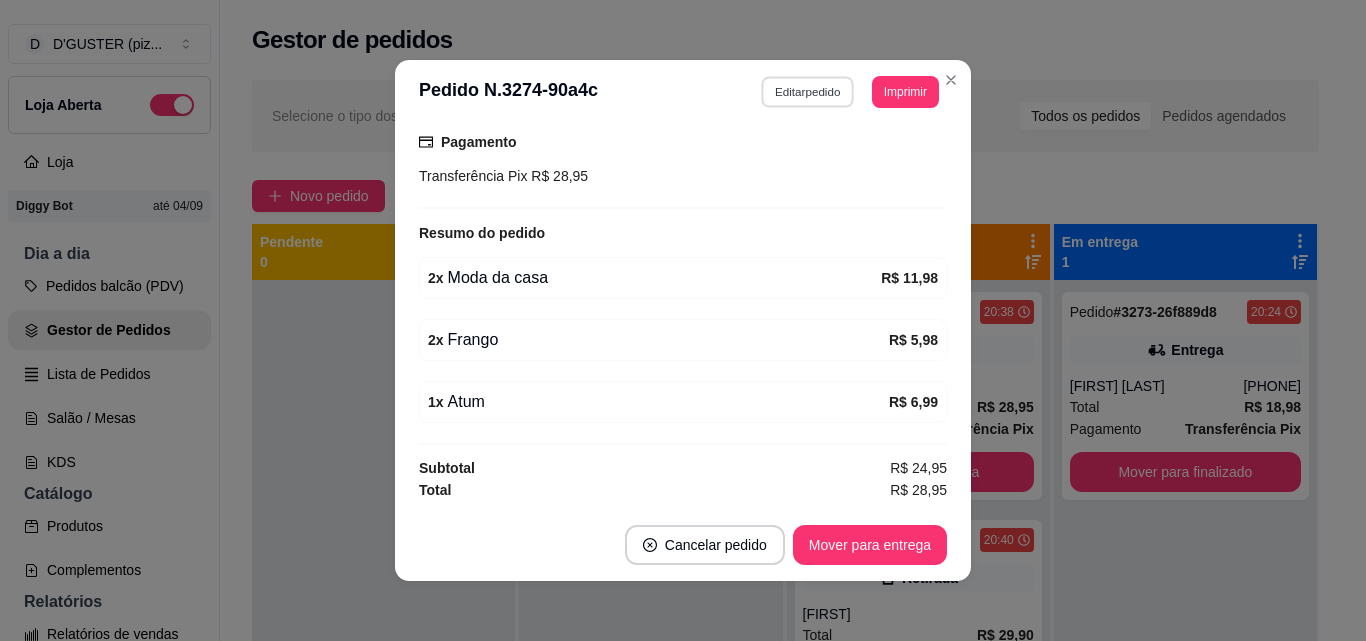click on "Editar  pedido" at bounding box center [808, 91] 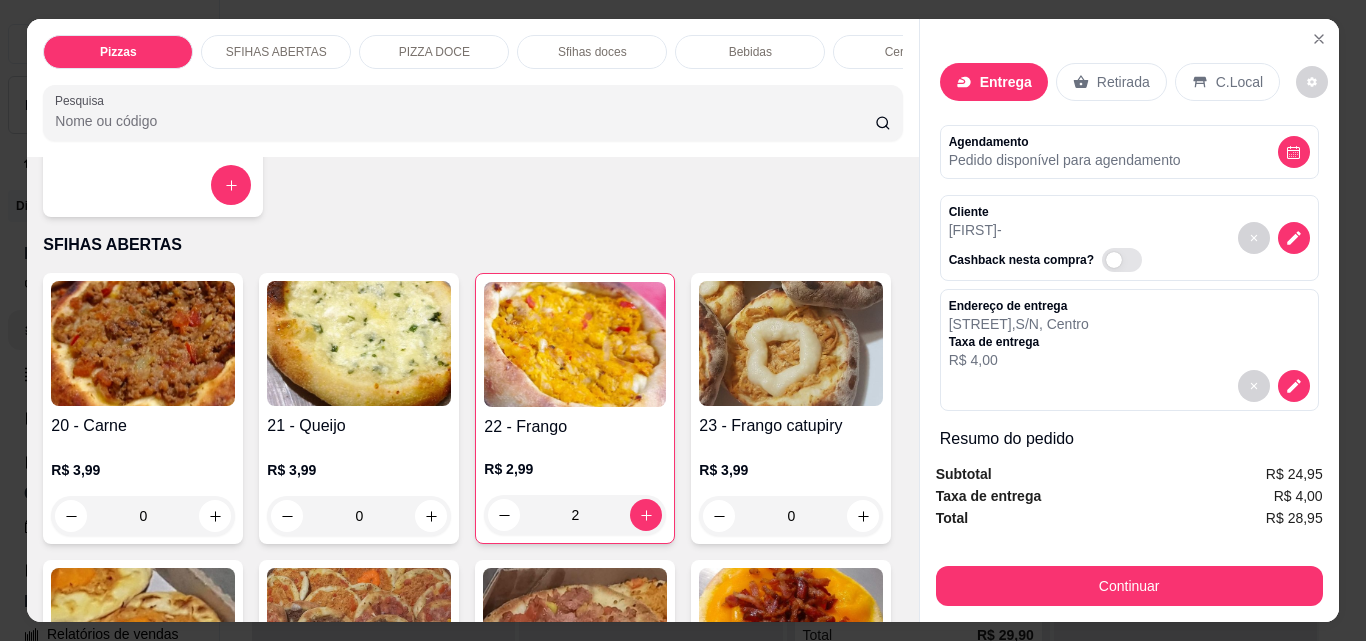scroll, scrollTop: 900, scrollLeft: 0, axis: vertical 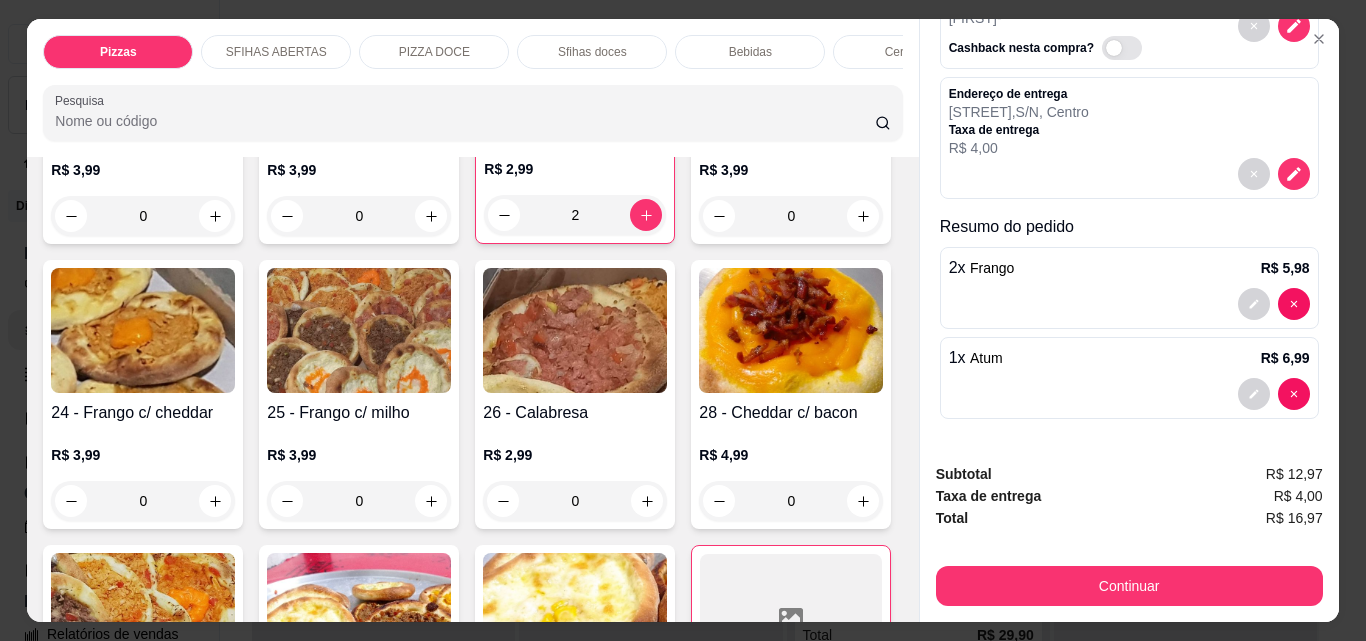 type on "0" 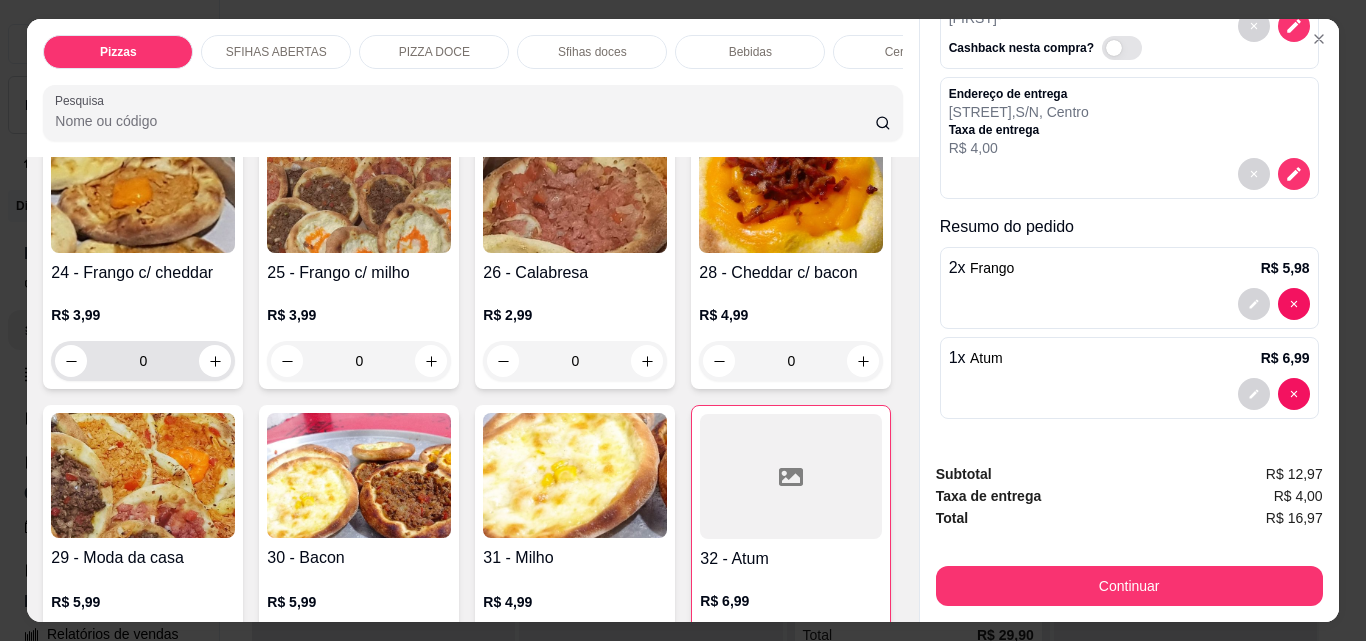 scroll, scrollTop: 1200, scrollLeft: 0, axis: vertical 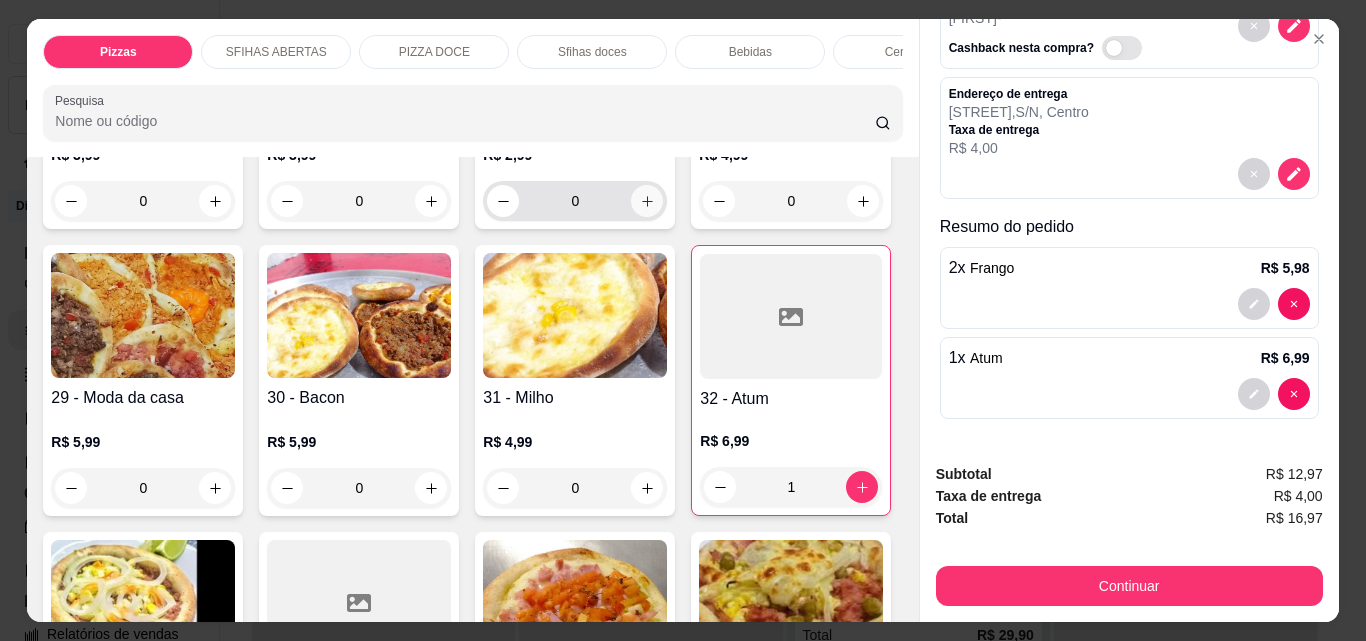 click 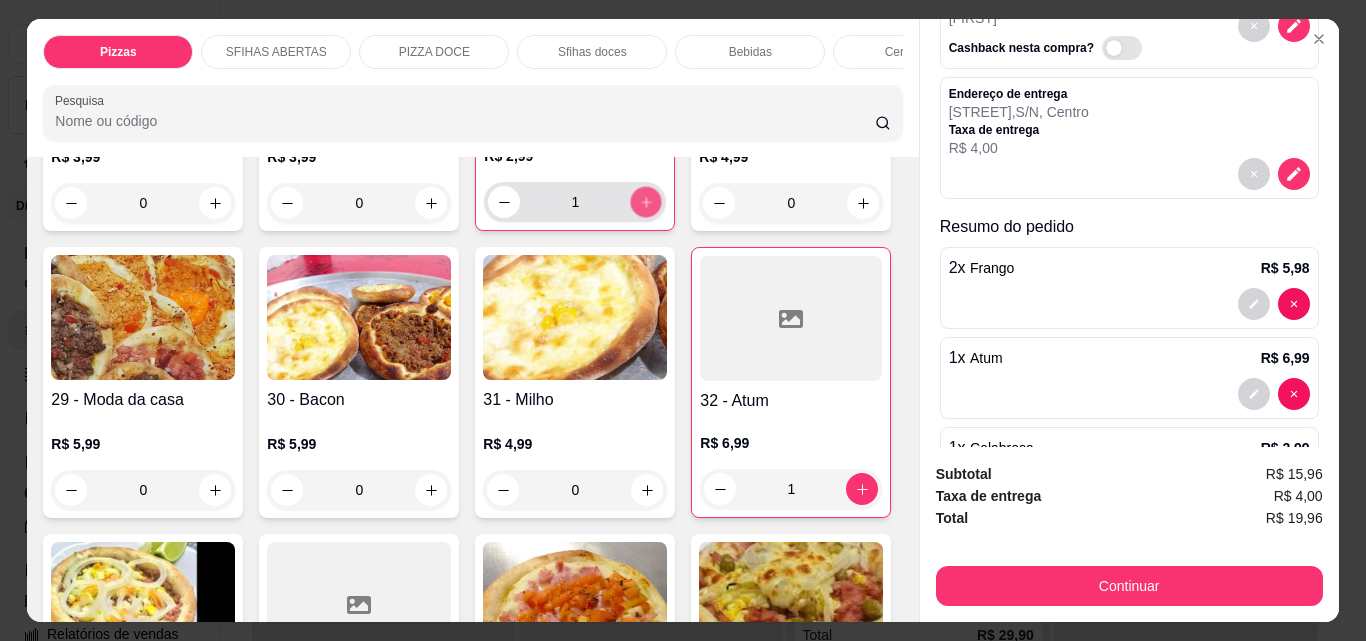 click 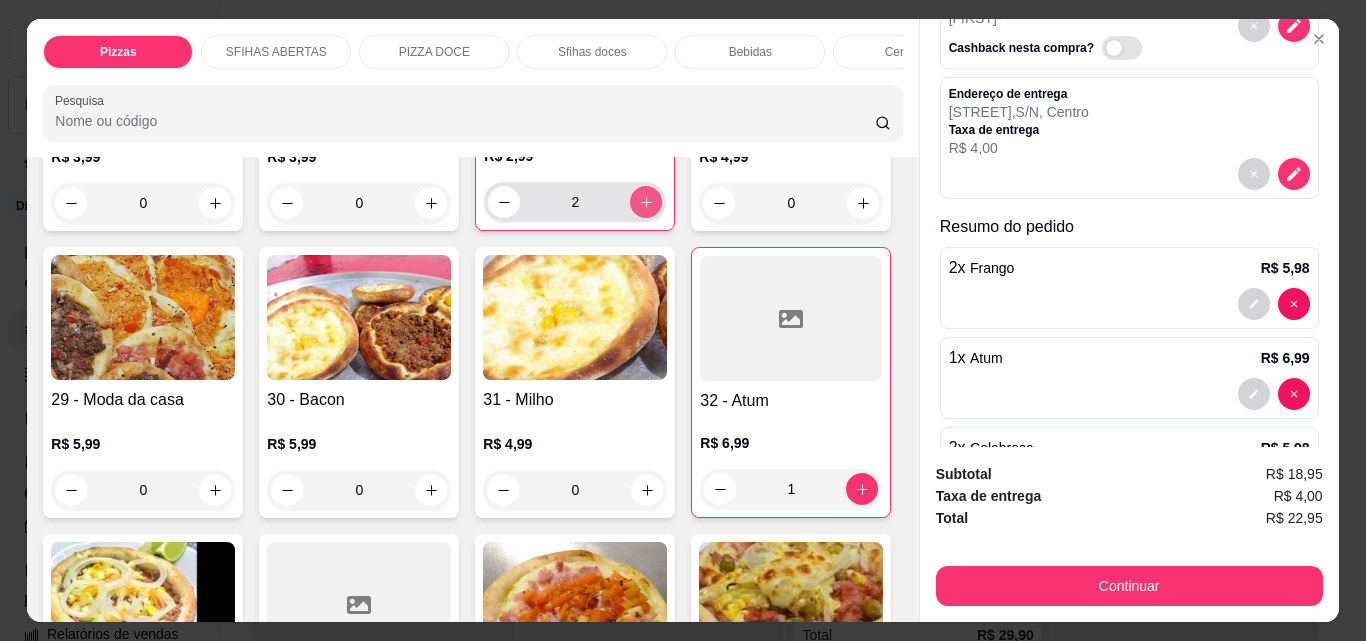 scroll, scrollTop: 302, scrollLeft: 0, axis: vertical 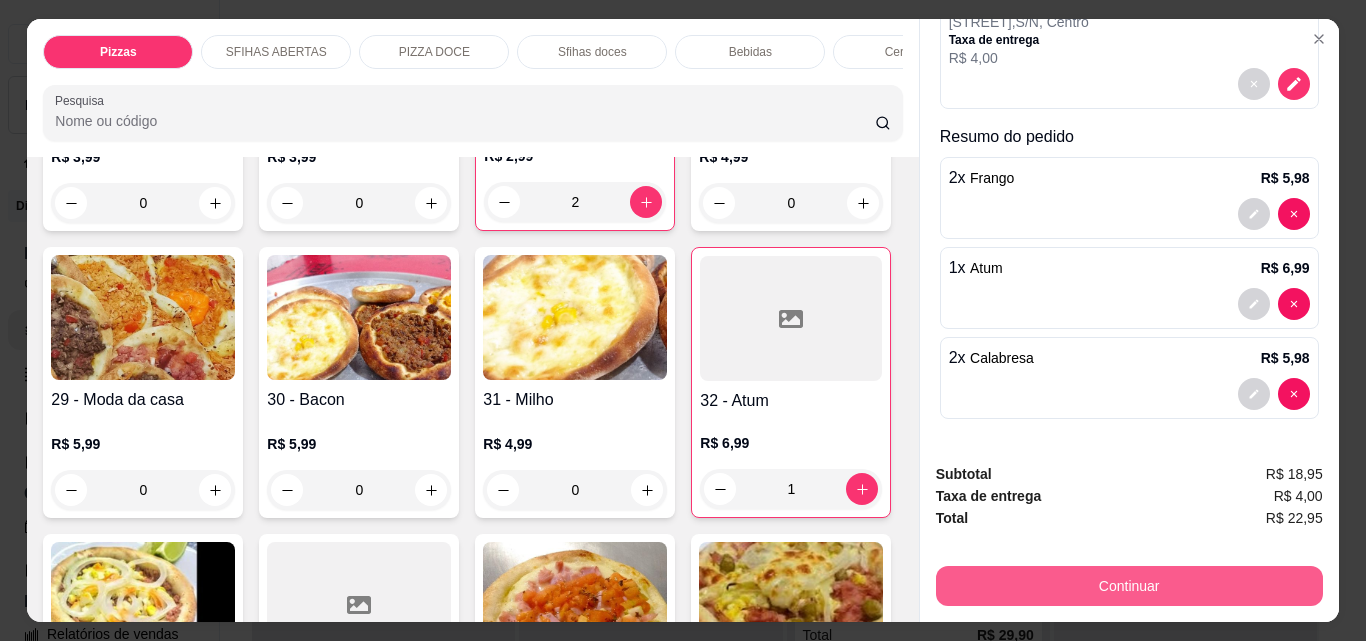 click on "Continuar" at bounding box center (1129, 586) 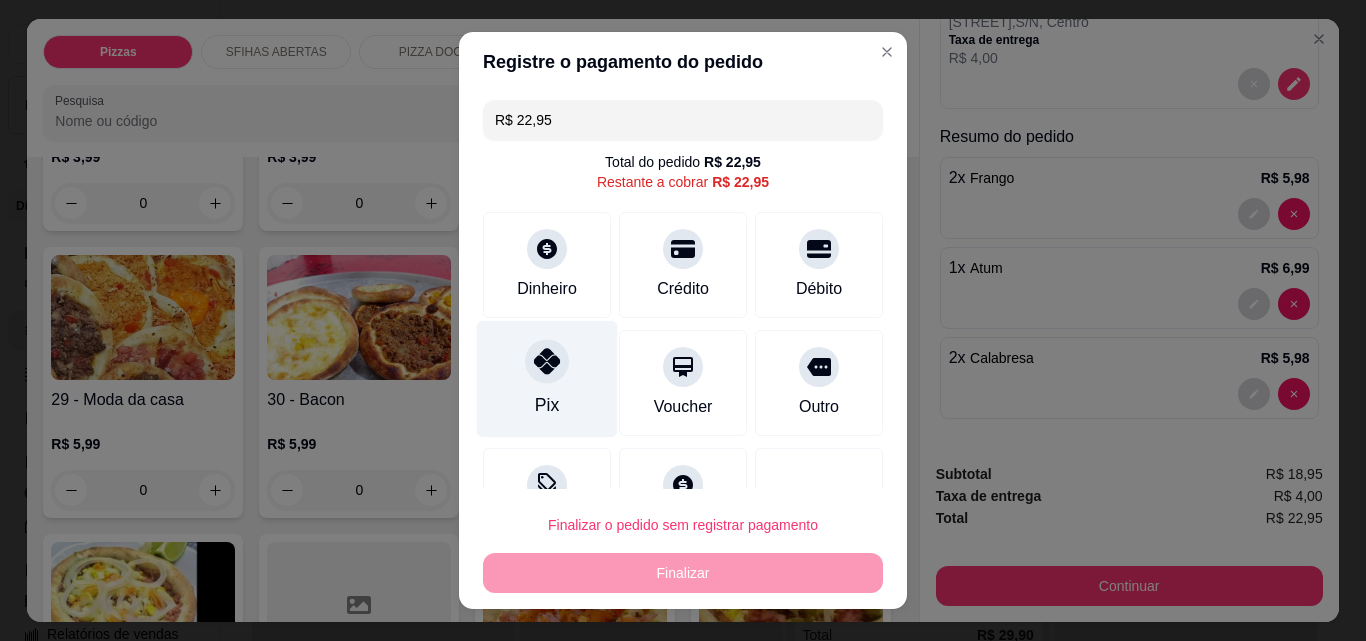 click at bounding box center (547, 361) 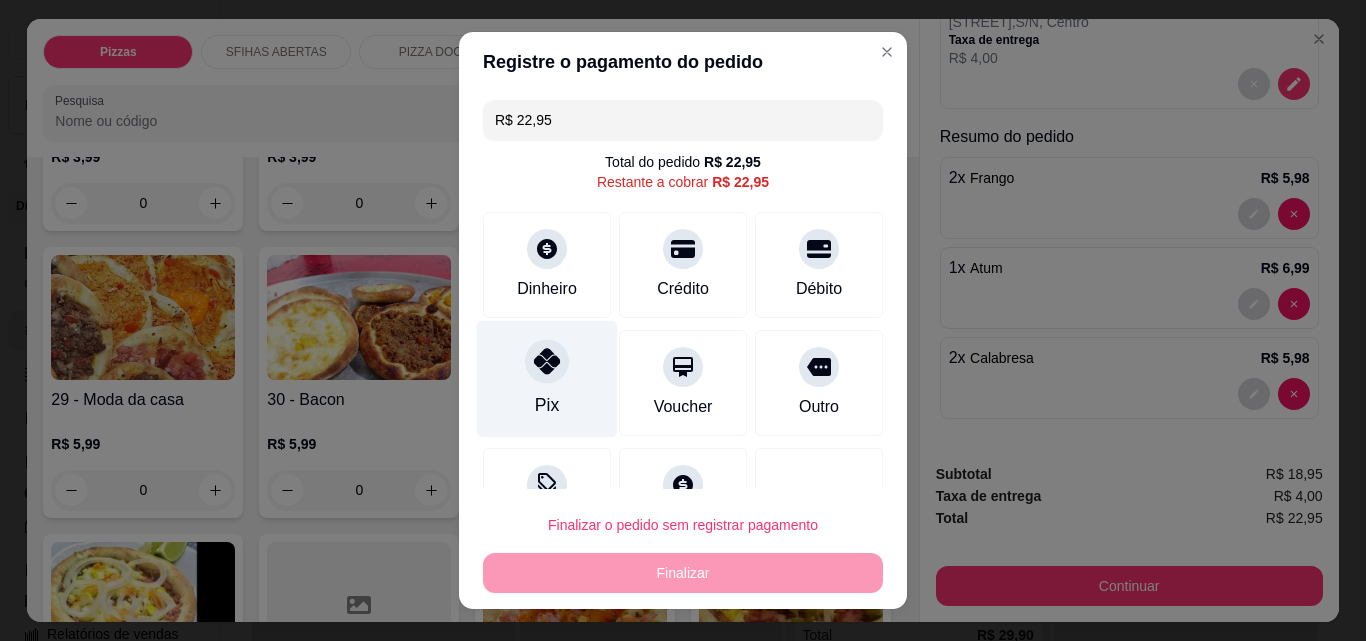 type on "R$ 0,00" 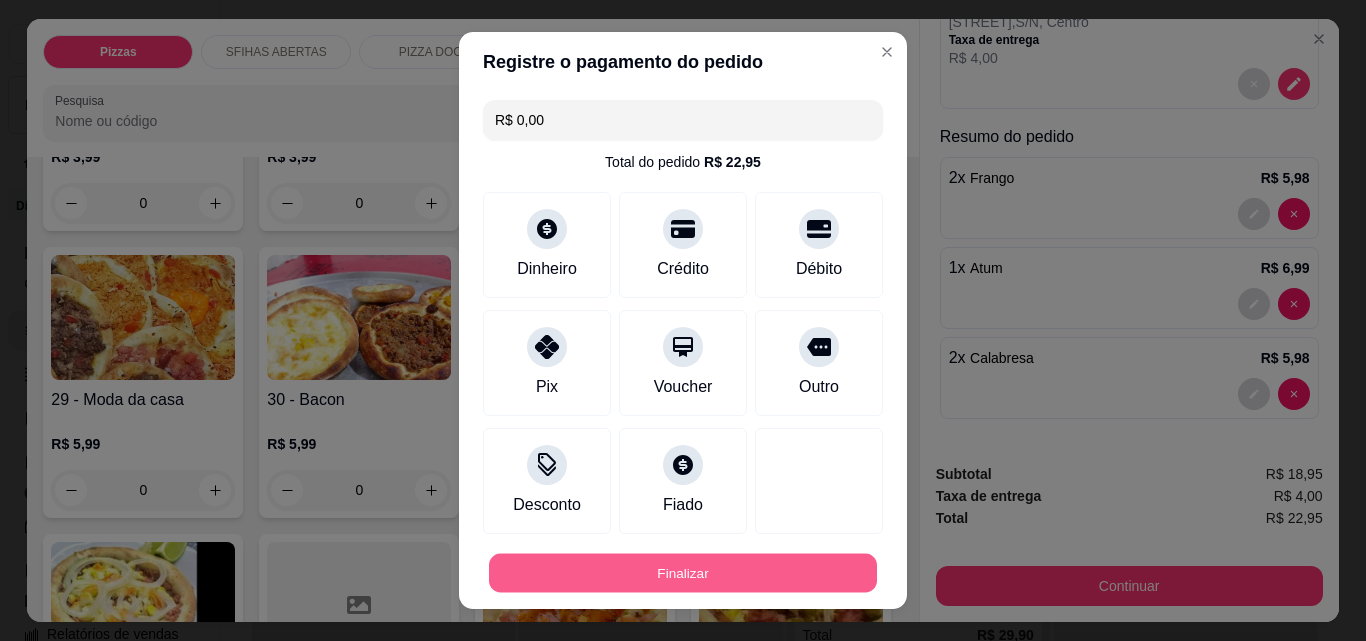 click on "Finalizar" at bounding box center (683, 573) 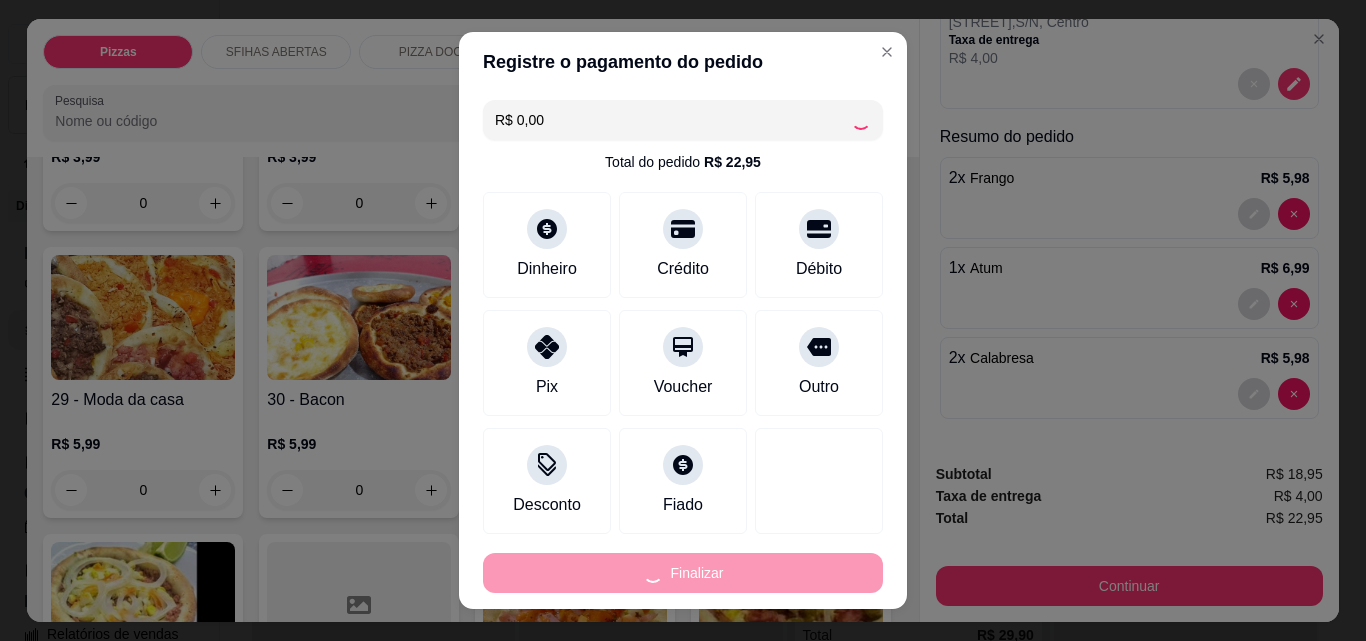 type on "0" 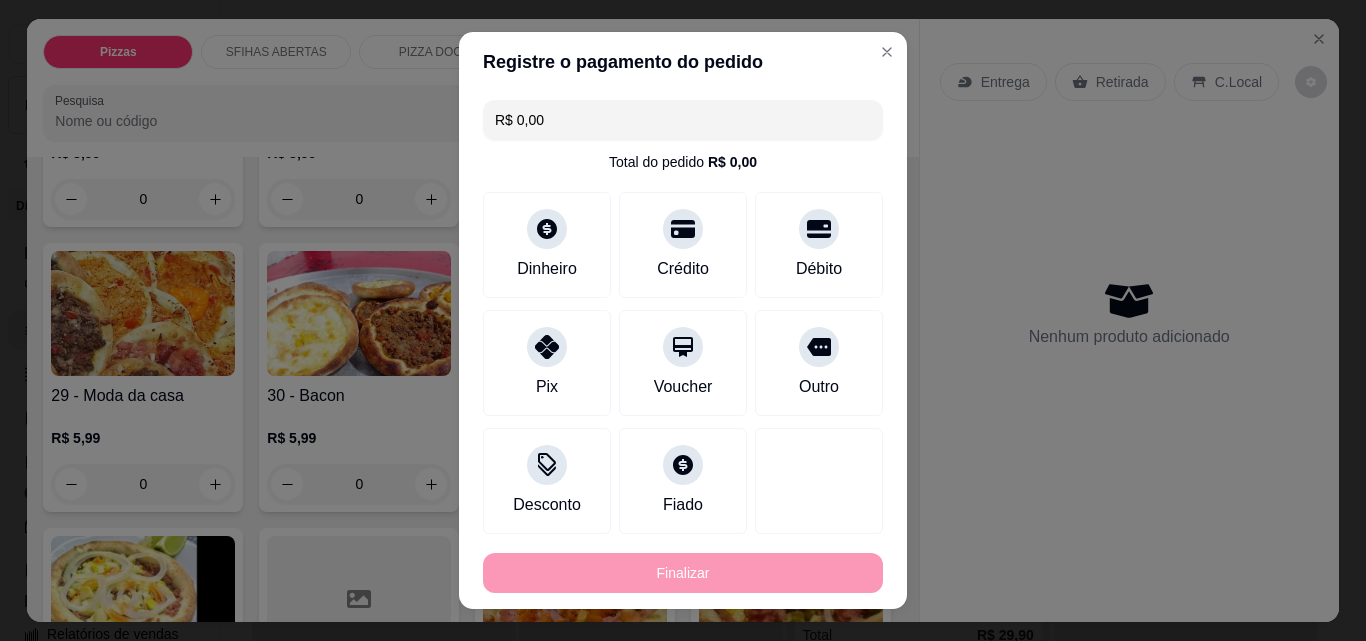 type on "-R$ 22,95" 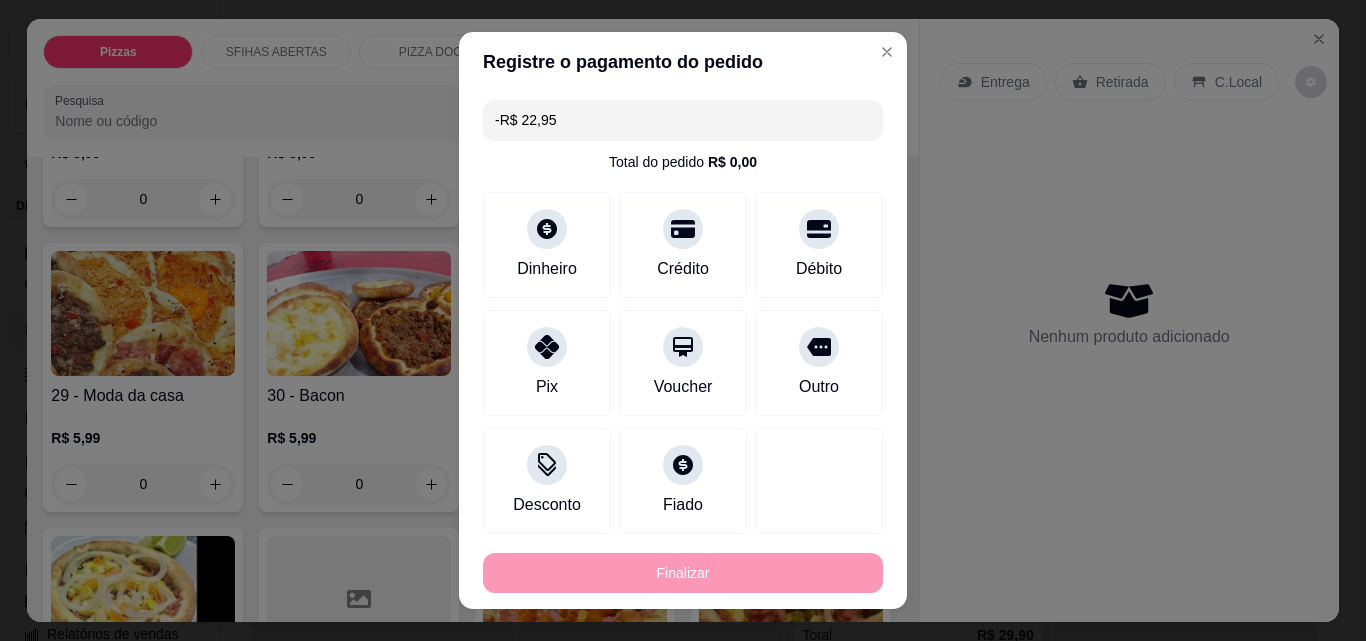 scroll, scrollTop: 0, scrollLeft: 0, axis: both 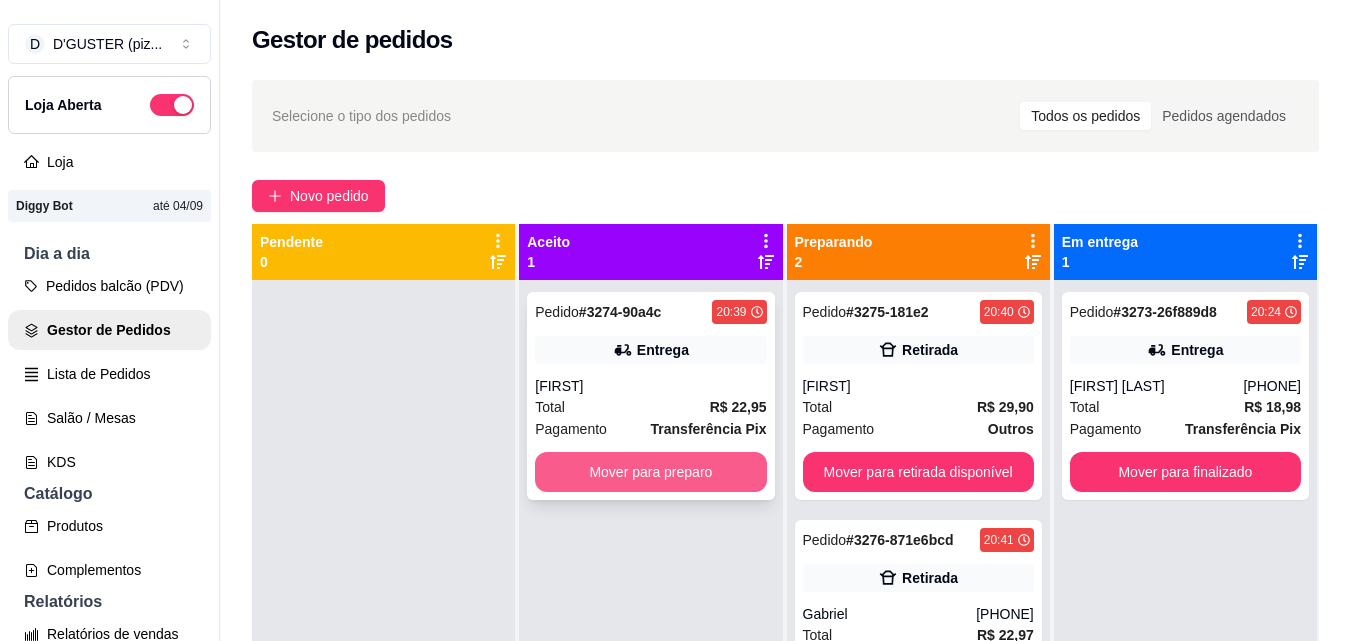 click on "Mover para preparo" at bounding box center (650, 472) 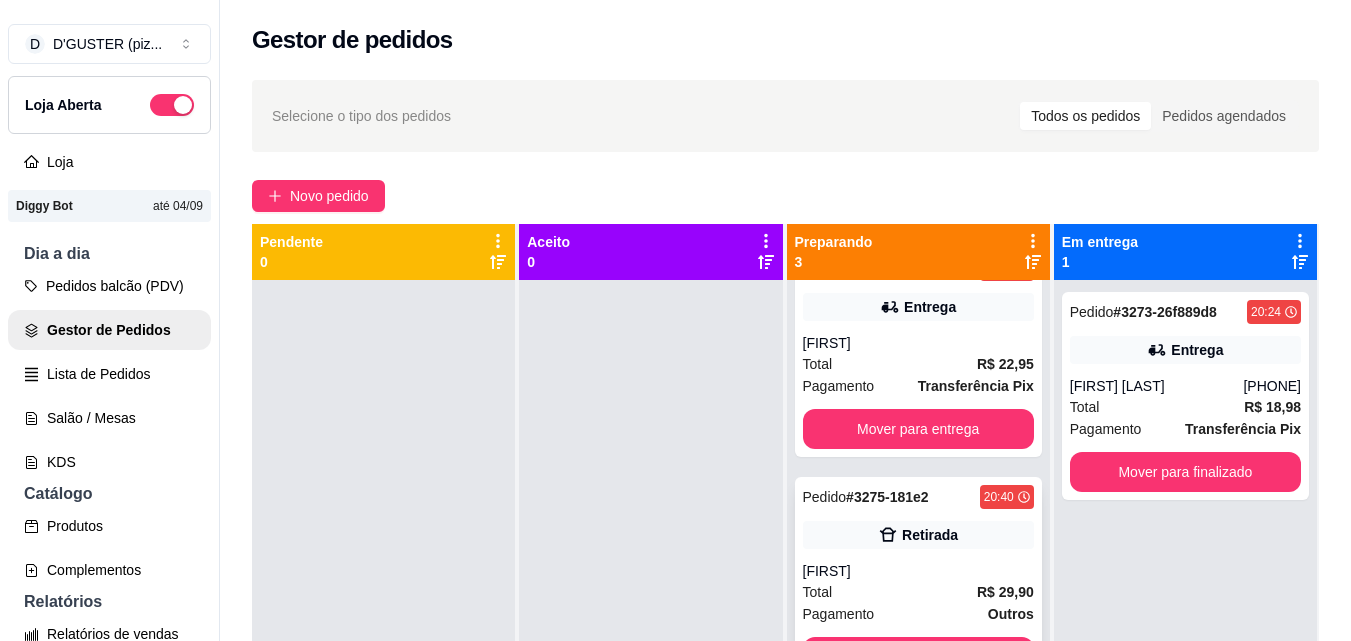 scroll, scrollTop: 63, scrollLeft: 0, axis: vertical 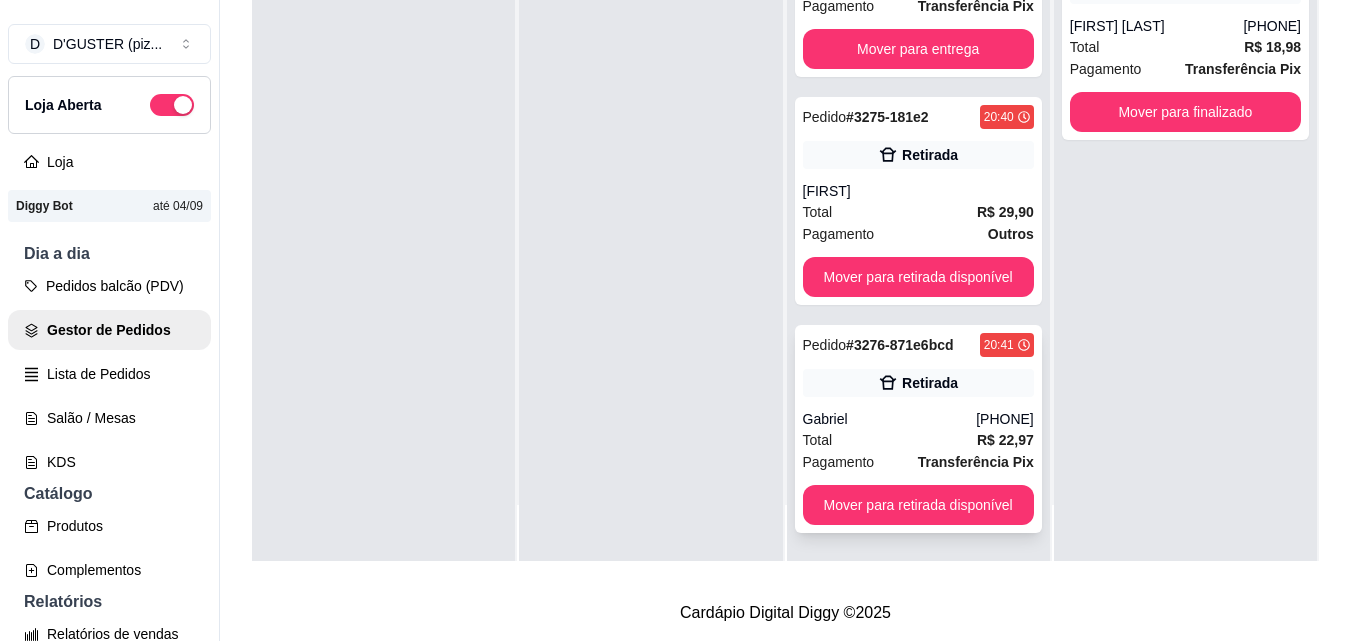 click on "Gabriel" at bounding box center [890, 419] 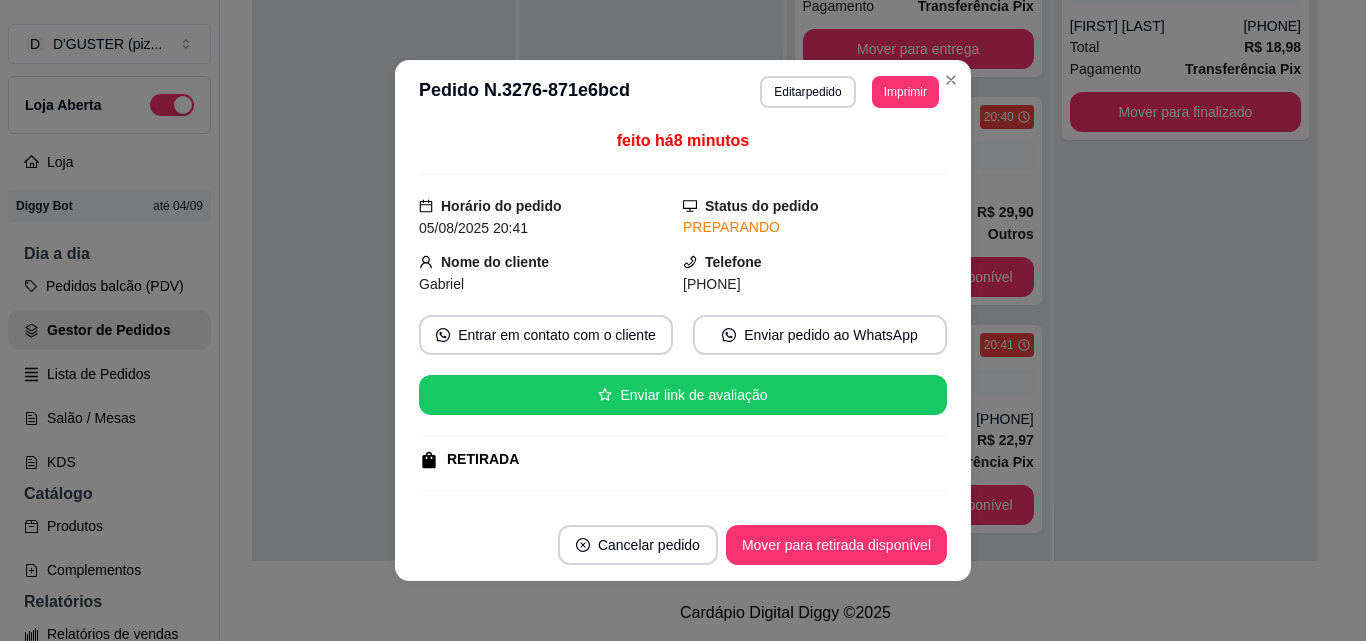 scroll, scrollTop: 0, scrollLeft: 0, axis: both 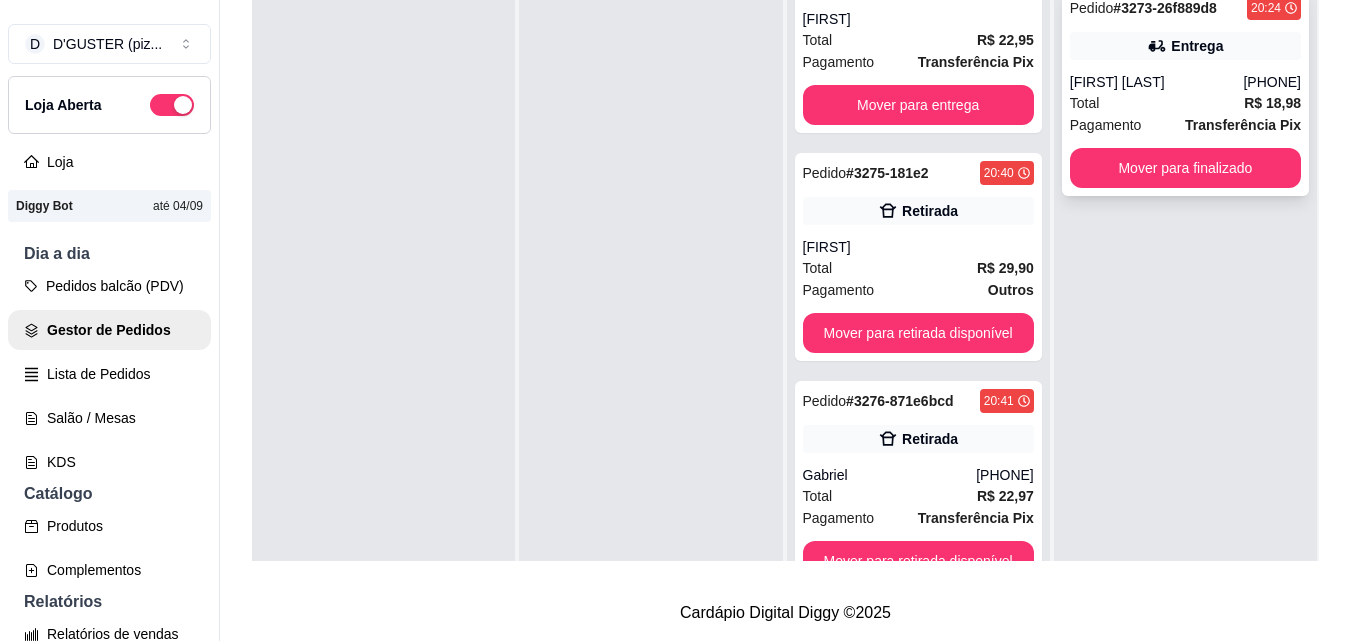 click on "[FIRST] [LAST]" at bounding box center (1157, 82) 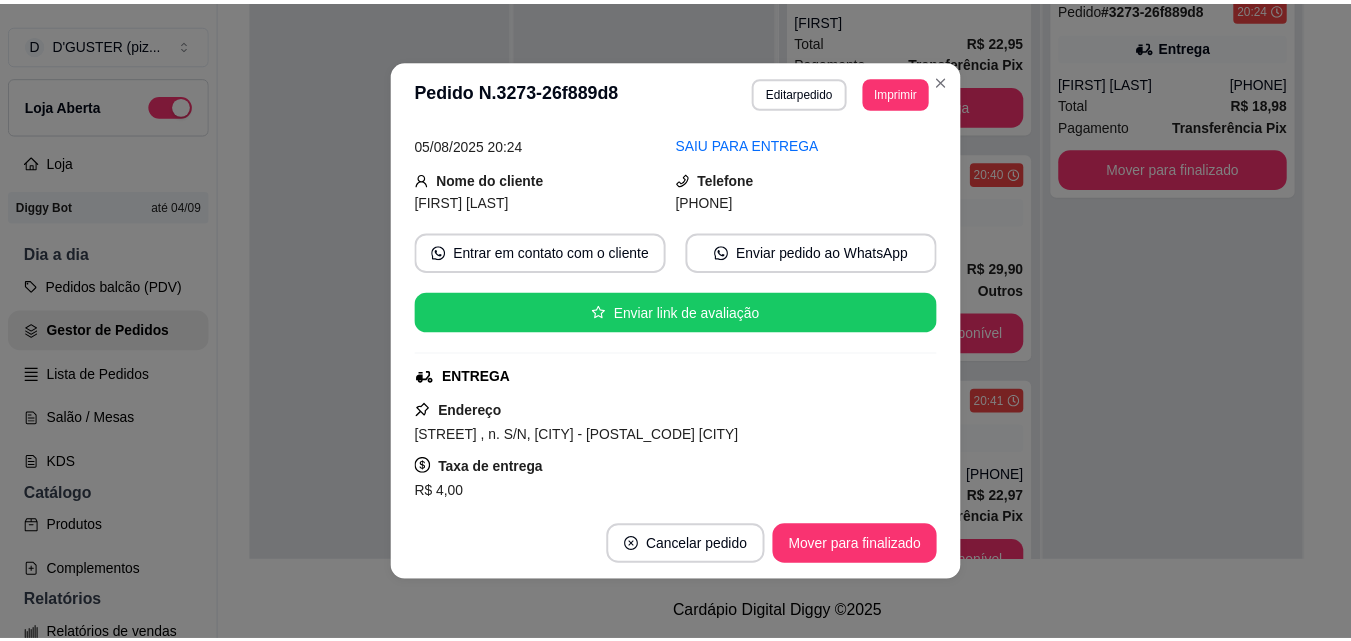scroll, scrollTop: 200, scrollLeft: 0, axis: vertical 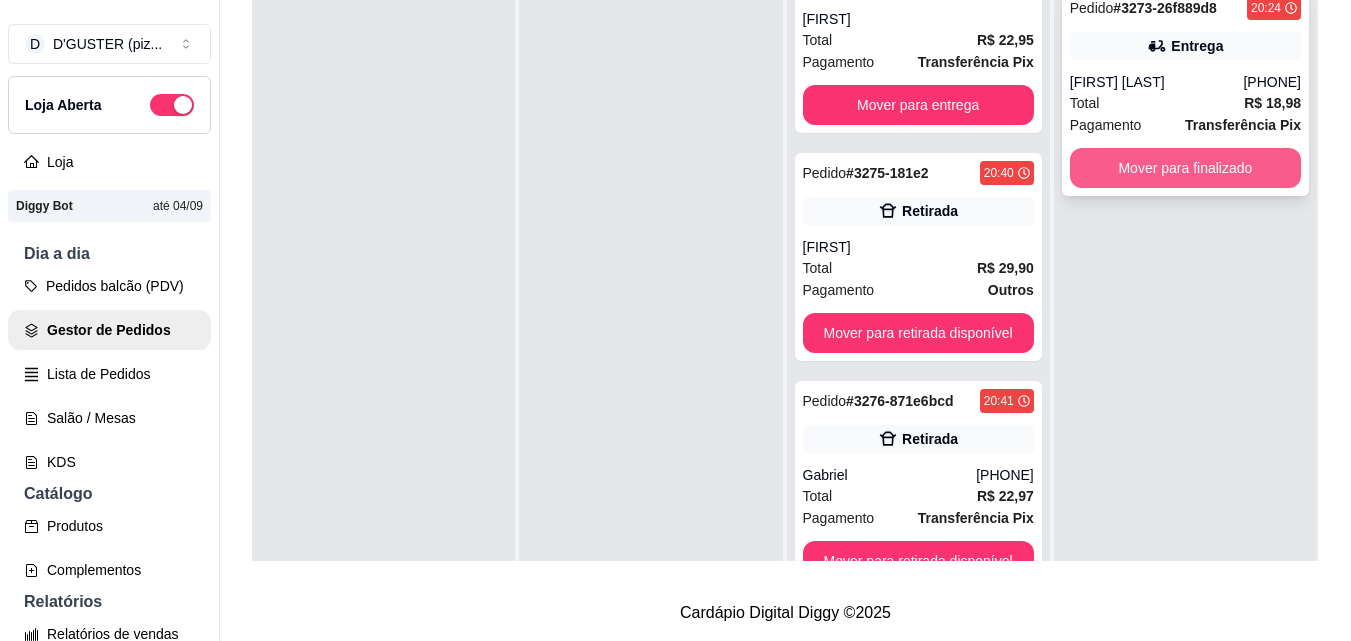 click on "Mover para finalizado" at bounding box center (1185, 168) 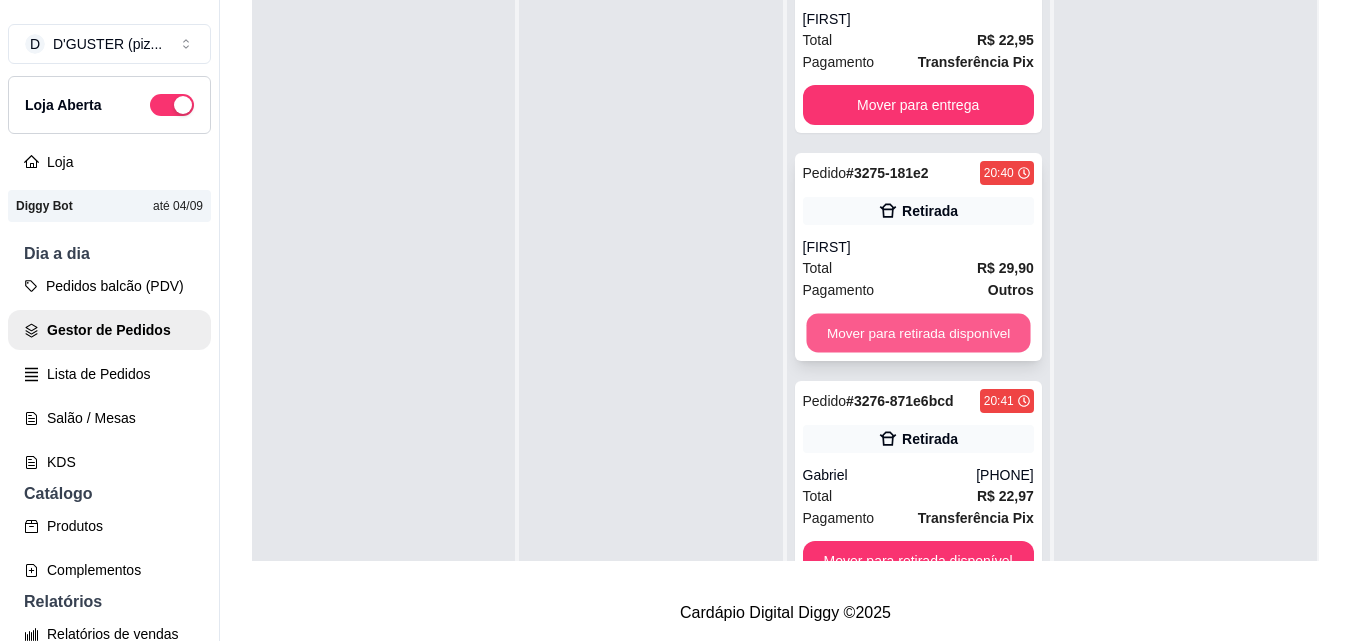 click on "Mover para retirada disponível" at bounding box center (918, 333) 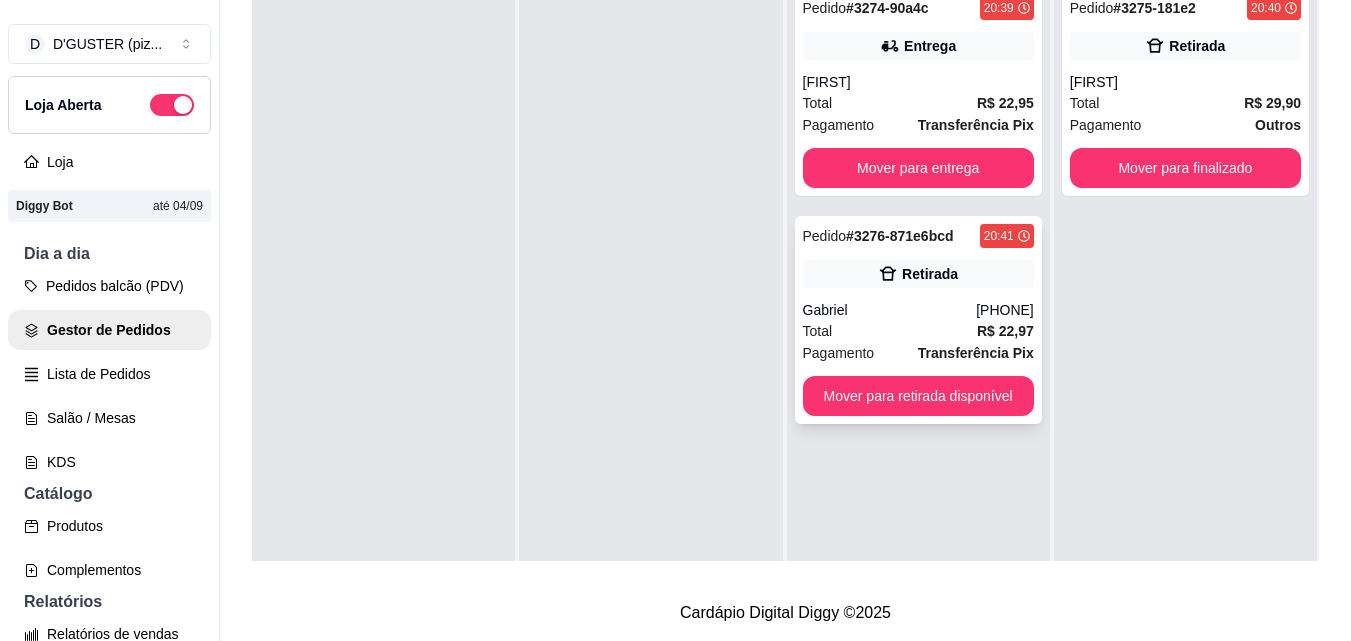 scroll, scrollTop: 0, scrollLeft: 0, axis: both 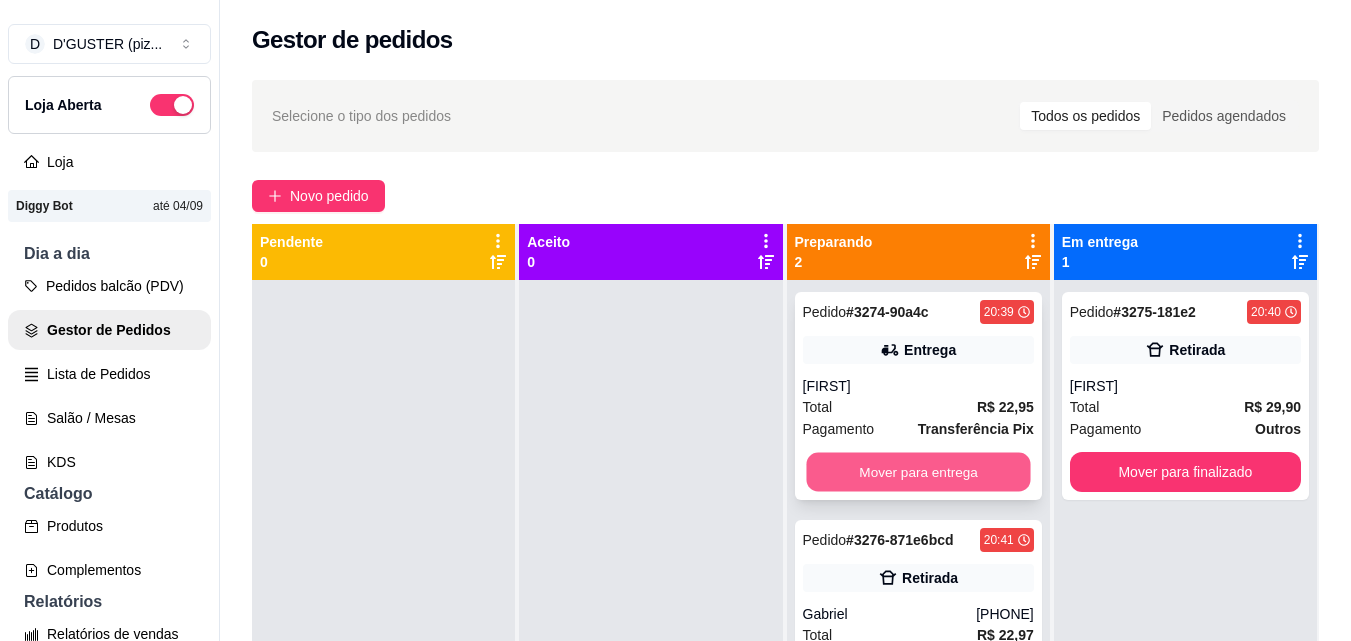 click on "Mover para entrega" at bounding box center (918, 472) 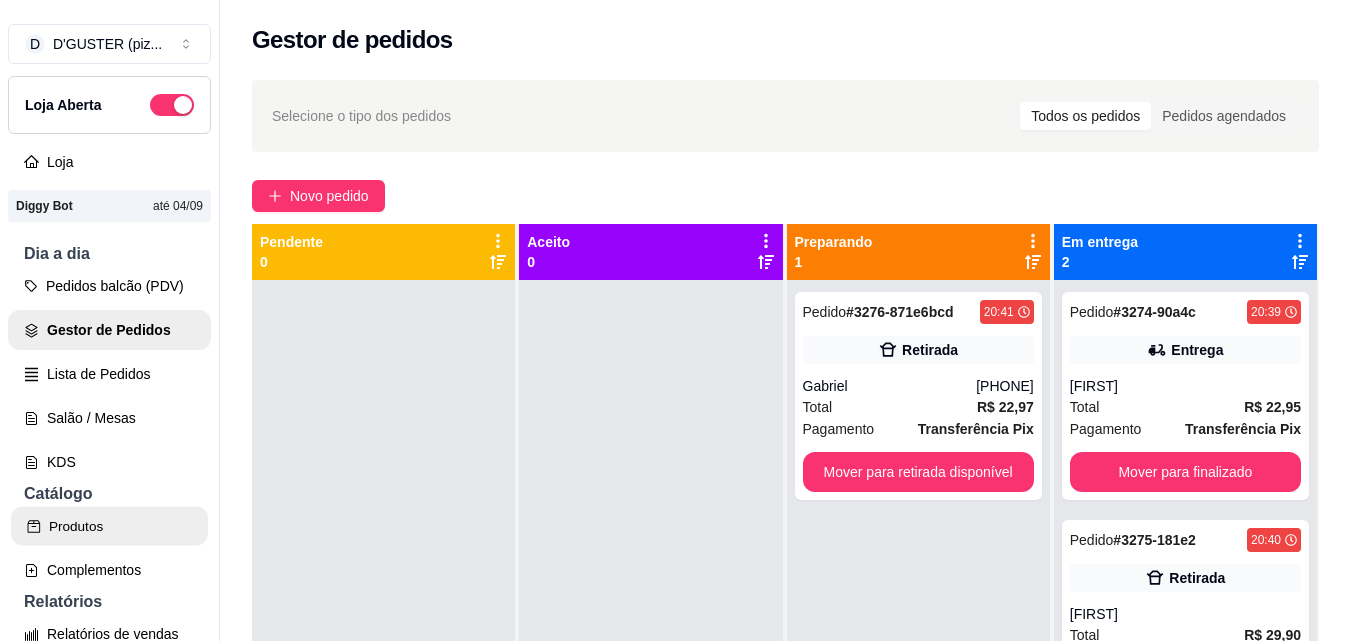 click on "Produtos" at bounding box center (109, 526) 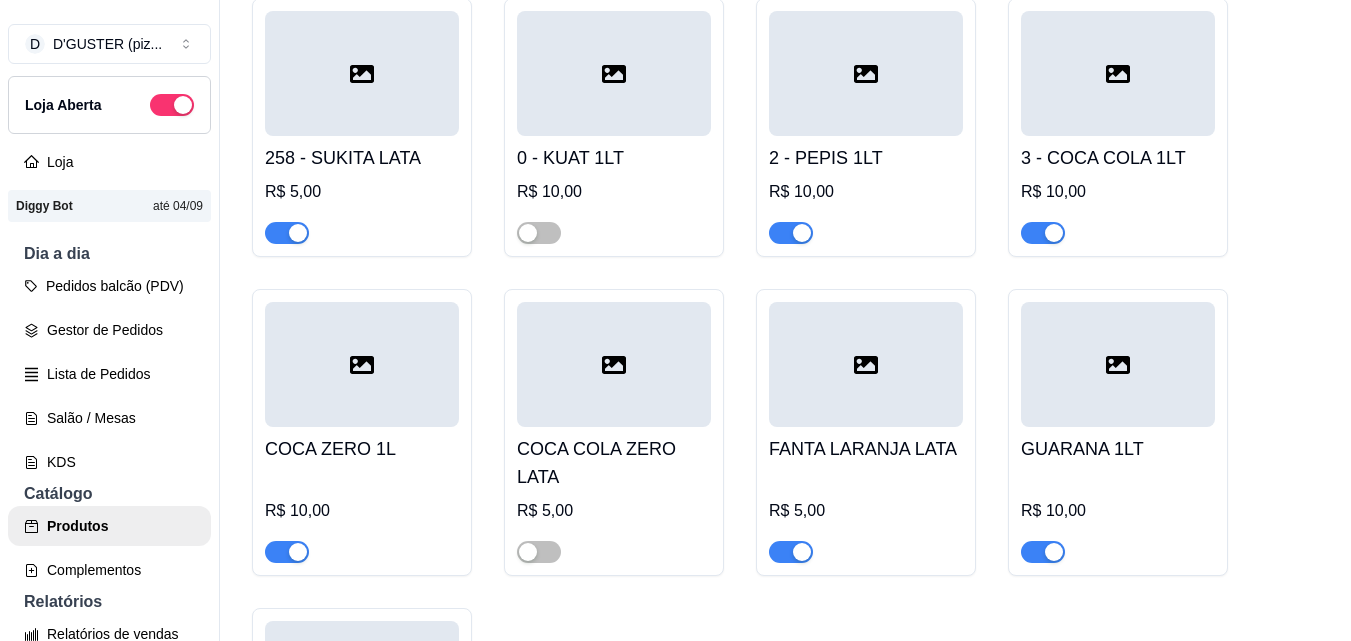 scroll, scrollTop: 9700, scrollLeft: 0, axis: vertical 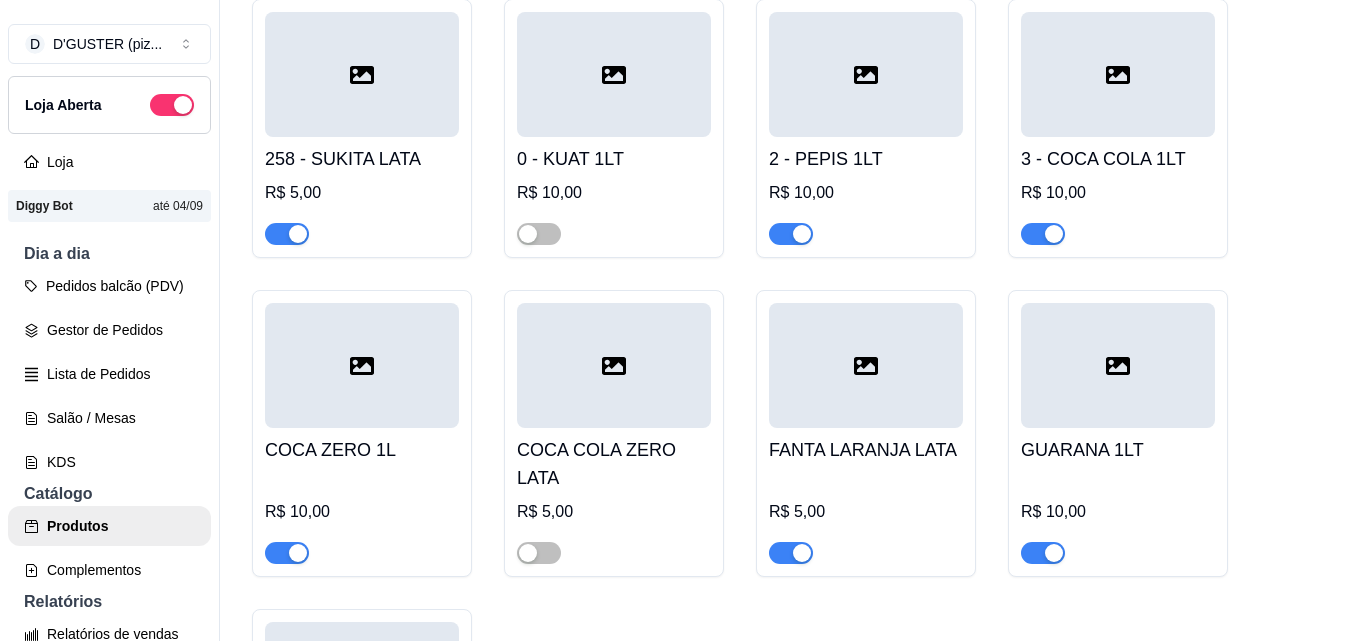 click at bounding box center [287, 553] 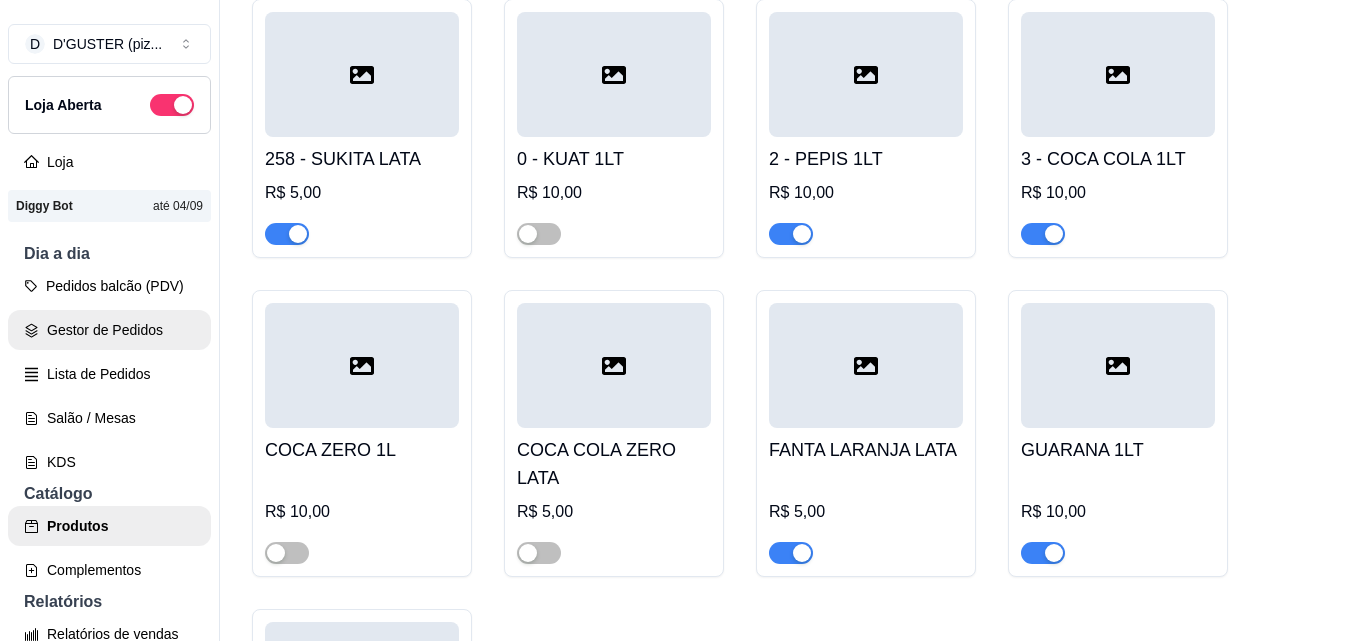 click on "Gestor de Pedidos" at bounding box center (109, 330) 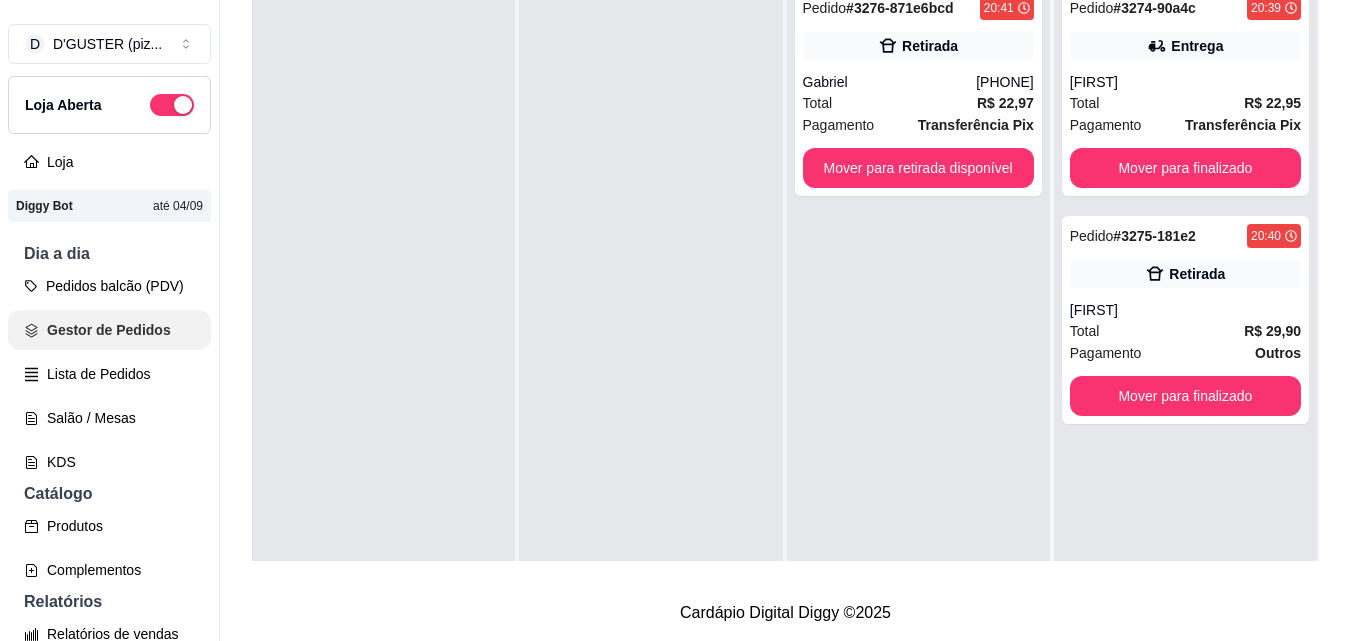 scroll, scrollTop: 0, scrollLeft: 0, axis: both 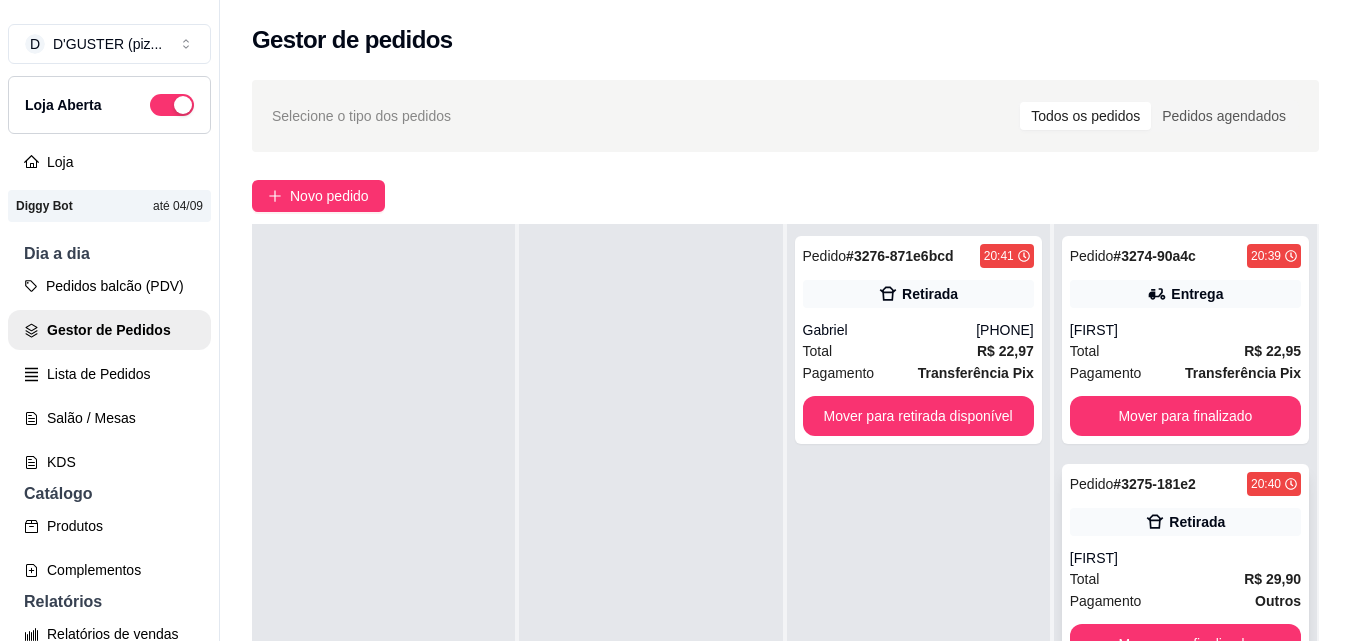 click on "Pedido  # 3275-181e2 20:40 Retirada [FIRST] Total R$ 29,90 Pagamento Outros Mover para finalizado" at bounding box center (1185, 568) 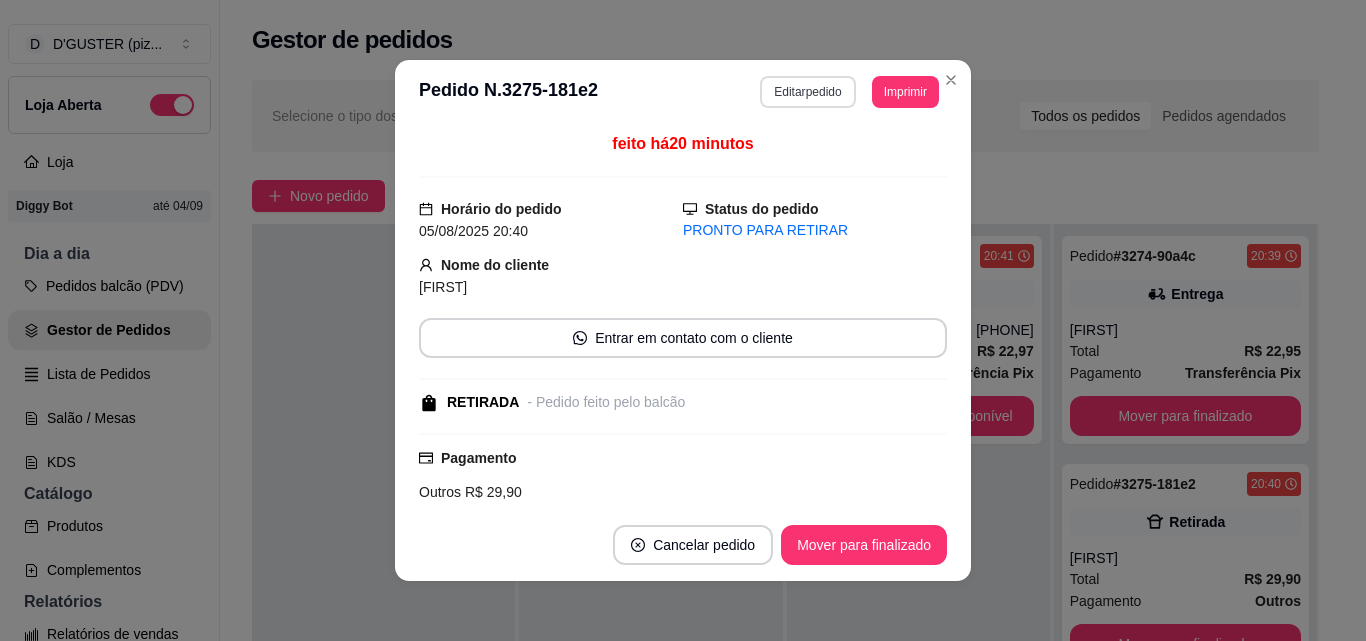 click on "Editar  pedido" at bounding box center (807, 92) 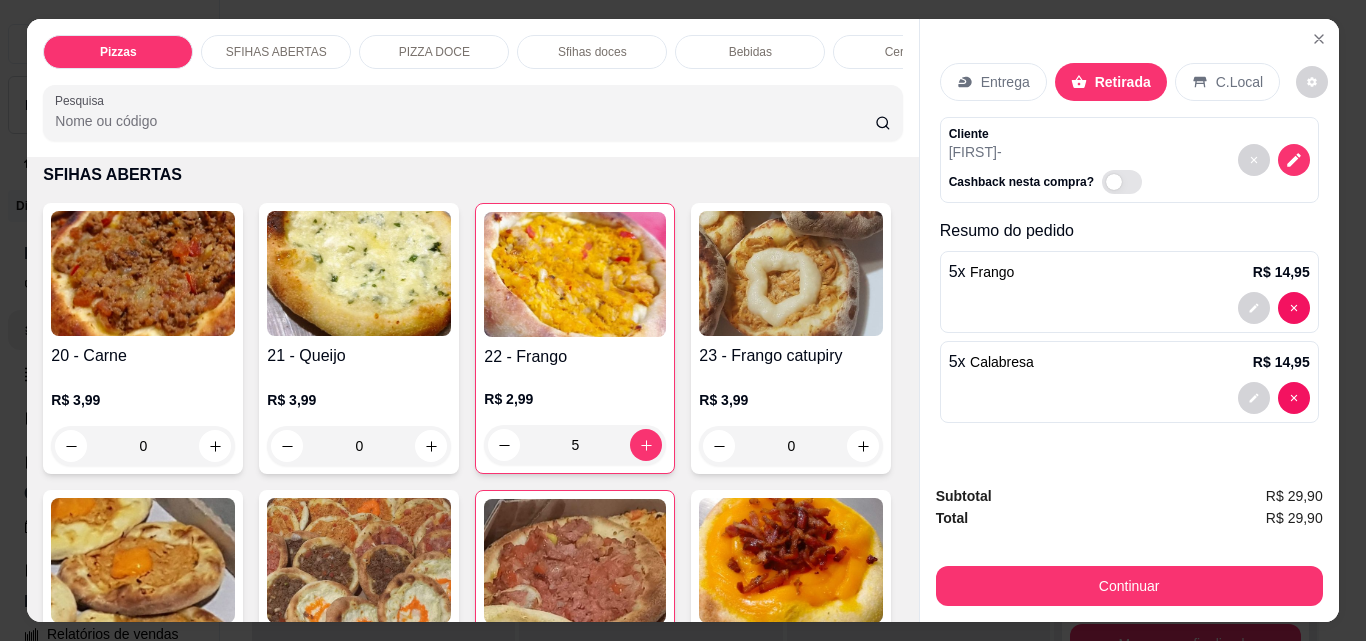 scroll, scrollTop: 700, scrollLeft: 0, axis: vertical 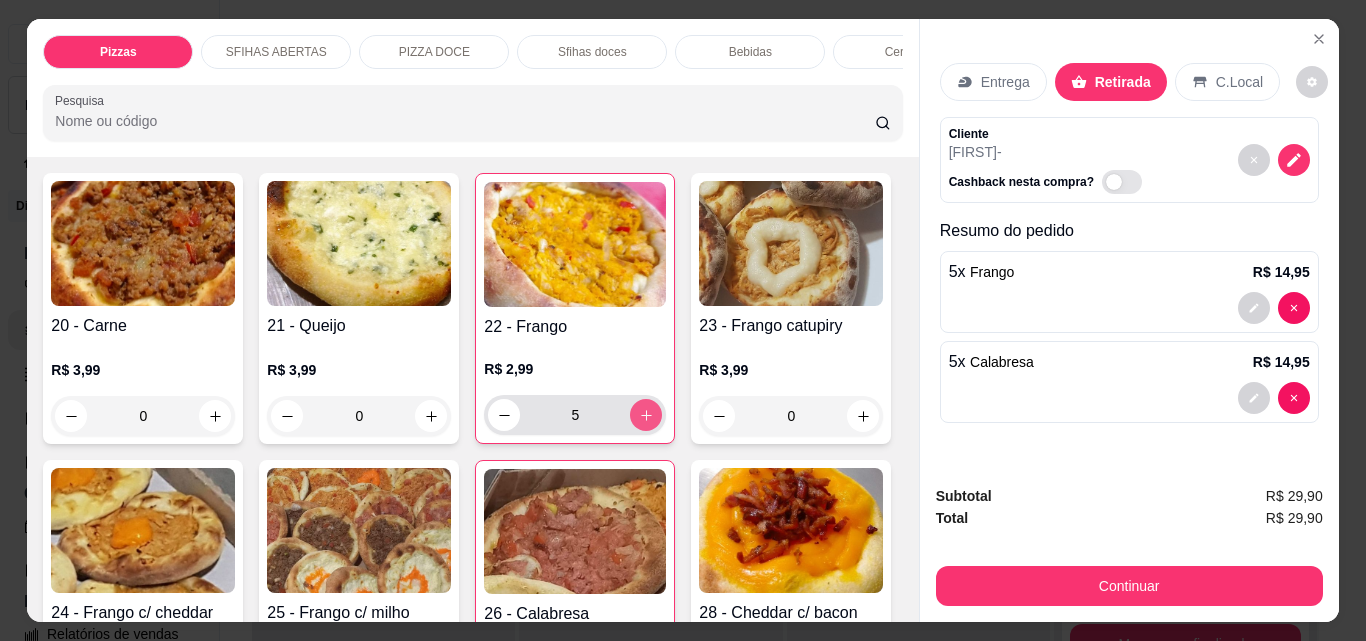 click 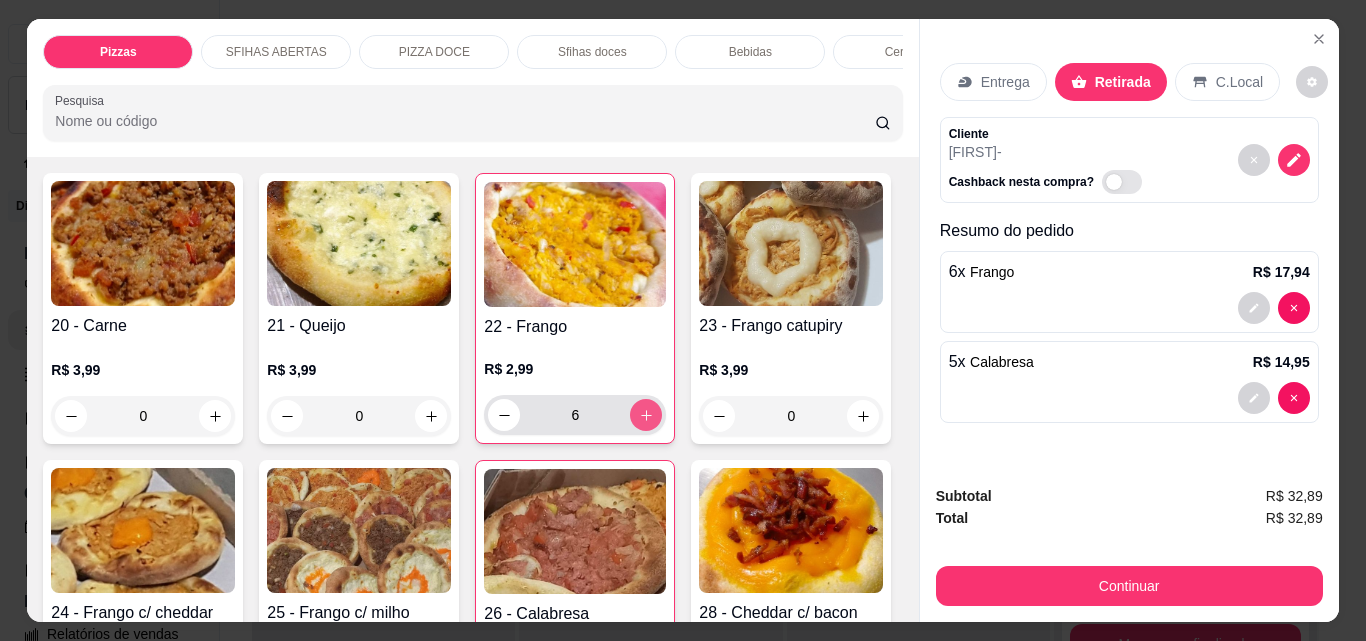 click 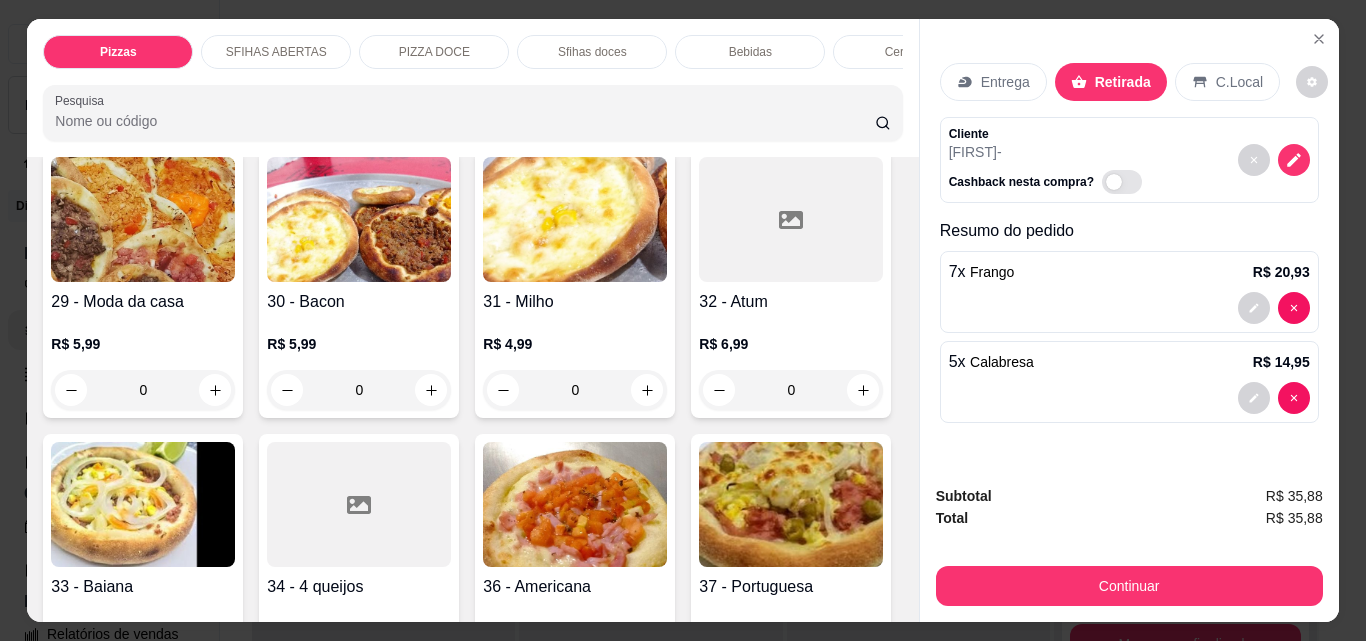 scroll, scrollTop: 1300, scrollLeft: 0, axis: vertical 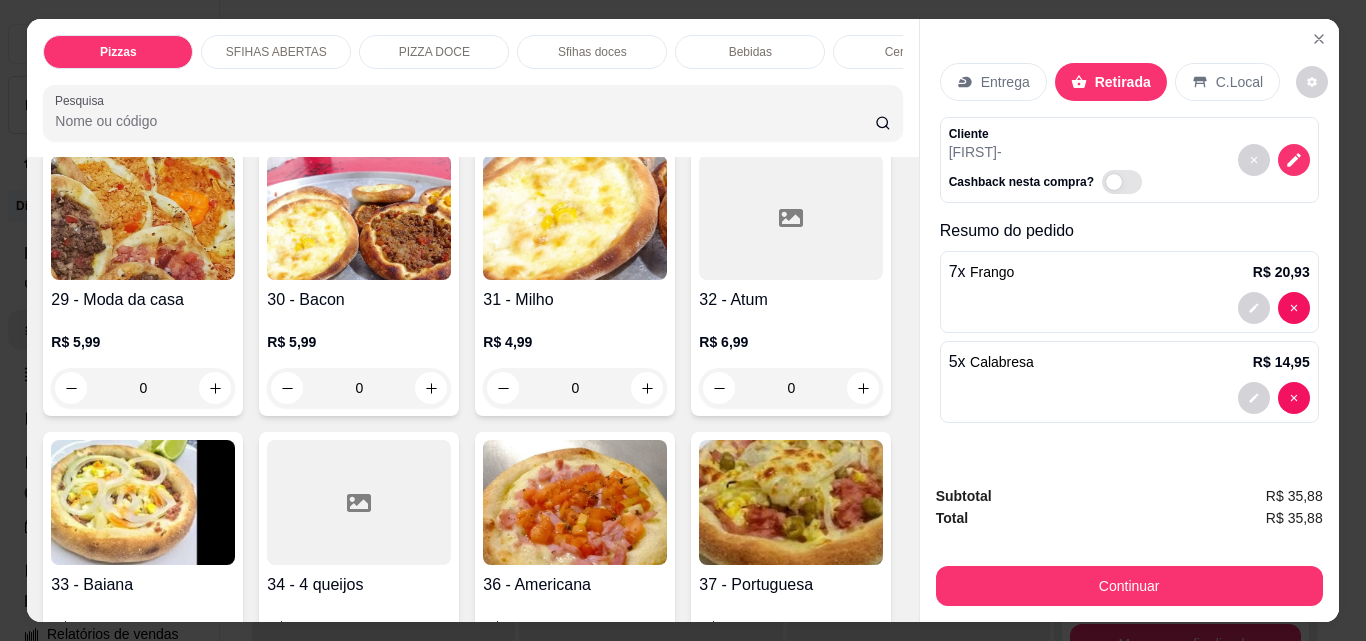click 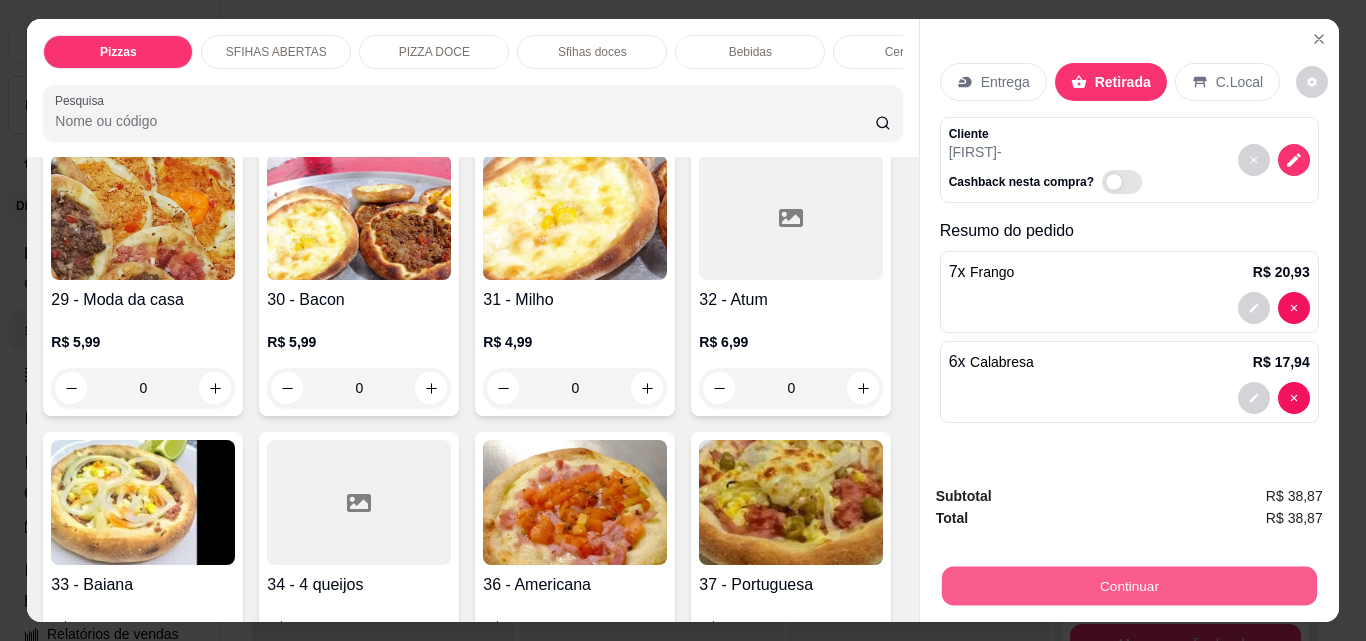 click on "Continuar" at bounding box center (1128, 585) 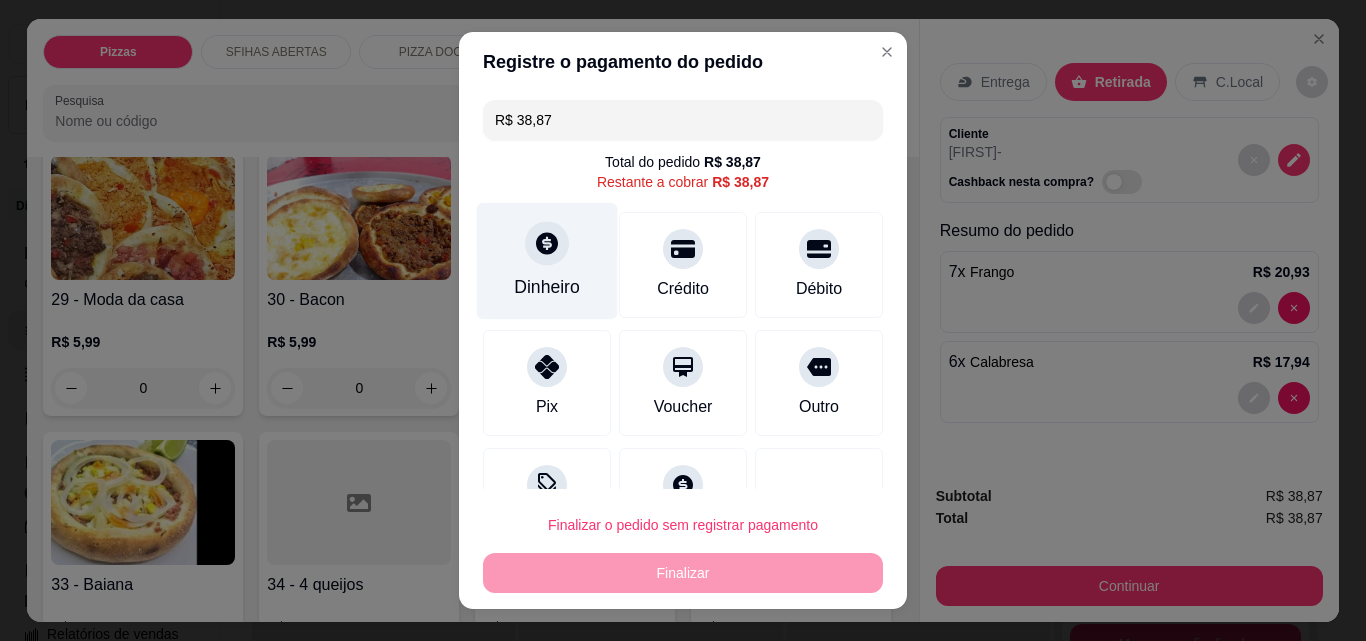 click on "Dinheiro" at bounding box center (547, 261) 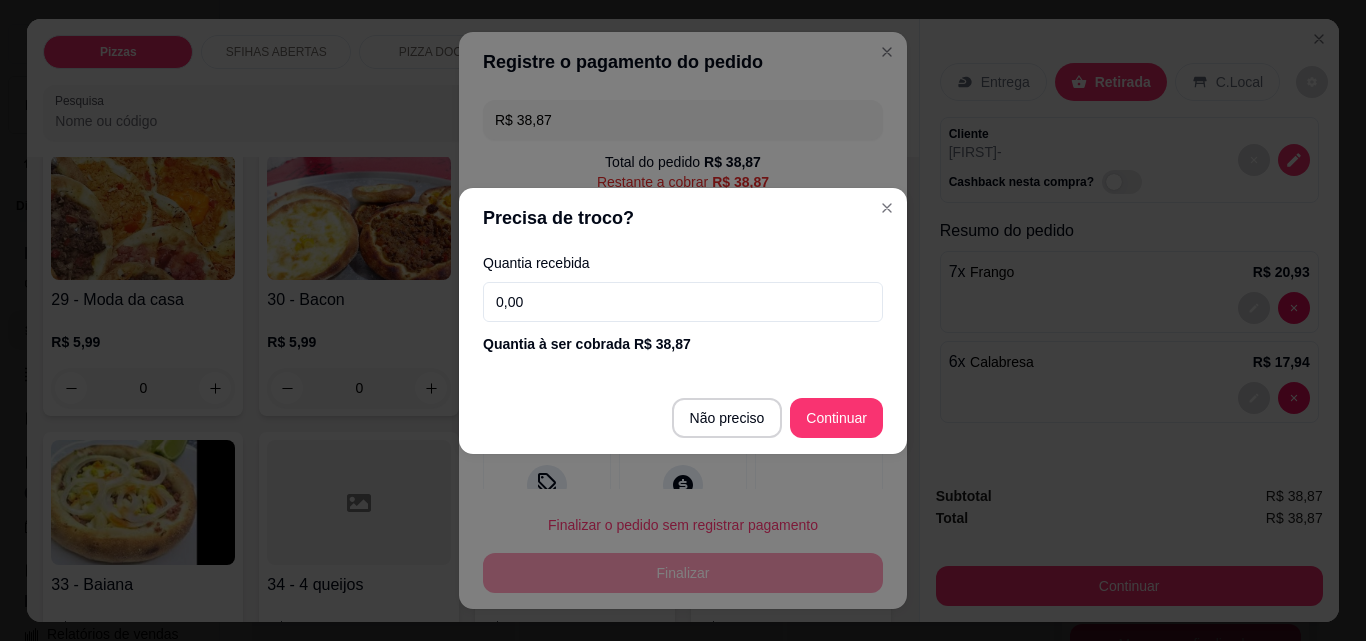 click on "Quantia recebida 0,00 Quantia à ser cobrada   R$ 38,87" at bounding box center [683, 305] 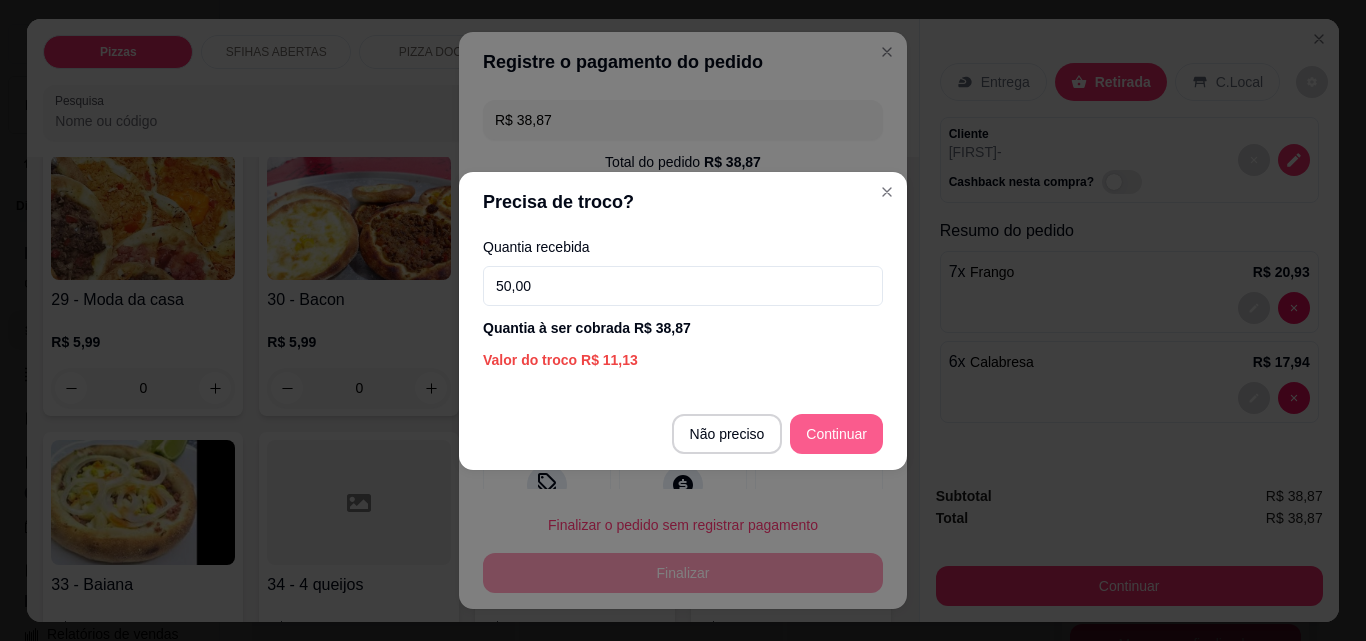 type on "50,00" 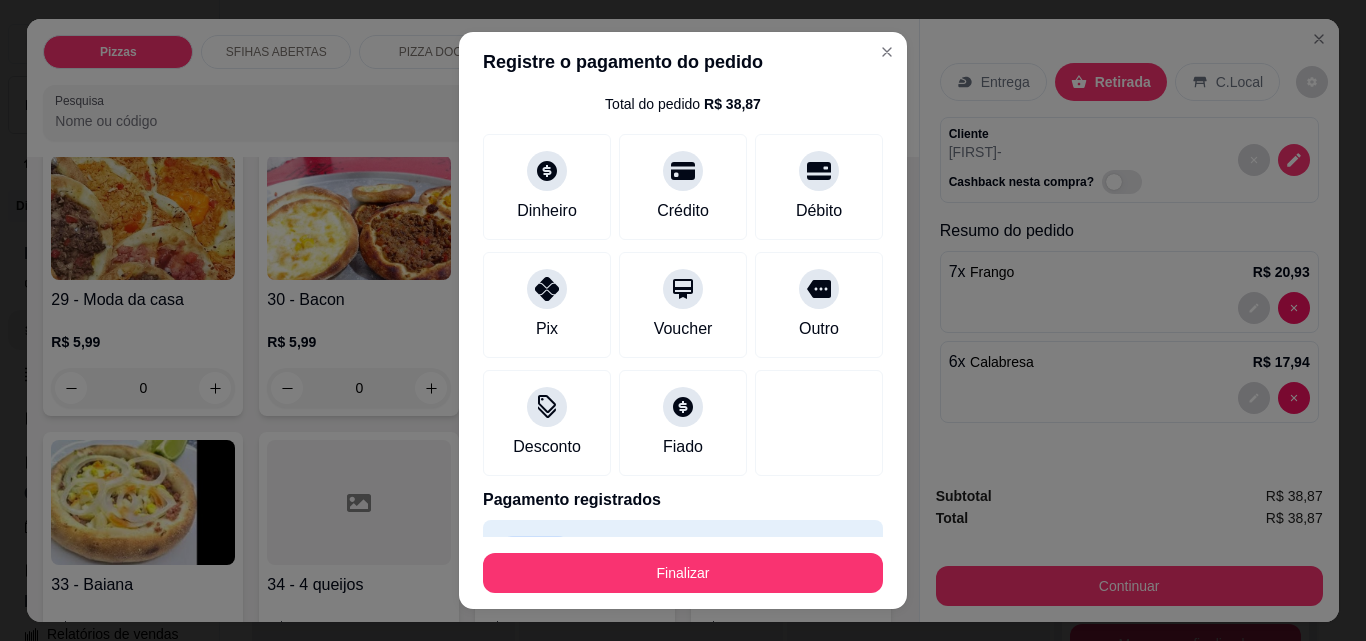 scroll, scrollTop: 109, scrollLeft: 0, axis: vertical 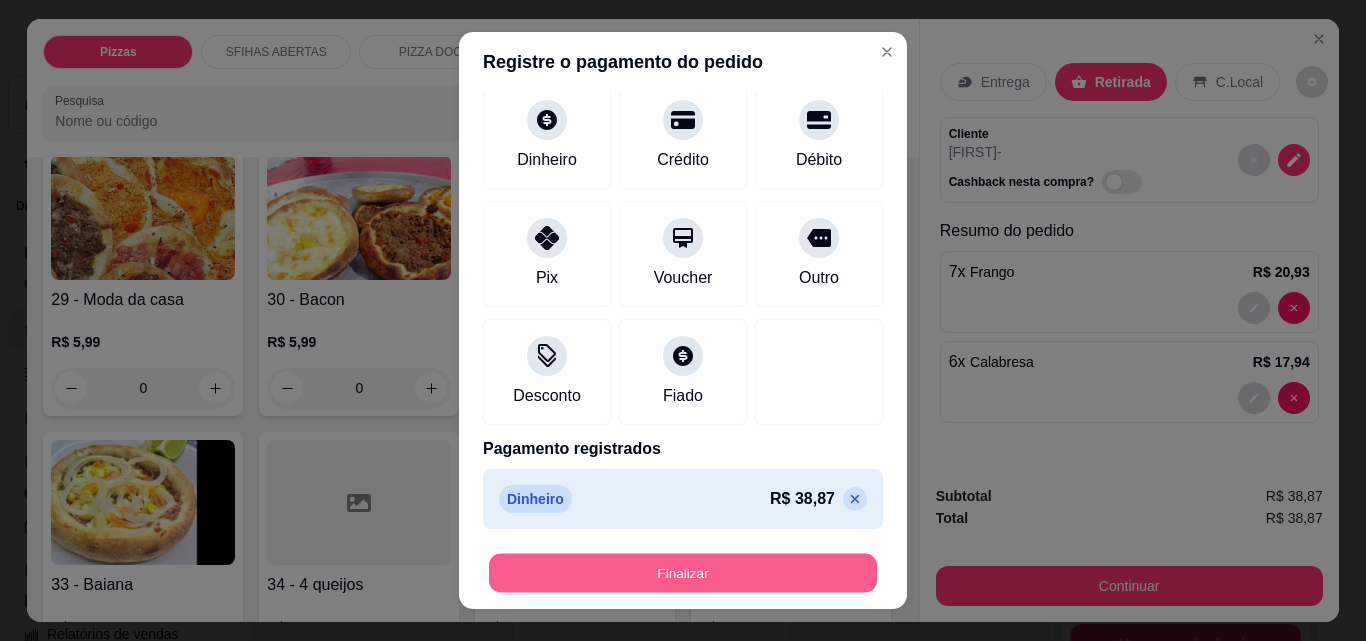 click on "Finalizar" at bounding box center [683, 573] 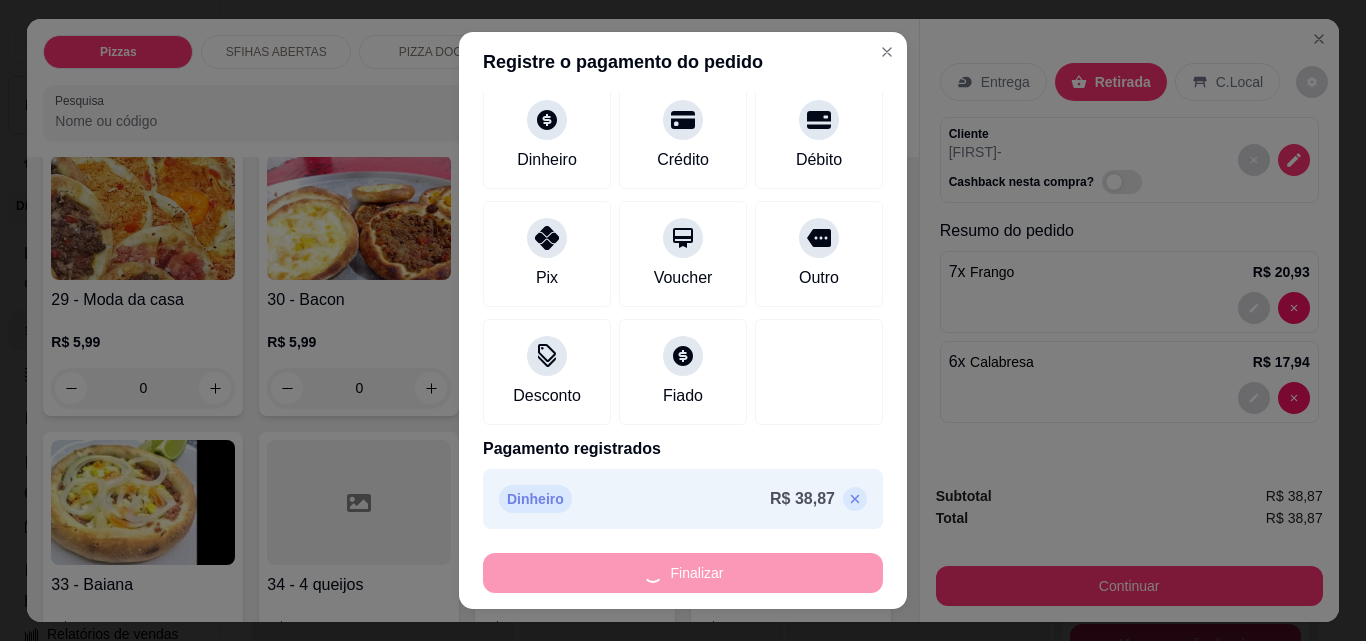 type on "0" 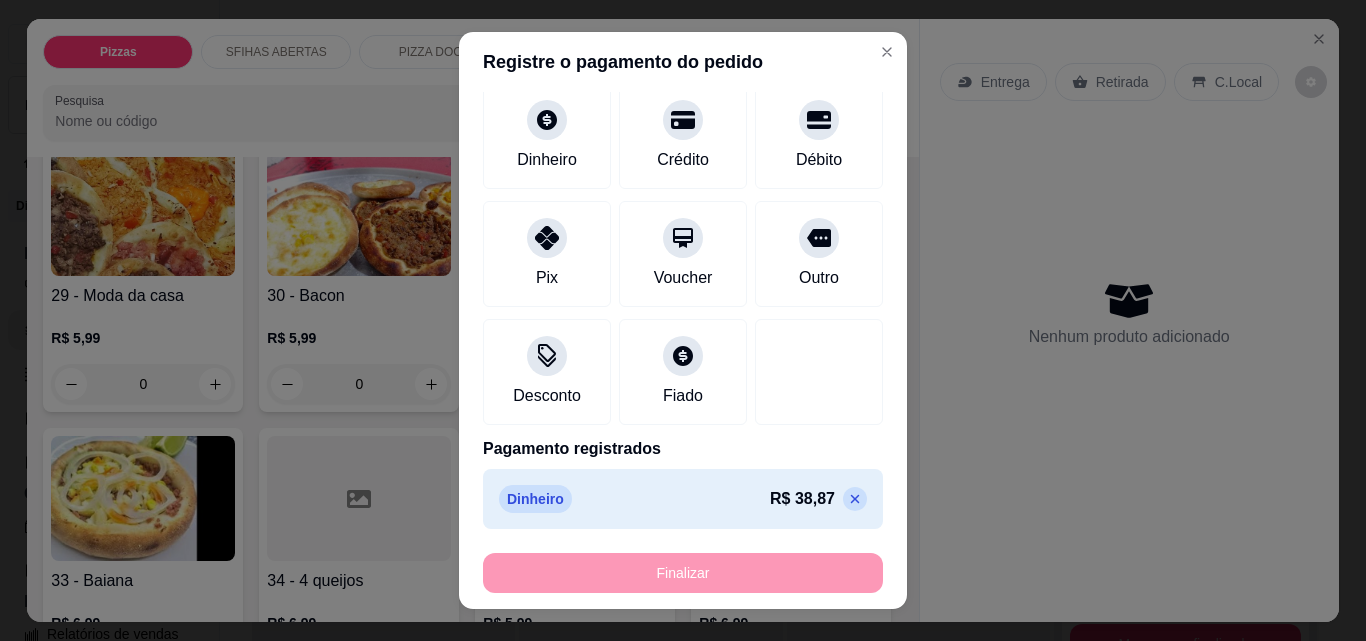 type on "-R$ 38,87" 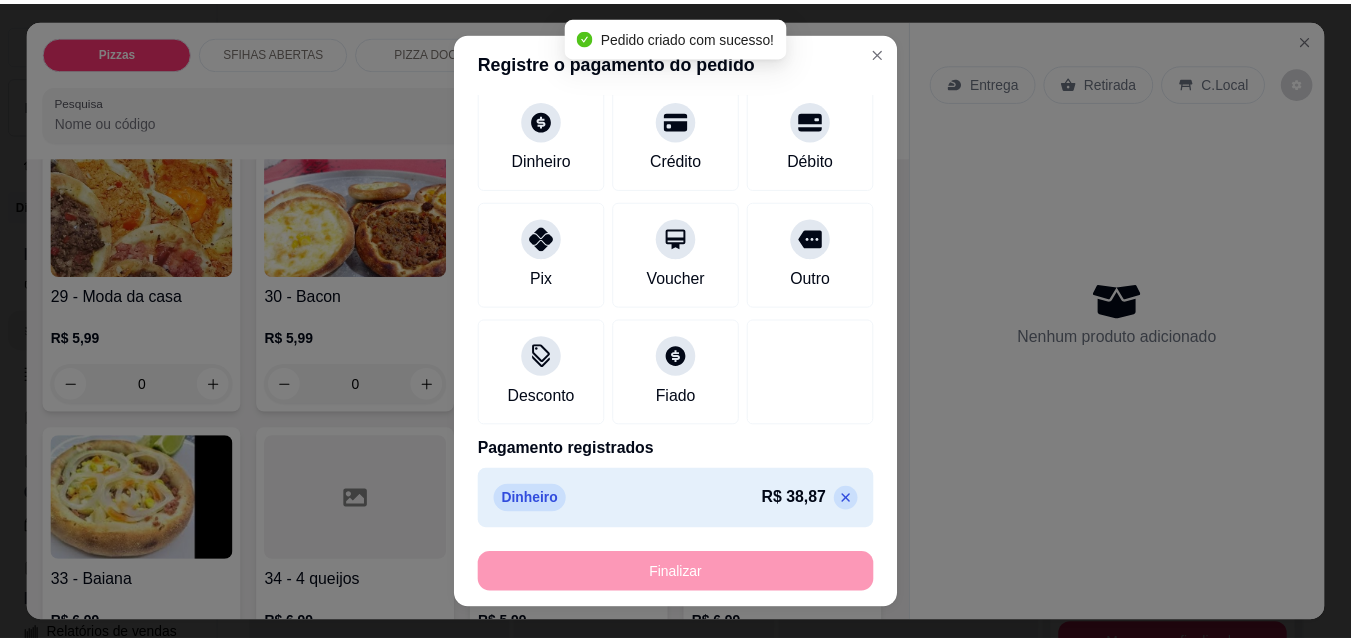 scroll, scrollTop: 1297, scrollLeft: 0, axis: vertical 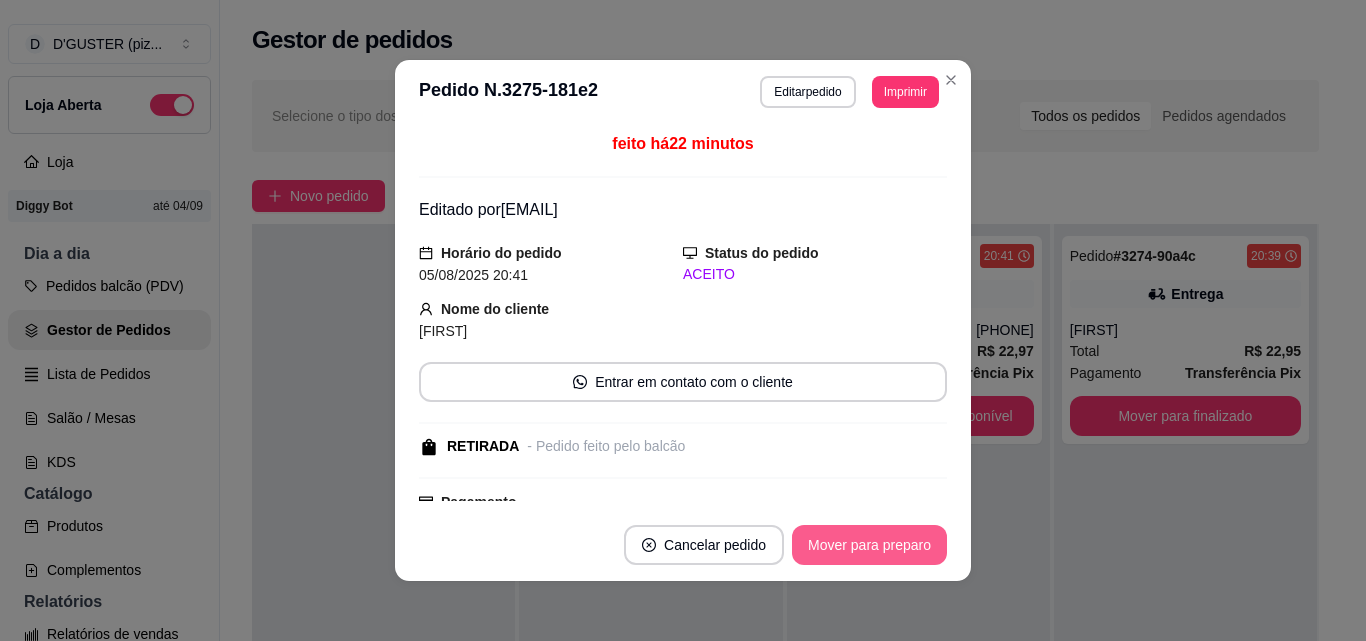 click on "Mover para preparo" at bounding box center (869, 545) 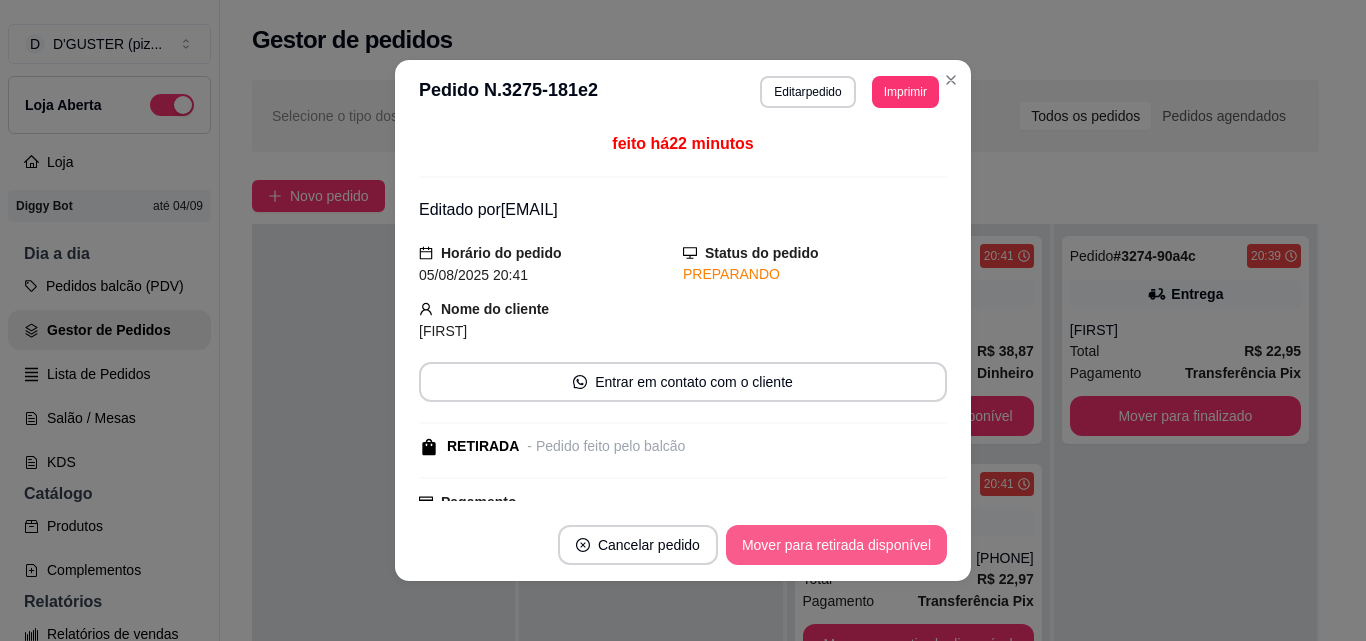 click on "Mover para retirada disponível" at bounding box center (836, 545) 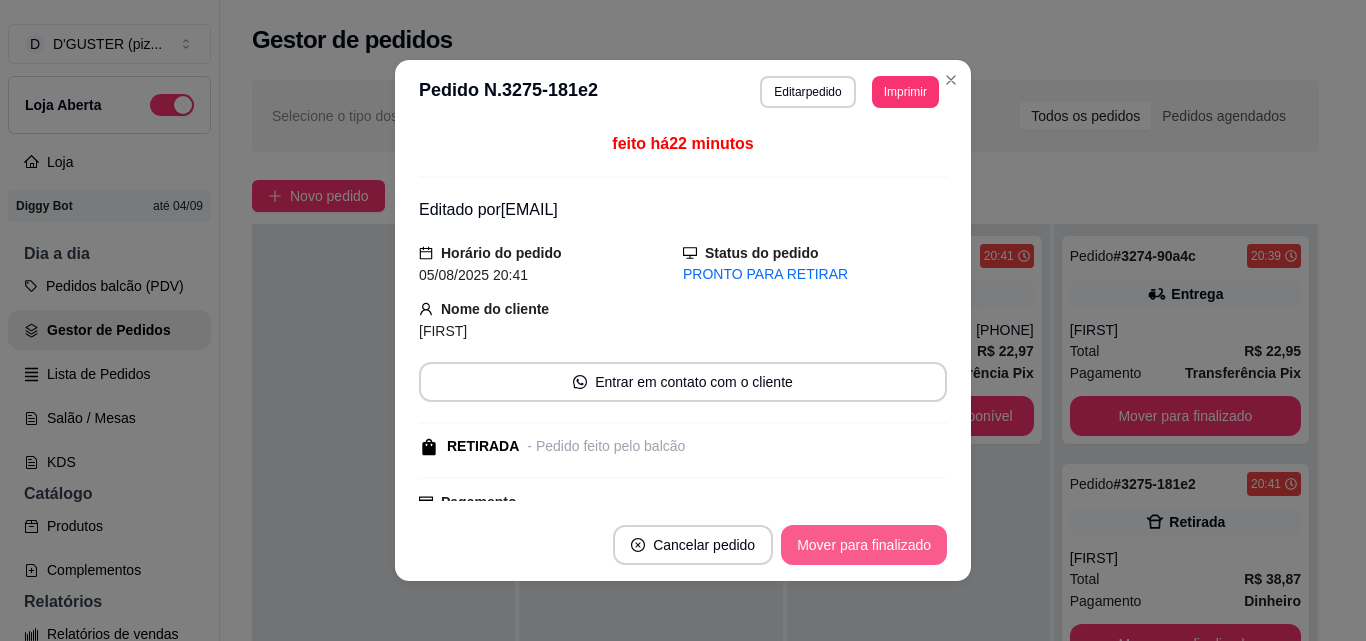 click on "Mover para finalizado" at bounding box center [864, 545] 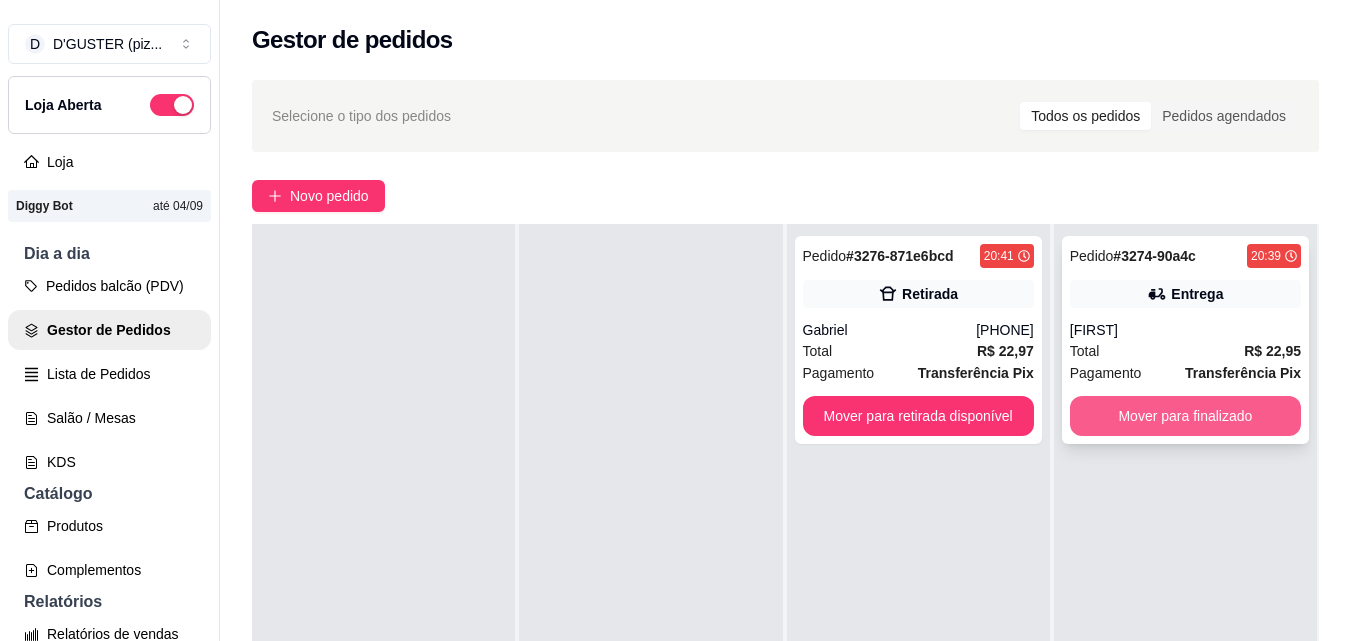 click on "Mover para finalizado" at bounding box center [1185, 416] 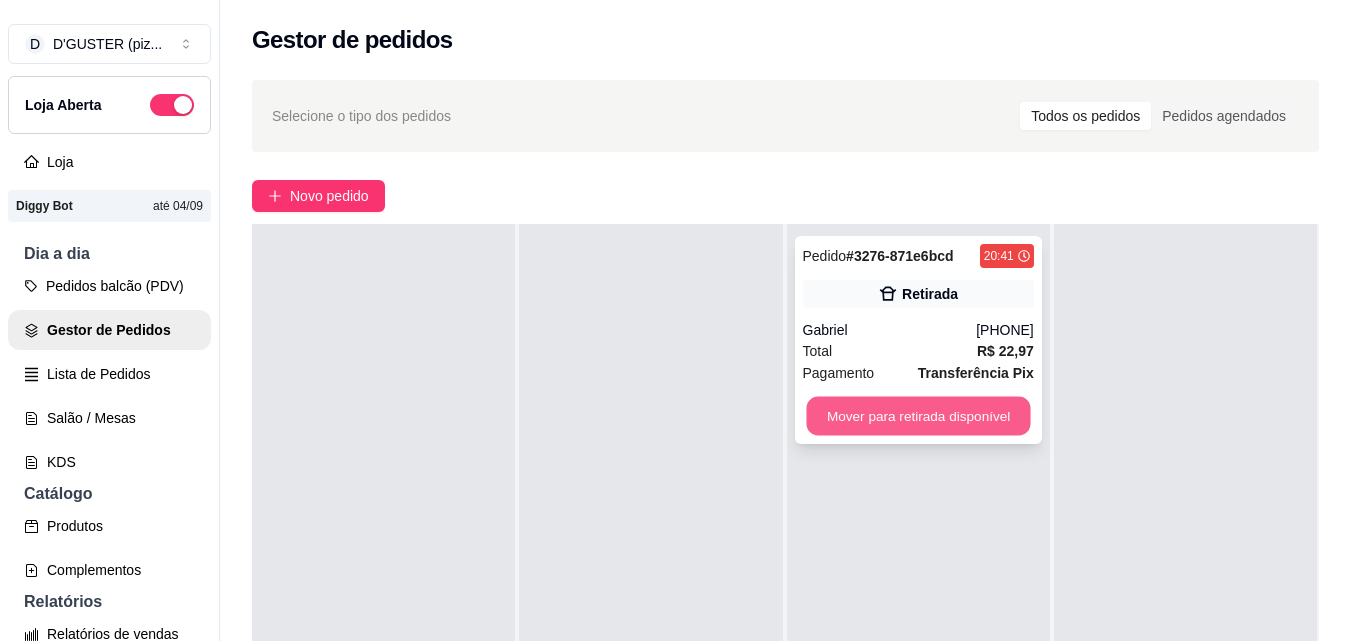 click on "Mover para retirada disponível" at bounding box center [918, 416] 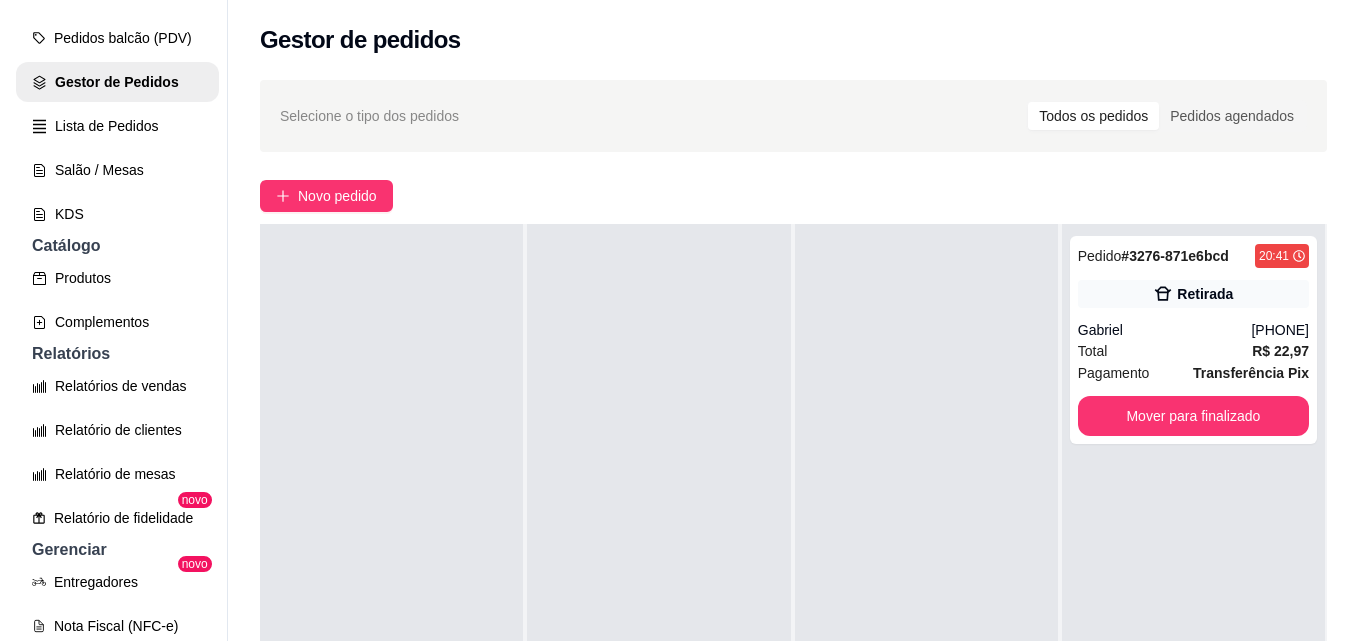 scroll, scrollTop: 500, scrollLeft: 0, axis: vertical 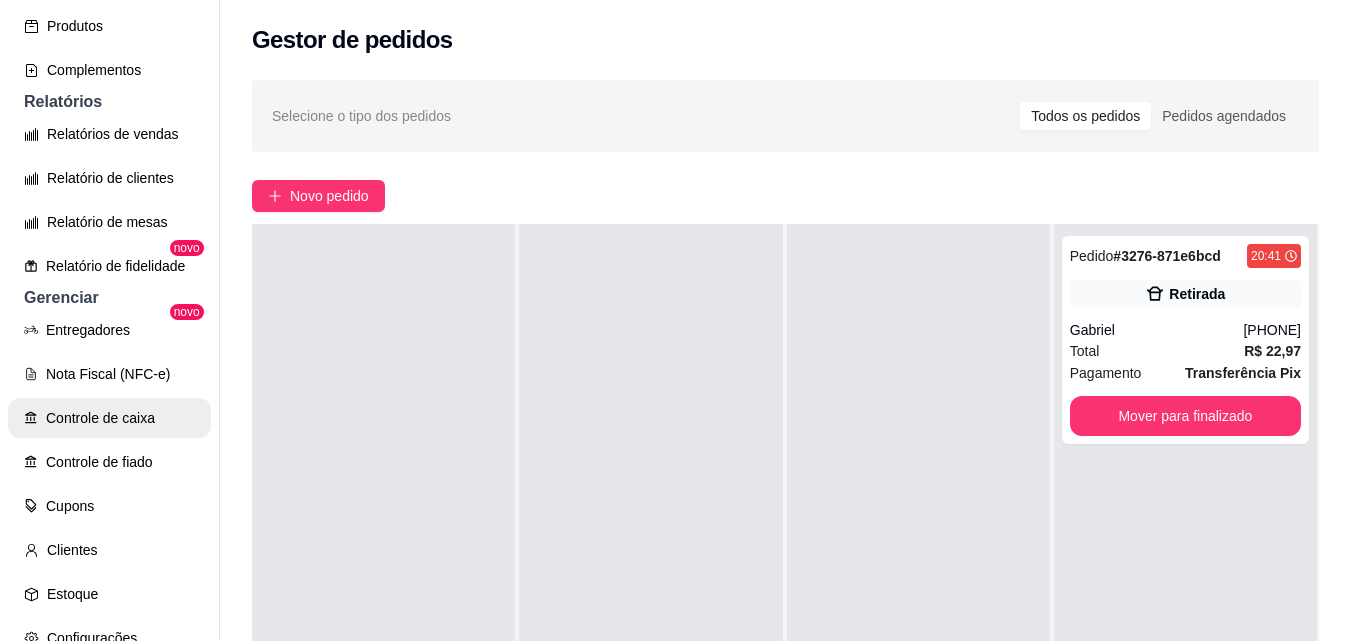 click on "Controle de caixa" at bounding box center (109, 418) 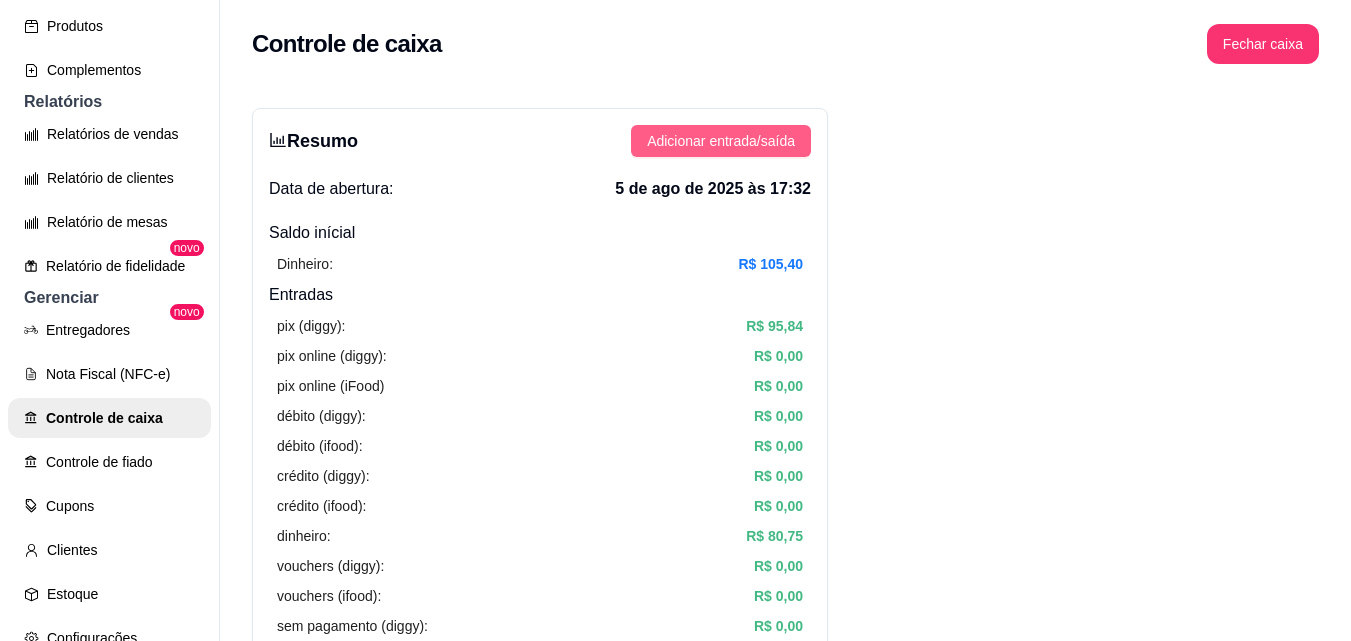 click on "Adicionar entrada/saída" at bounding box center [721, 141] 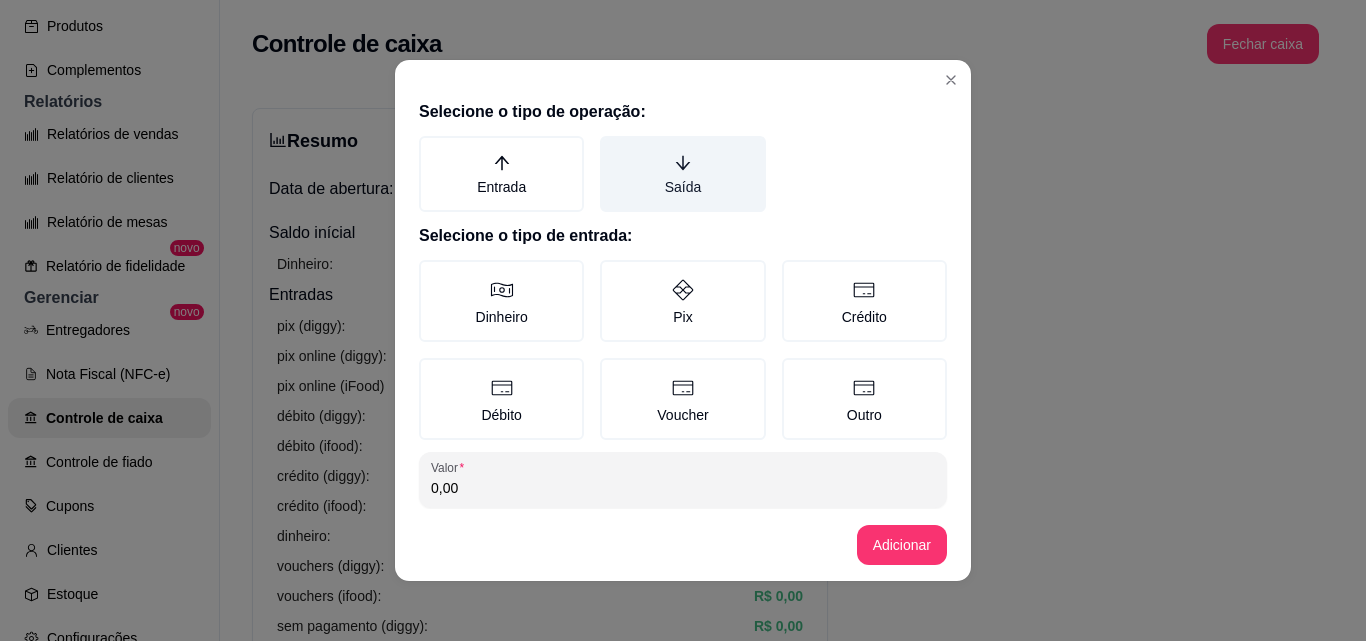 click on "Saída" at bounding box center (682, 174) 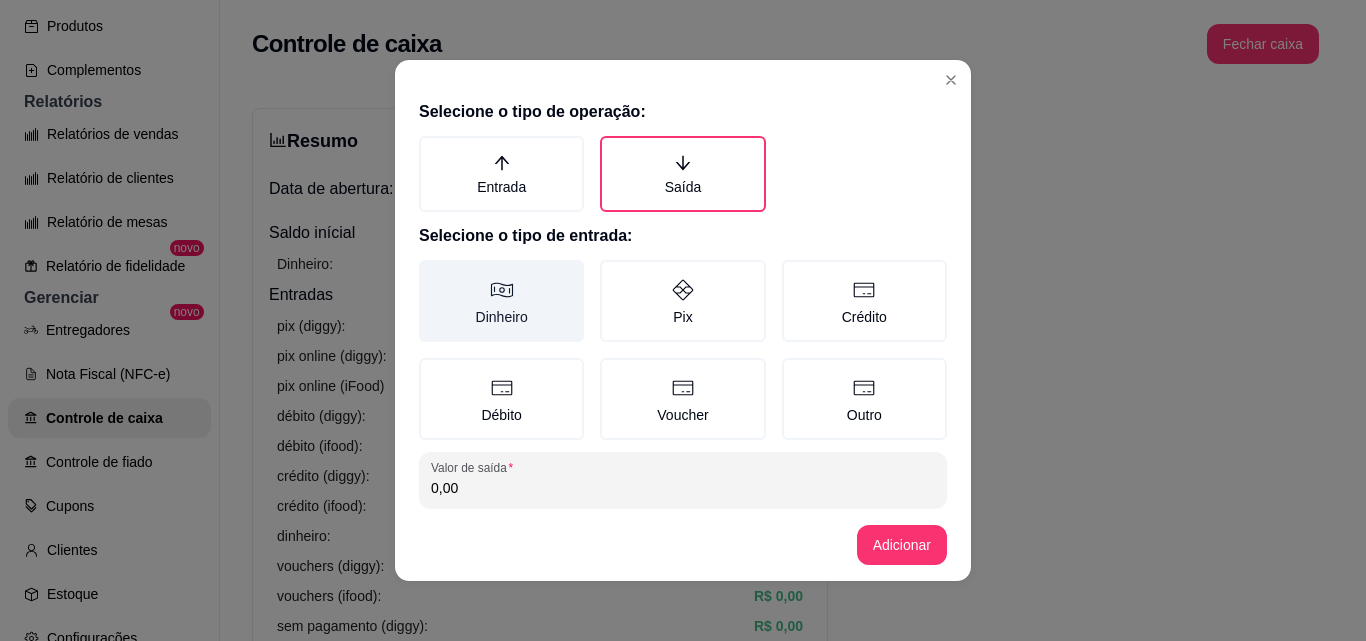 click on "Dinheiro" at bounding box center (501, 301) 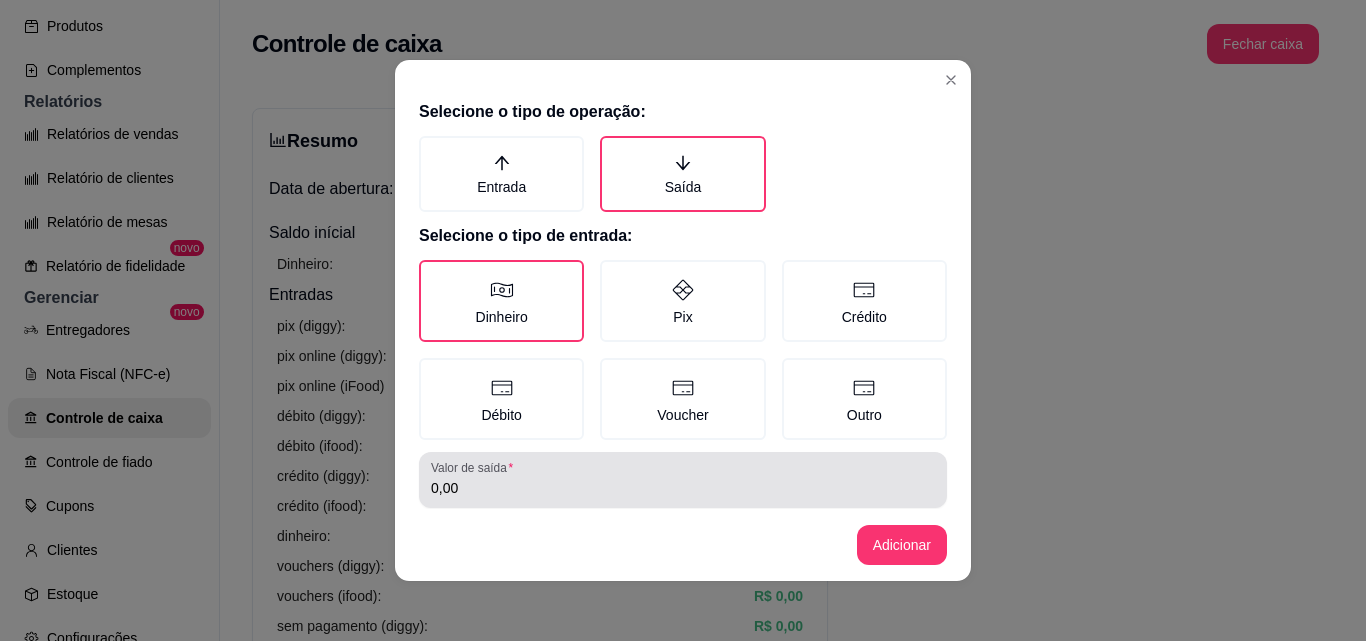 click on "0,00" at bounding box center (683, 488) 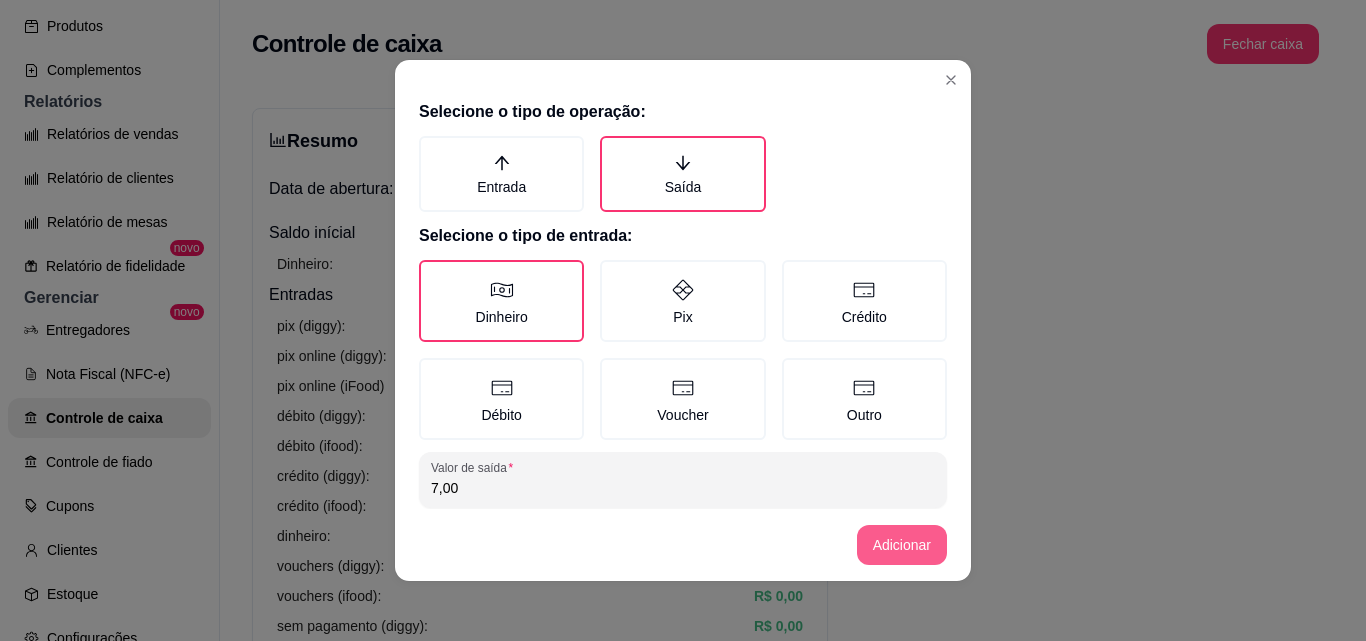 scroll, scrollTop: 4, scrollLeft: 0, axis: vertical 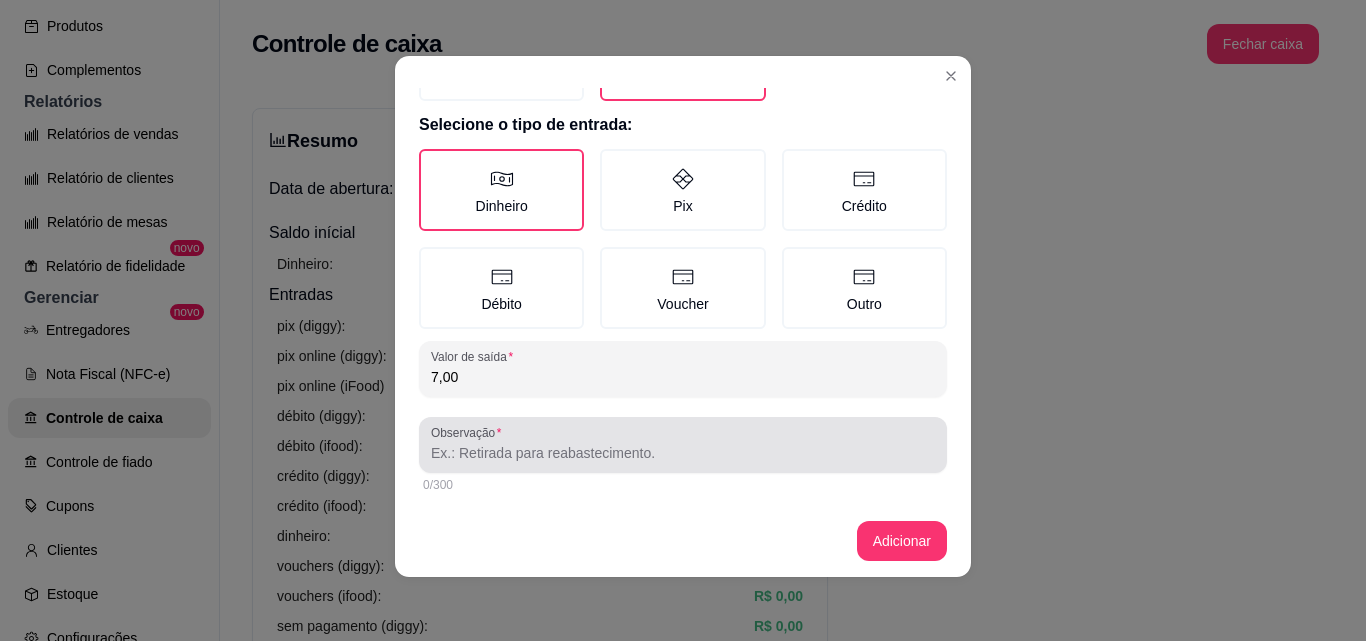type on "7,00" 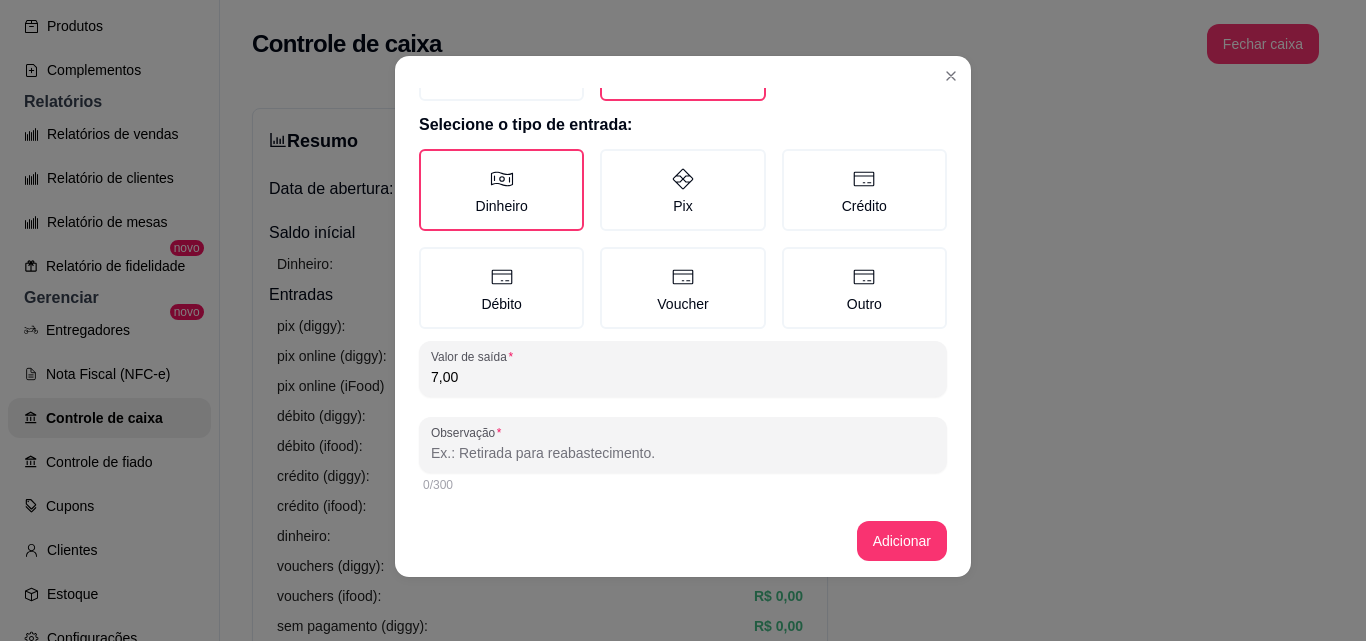 click on "Observação" at bounding box center [683, 453] 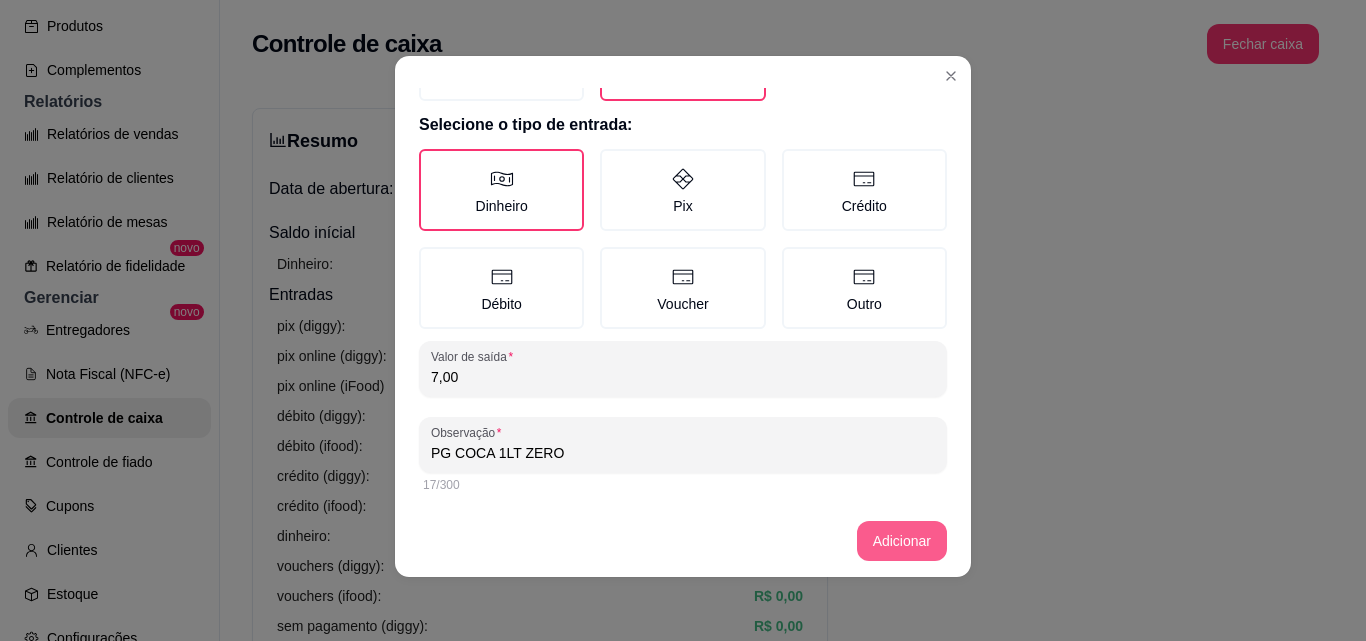 type on "PG COCA 1LT ZERO" 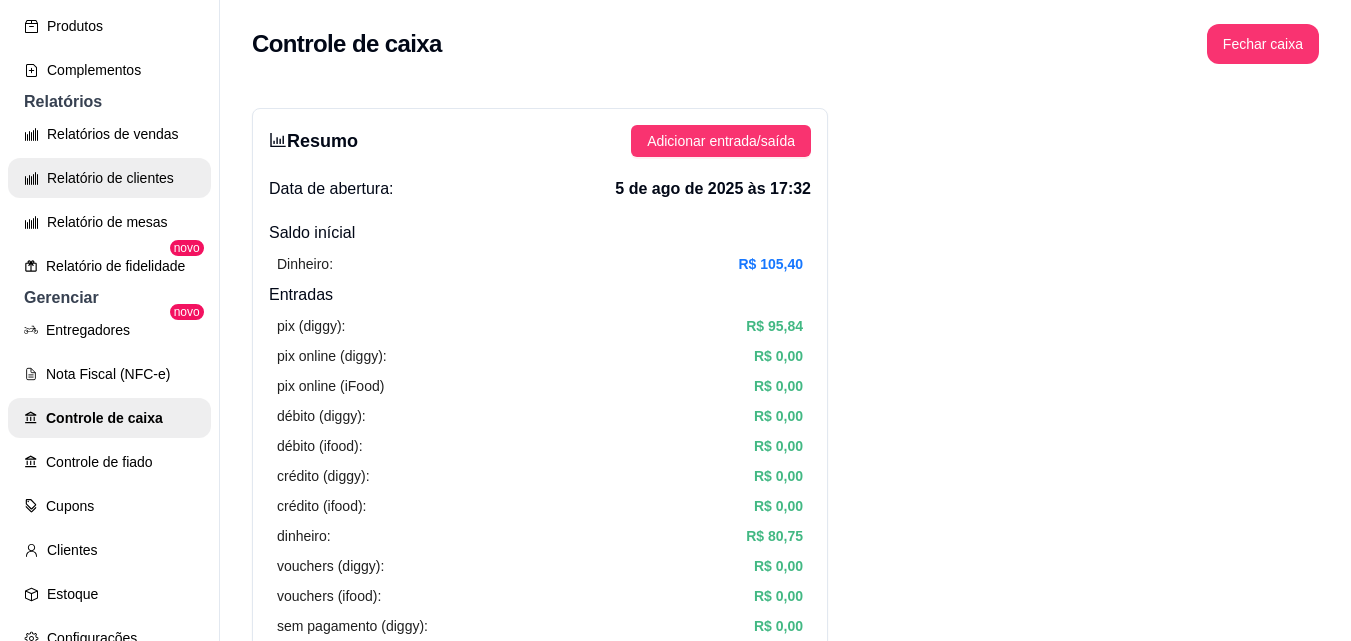 scroll, scrollTop: 0, scrollLeft: 0, axis: both 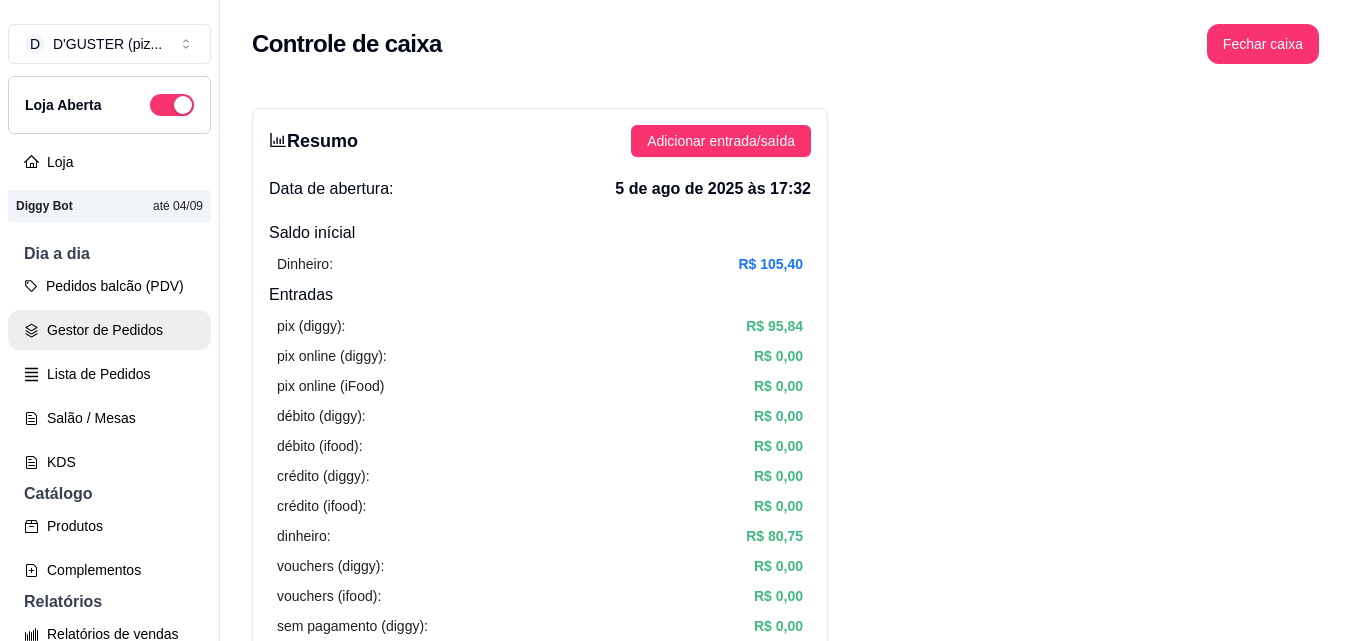 click on "Gestor de Pedidos" at bounding box center [109, 330] 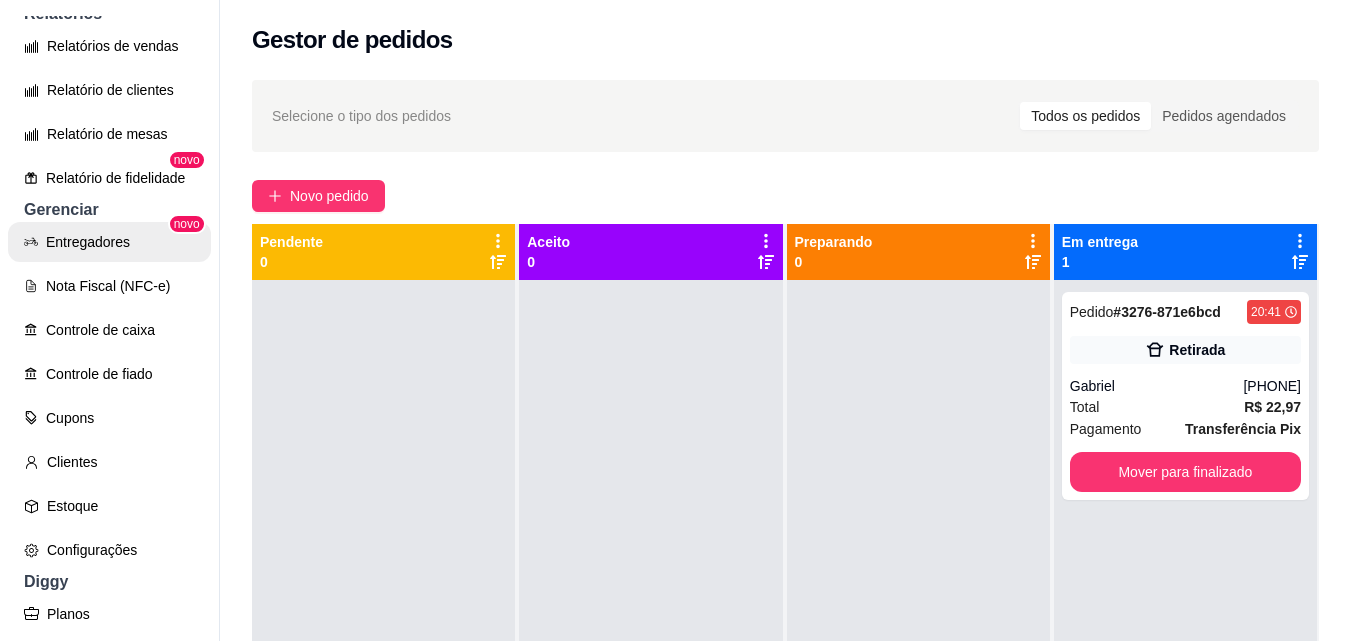 scroll, scrollTop: 600, scrollLeft: 0, axis: vertical 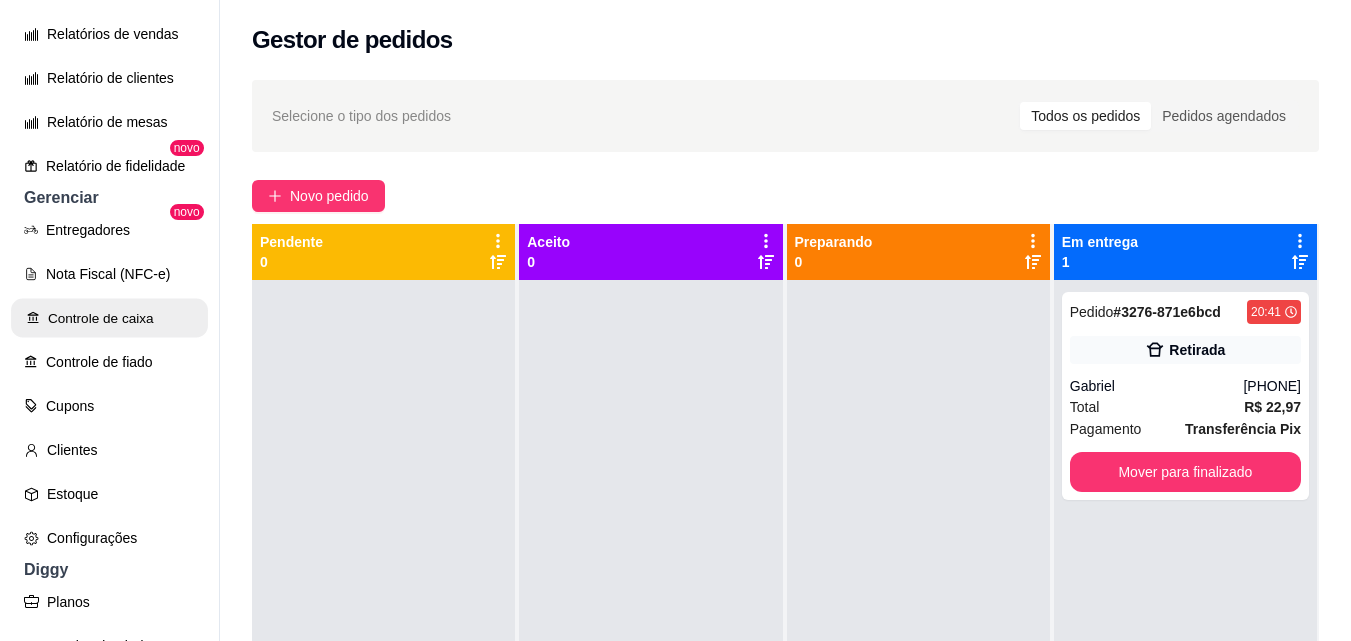 click on "Controle de caixa" at bounding box center (109, 318) 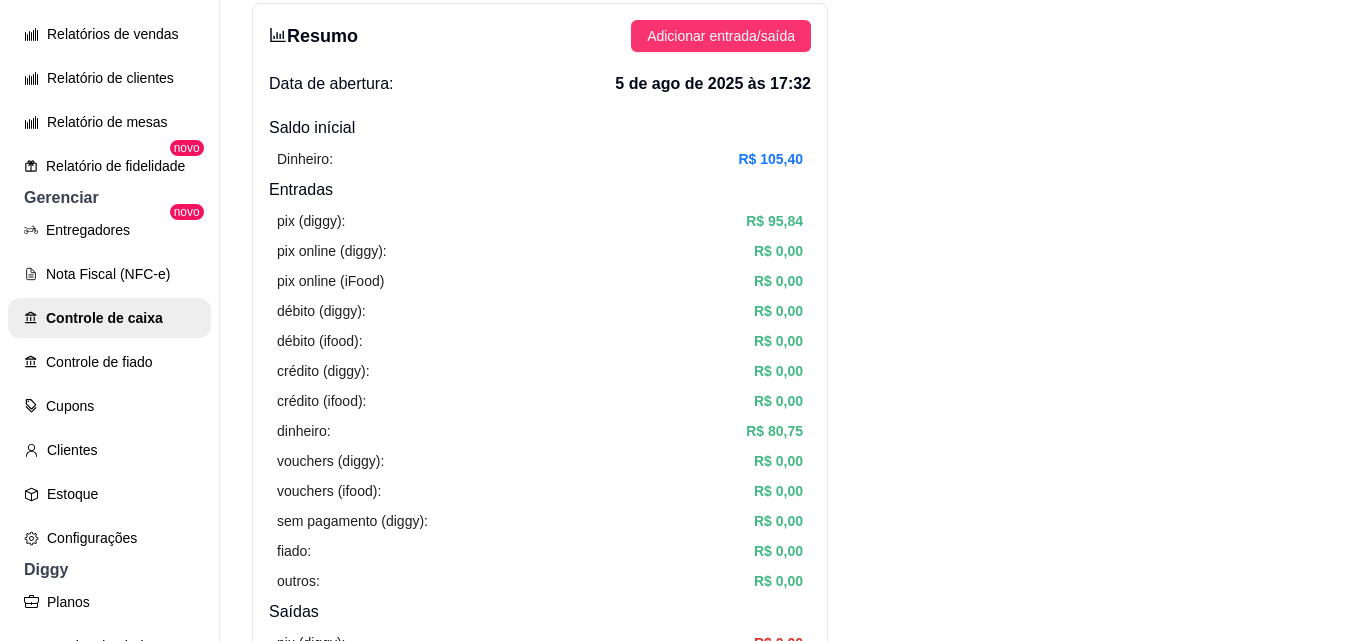scroll, scrollTop: 0, scrollLeft: 0, axis: both 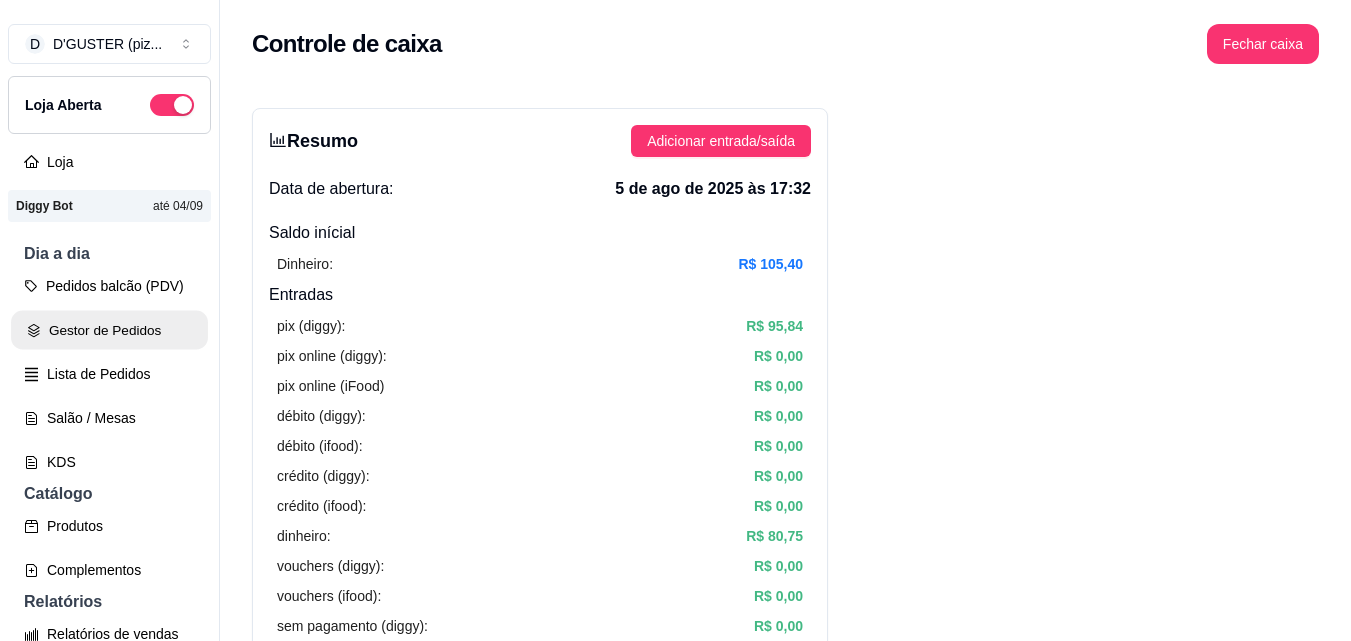 click on "Gestor de Pedidos" at bounding box center (109, 330) 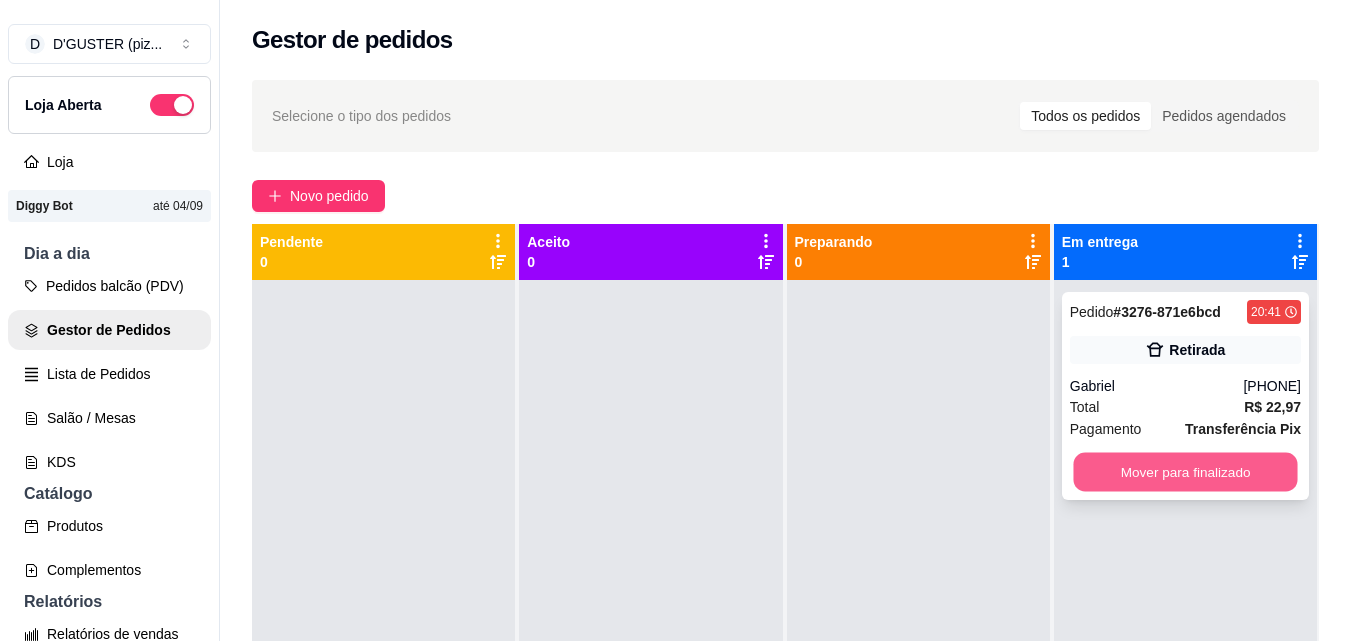 click on "Mover para finalizado" at bounding box center [1185, 472] 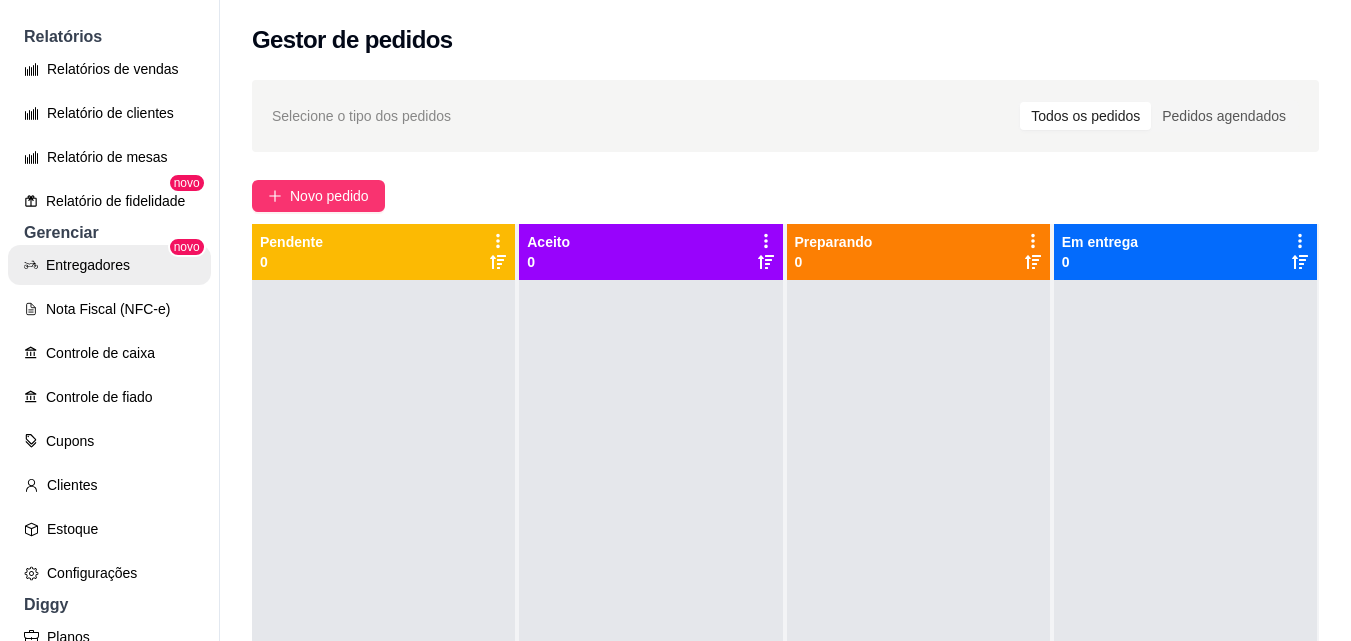 scroll, scrollTop: 600, scrollLeft: 0, axis: vertical 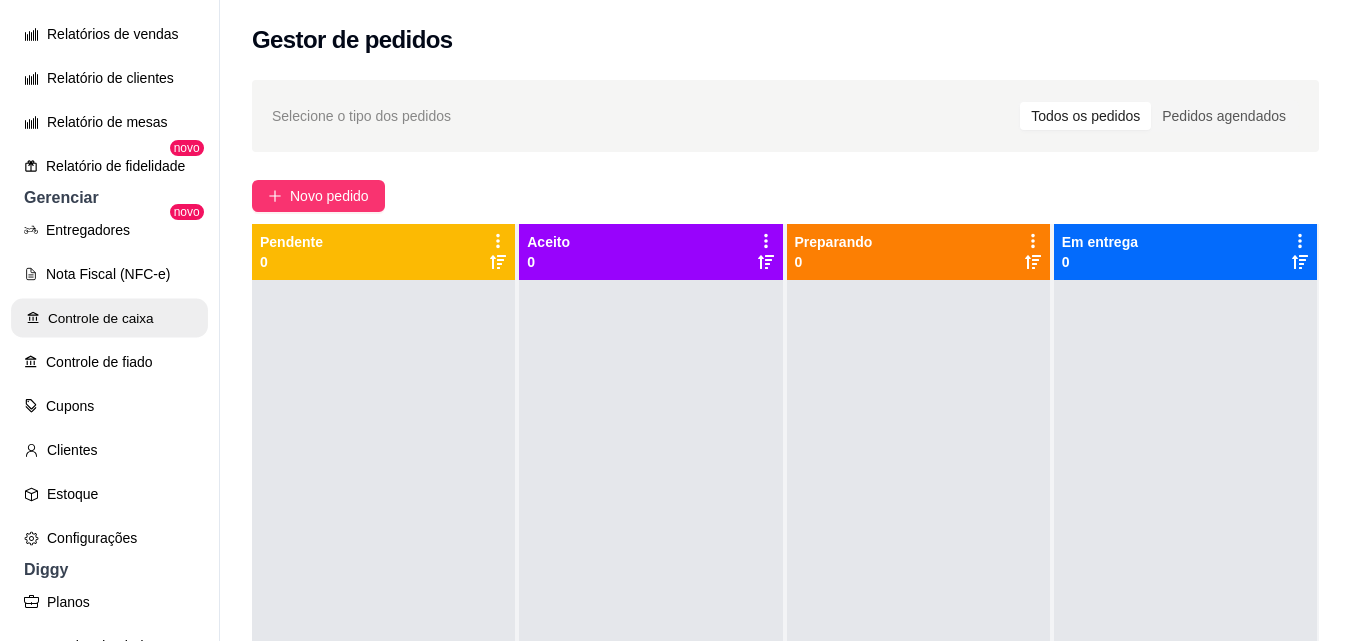 click on "Controle de caixa" at bounding box center (109, 318) 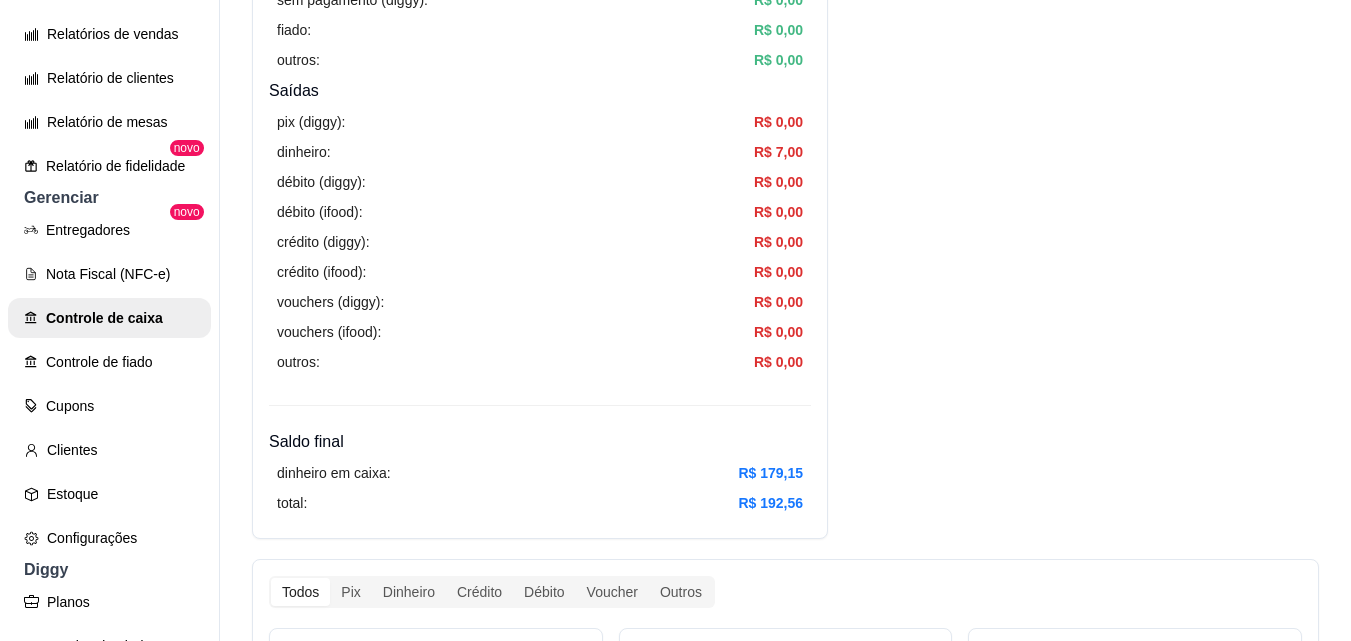 scroll, scrollTop: 0, scrollLeft: 0, axis: both 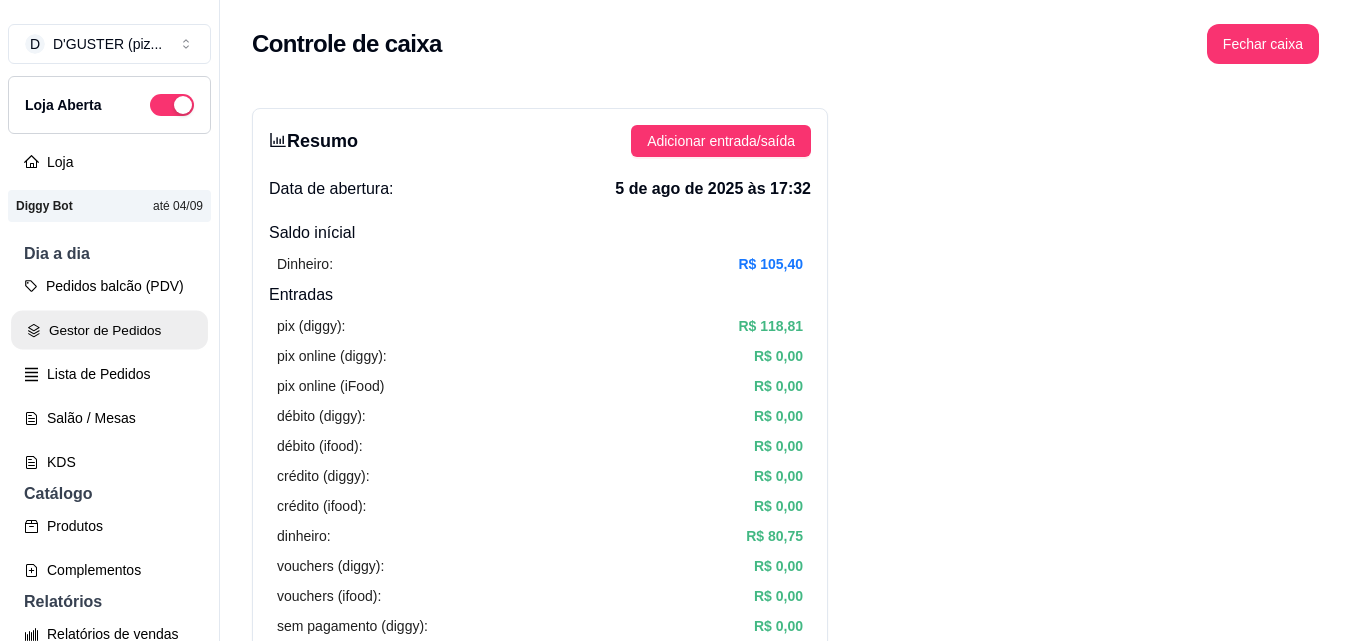 click on "Gestor de Pedidos" at bounding box center [109, 330] 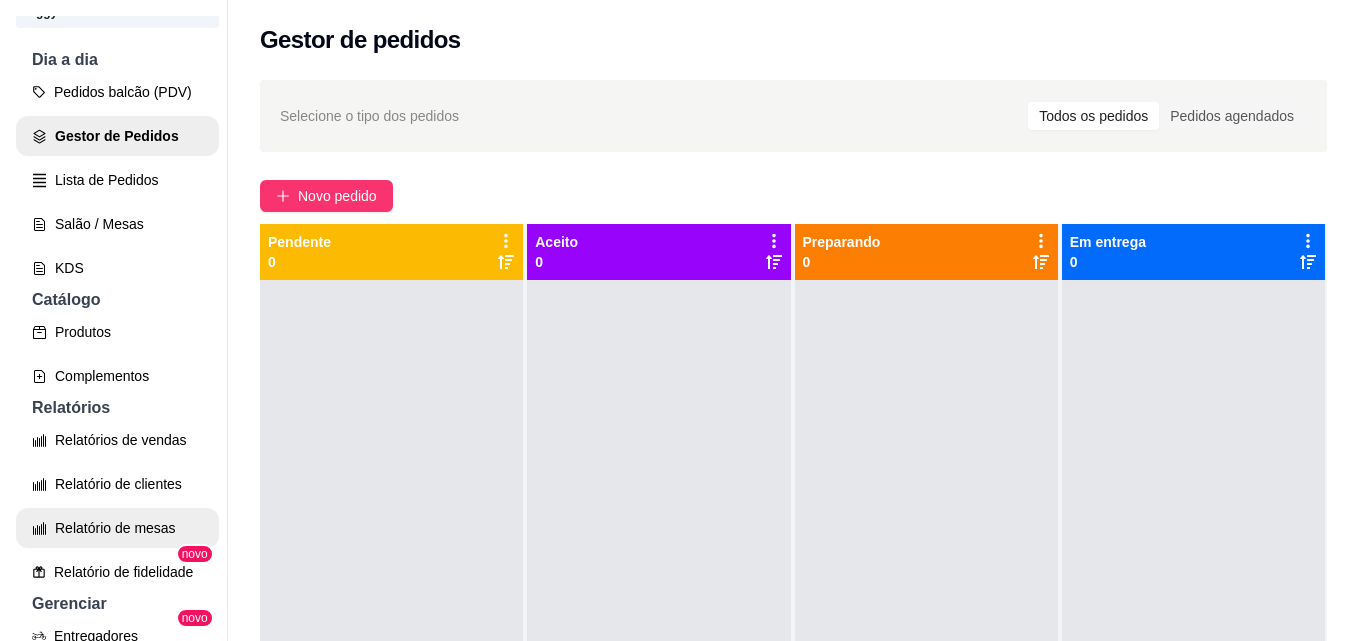 scroll, scrollTop: 100, scrollLeft: 0, axis: vertical 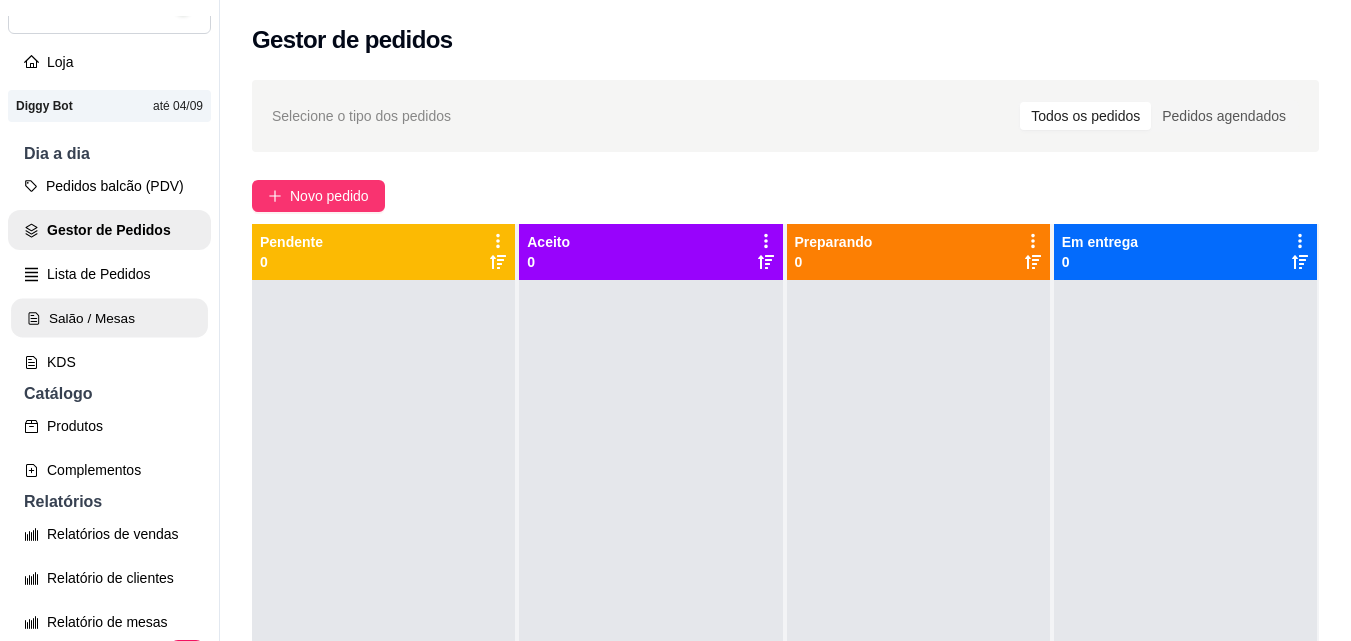 click on "Salão / Mesas" at bounding box center (109, 318) 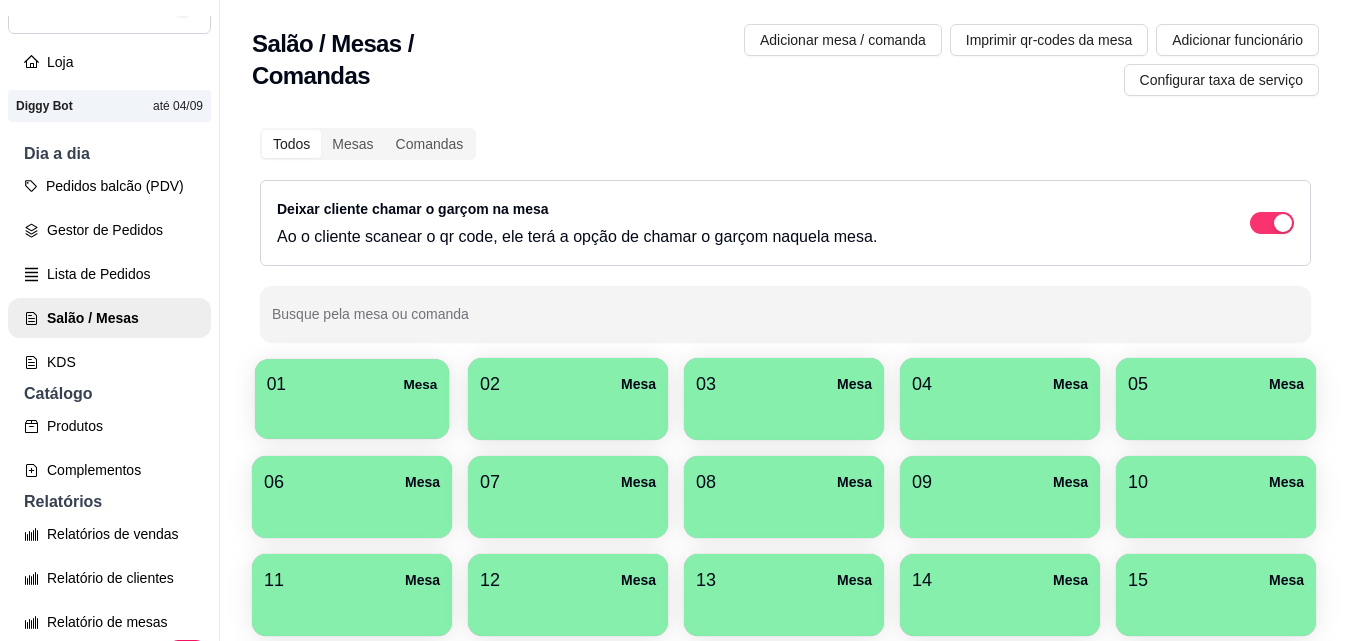 click at bounding box center [352, 412] 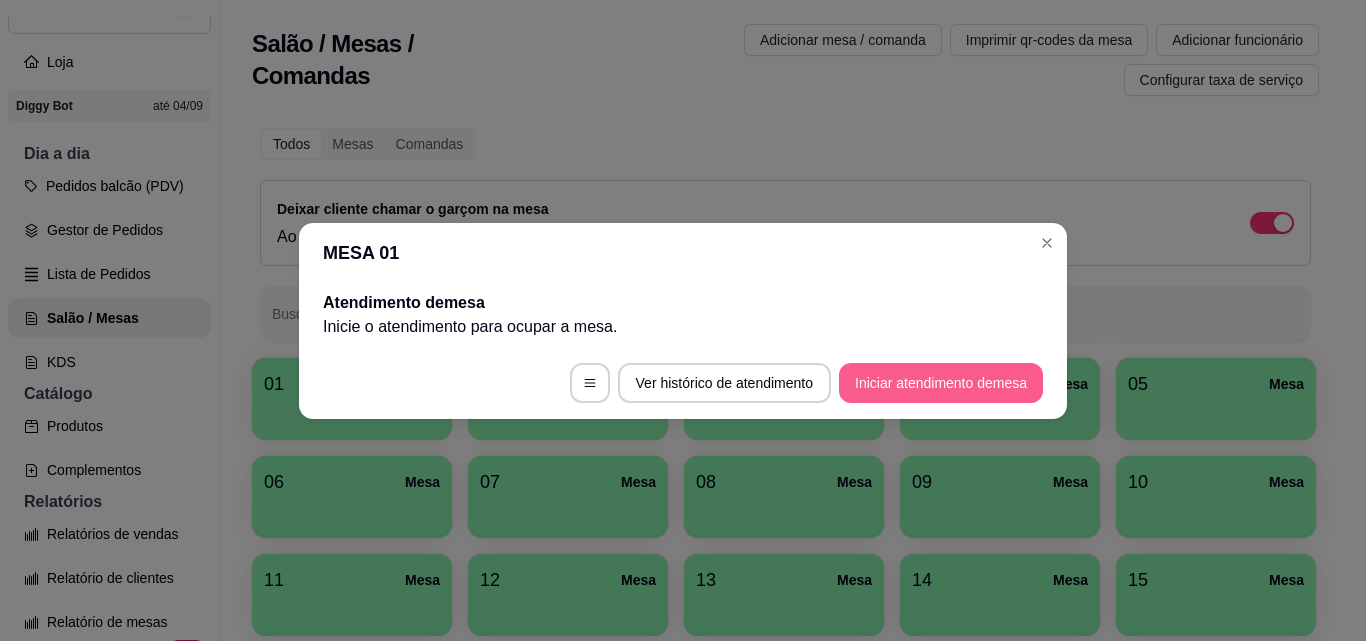 click on "Iniciar atendimento de  mesa" at bounding box center [941, 383] 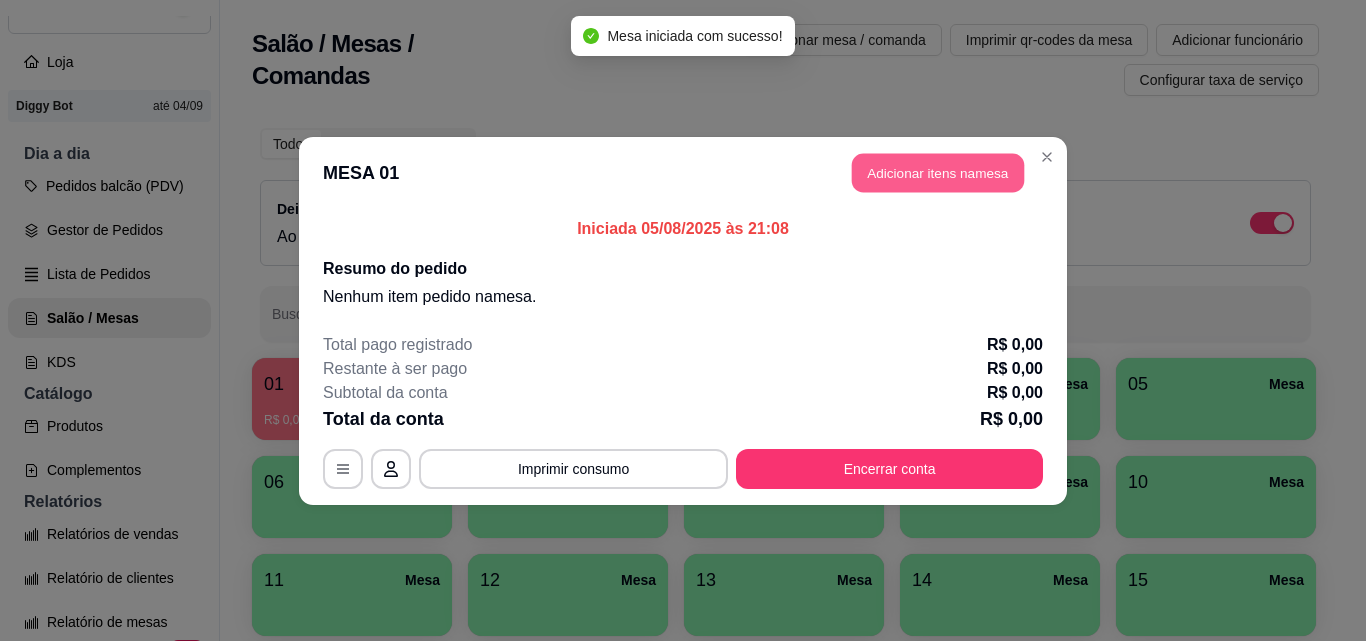 click on "Adicionar itens na  mesa" at bounding box center [938, 172] 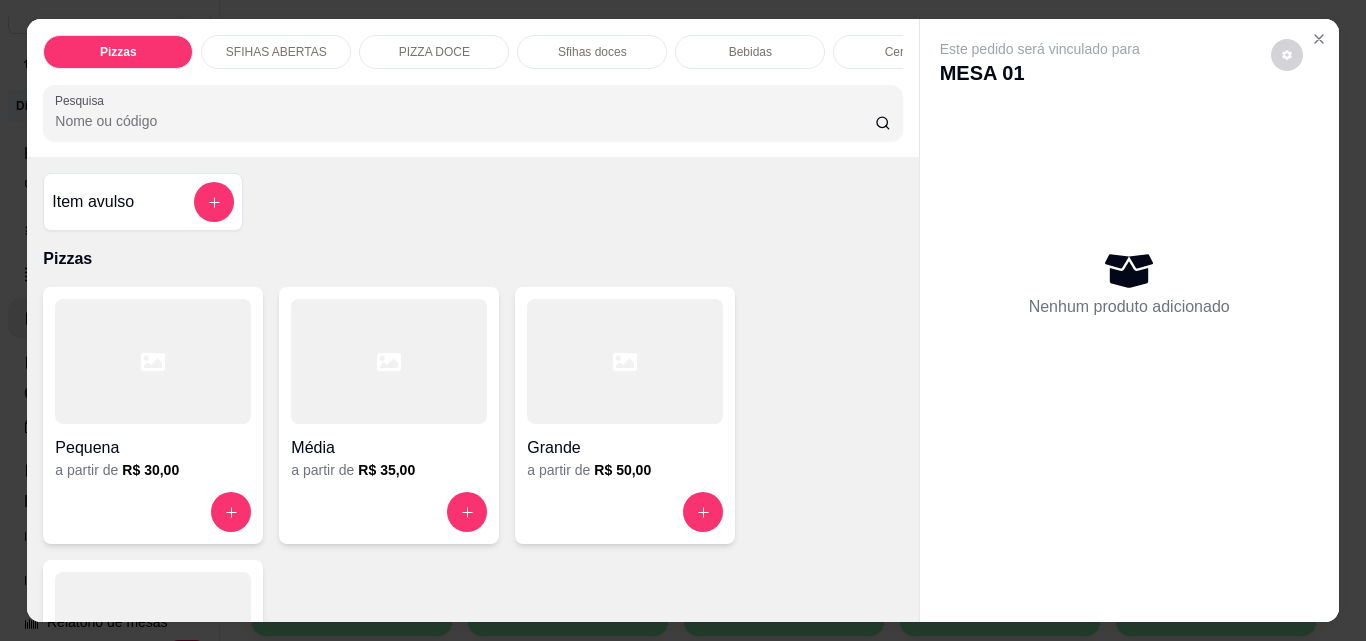 click on "SFIHAS ABERTAS" at bounding box center (276, 52) 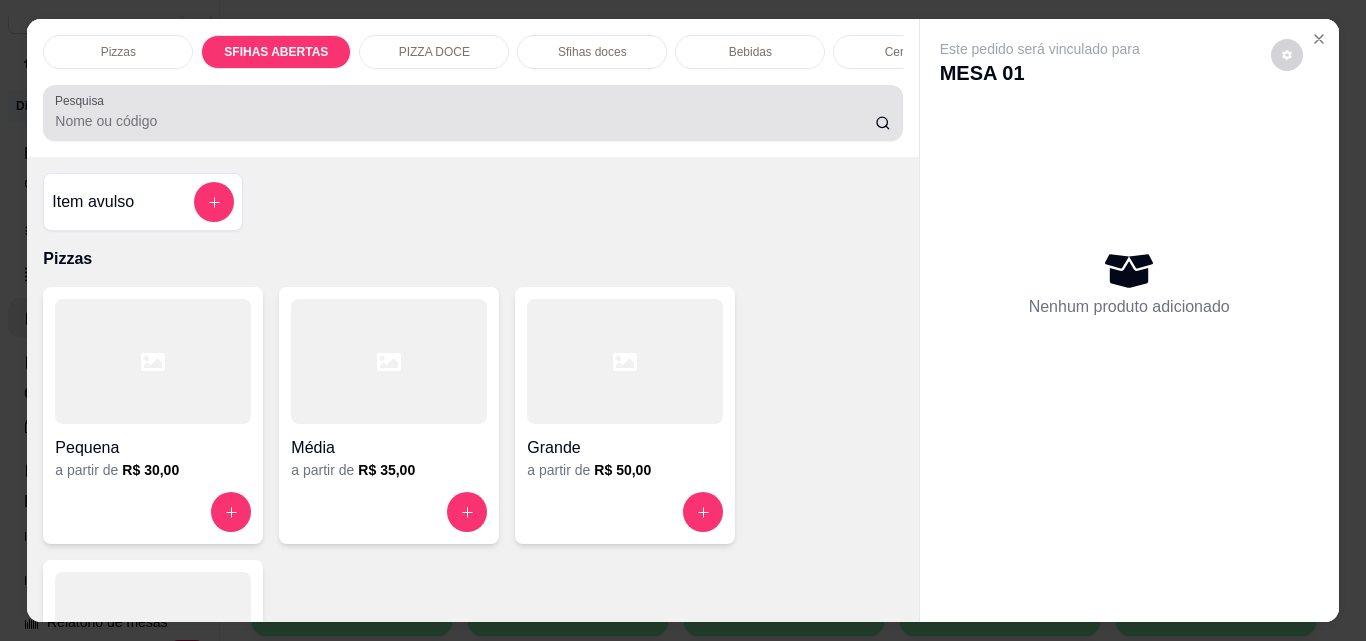 scroll, scrollTop: 676, scrollLeft: 0, axis: vertical 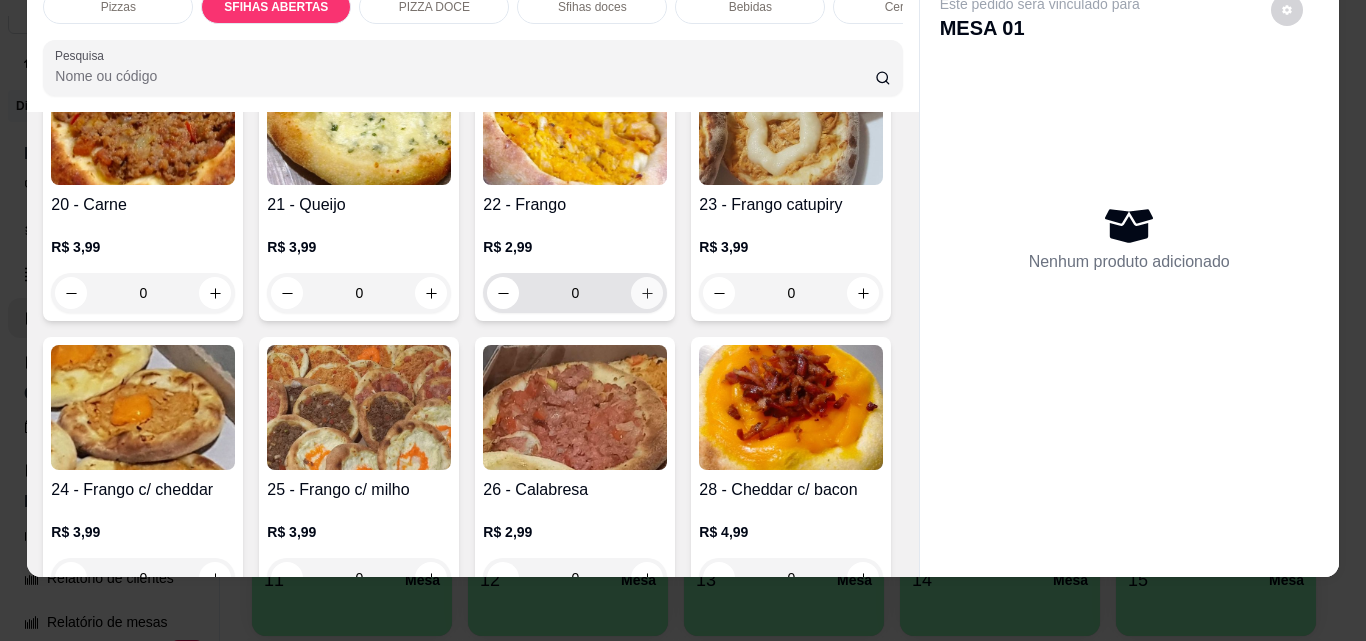 click 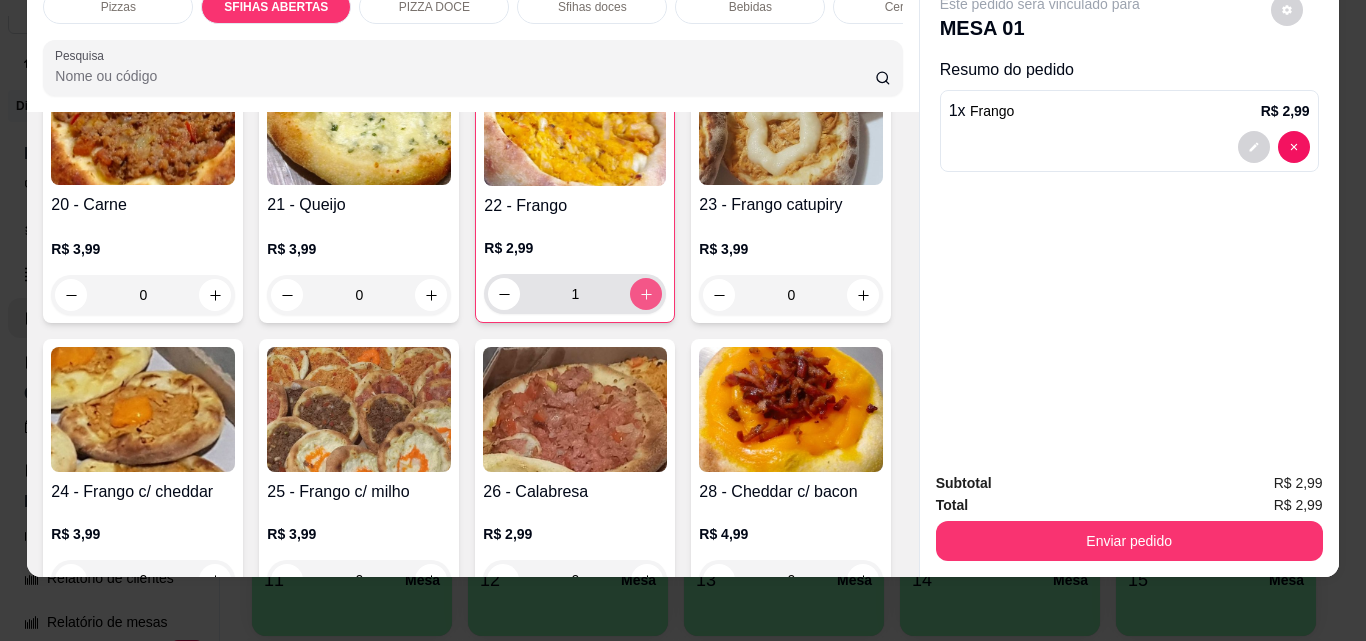 type on "1" 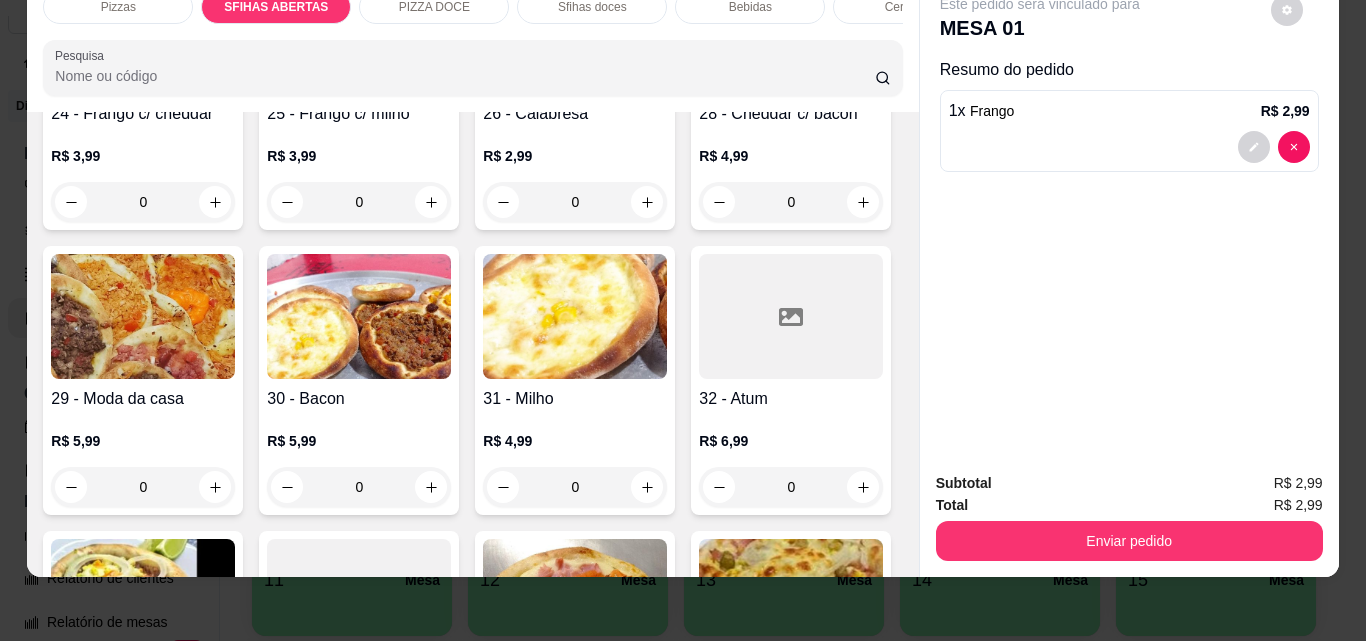 scroll, scrollTop: 1176, scrollLeft: 0, axis: vertical 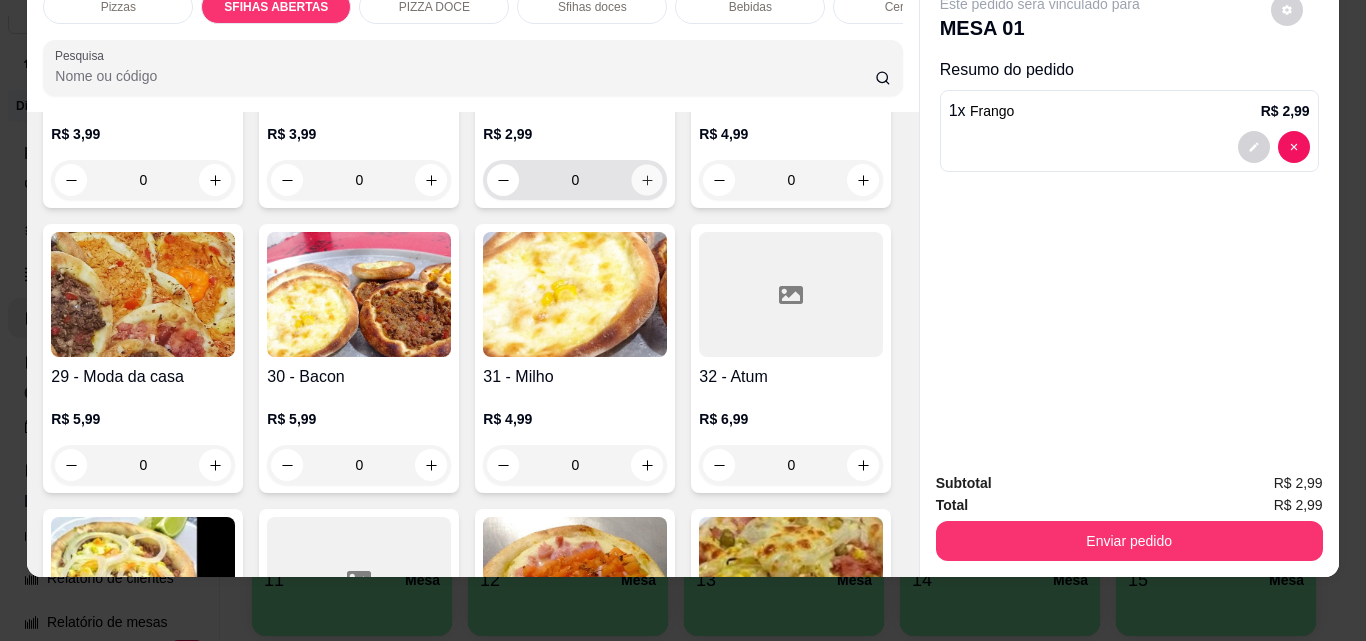 click 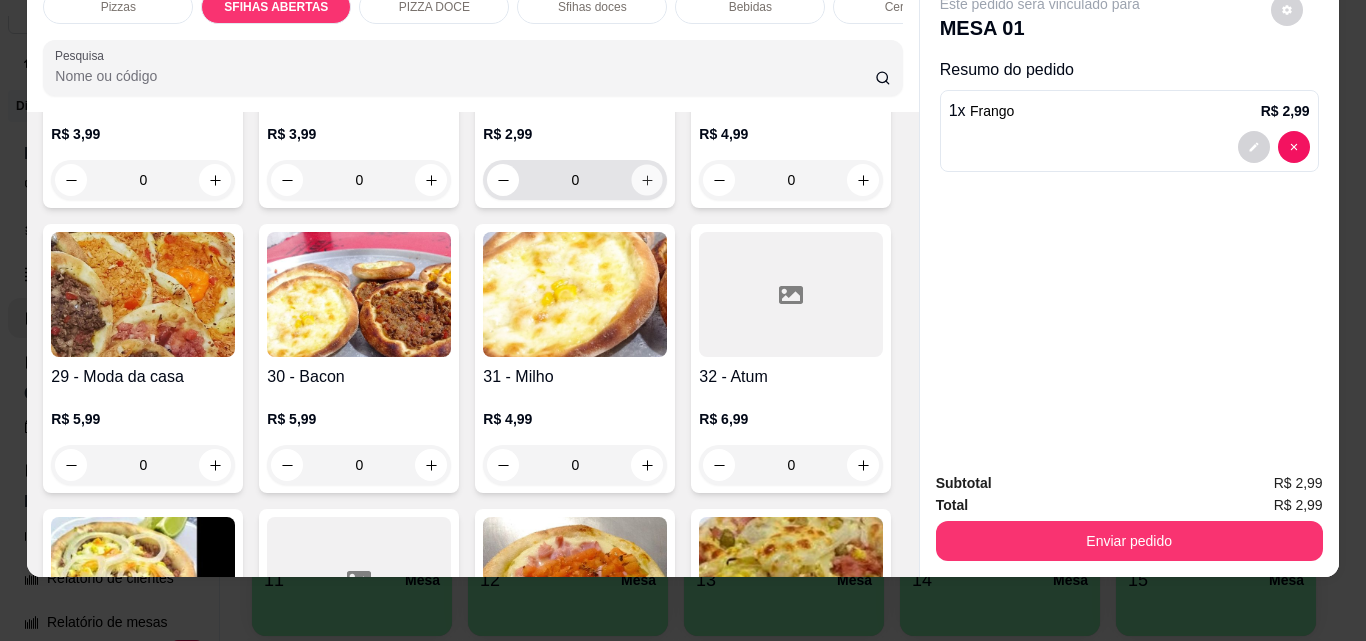 type on "1" 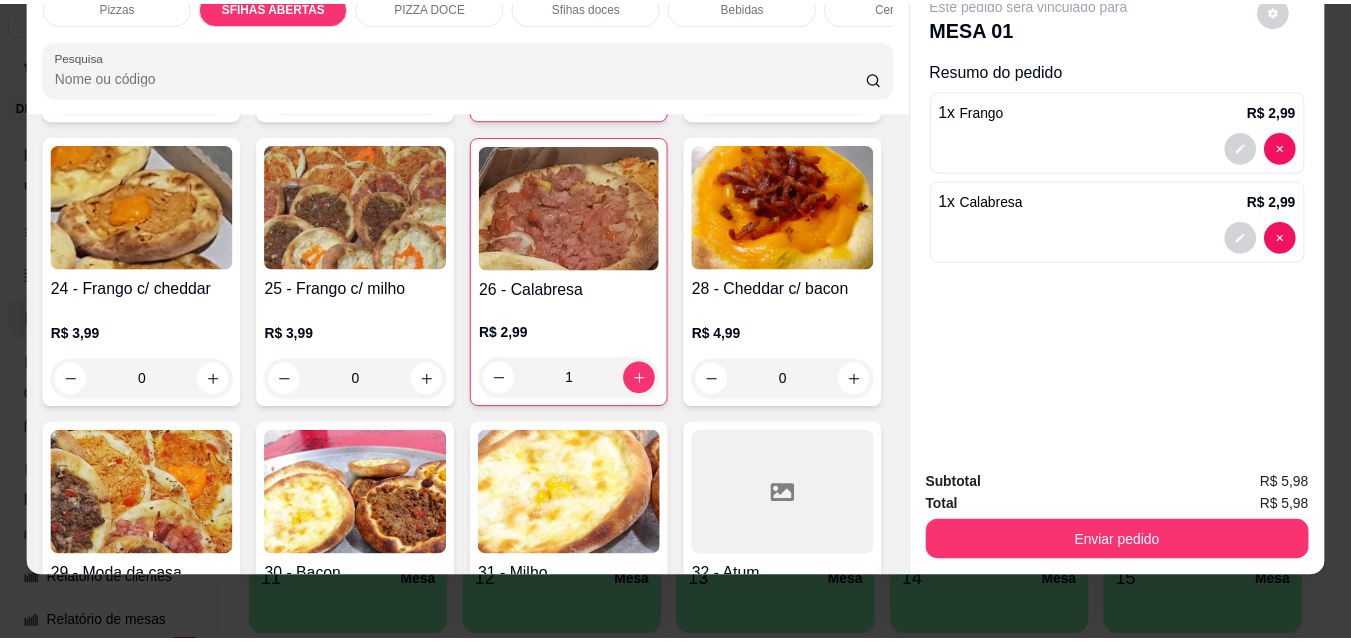 scroll, scrollTop: 876, scrollLeft: 0, axis: vertical 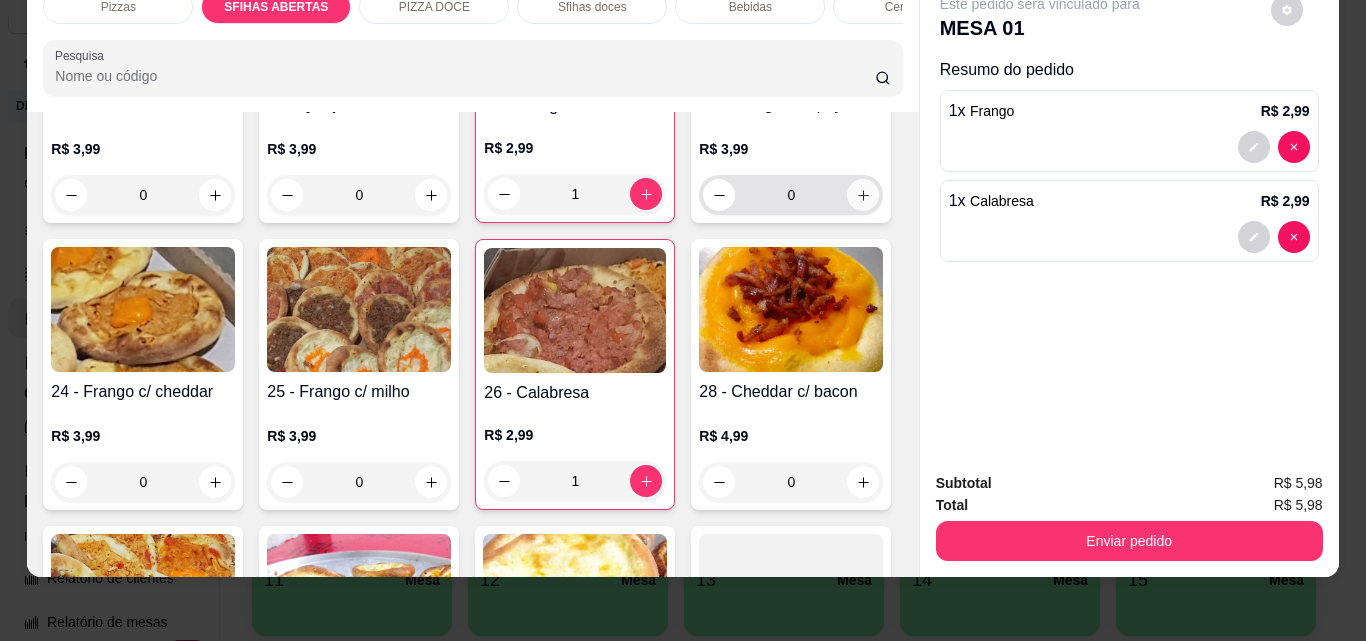 click 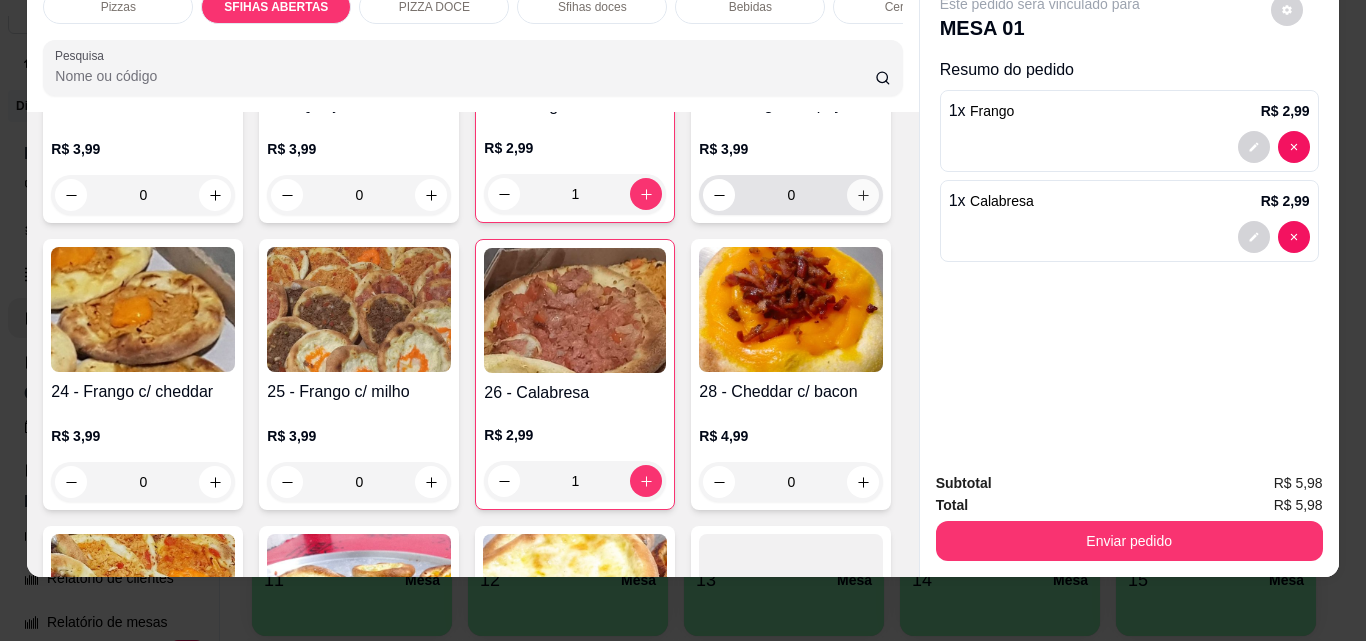 type on "1" 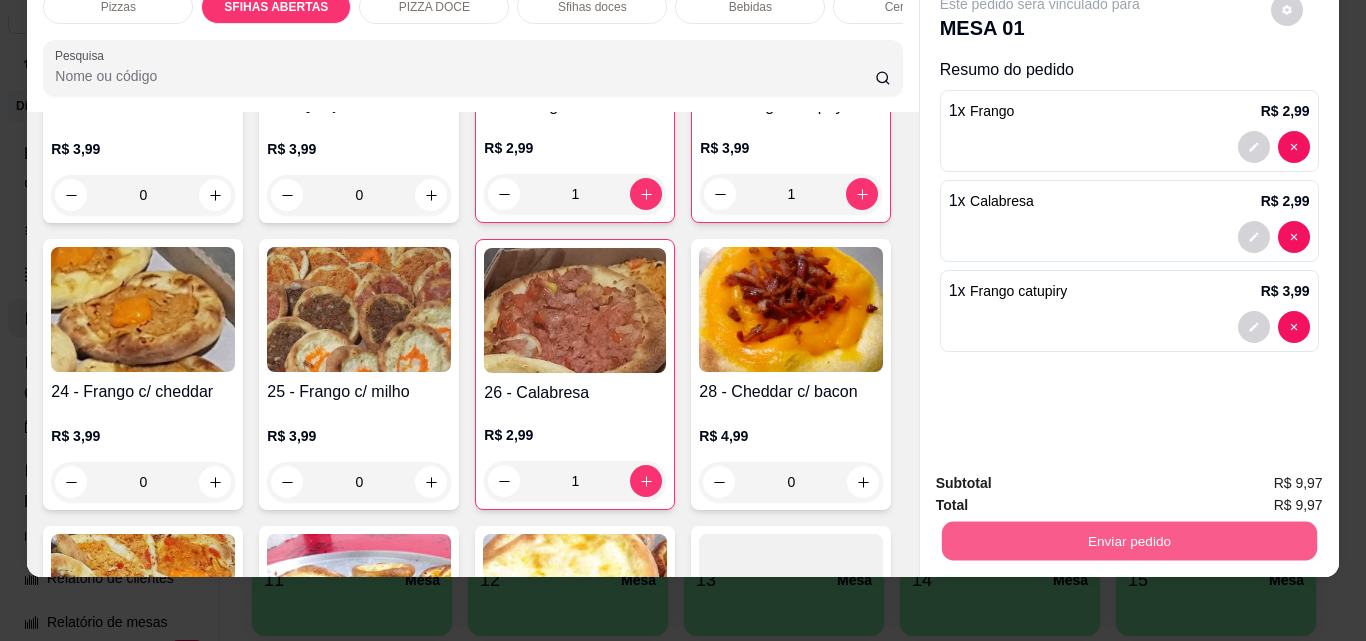 click on "Enviar pedido" at bounding box center [1128, 540] 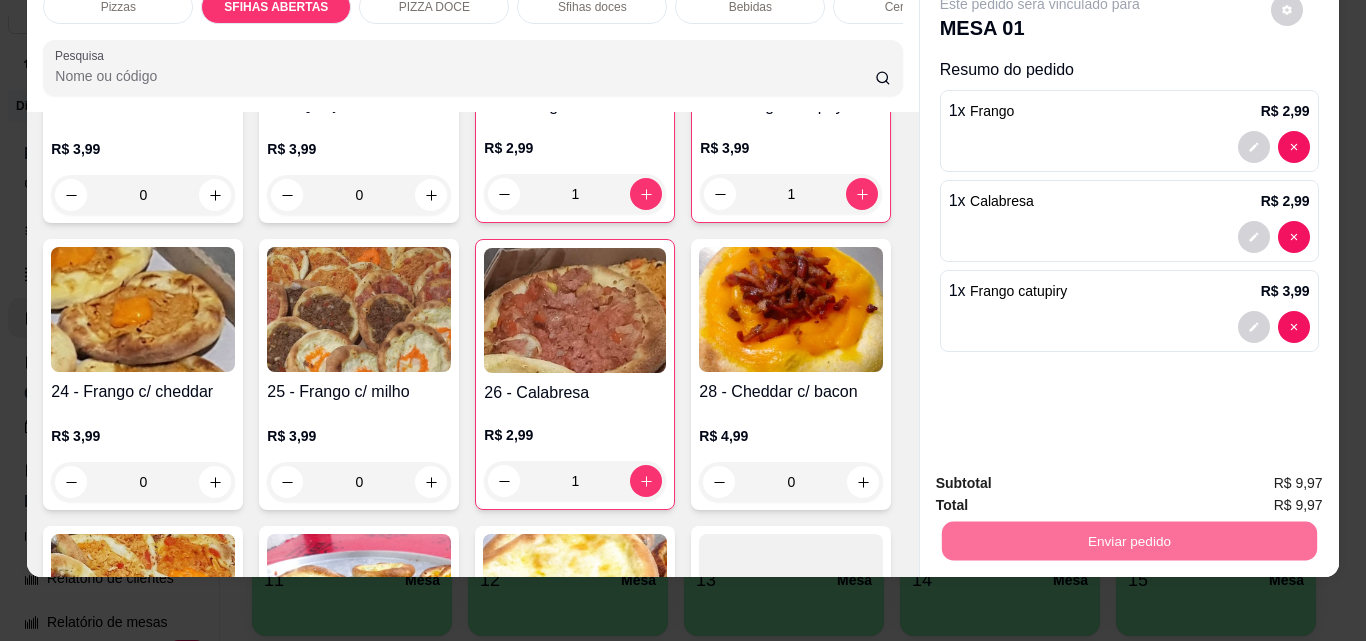 click on "Não registrar e enviar pedido" at bounding box center [1063, 476] 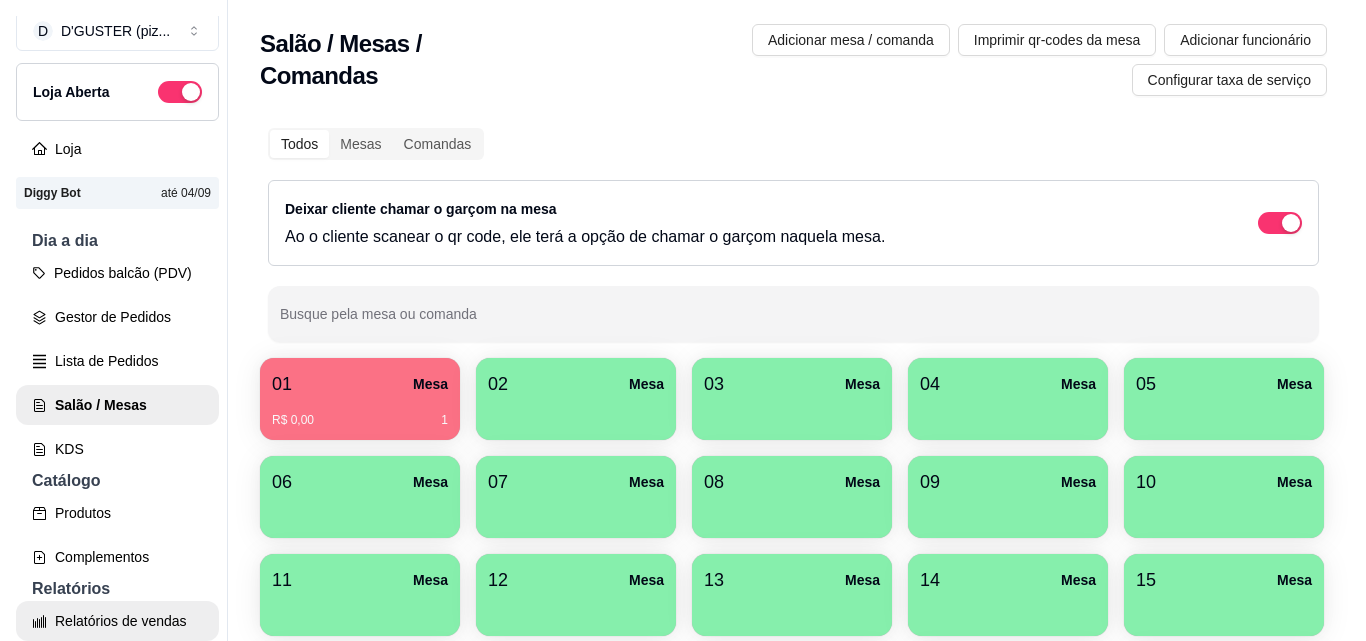 scroll, scrollTop: 0, scrollLeft: 0, axis: both 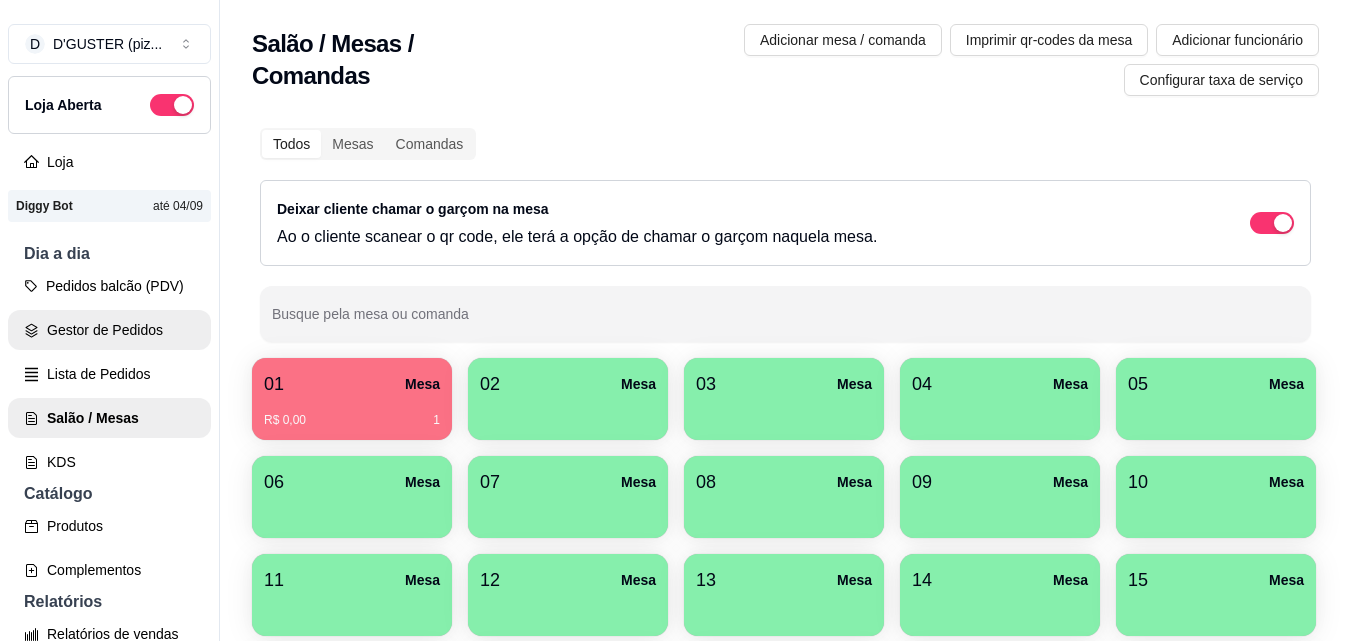 click on "Gestor de Pedidos" at bounding box center [109, 330] 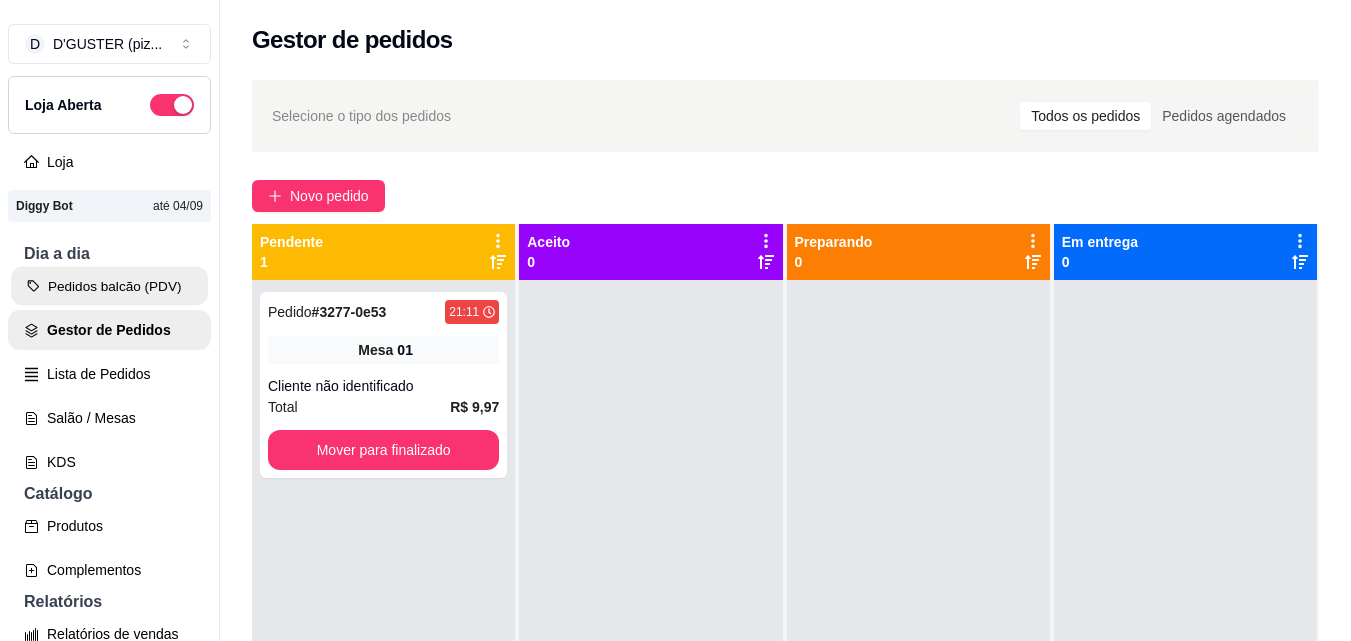 click on "Pedidos balcão (PDV)" at bounding box center (109, 286) 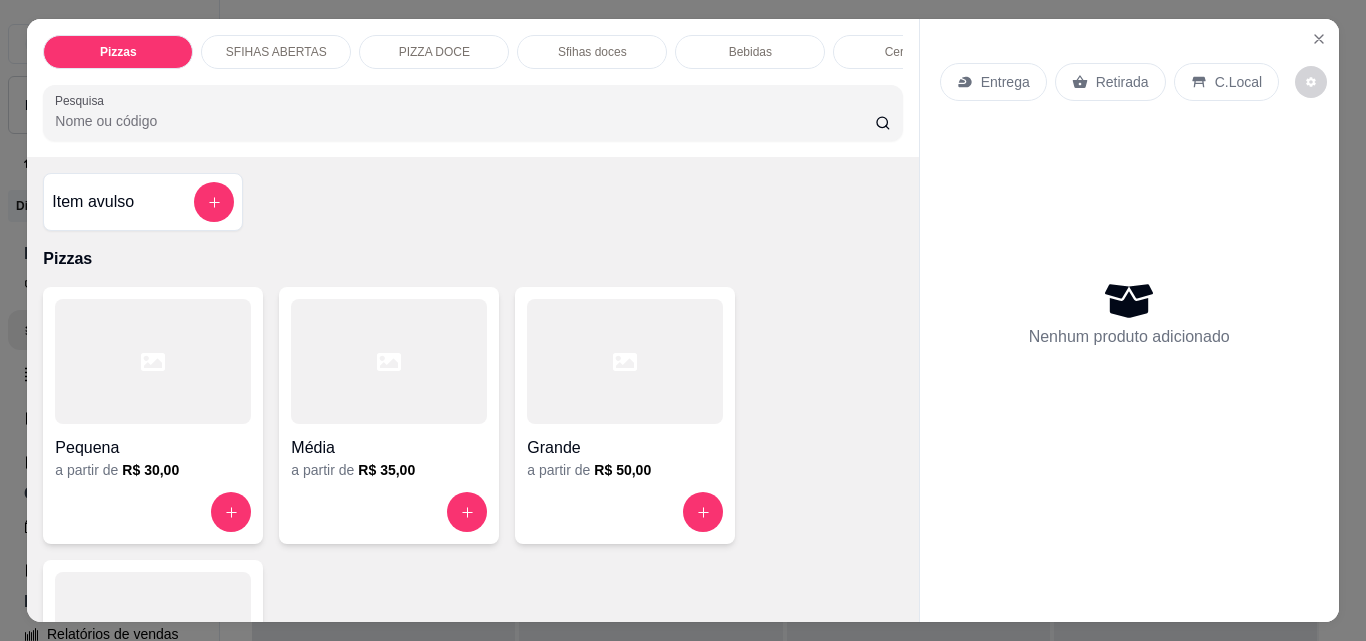 click on "SFIHAS ABERTAS" at bounding box center [276, 52] 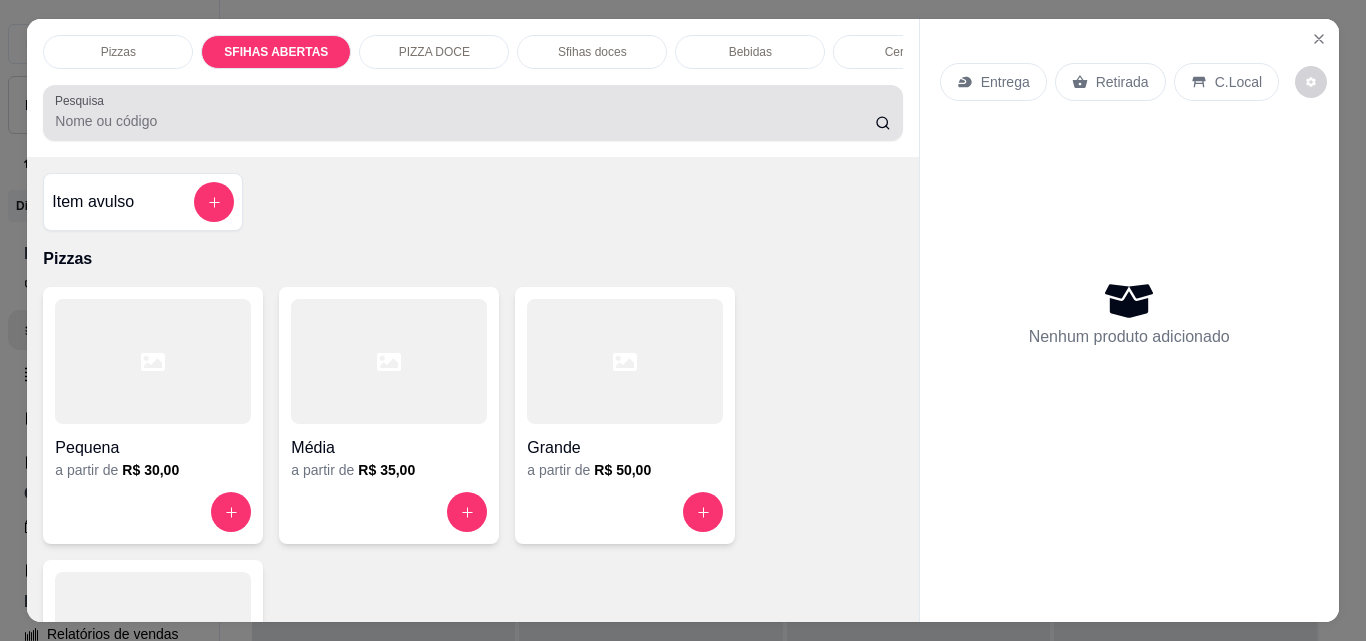 scroll, scrollTop: 676, scrollLeft: 0, axis: vertical 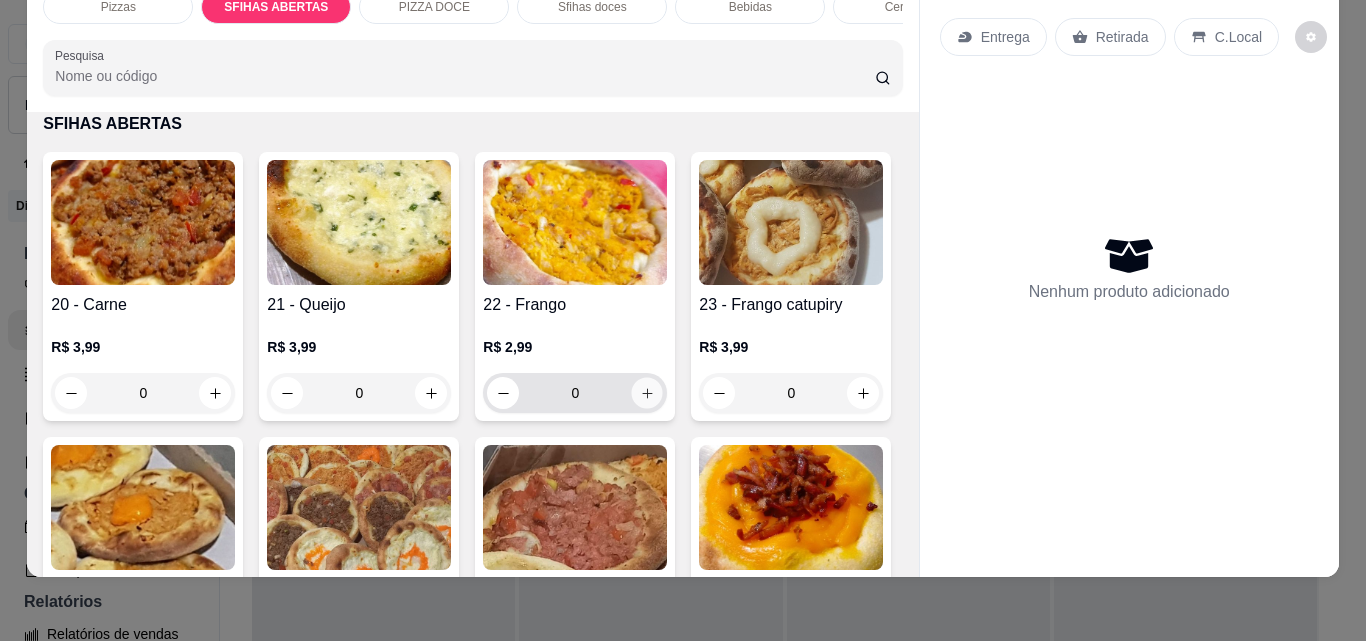 click 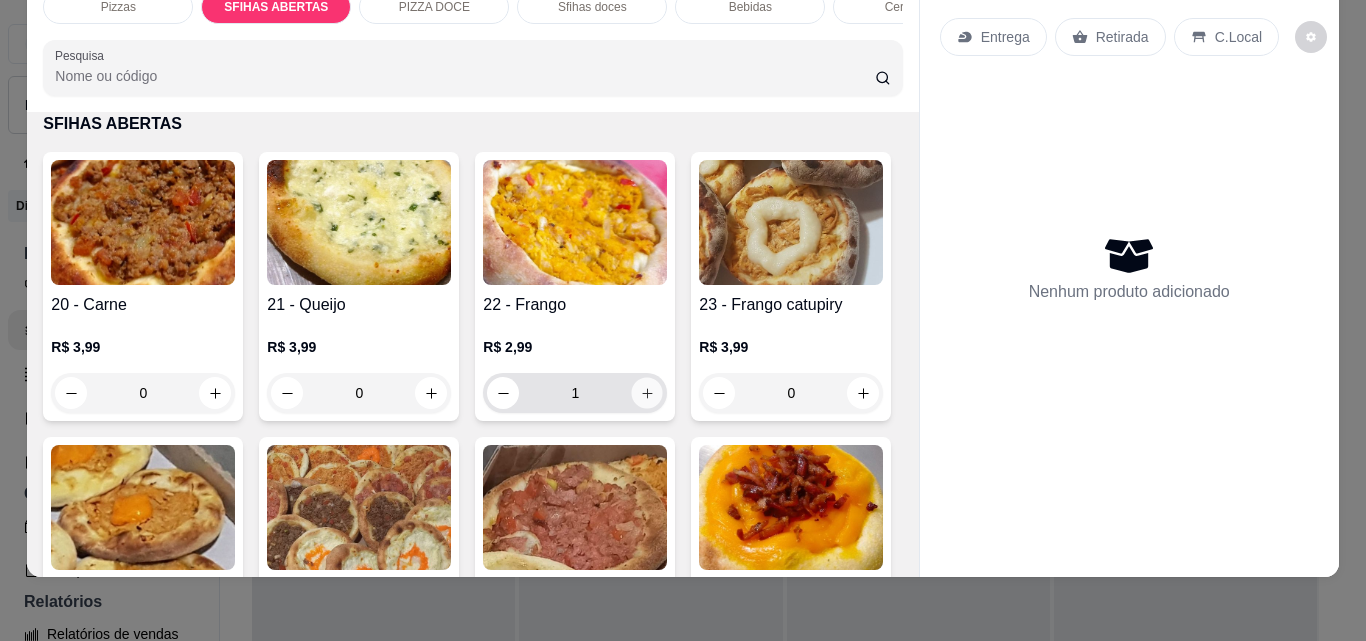 click 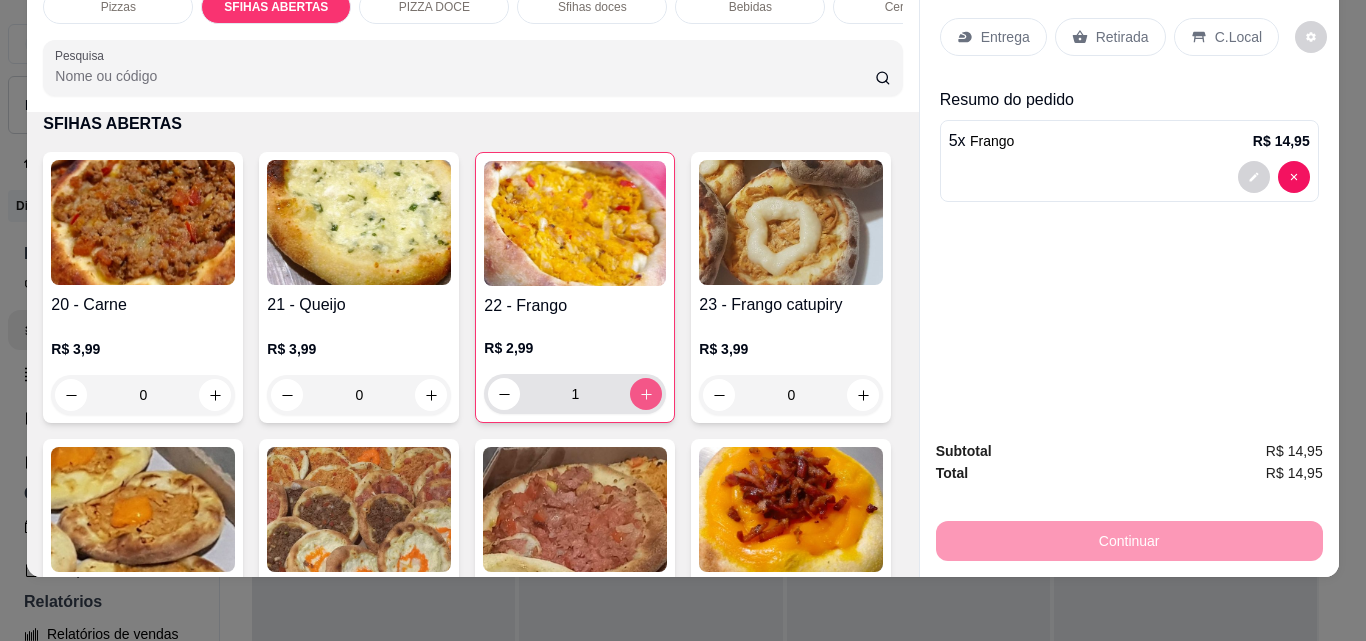 type on "5" 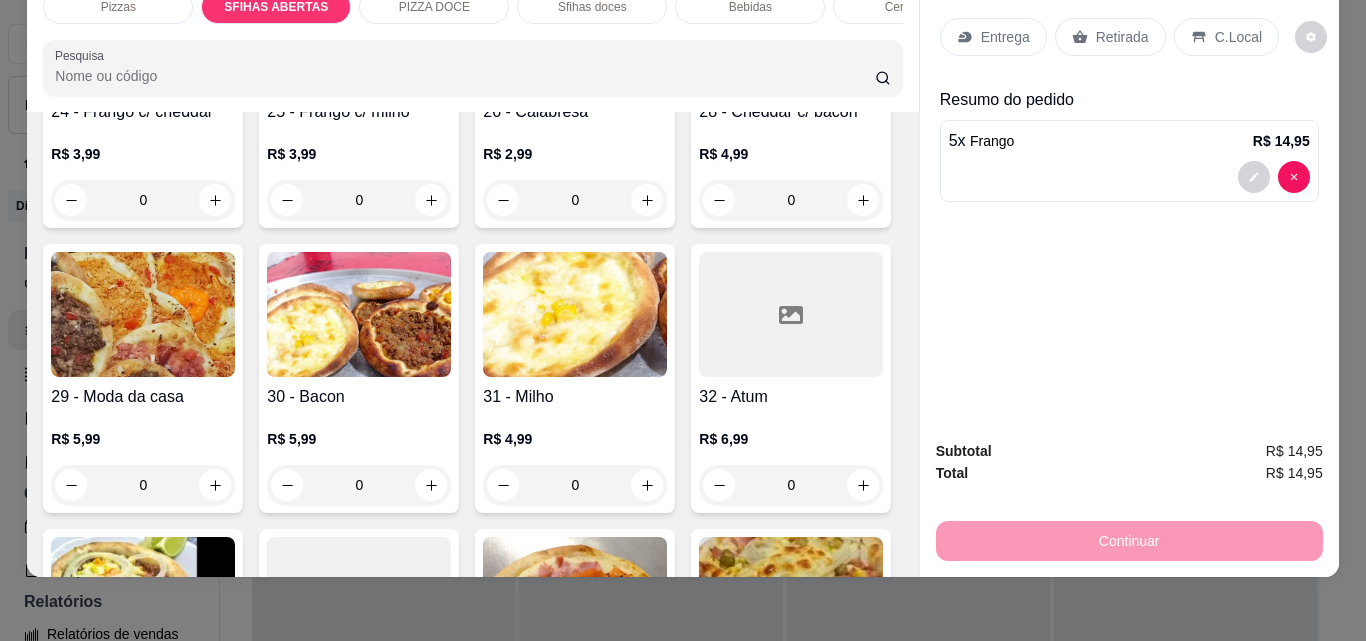 scroll, scrollTop: 1176, scrollLeft: 0, axis: vertical 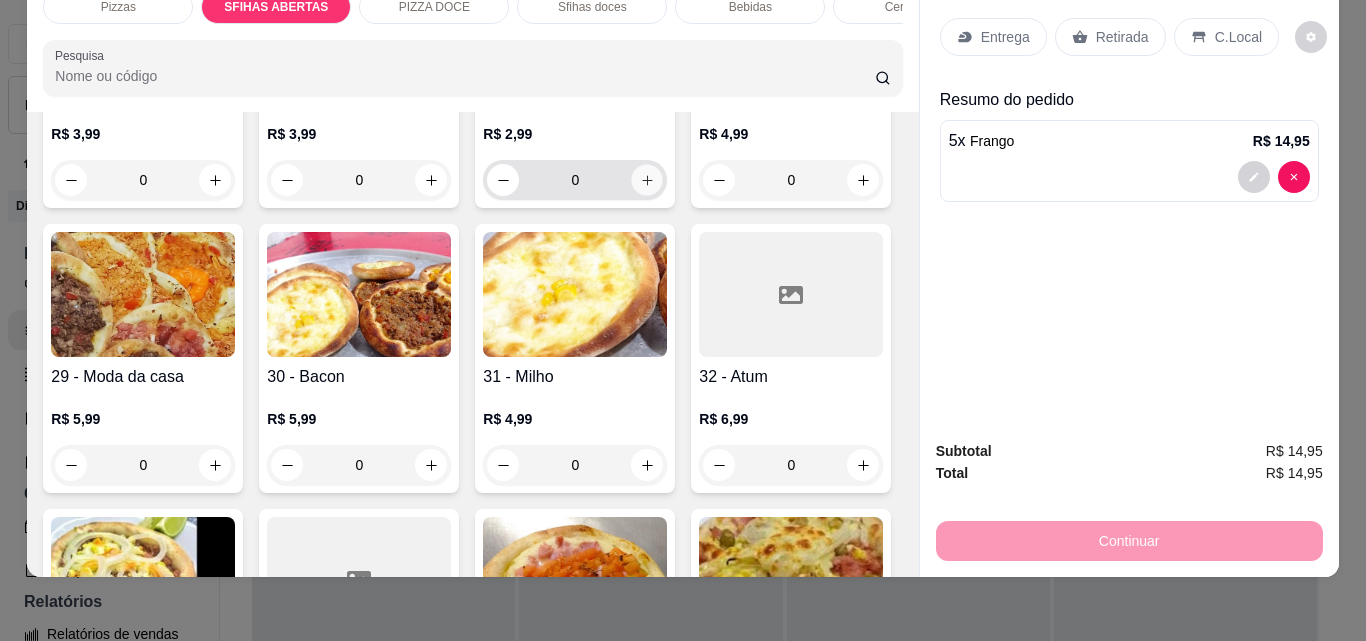 click 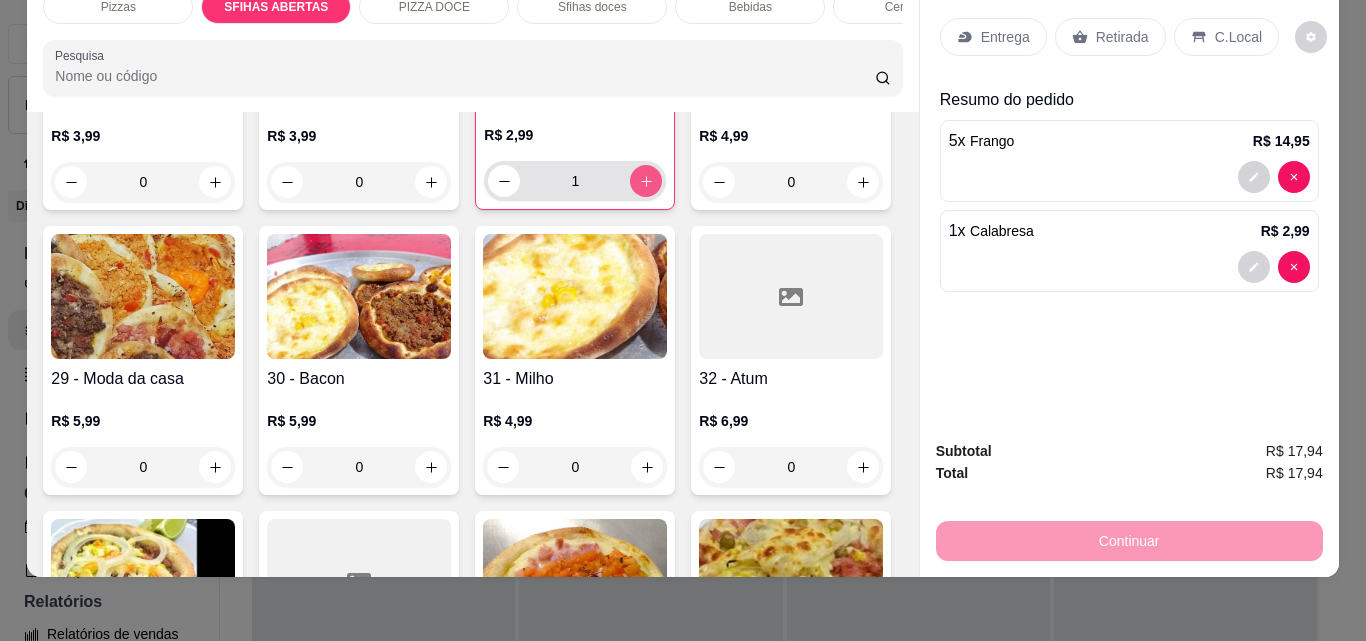 click 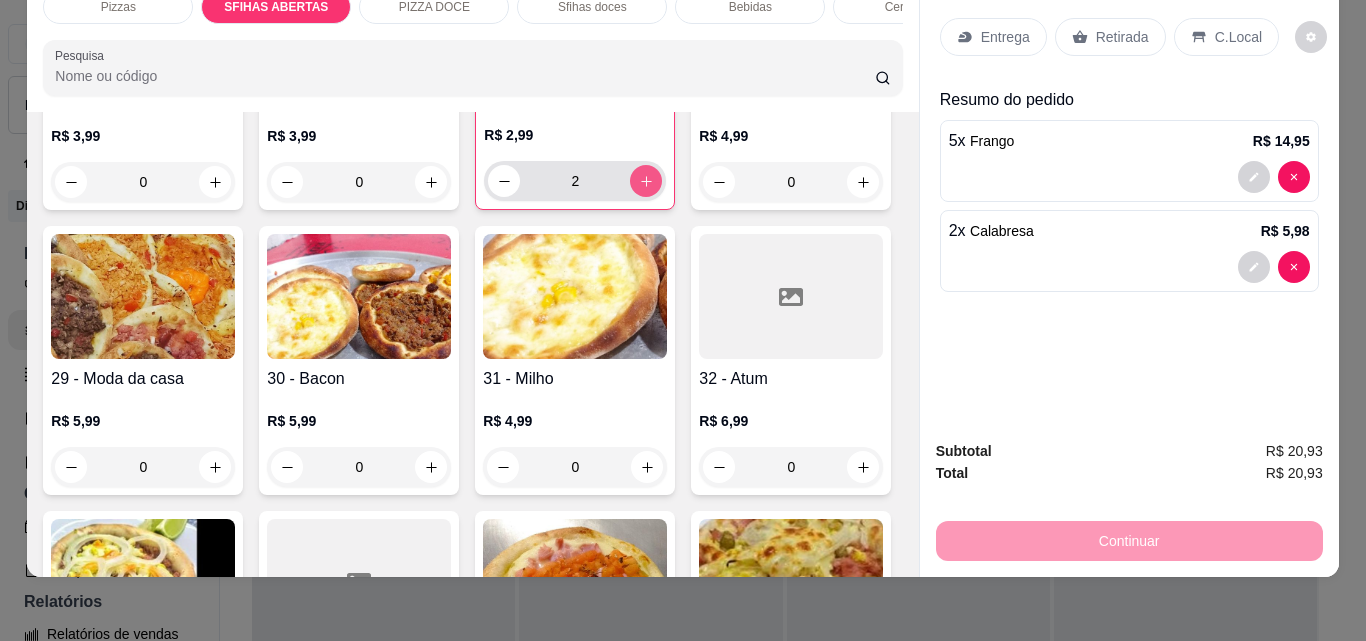 click 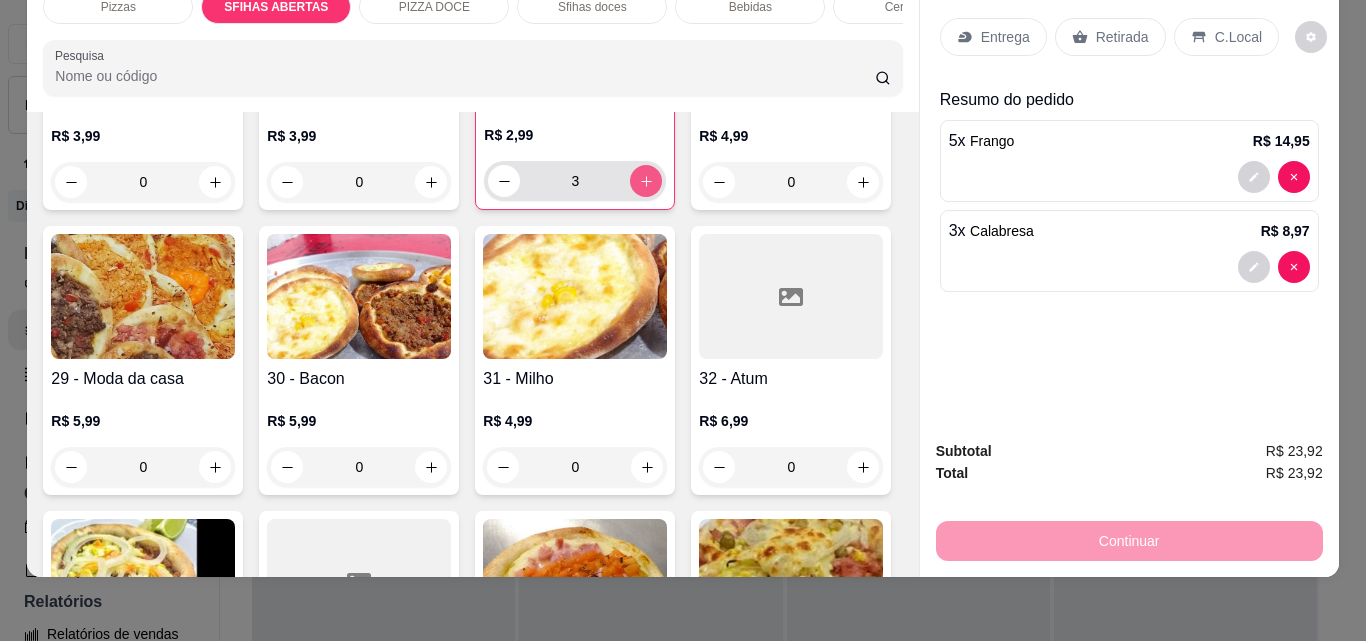 click 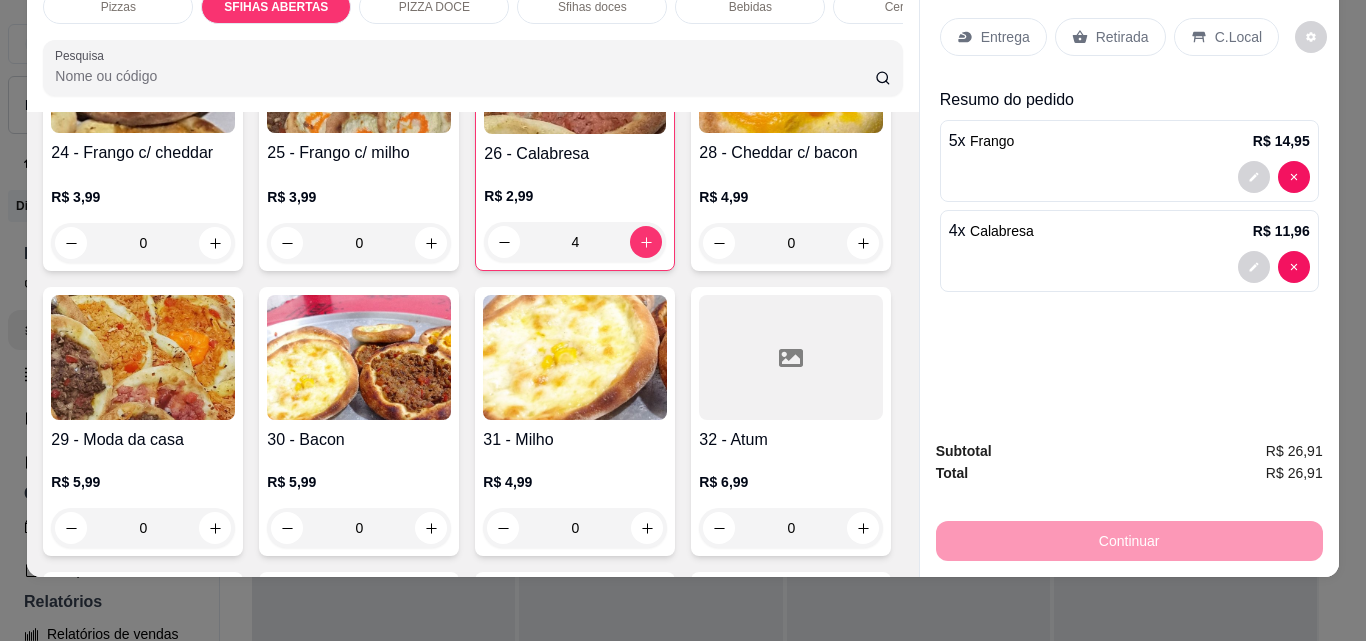 scroll, scrollTop: 1176, scrollLeft: 0, axis: vertical 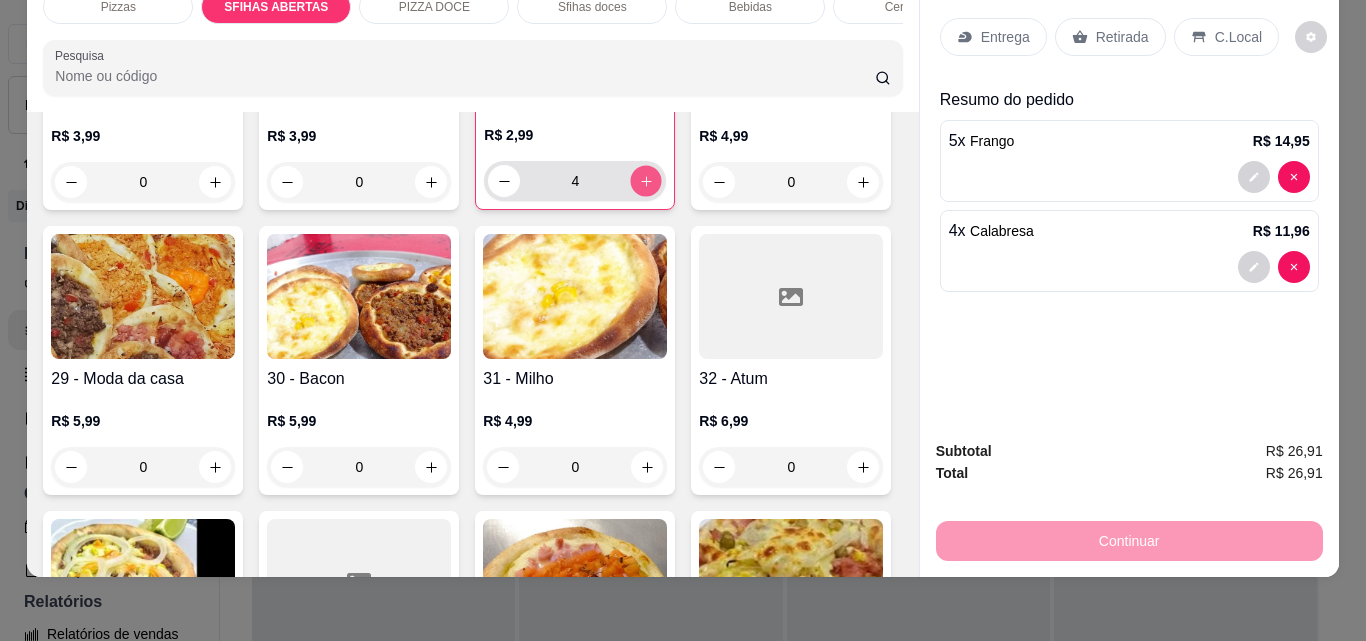 click 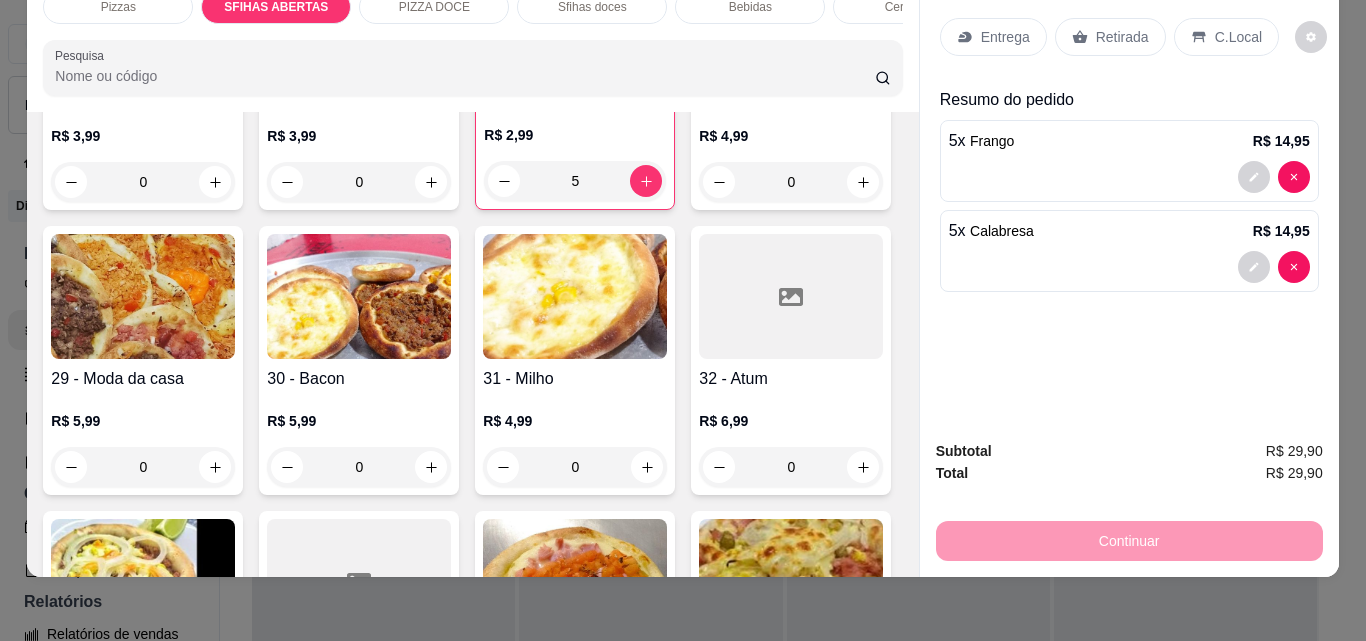 click on "Retirada" at bounding box center [1122, 37] 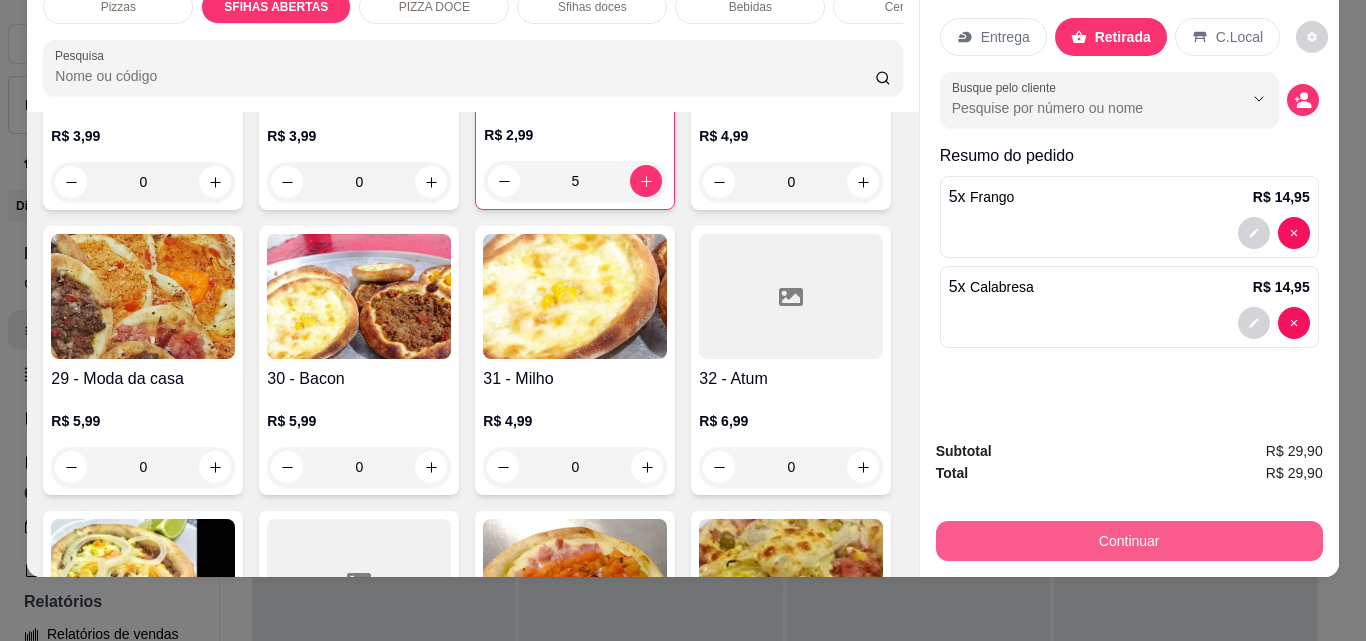 click on "Continuar" at bounding box center (1129, 541) 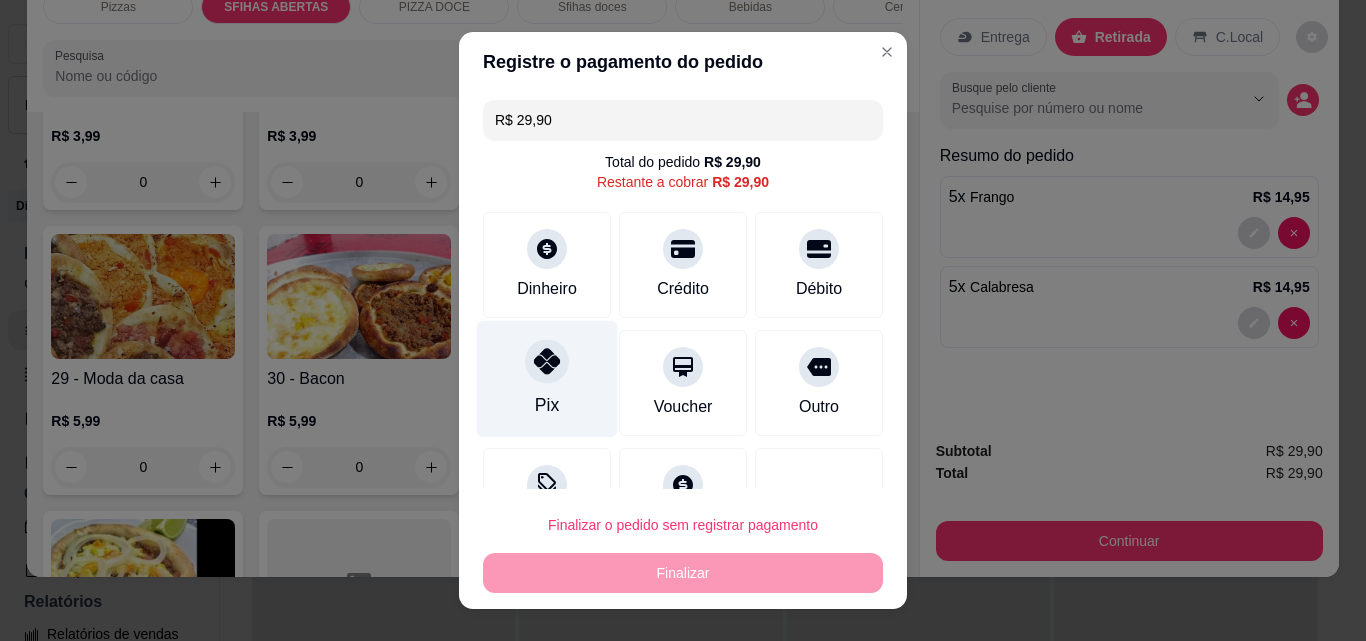 click on "Pix" at bounding box center (547, 379) 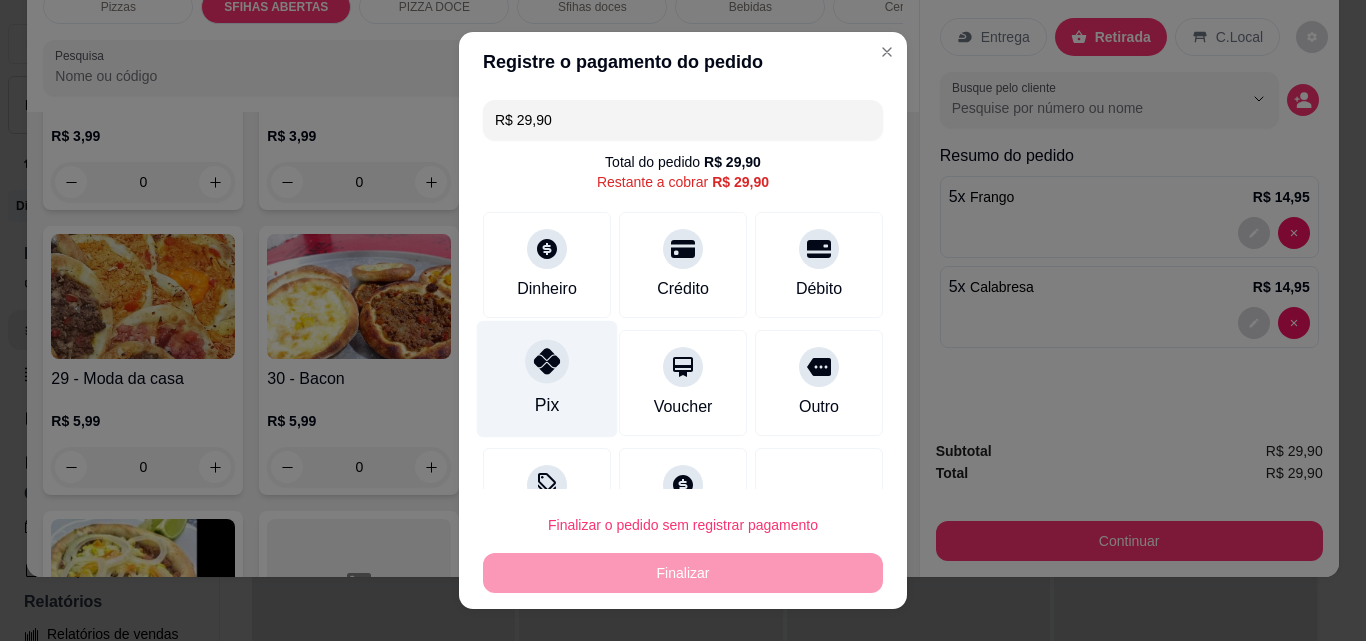 type on "R$ 0,00" 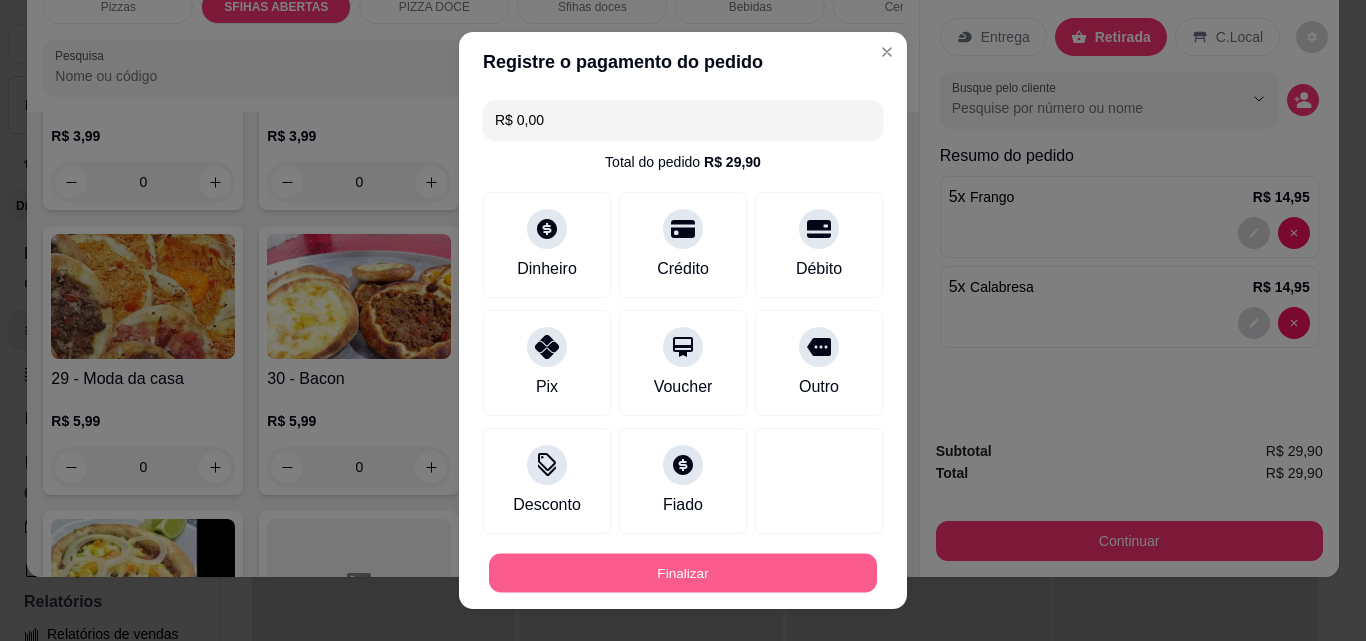 click on "Finalizar" at bounding box center (683, 573) 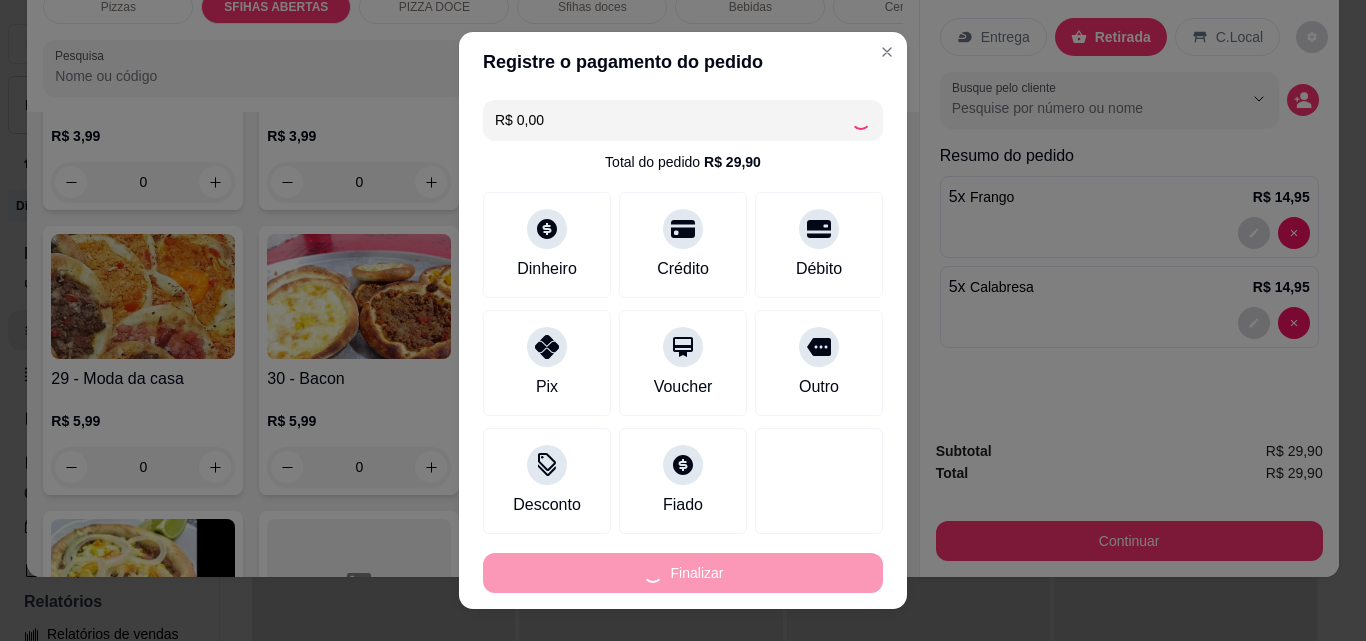 type on "0" 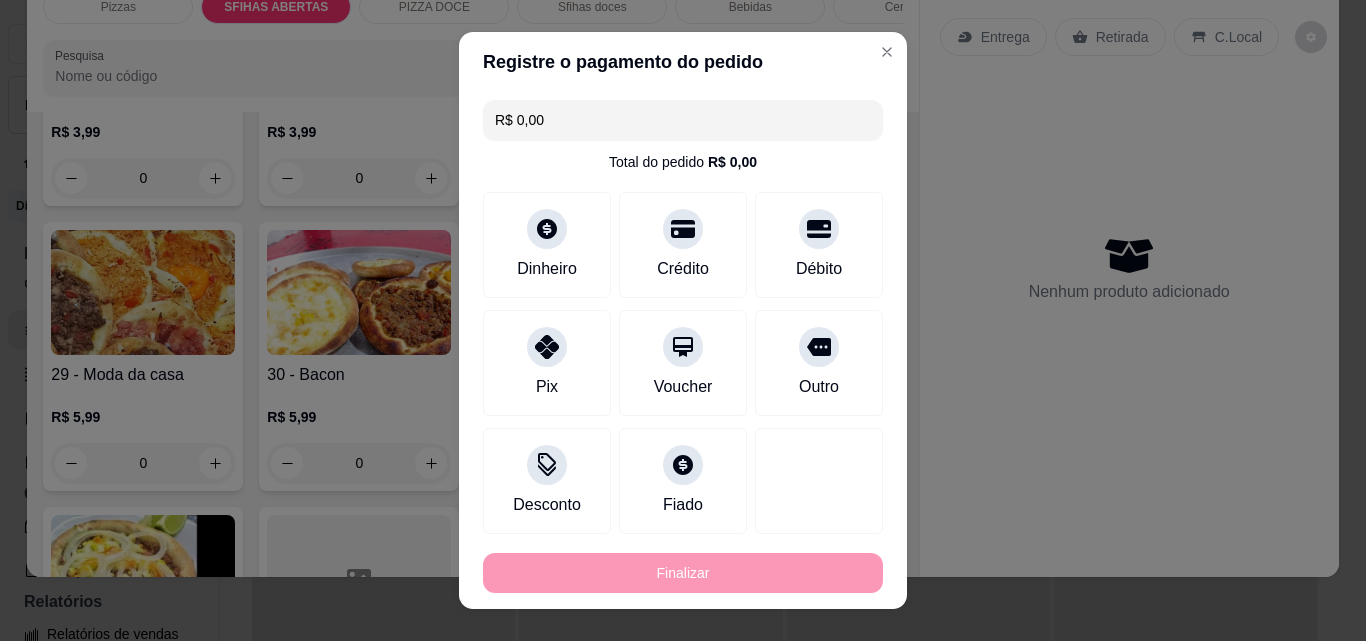 type on "-R$ 29,90" 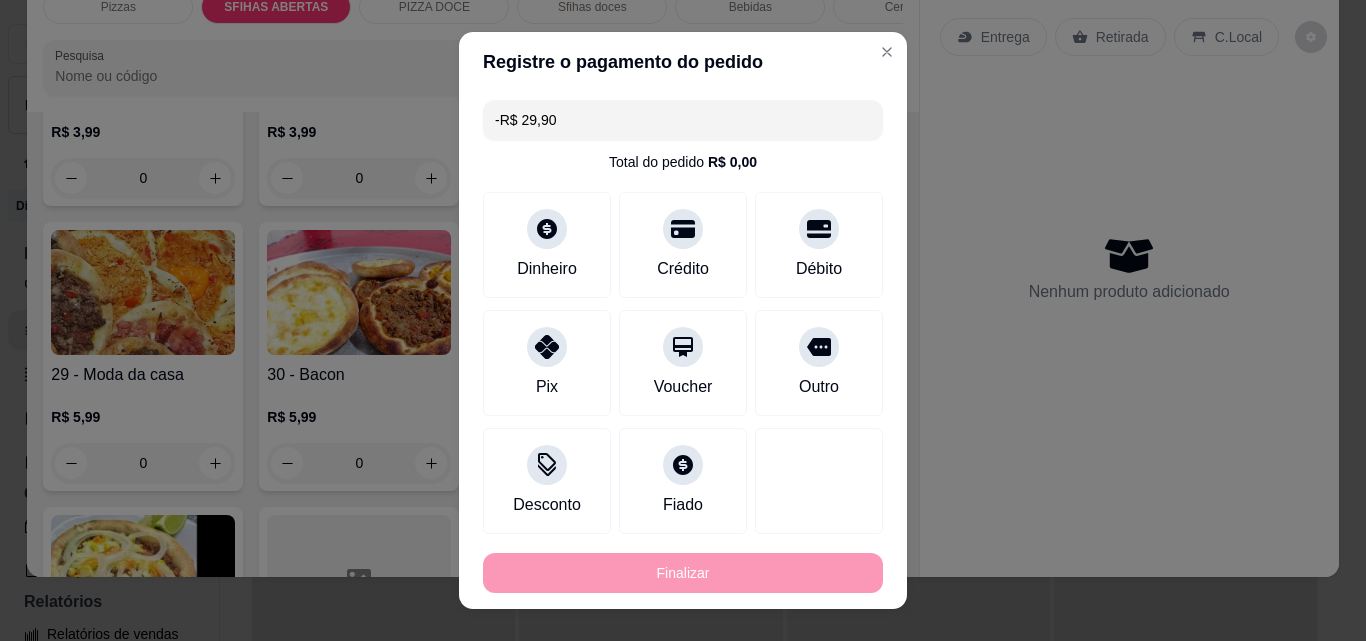 scroll, scrollTop: 1174, scrollLeft: 0, axis: vertical 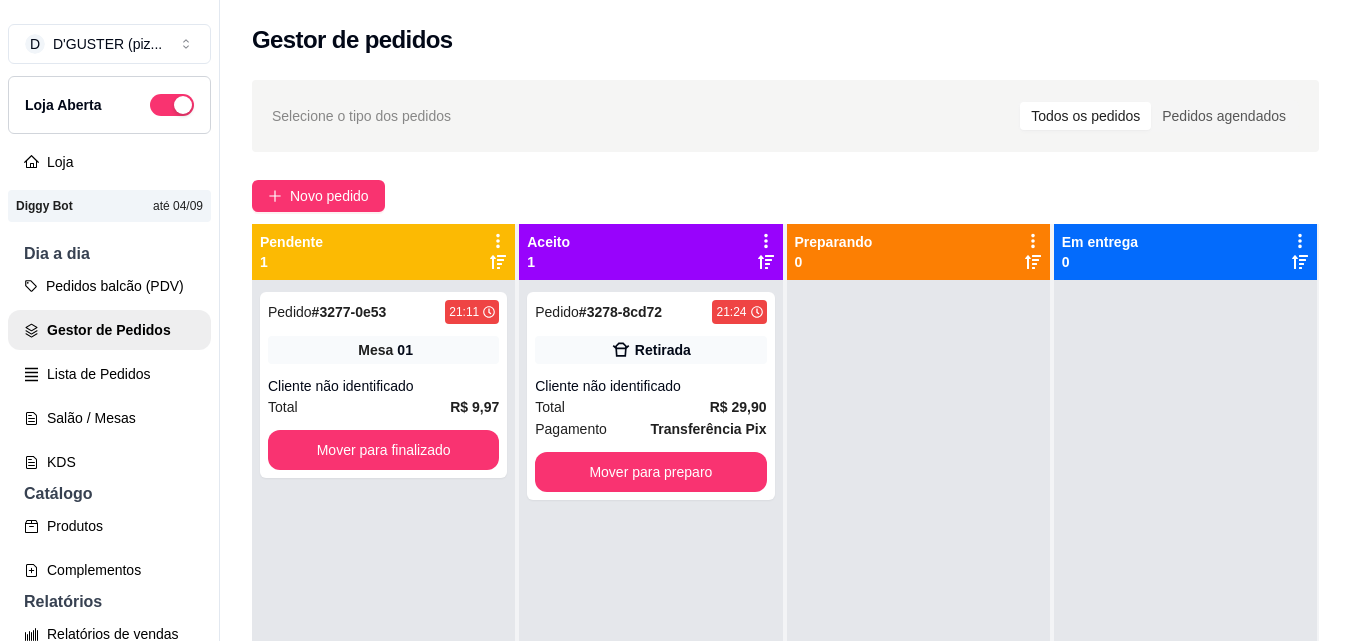 click on "Pedido  # 3278-8cd72 21:24 Retirada Cliente não identificado Total R$ 29,90 Pagamento Transferência Pix Mover para preparo" at bounding box center [650, 600] 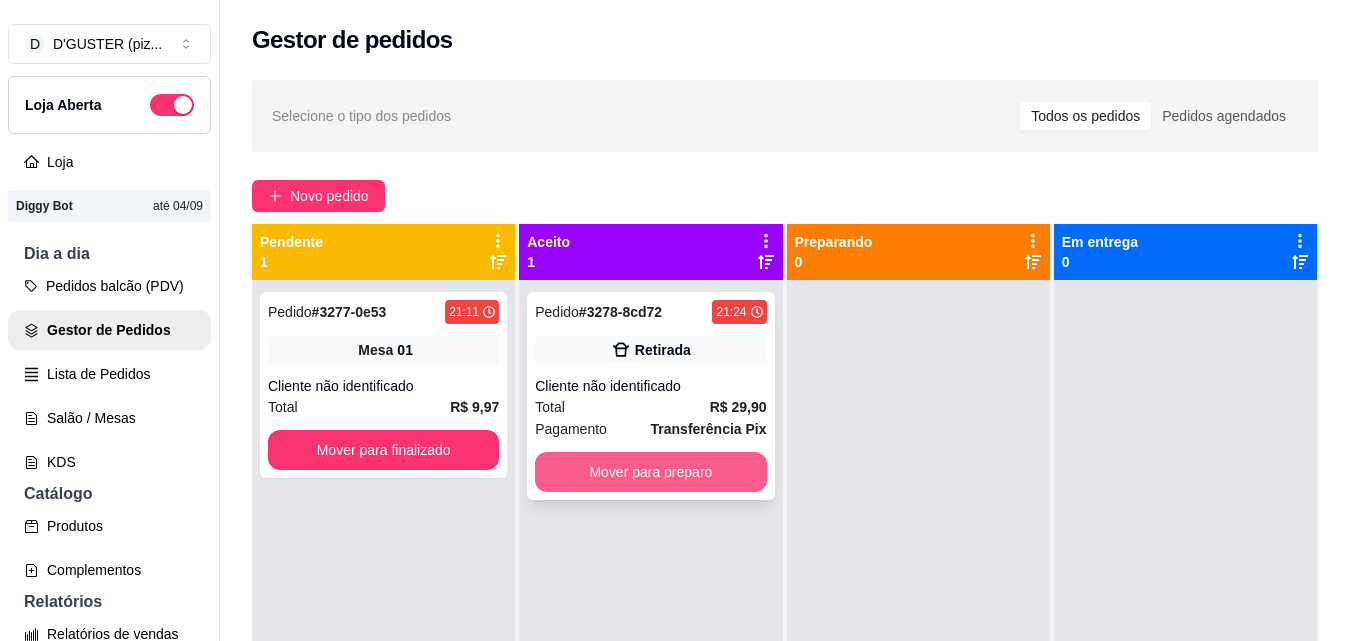 click on "Mover para preparo" at bounding box center [650, 472] 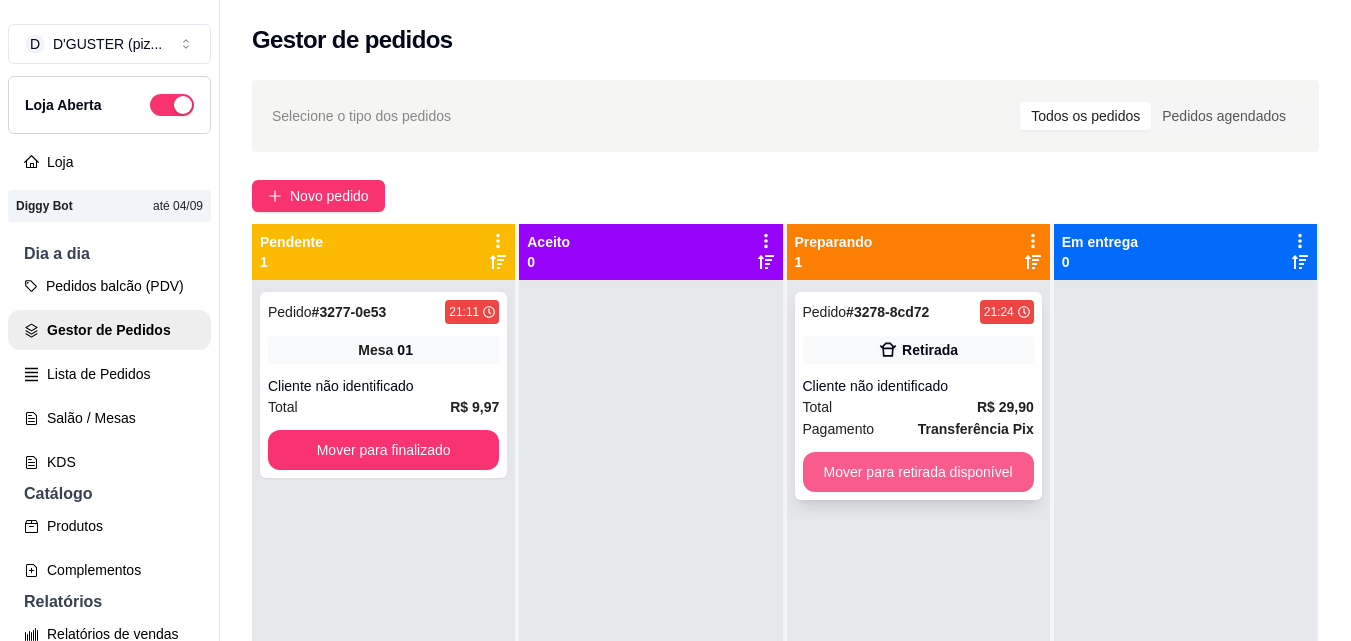 click on "Mover para retirada disponível" at bounding box center [918, 472] 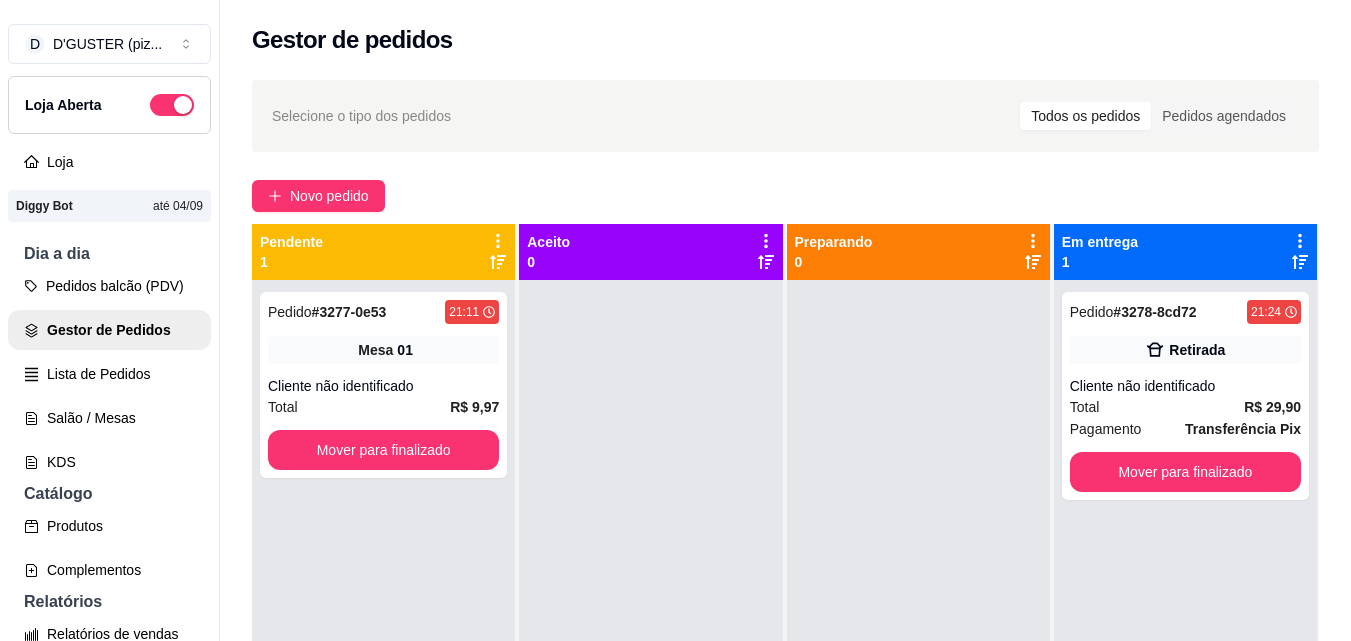 click at bounding box center [918, 600] 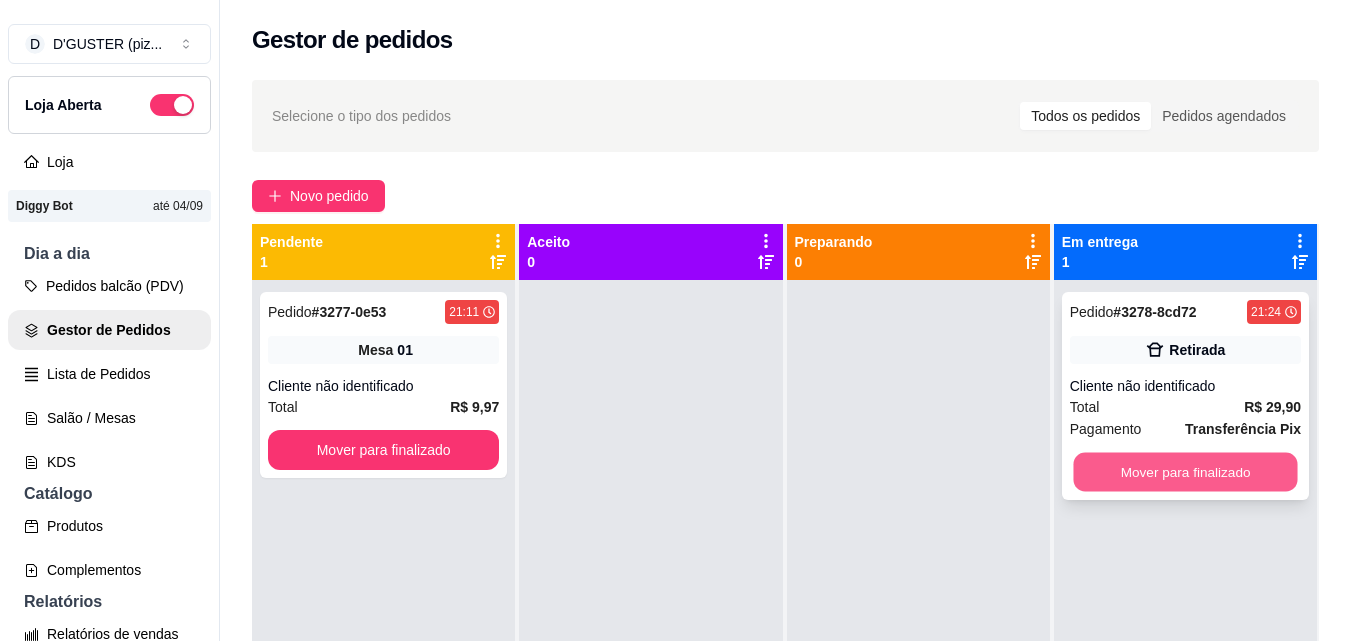 click on "Mover para finalizado" at bounding box center [1185, 472] 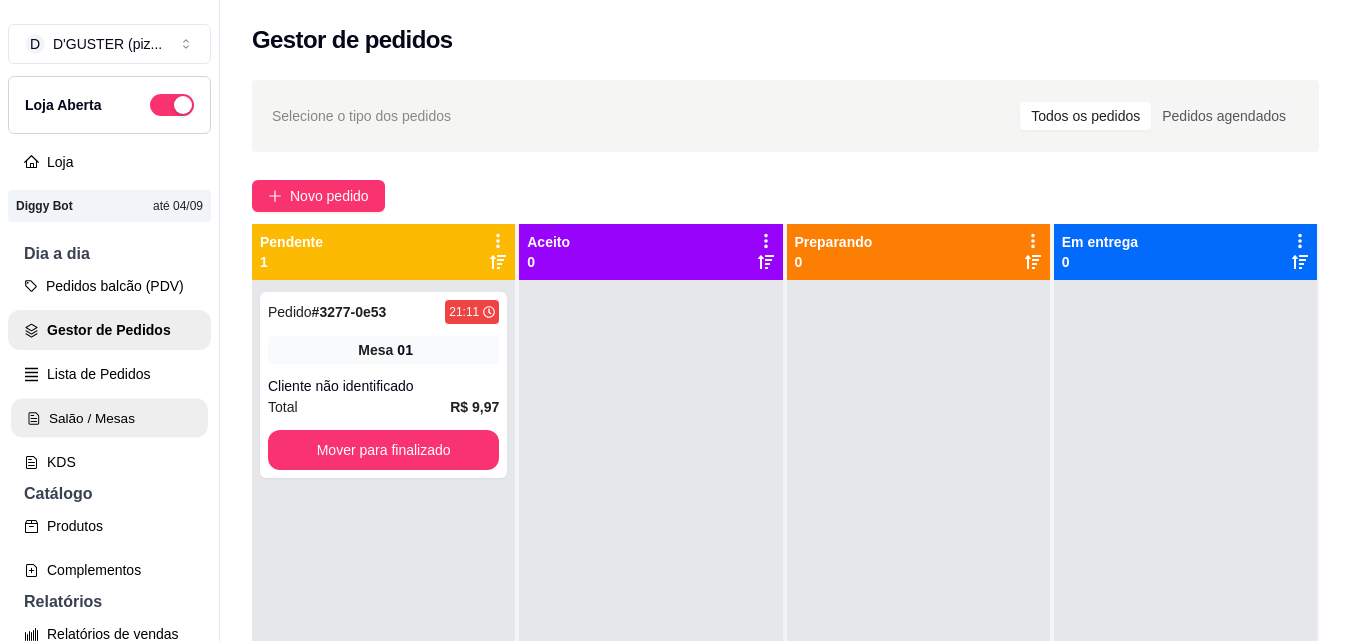 click on "Salão / Mesas" at bounding box center [109, 418] 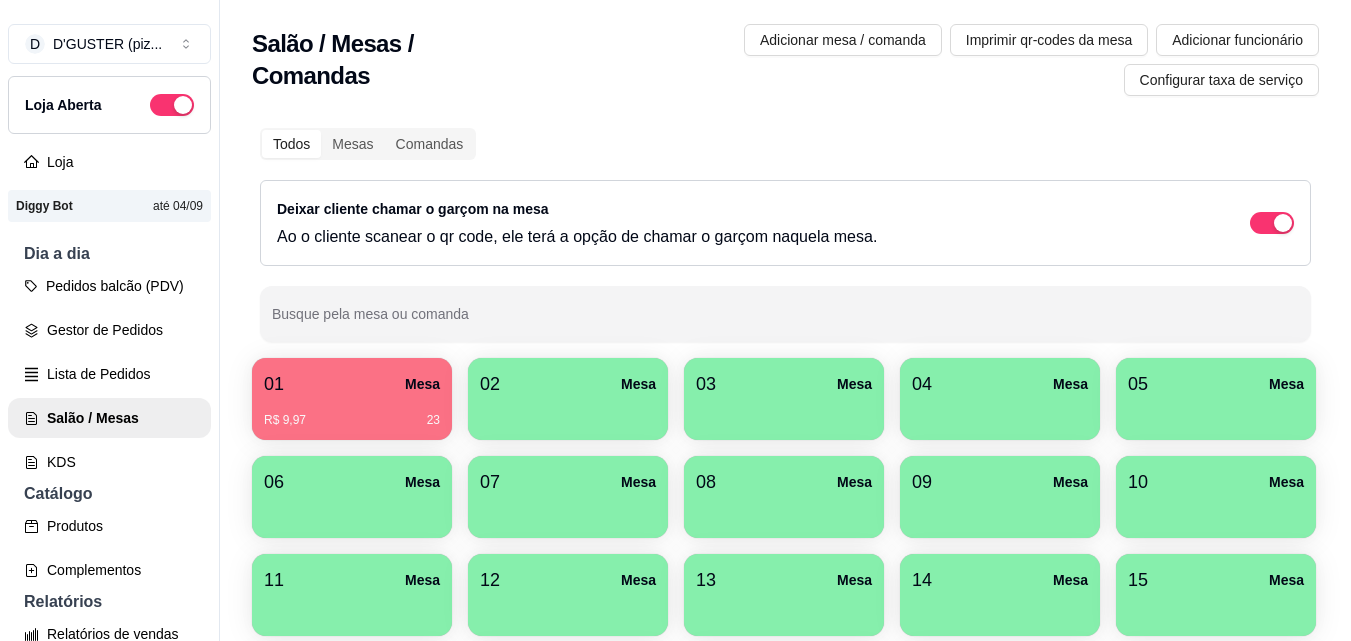 click on "R$ 9,97 23" at bounding box center [352, 420] 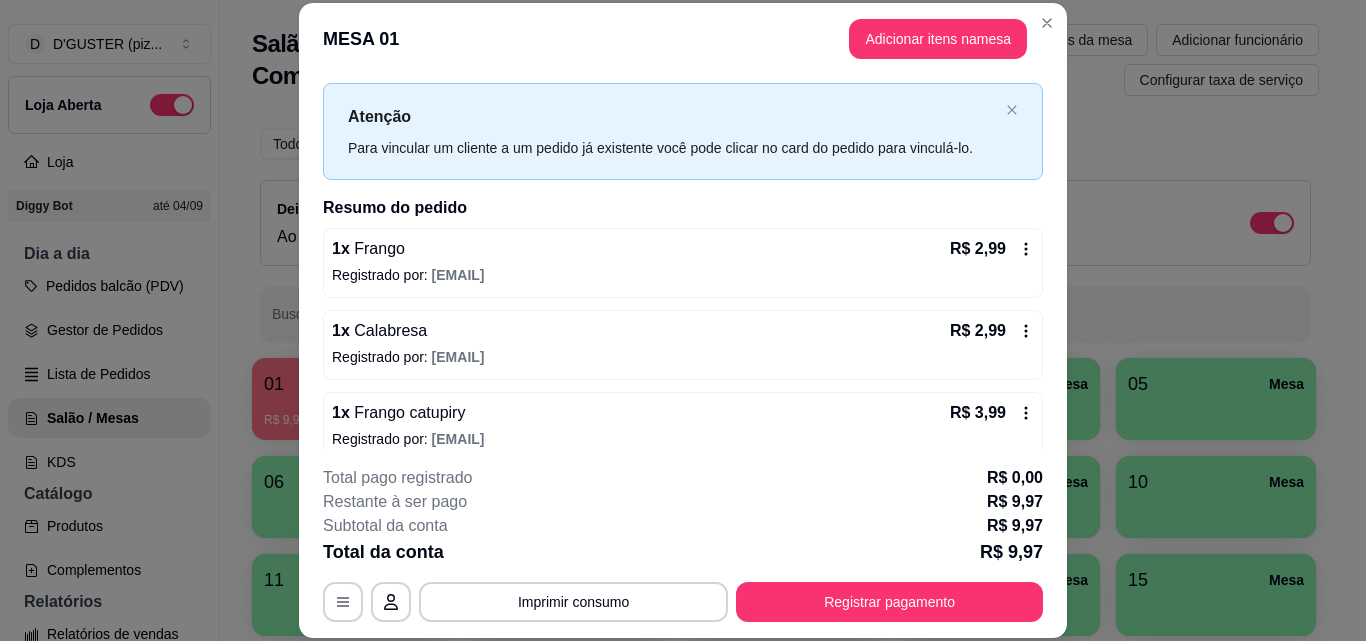 scroll, scrollTop: 56, scrollLeft: 0, axis: vertical 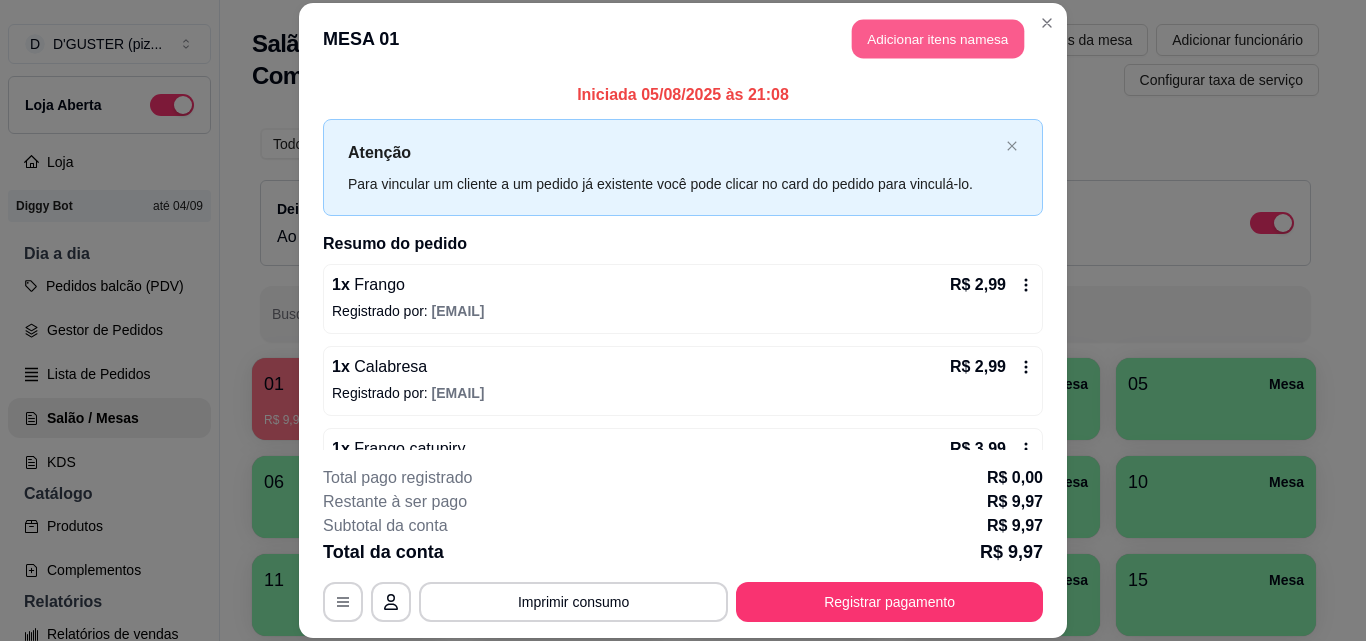 click on "Adicionar itens na  mesa" at bounding box center (938, 39) 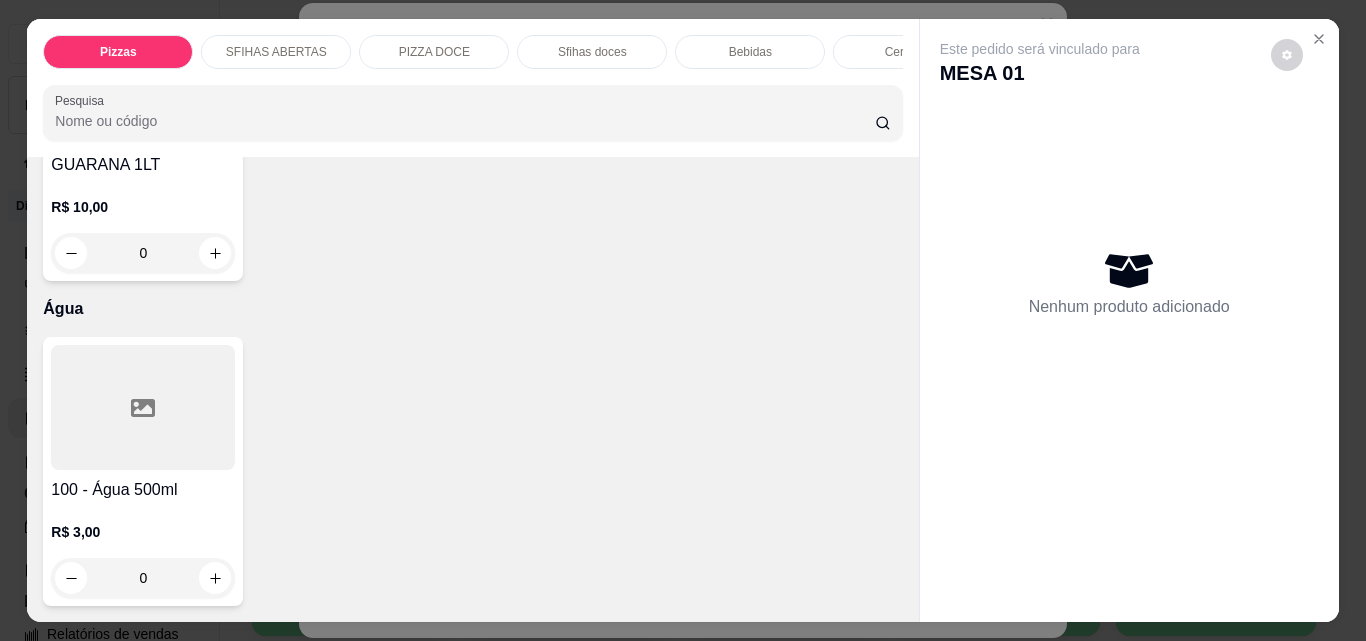 scroll, scrollTop: 6700, scrollLeft: 0, axis: vertical 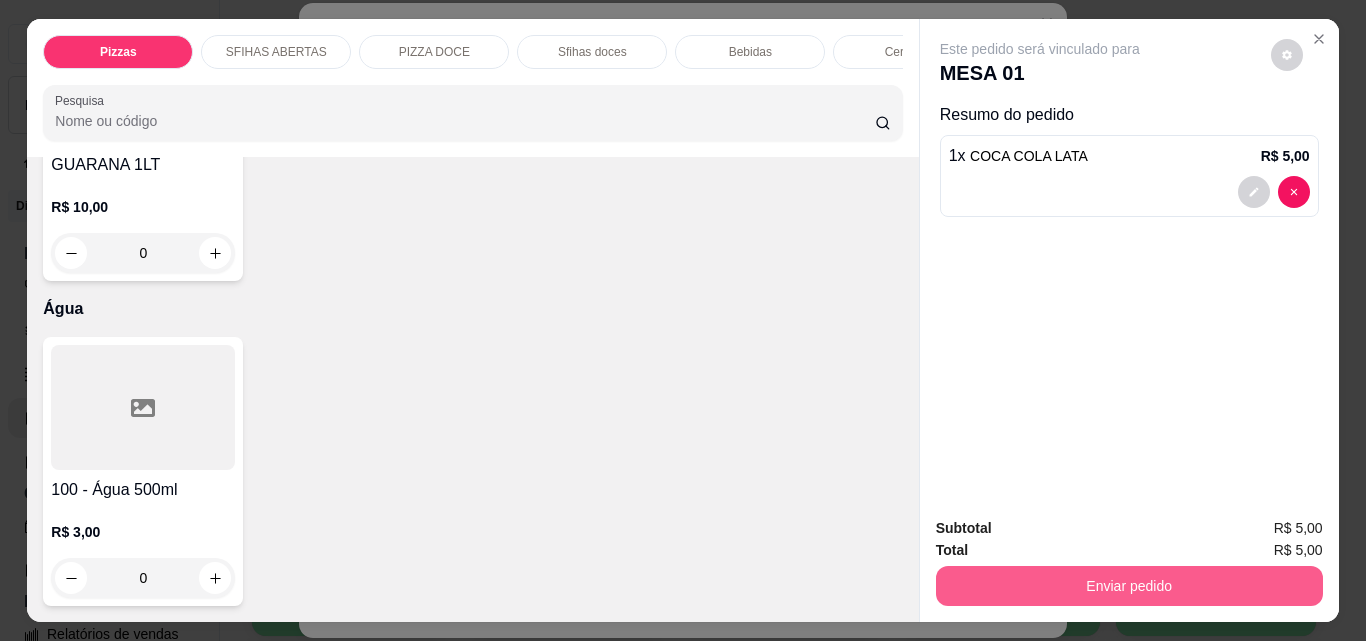 click on "Enviar pedido" at bounding box center [1129, 586] 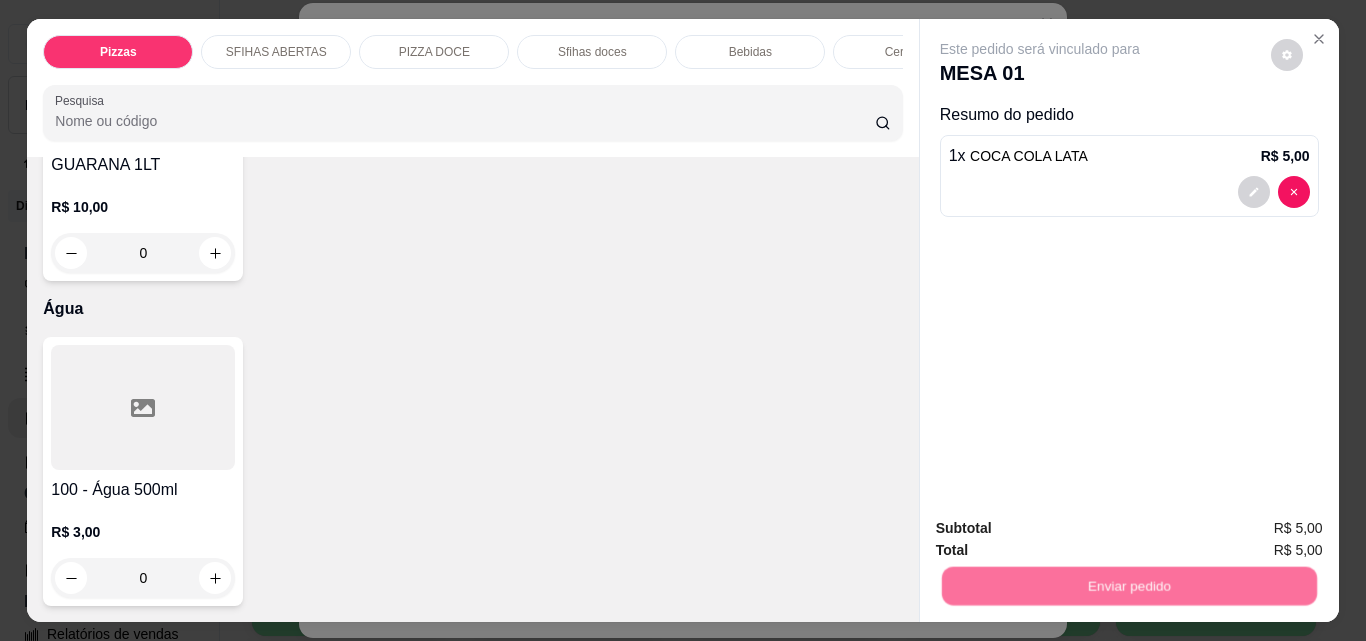 click on "Não registrar e enviar pedido" at bounding box center (1063, 529) 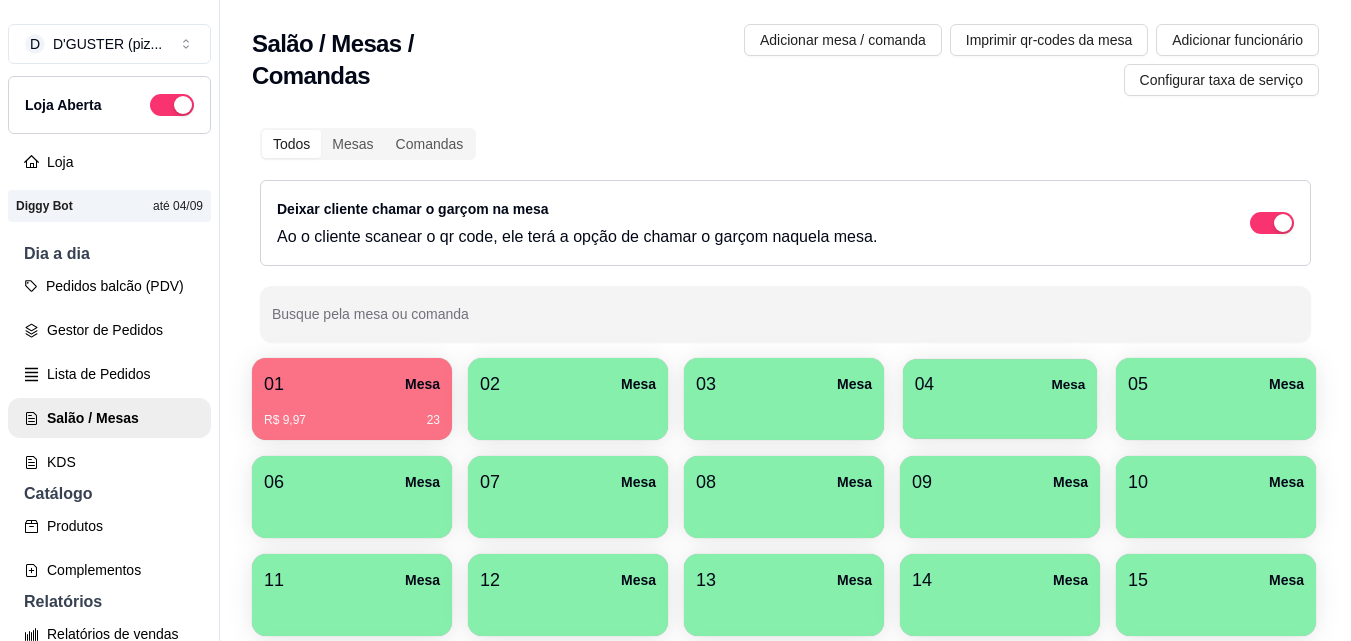 click at bounding box center [1000, 412] 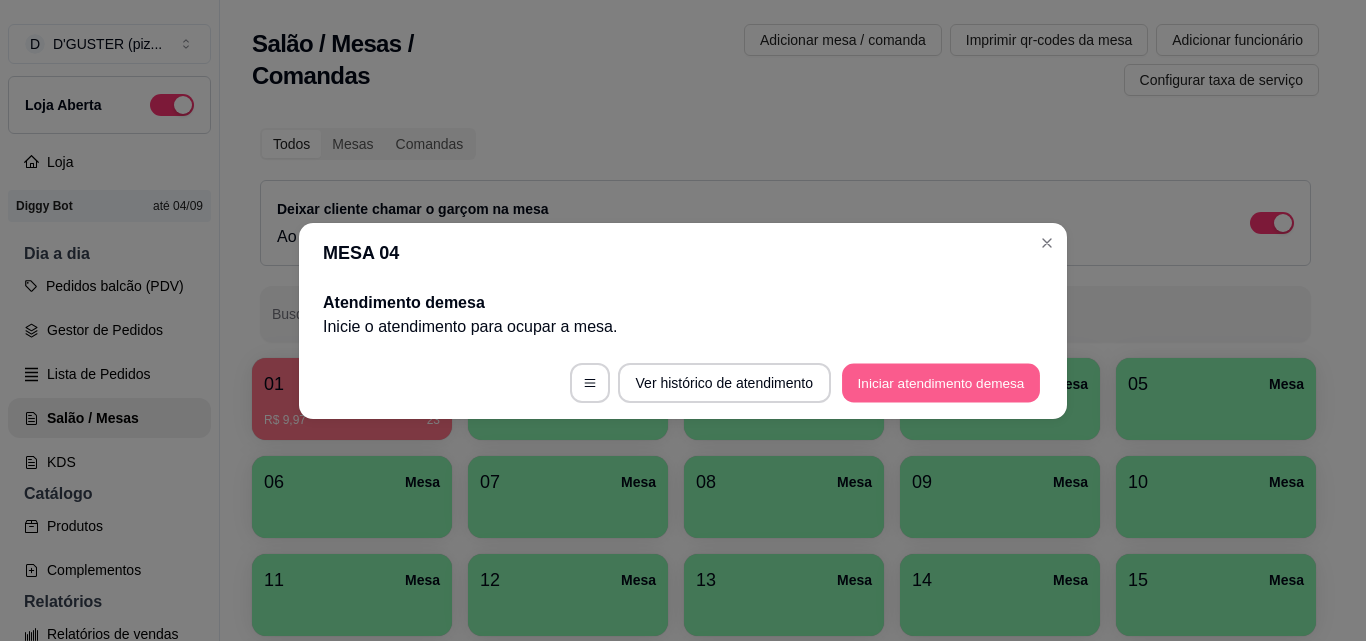 click on "Iniciar atendimento de  mesa" at bounding box center [941, 382] 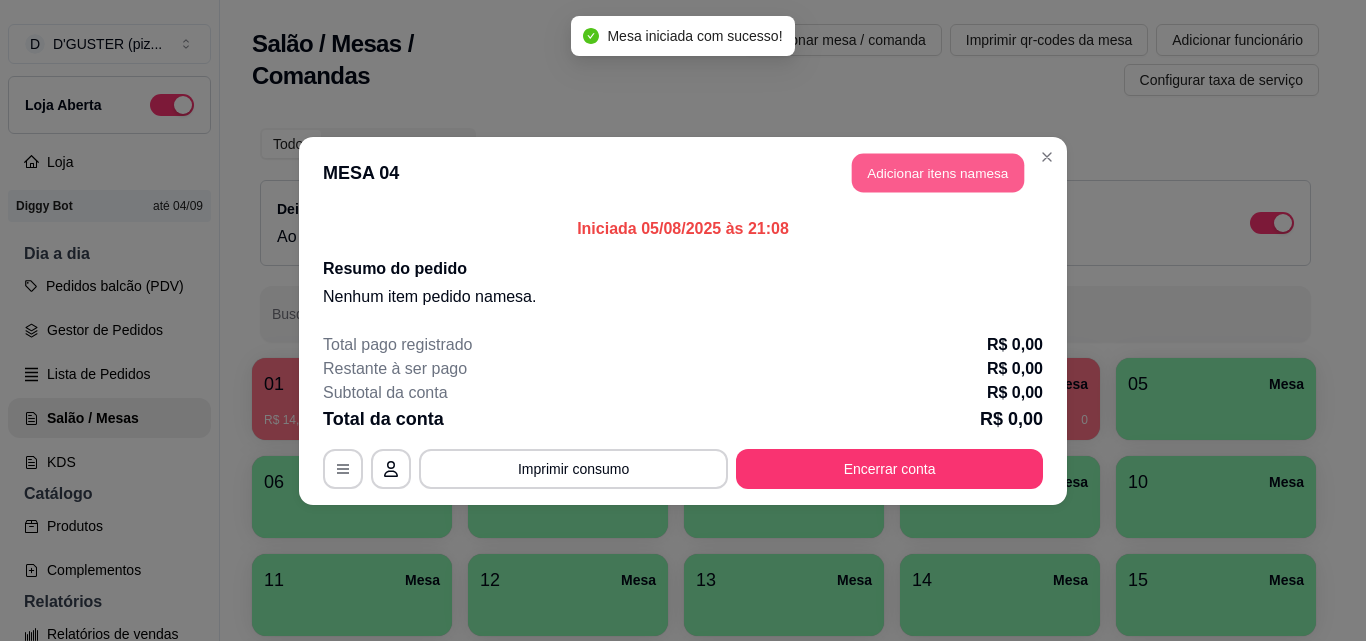 click on "Adicionar itens na  mesa" at bounding box center [938, 172] 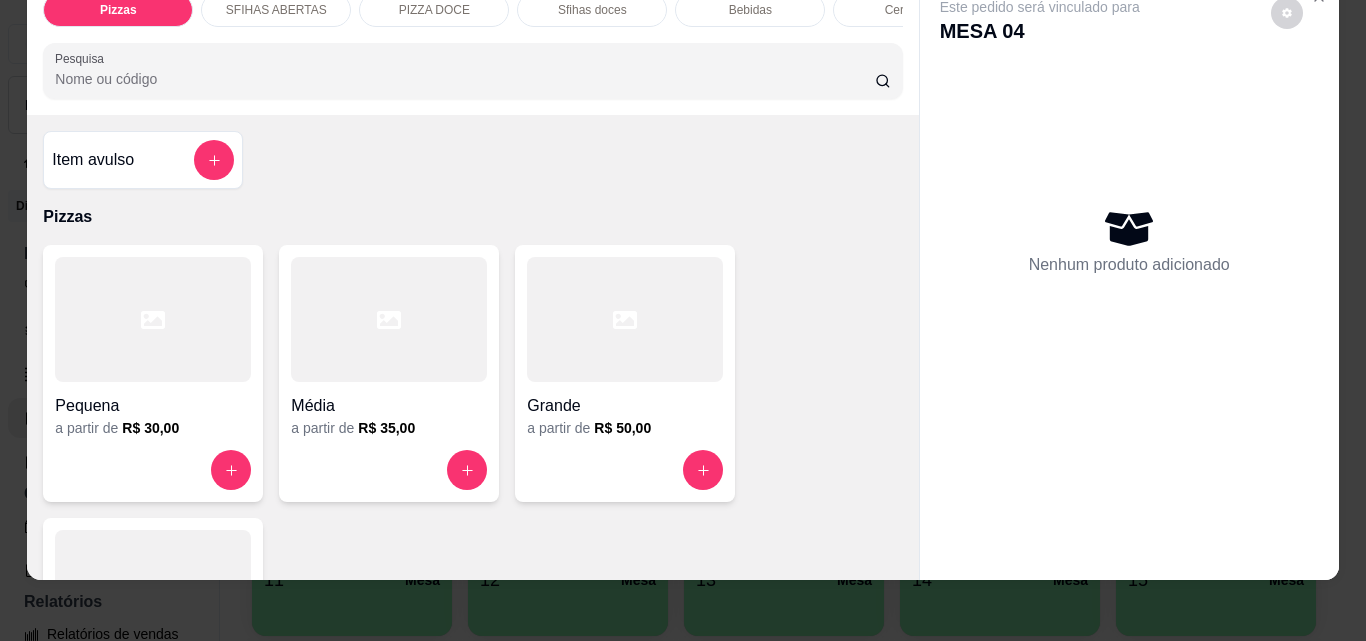 scroll, scrollTop: 52, scrollLeft: 0, axis: vertical 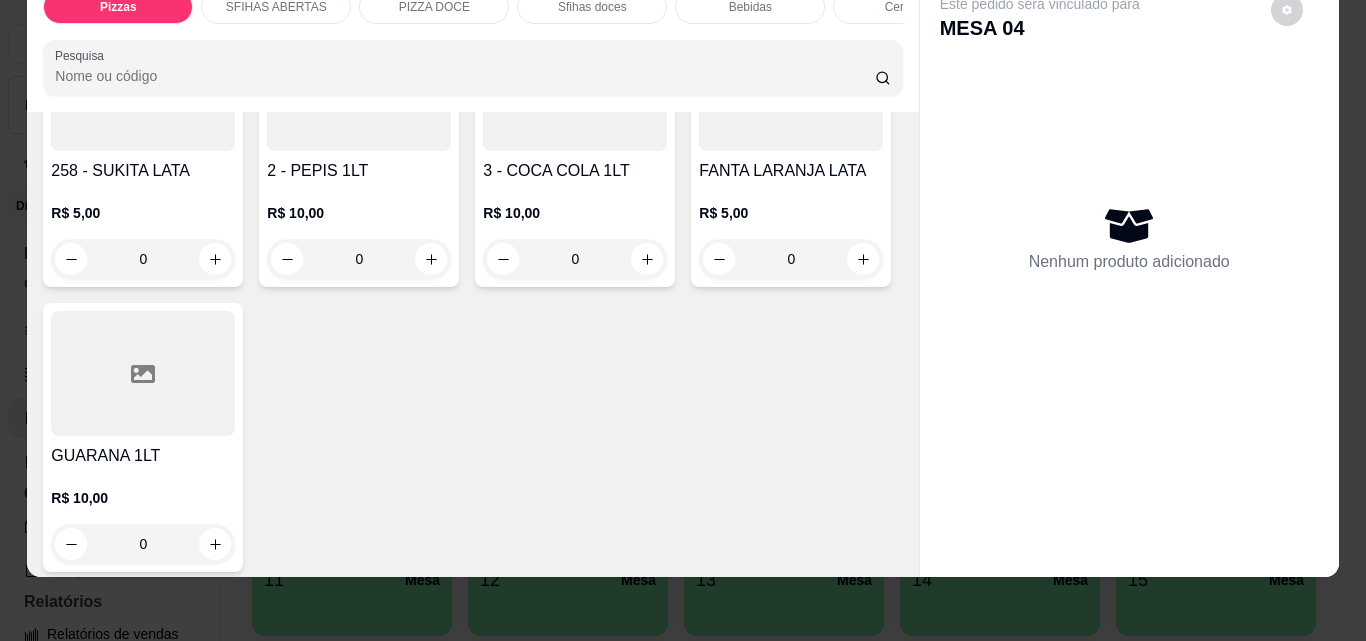 click 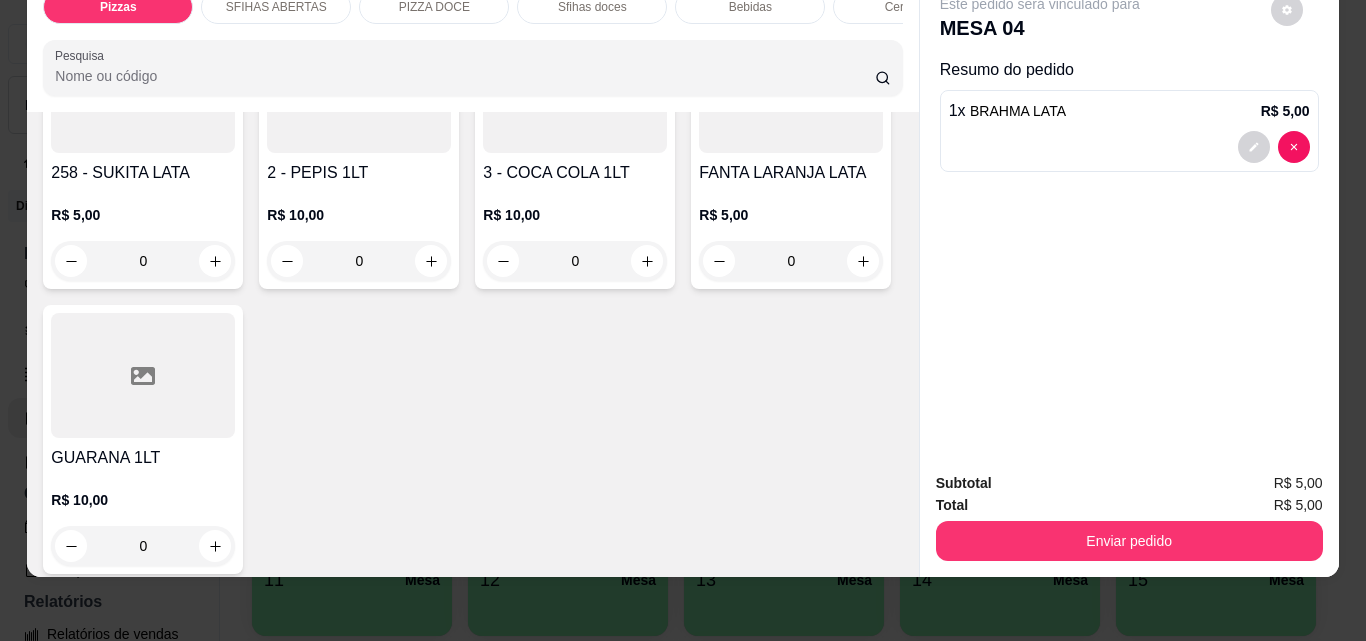 click 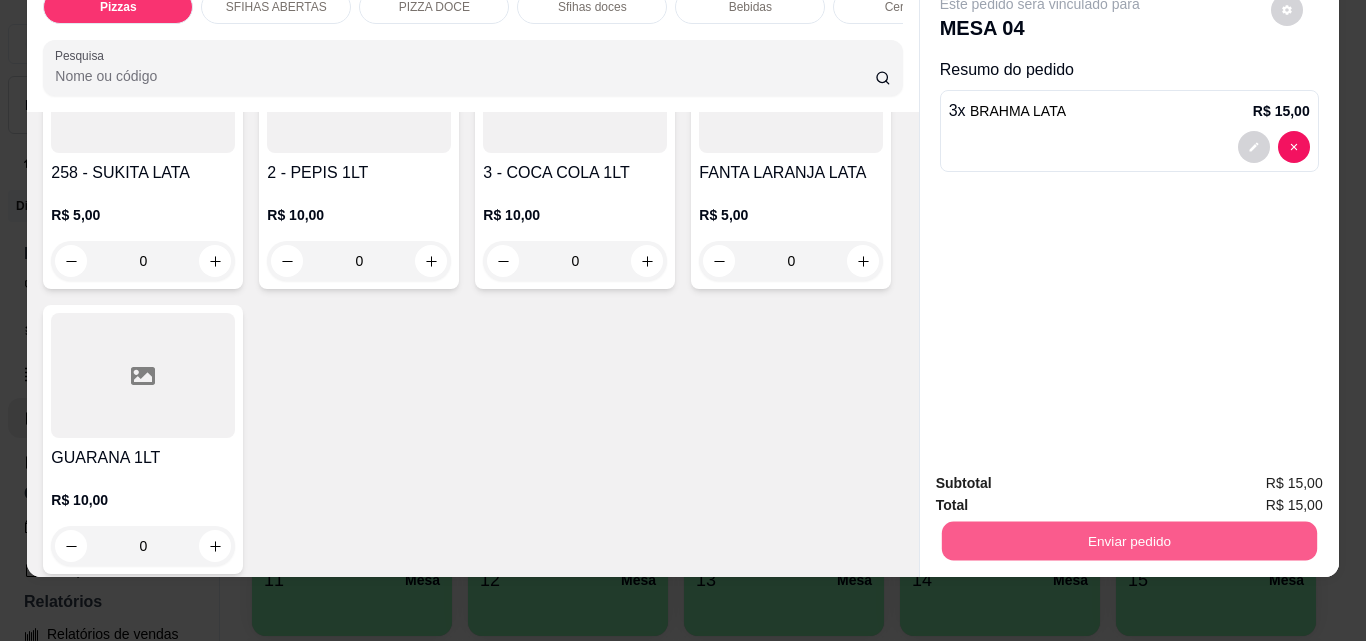 click on "Enviar pedido" at bounding box center (1128, 540) 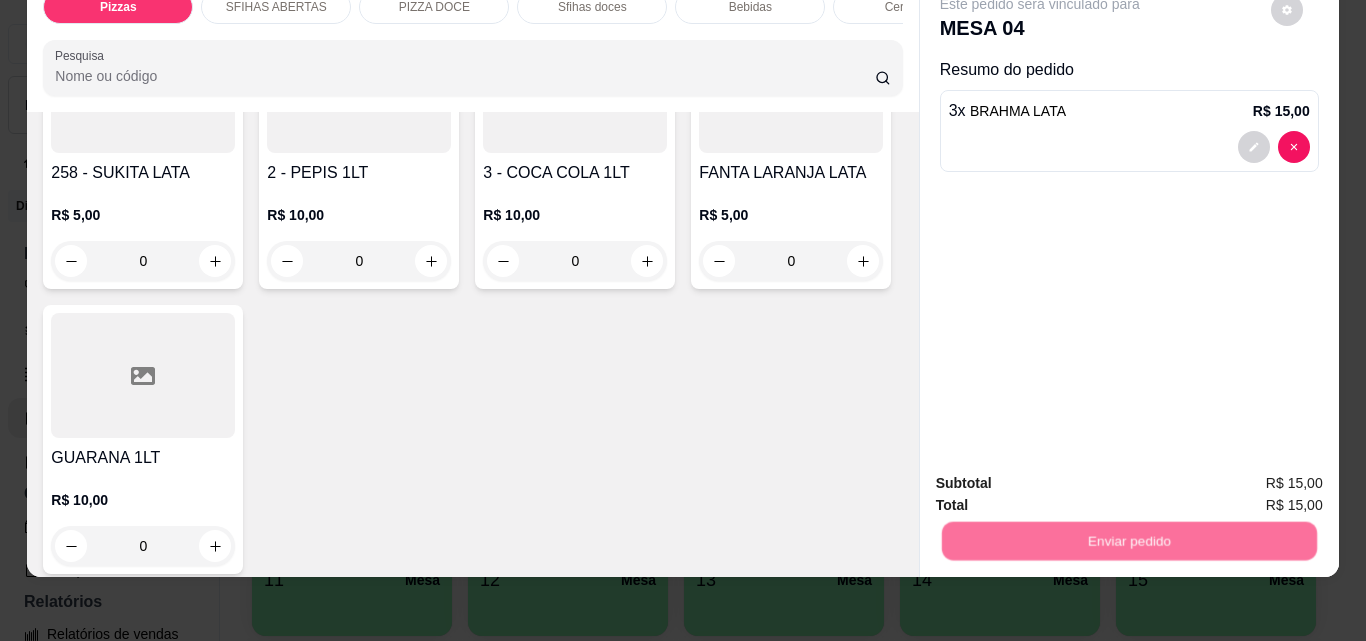 click on "Não registrar e enviar pedido" at bounding box center (1063, 476) 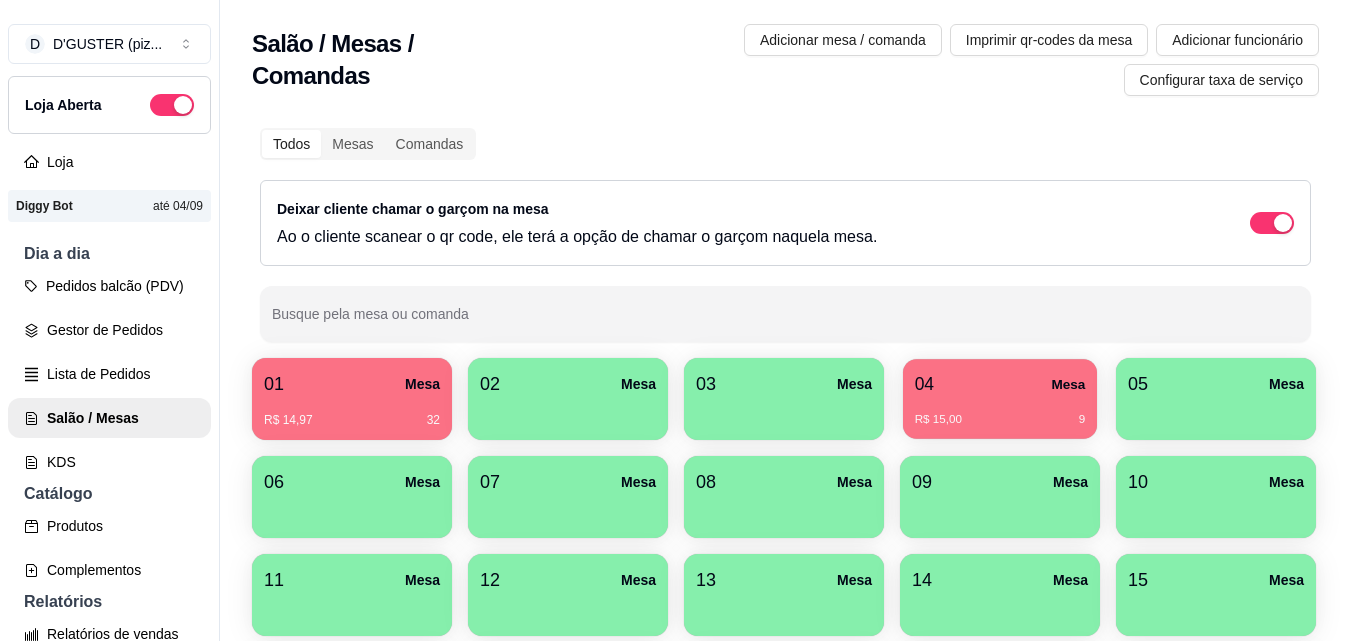click on "04 Mesa R$ 15,00 9" at bounding box center (1000, 399) 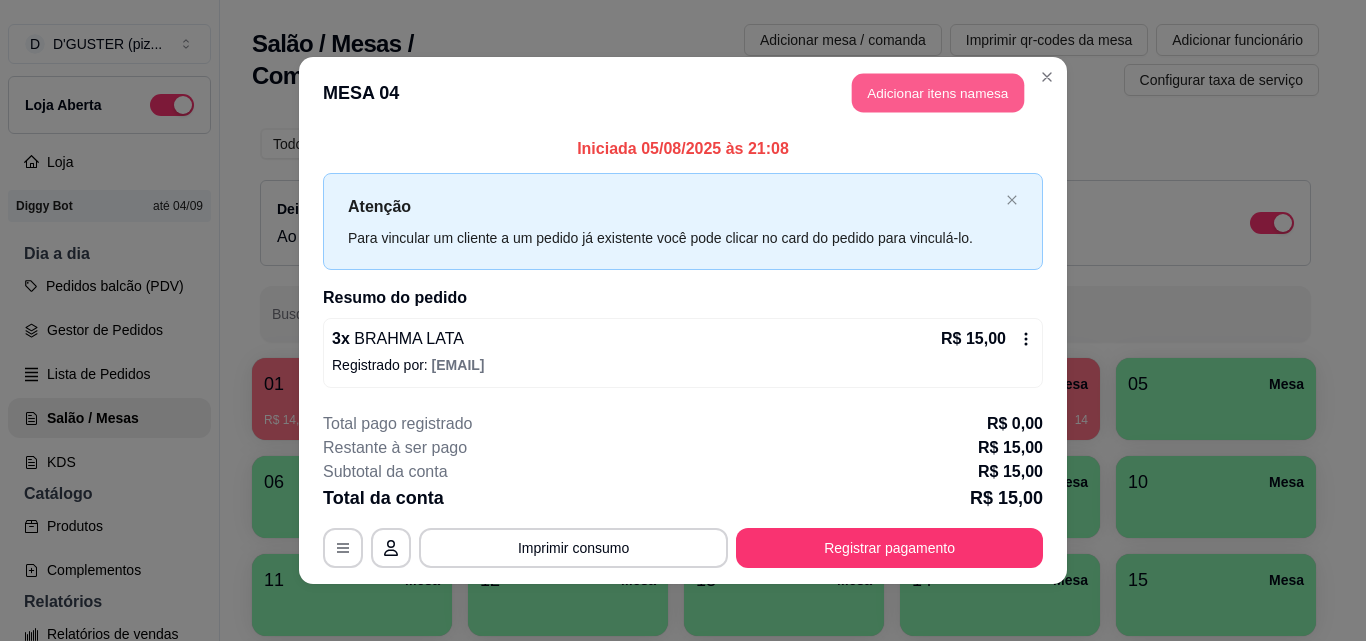 click on "Adicionar itens na  mesa" at bounding box center [938, 93] 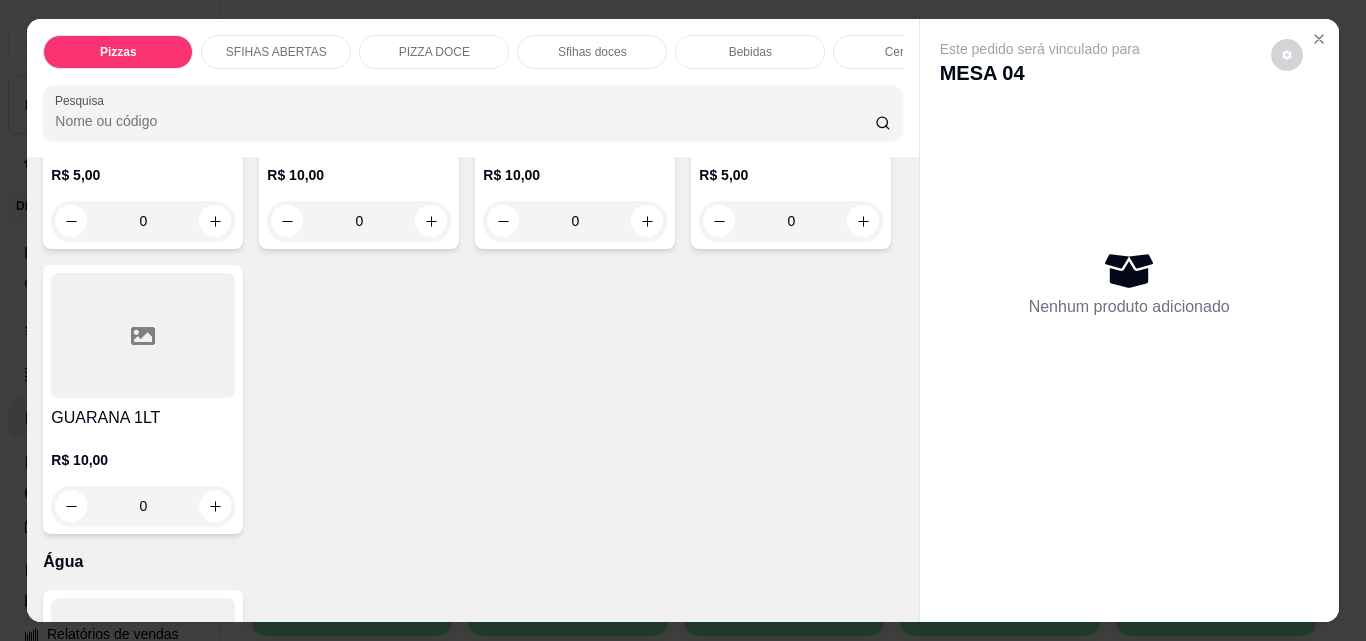 scroll, scrollTop: 6300, scrollLeft: 0, axis: vertical 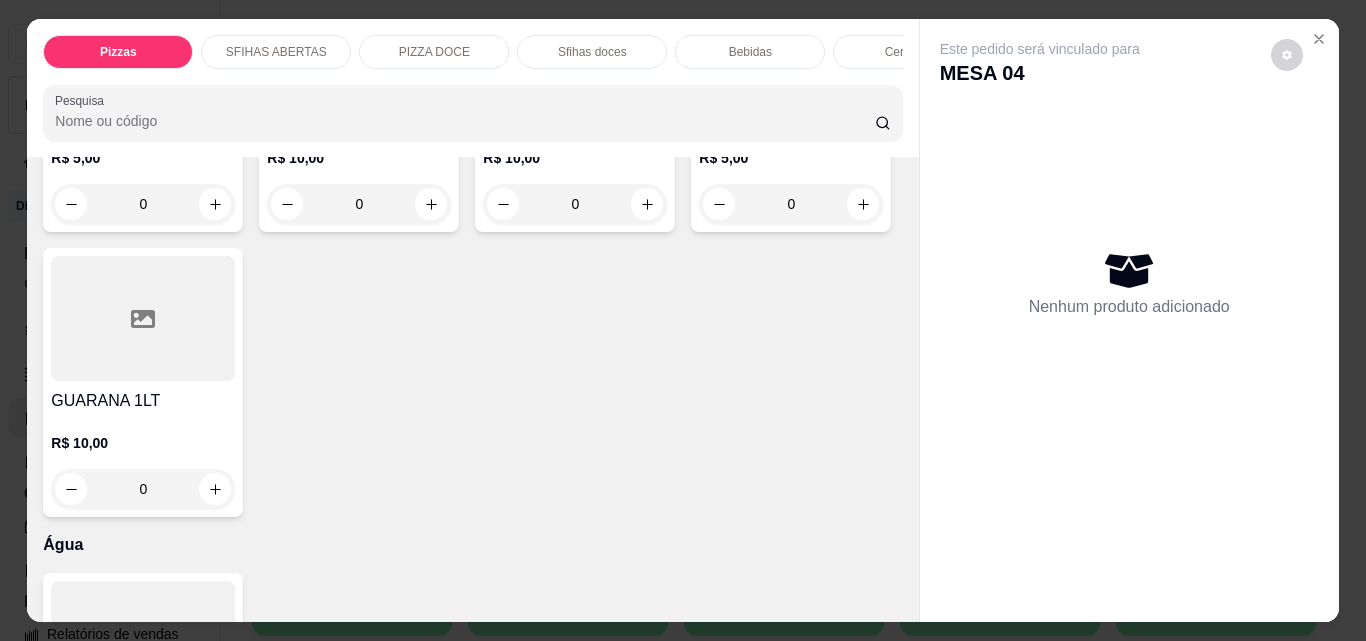 click 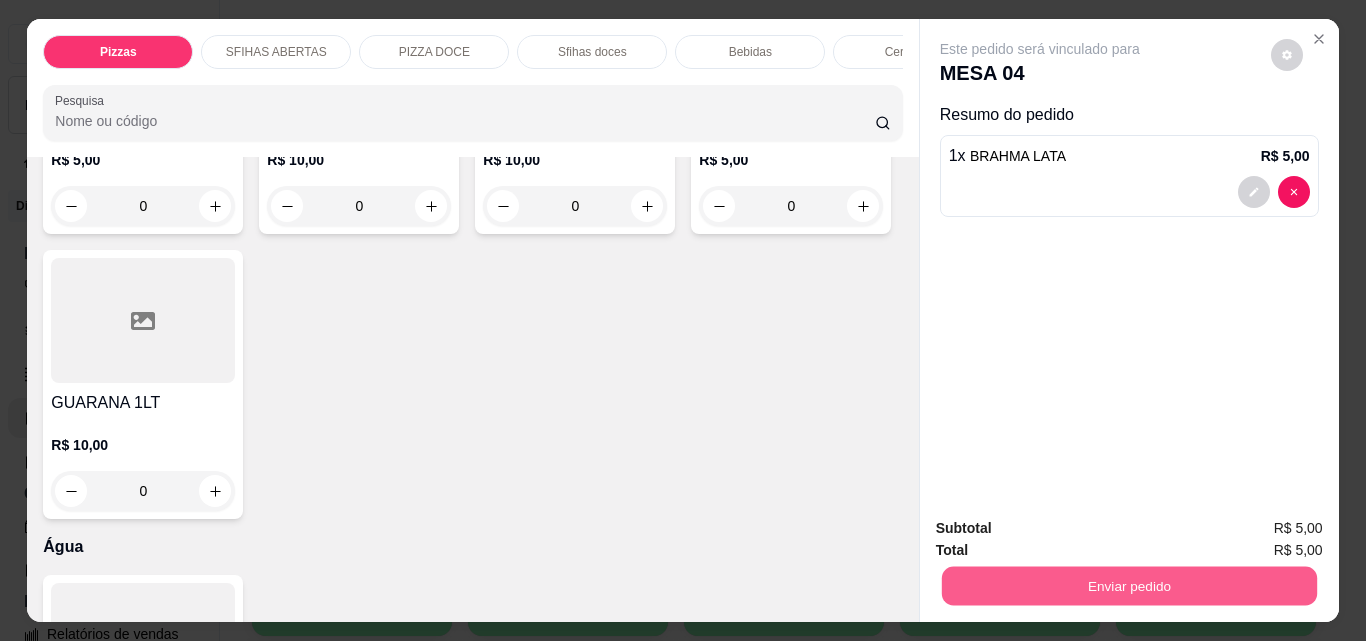 click on "Enviar pedido" at bounding box center [1128, 585] 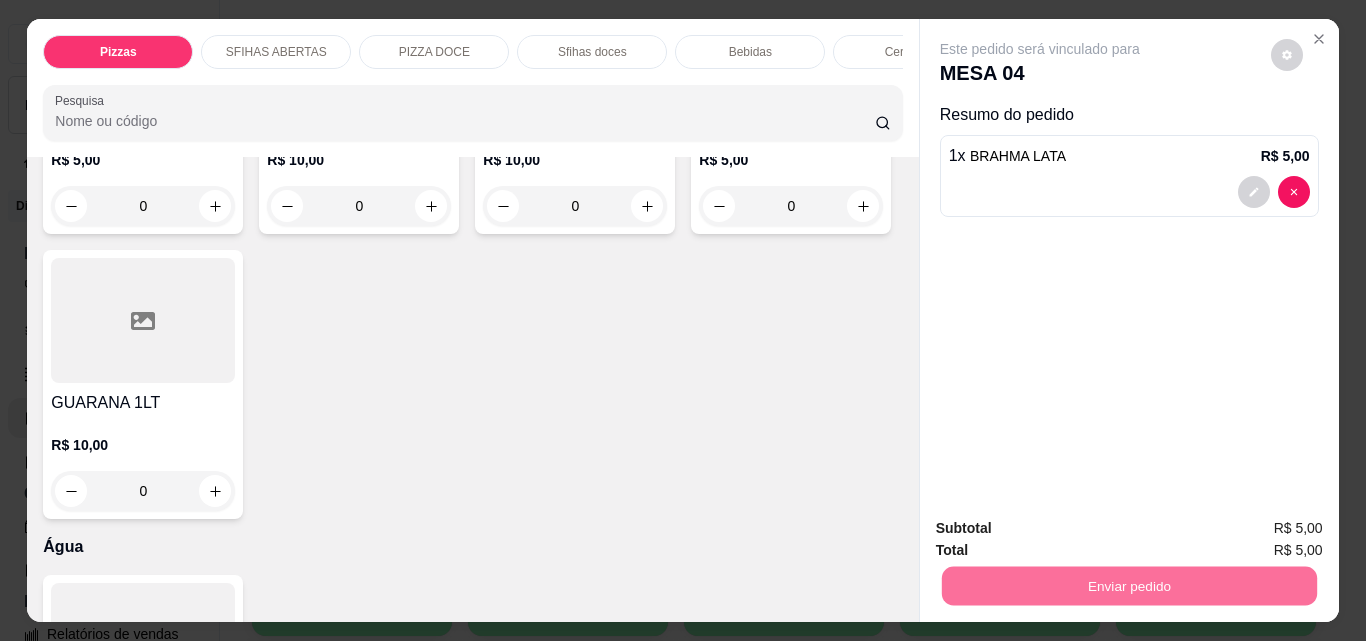 click on "Não registrar e enviar pedido" at bounding box center [1063, 528] 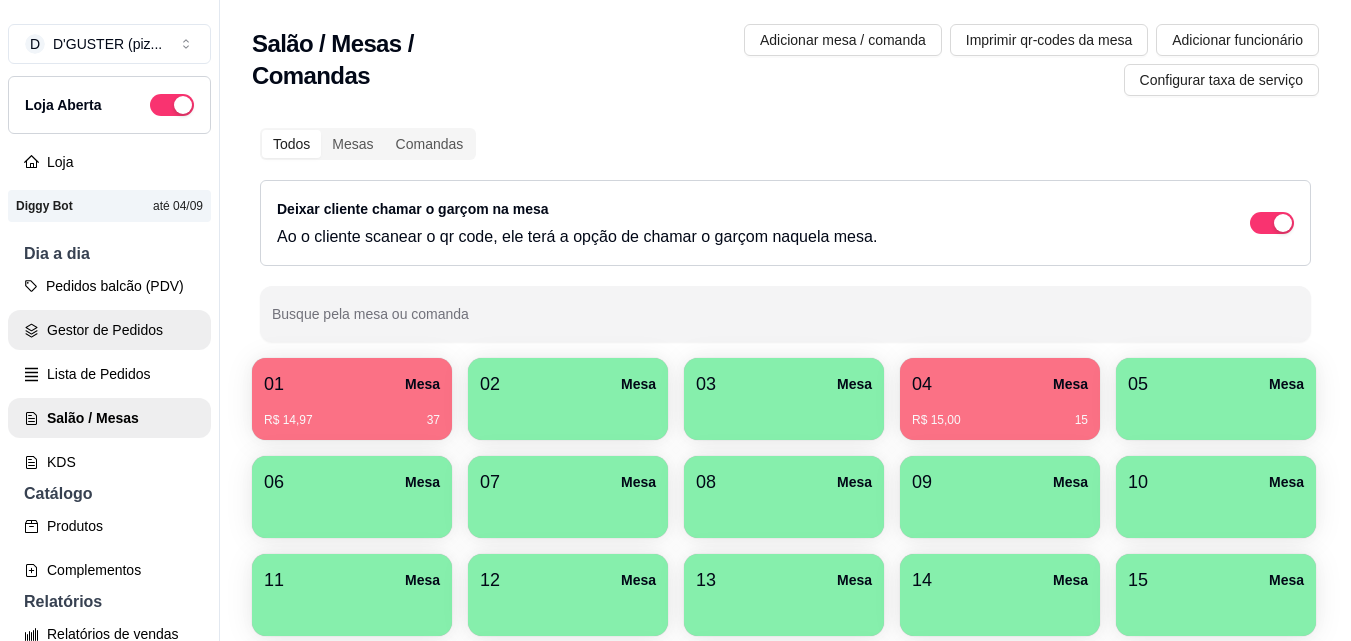 click on "Gestor de Pedidos" at bounding box center (109, 330) 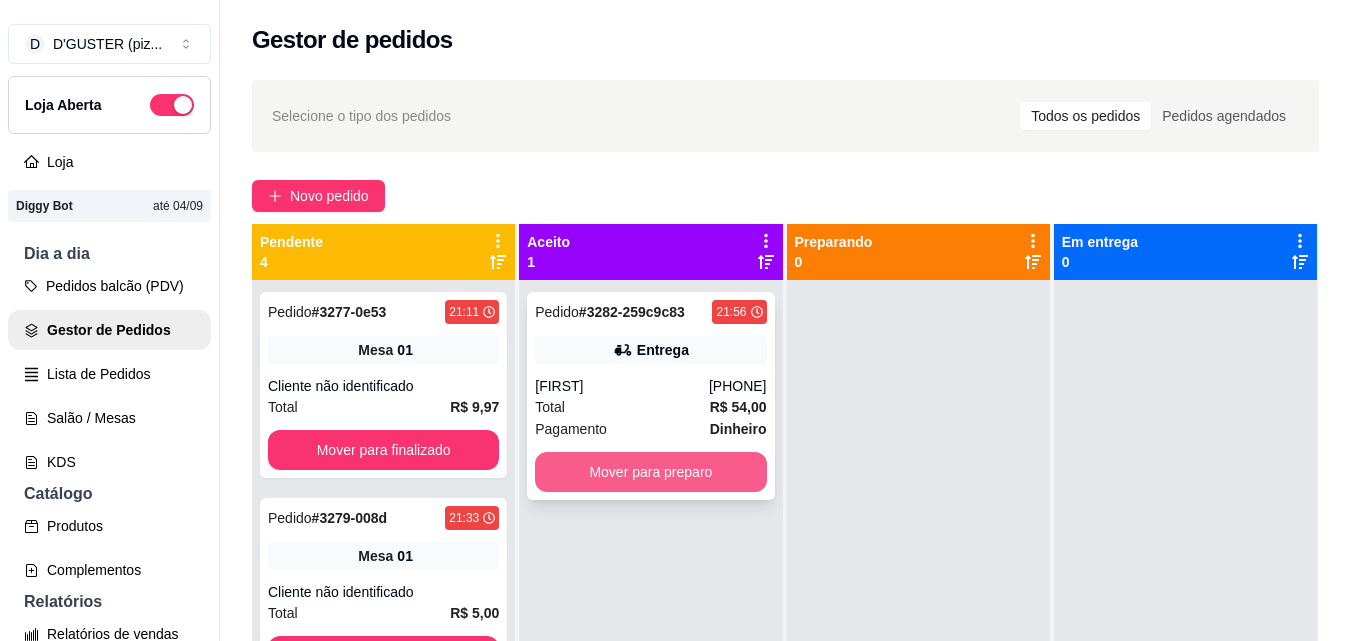 click on "Mover para preparo" at bounding box center [650, 472] 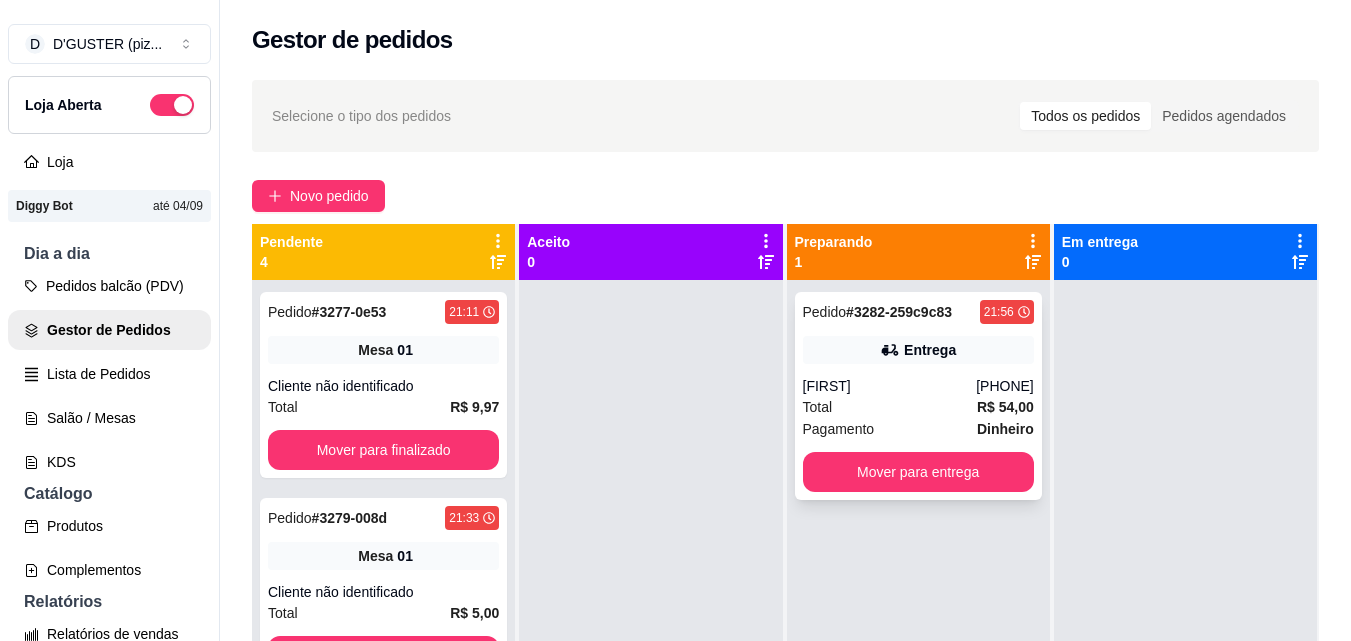 click on "Entrega" at bounding box center [930, 350] 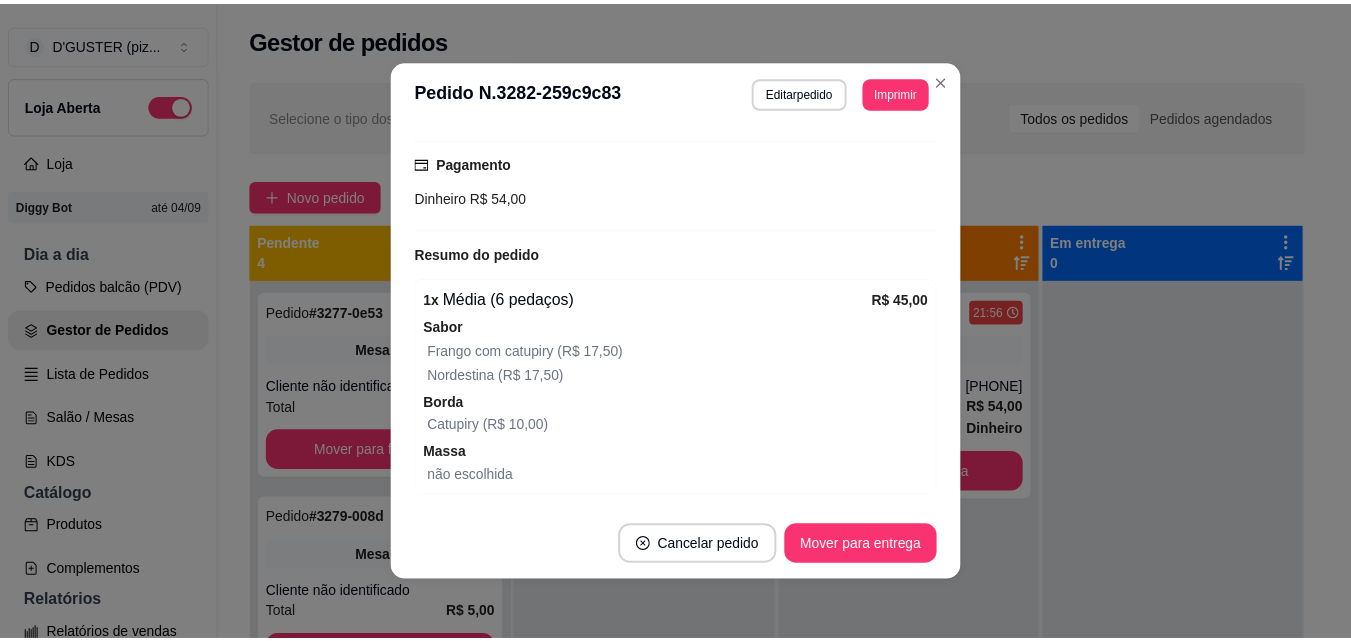 scroll, scrollTop: 500, scrollLeft: 0, axis: vertical 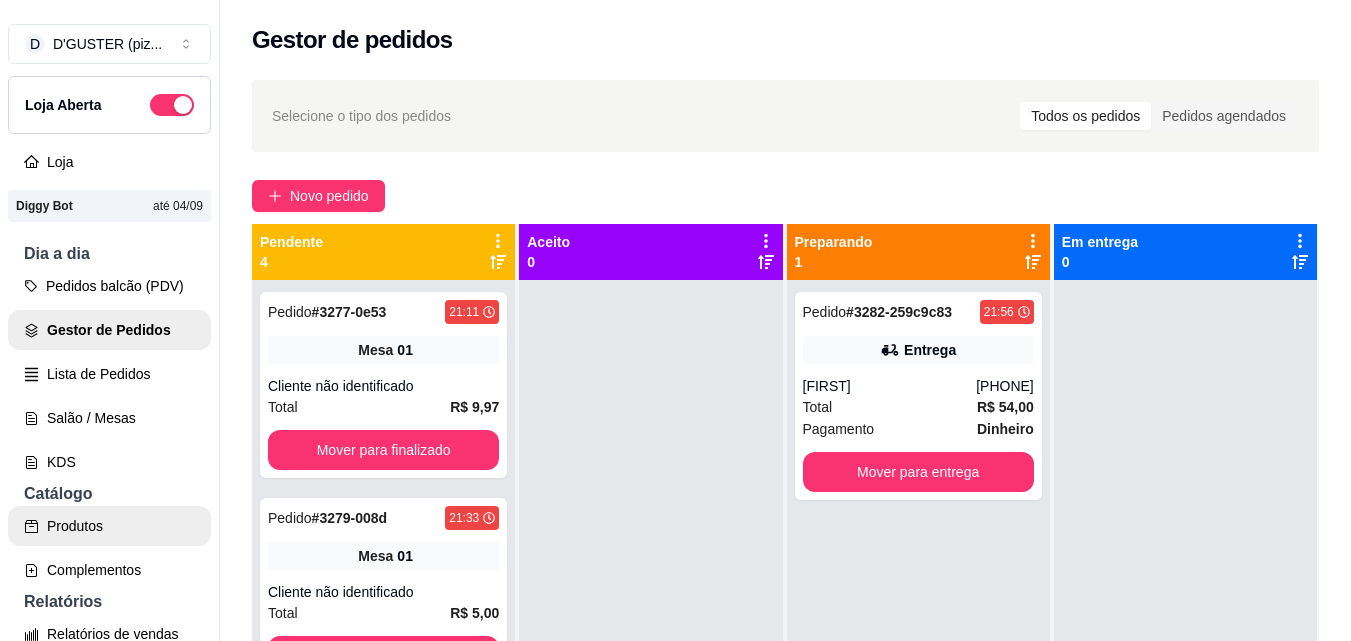 click on "Produtos" at bounding box center (109, 526) 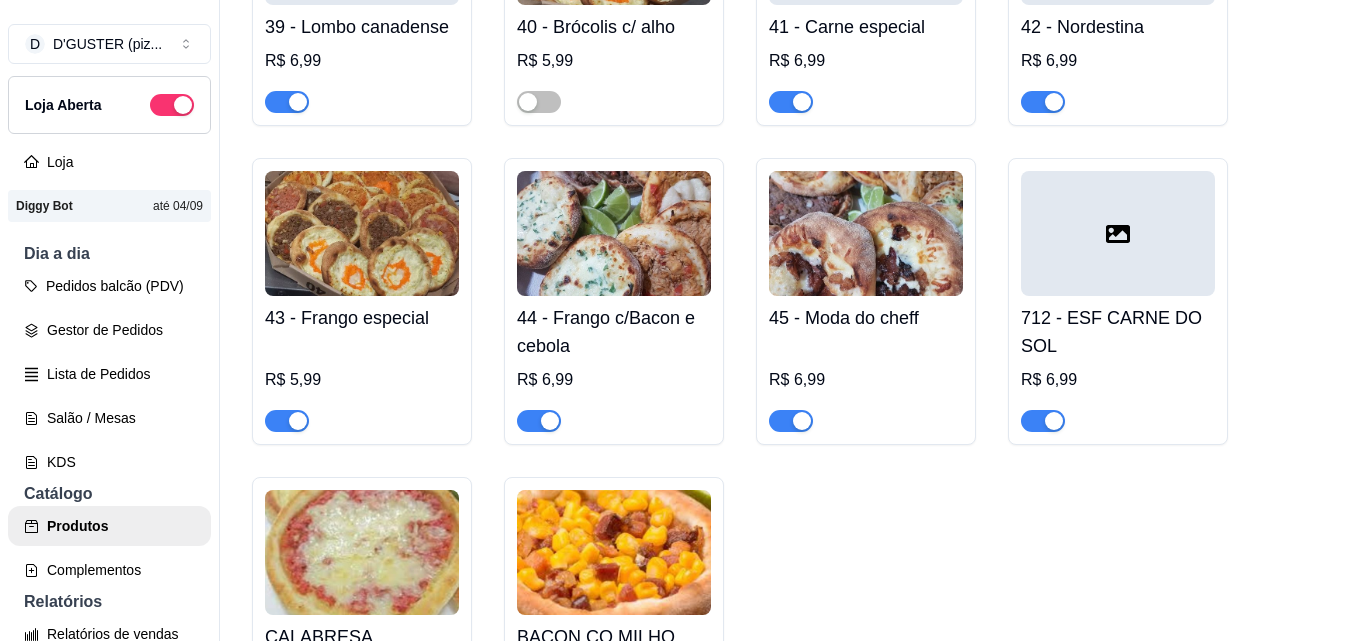 scroll, scrollTop: 4000, scrollLeft: 0, axis: vertical 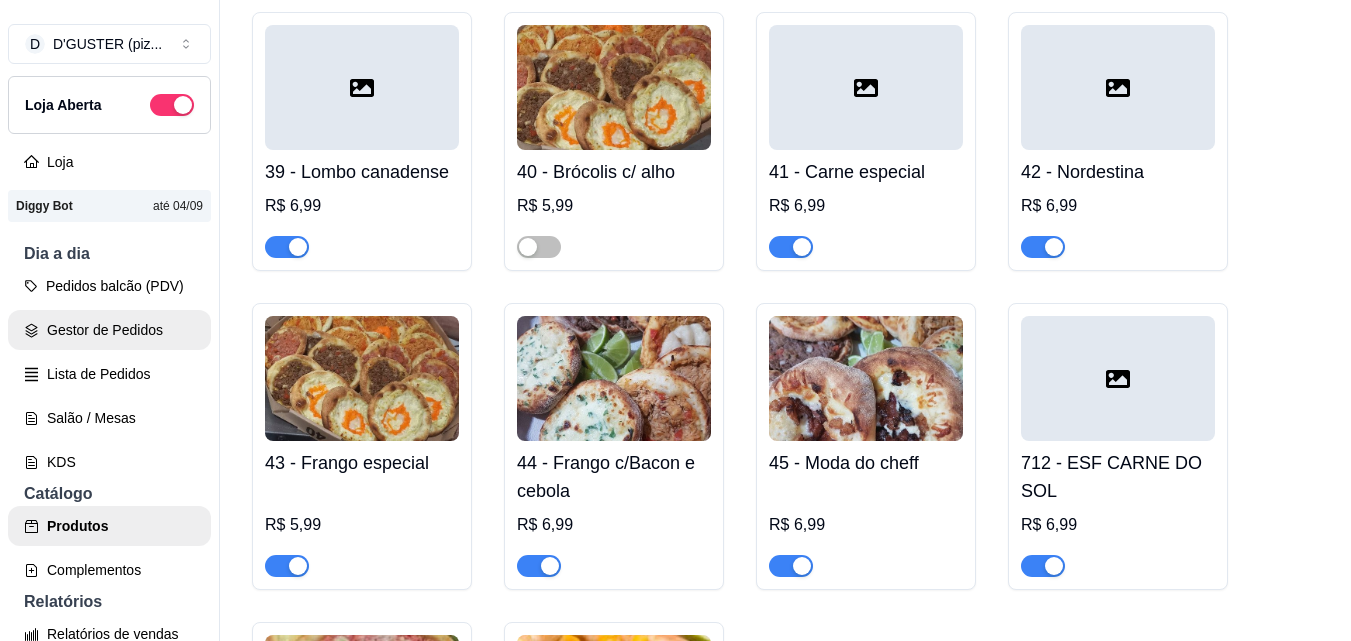 click on "Gestor de Pedidos" at bounding box center (109, 330) 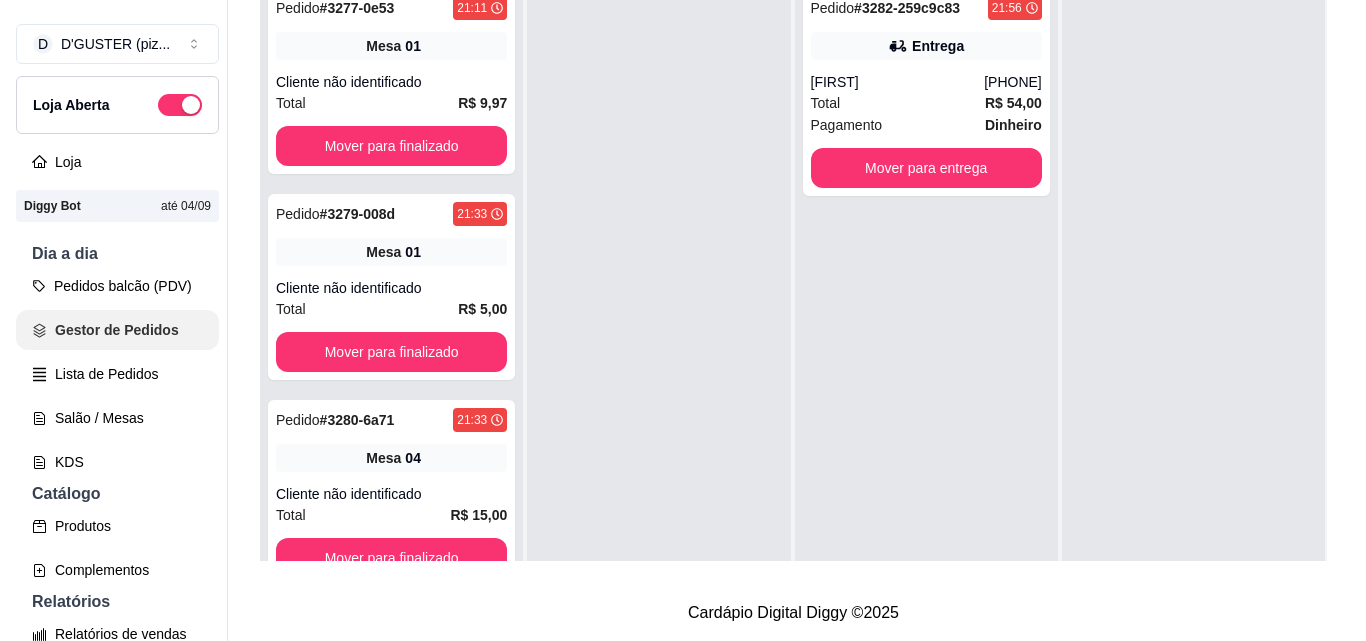 scroll, scrollTop: 0, scrollLeft: 0, axis: both 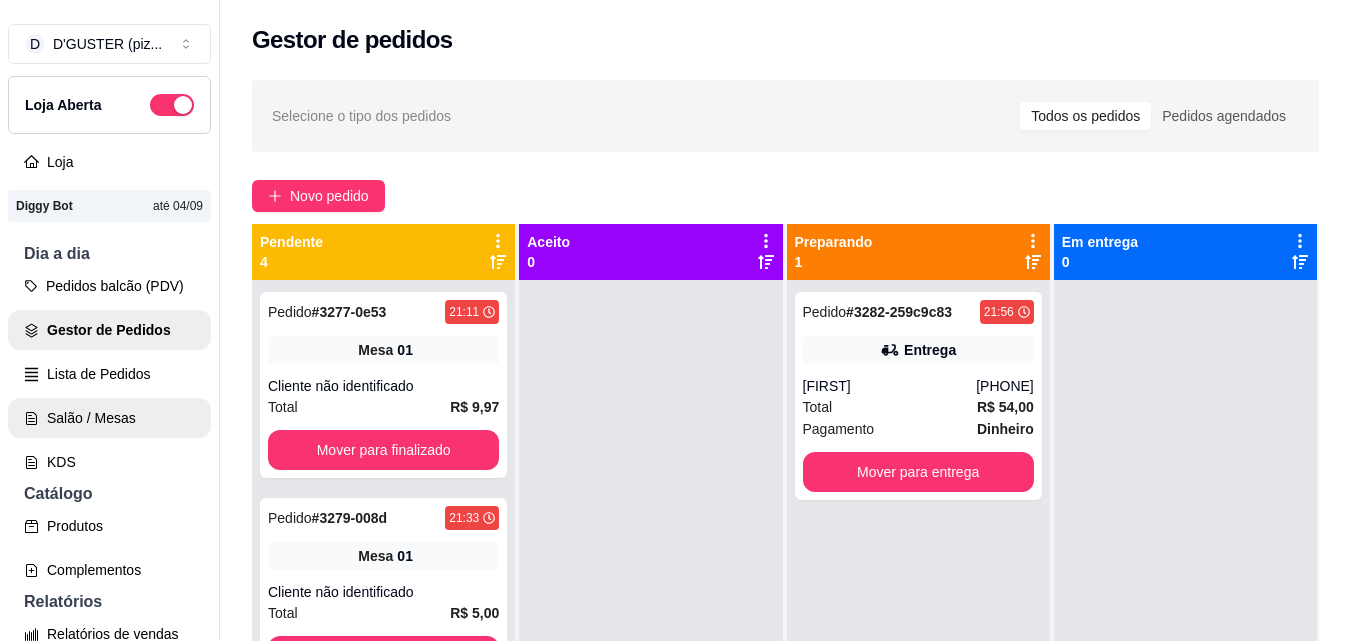 click on "Salão / Mesas" at bounding box center [109, 418] 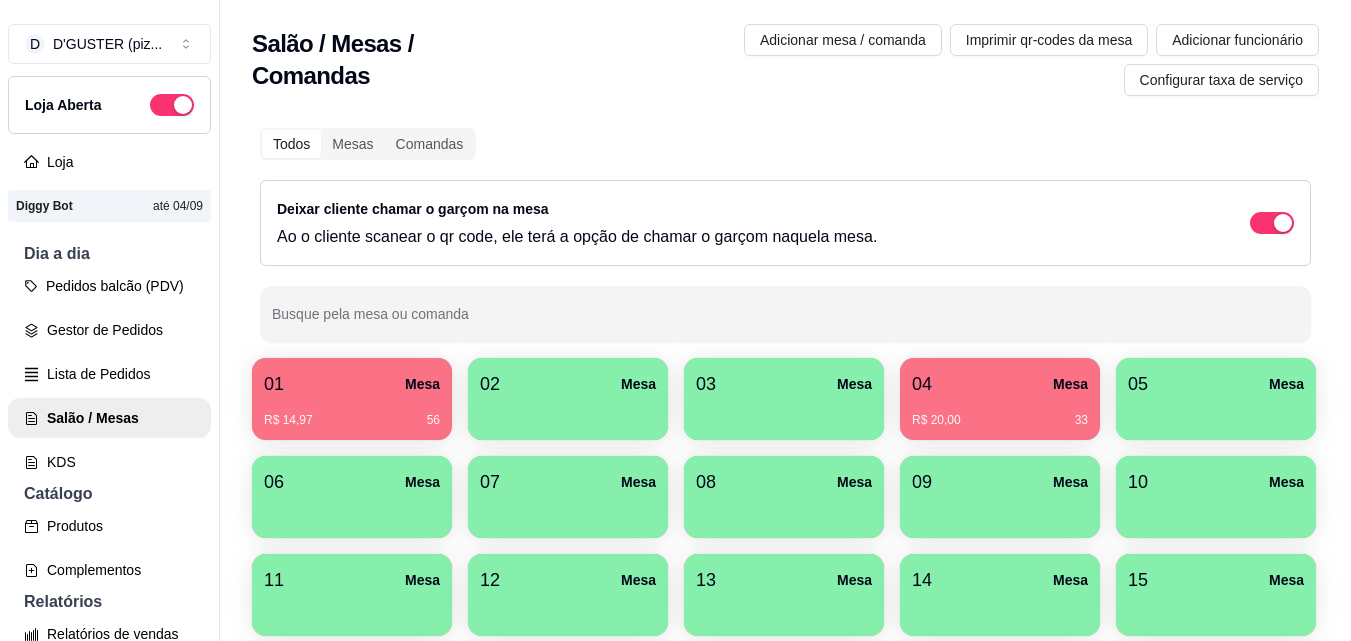 click on "04 Mesa" at bounding box center [1000, 384] 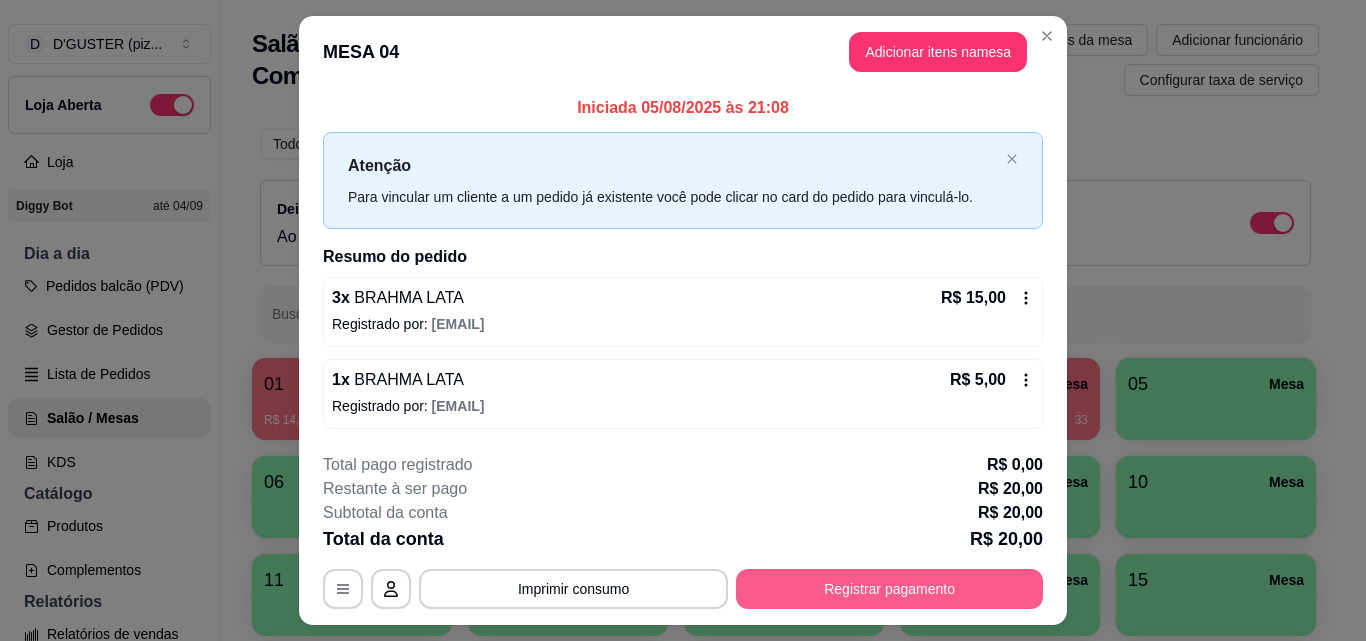 click on "**********" at bounding box center (683, 531) 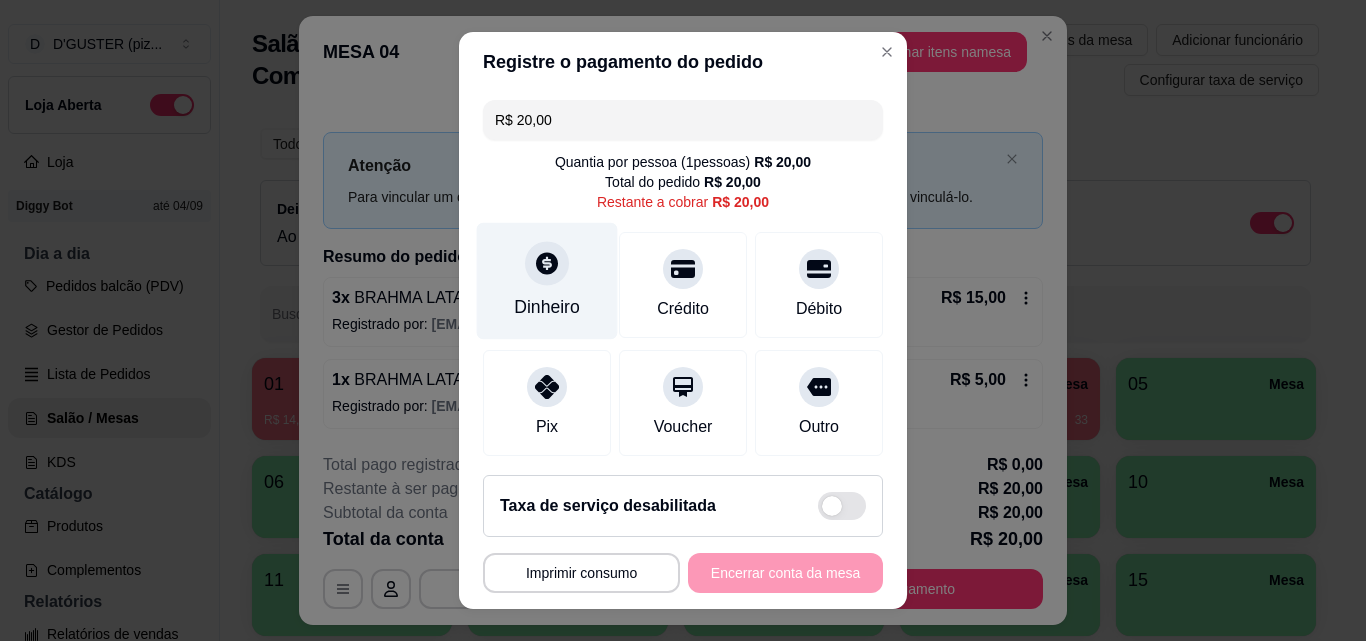 click on "Dinheiro" at bounding box center [547, 307] 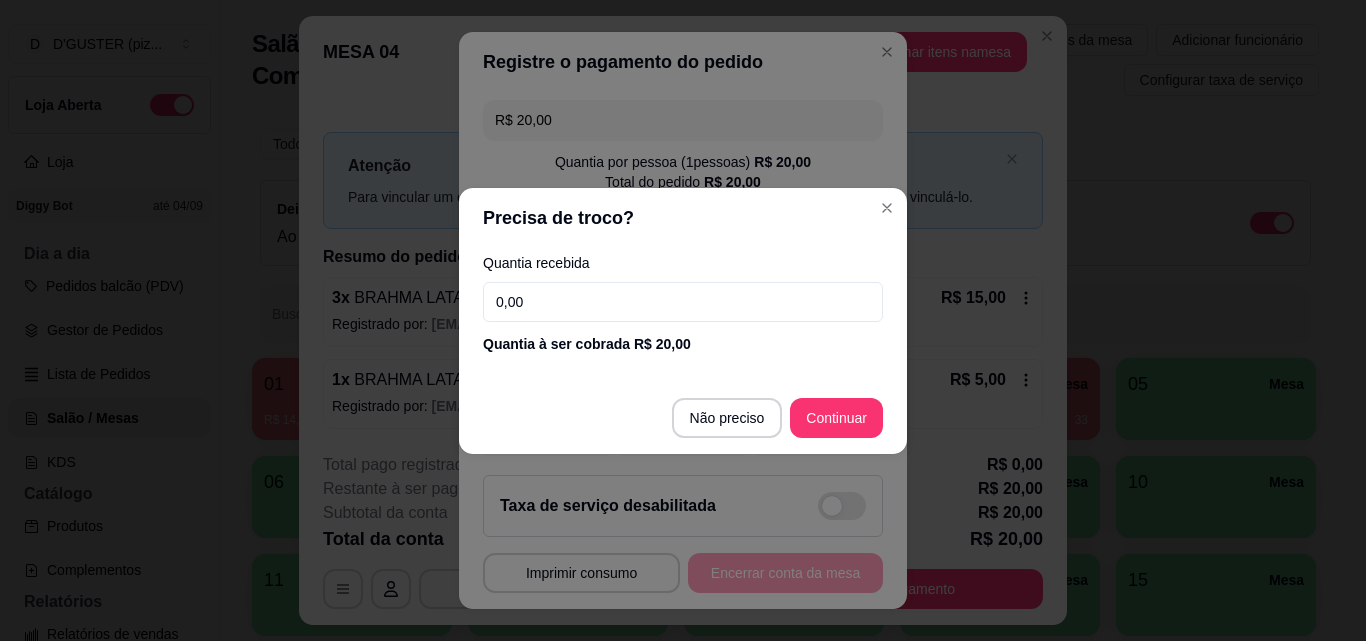 click on "0,00" at bounding box center [683, 302] 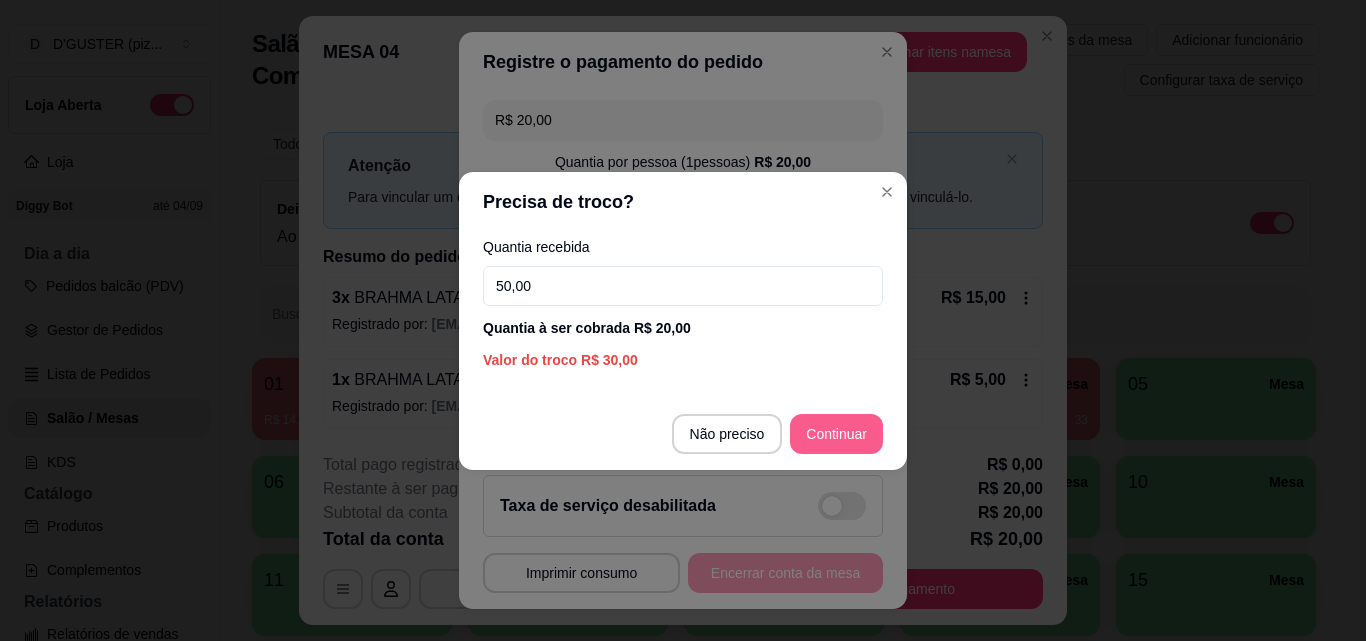 type on "50,00" 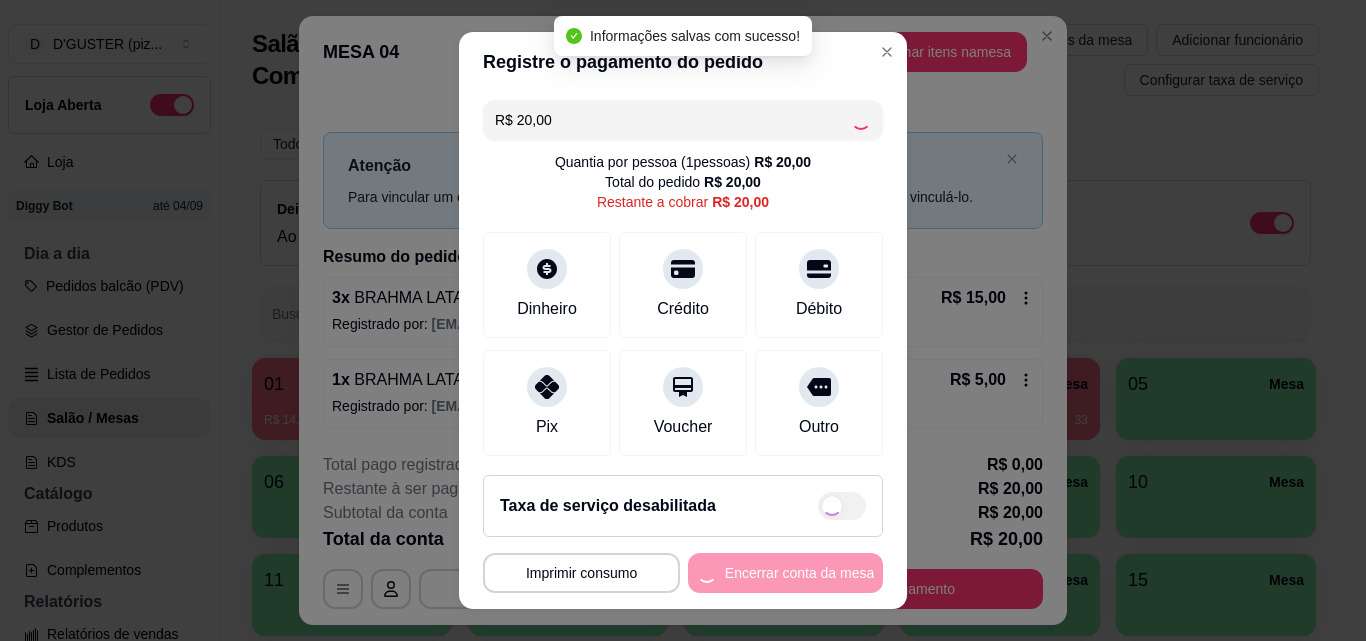 type on "R$ 0,00" 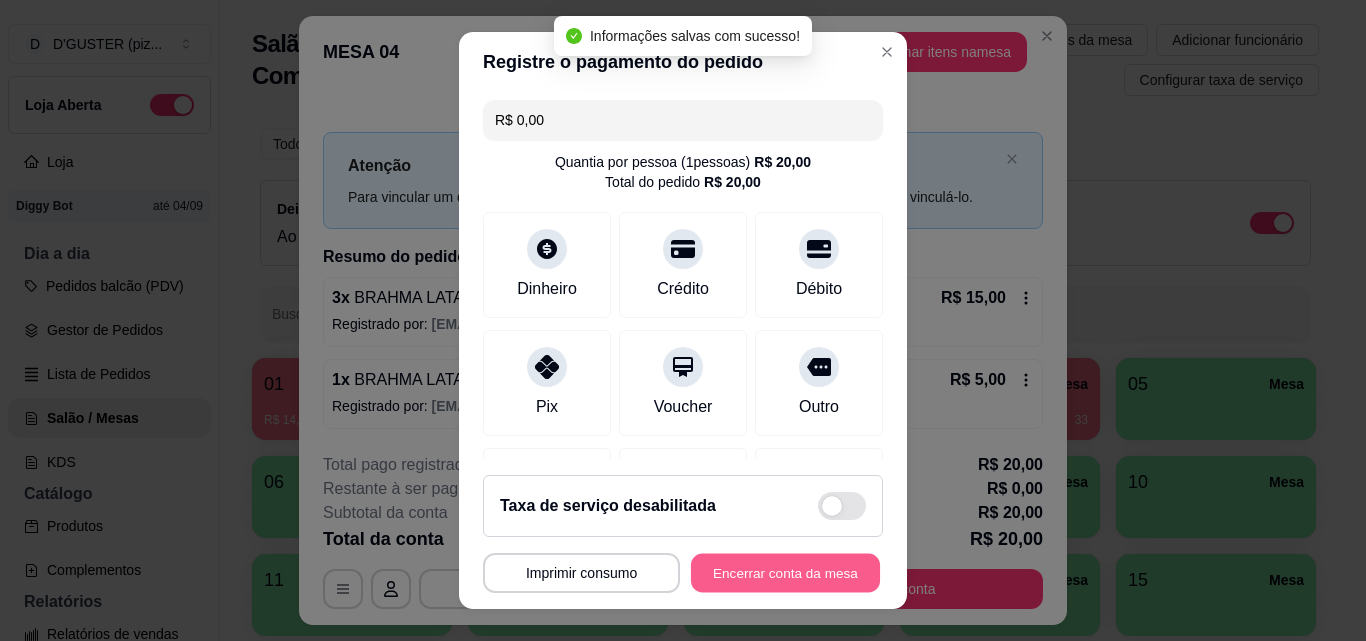 click on "Encerrar conta da mesa" at bounding box center [785, 573] 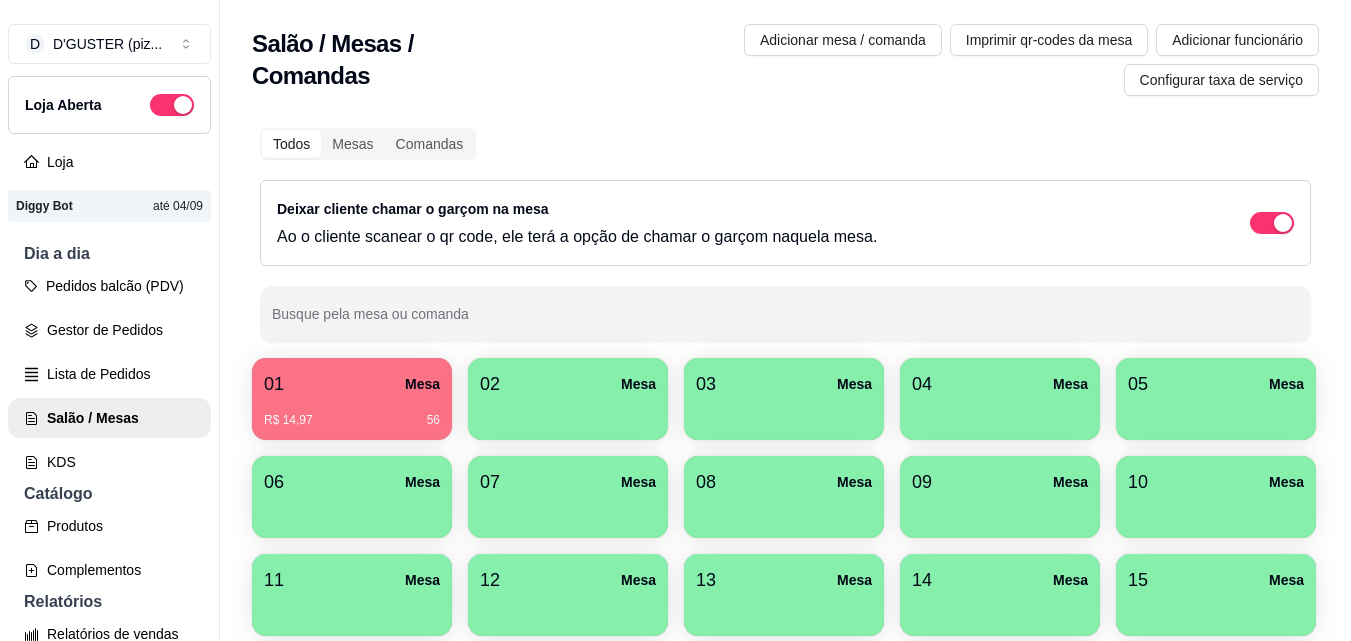 type 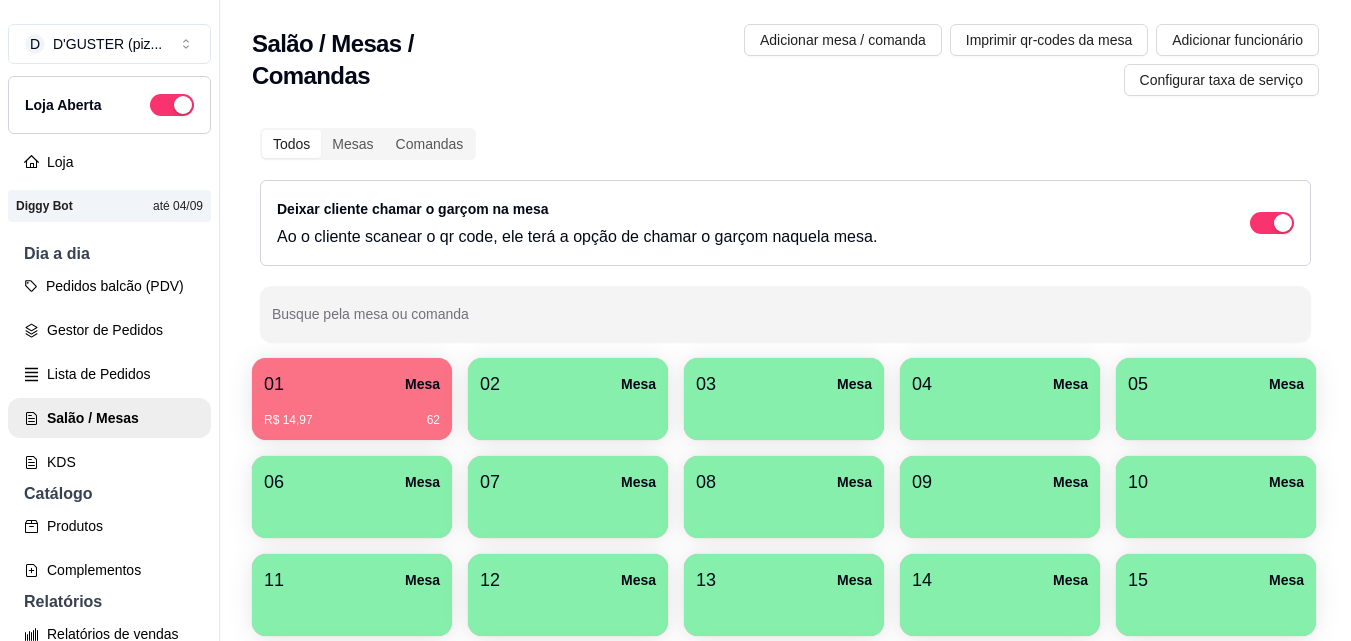 click at bounding box center (568, 413) 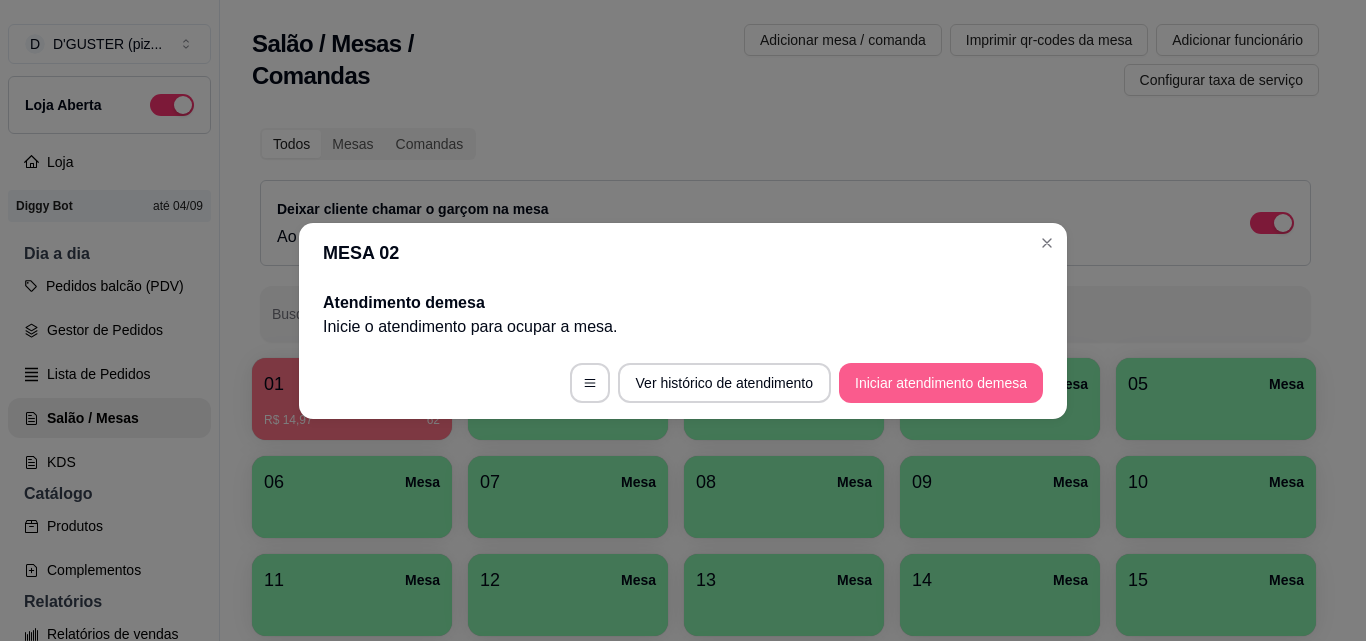 click on "Iniciar atendimento de  mesa" at bounding box center [941, 383] 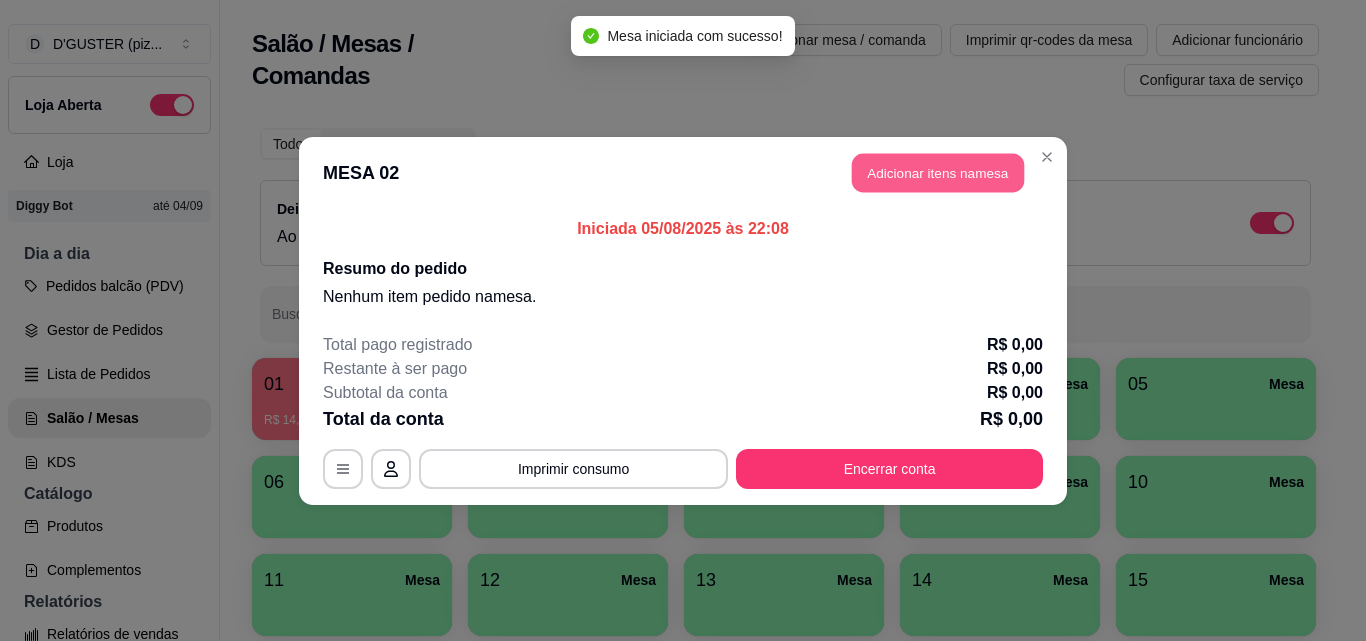 click on "Adicionar itens na  mesa" at bounding box center (938, 172) 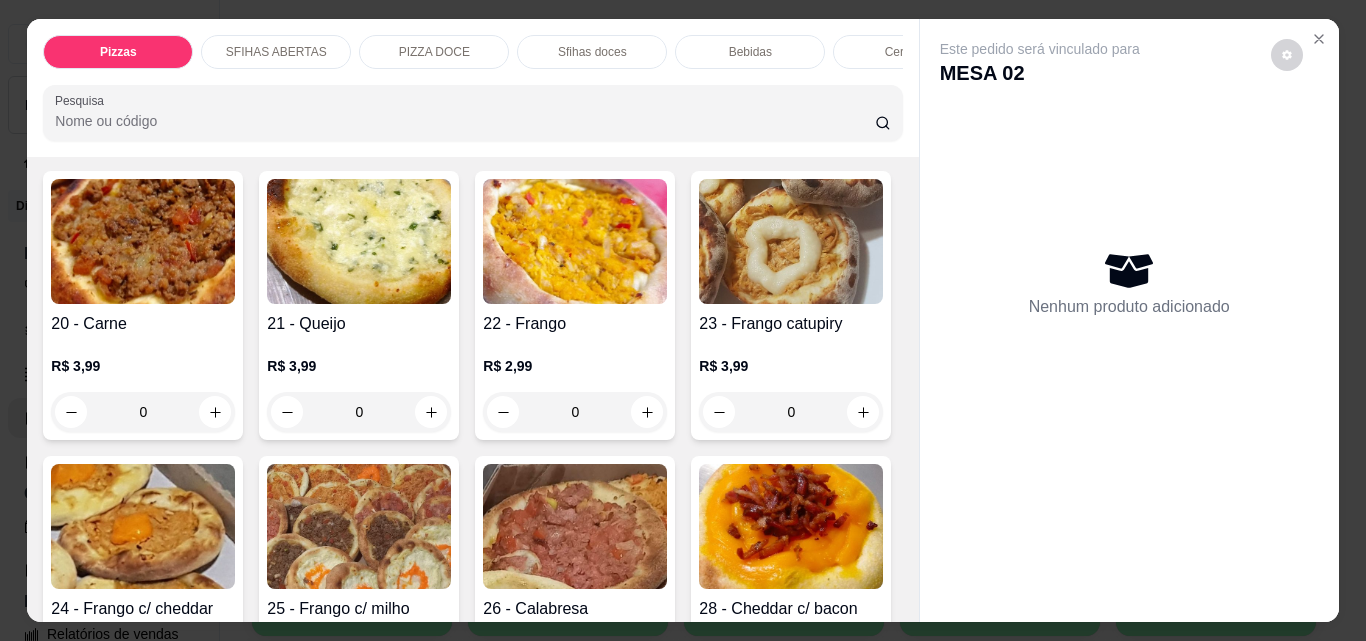 scroll, scrollTop: 1200, scrollLeft: 0, axis: vertical 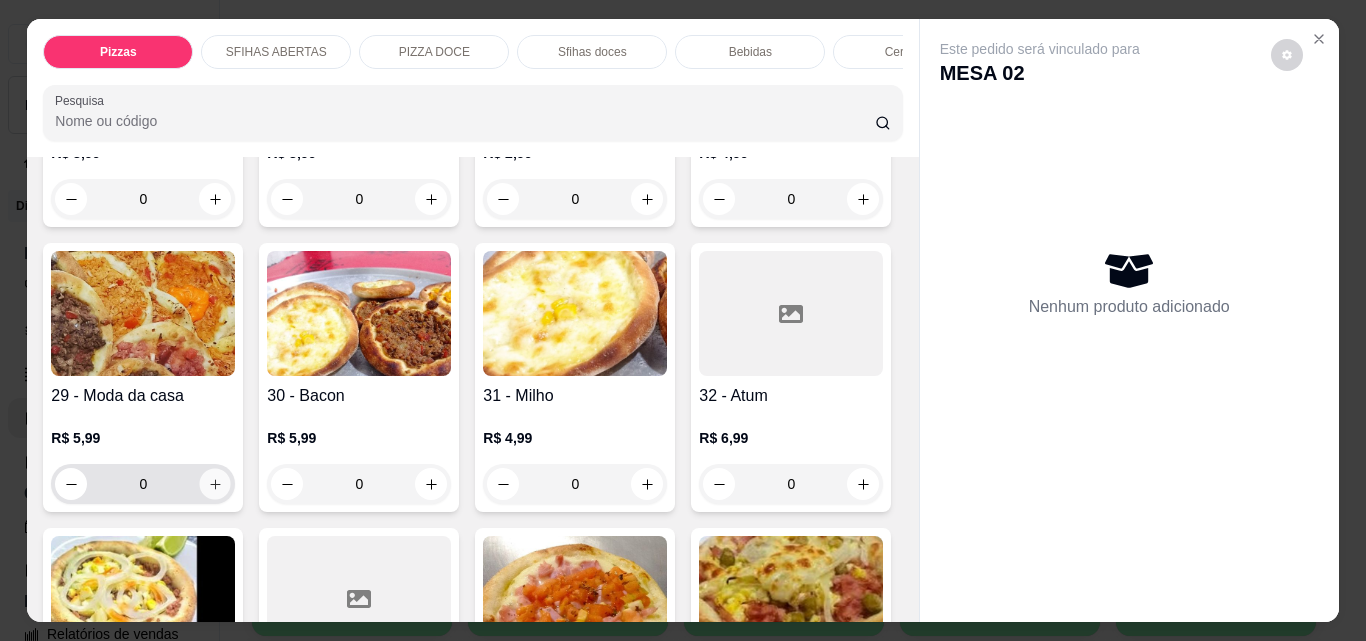 click at bounding box center [215, 484] 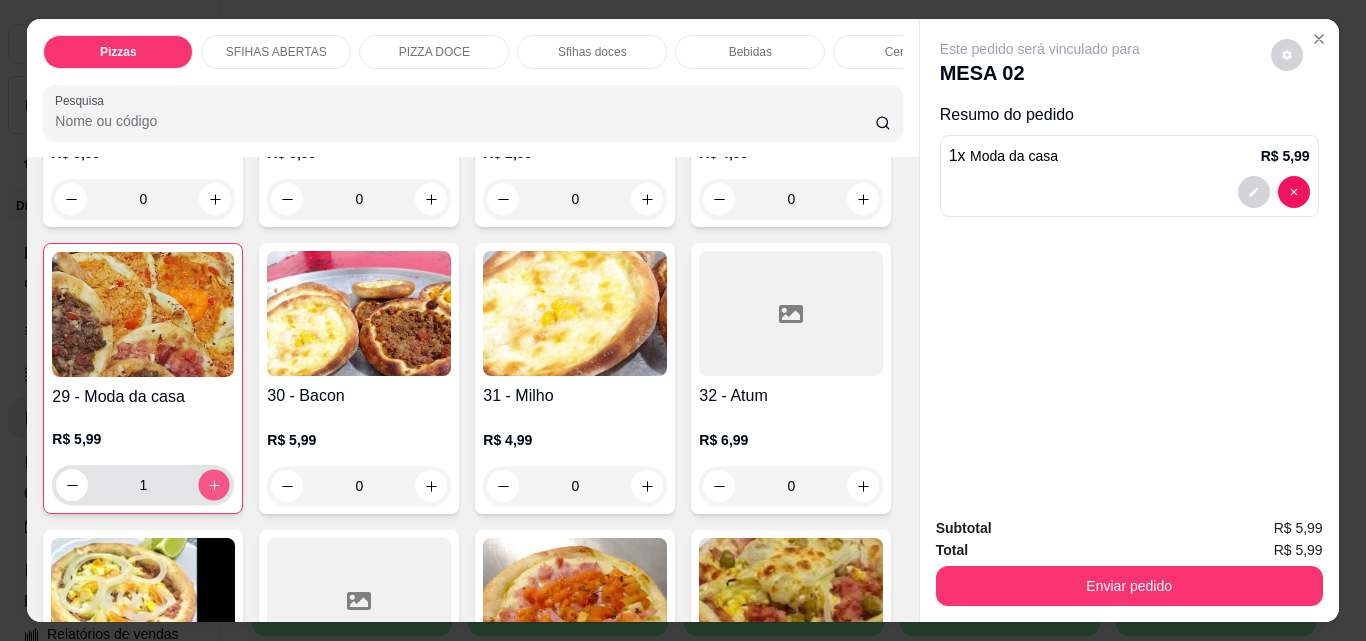 click at bounding box center [214, 485] 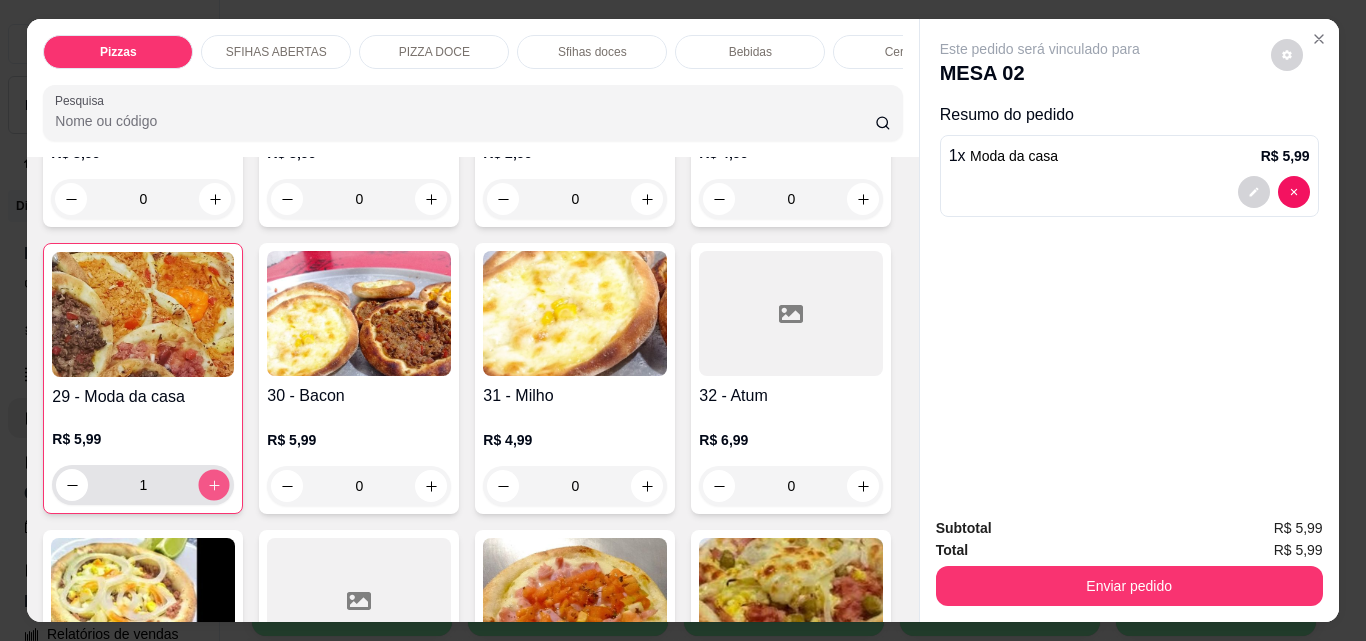 type on "2" 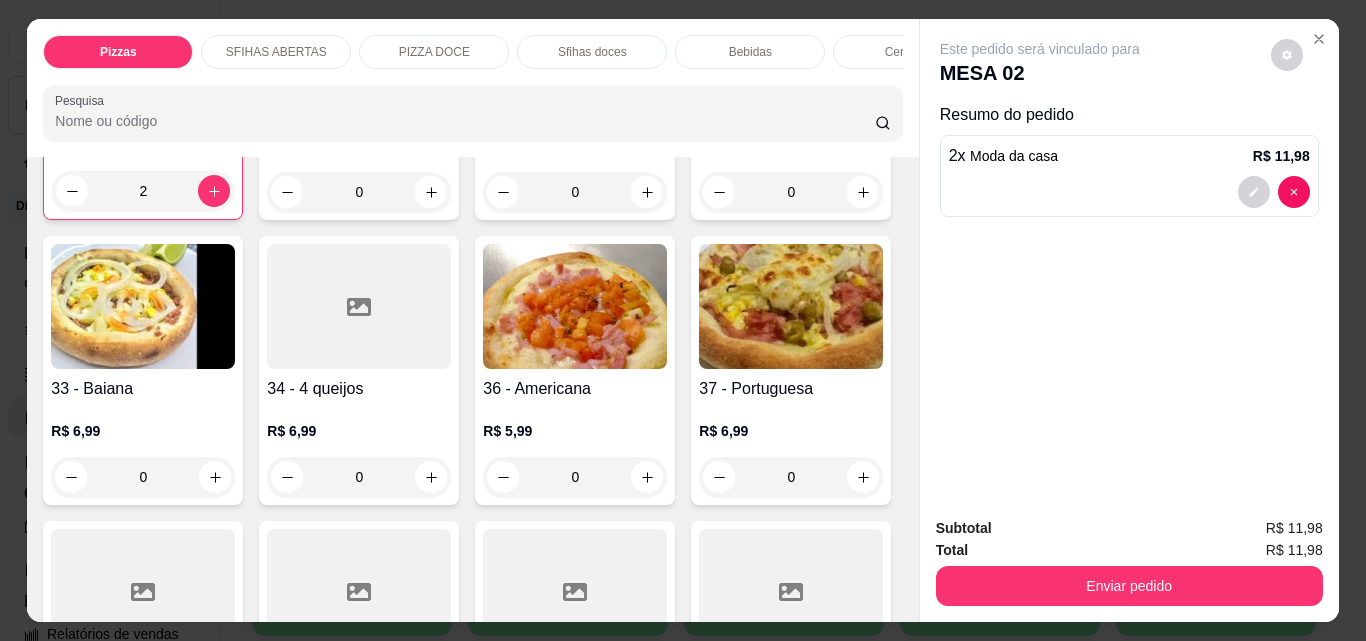 scroll, scrollTop: 1500, scrollLeft: 0, axis: vertical 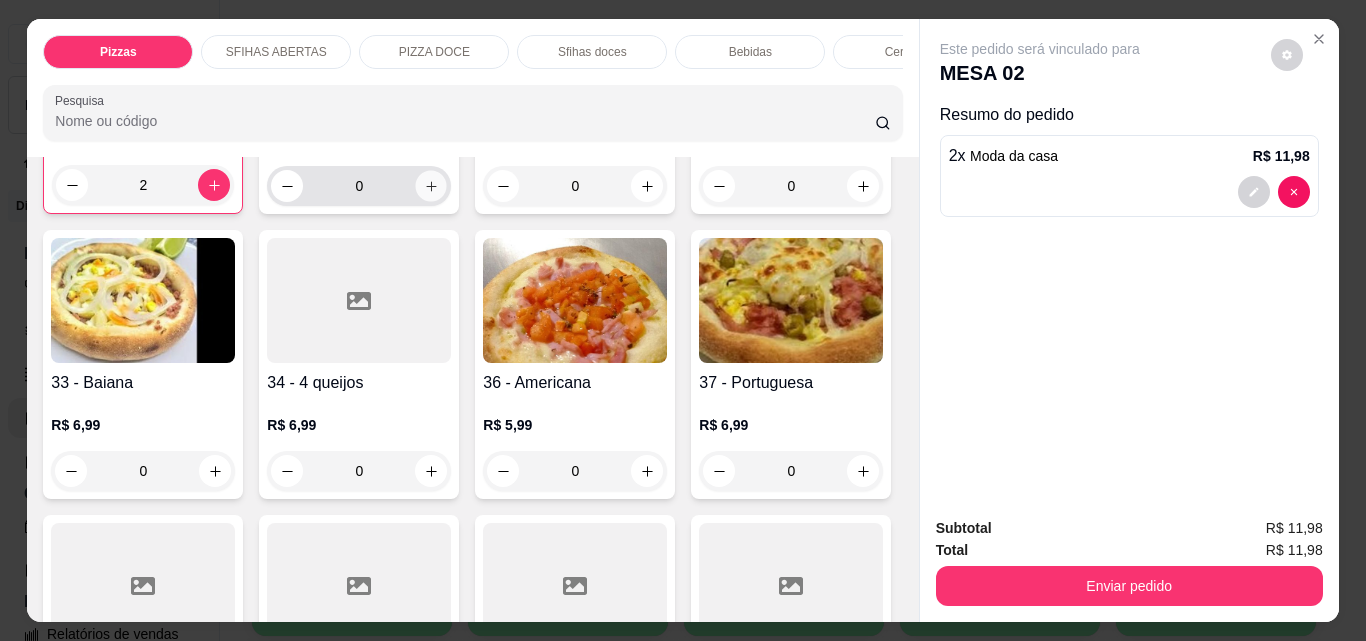 click 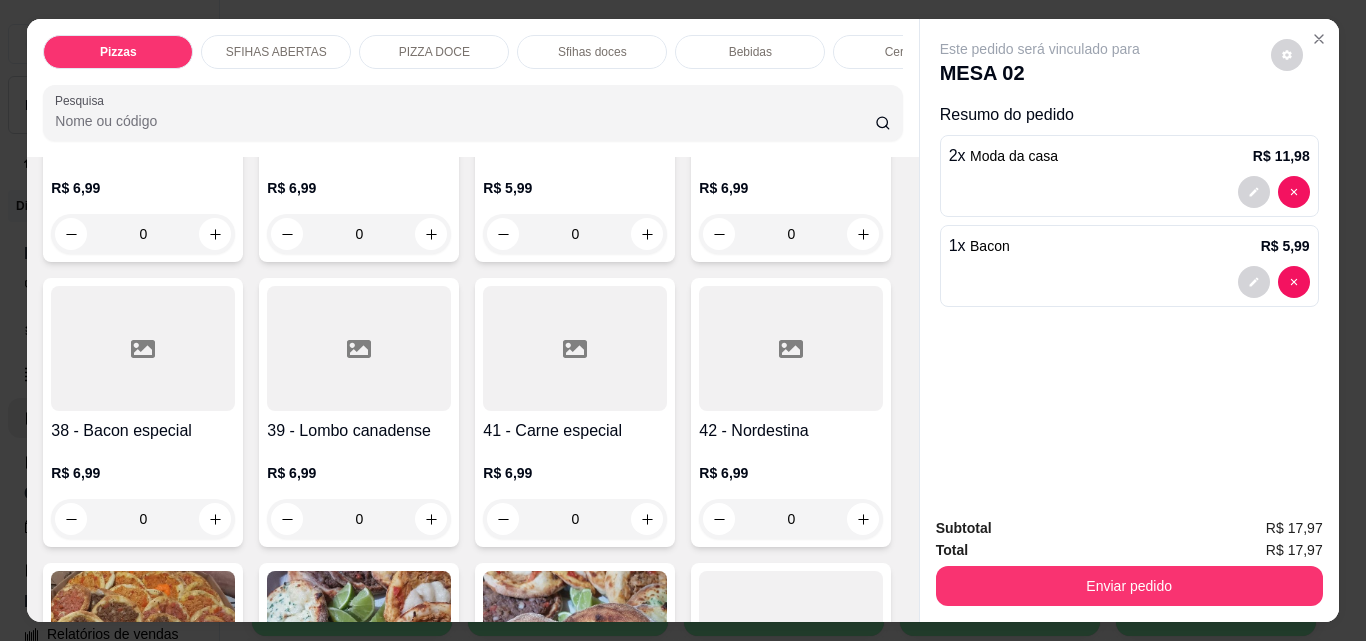 scroll, scrollTop: 1800, scrollLeft: 0, axis: vertical 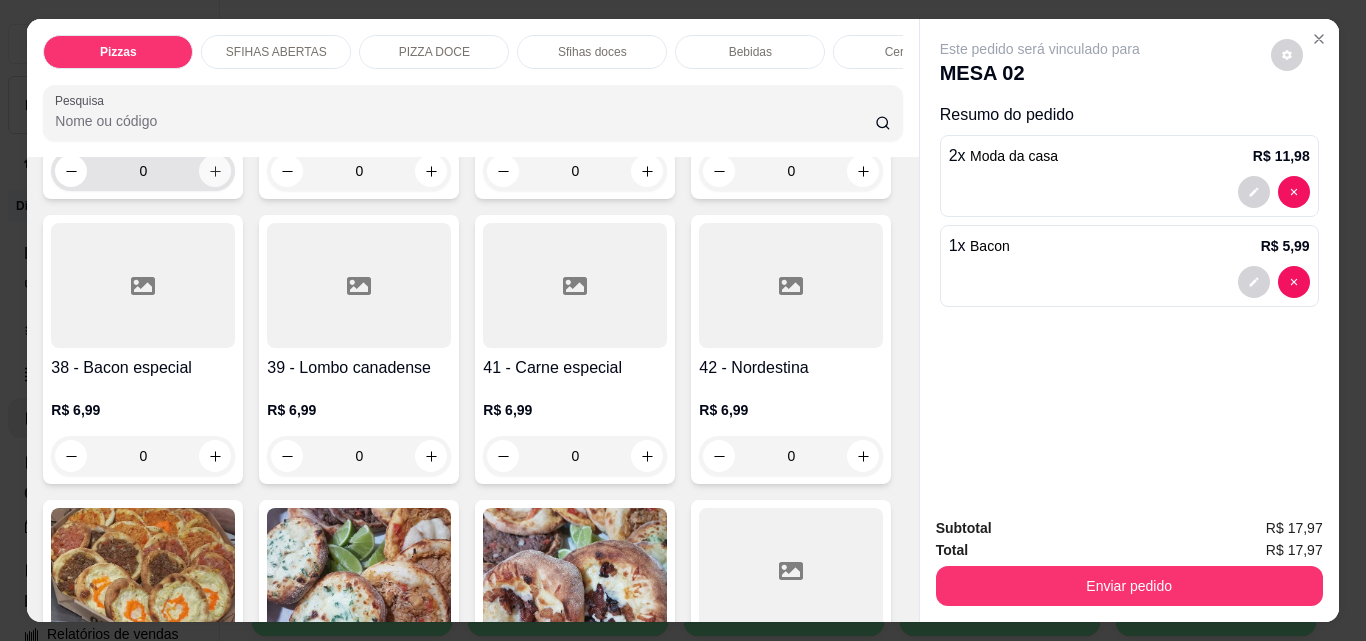 click 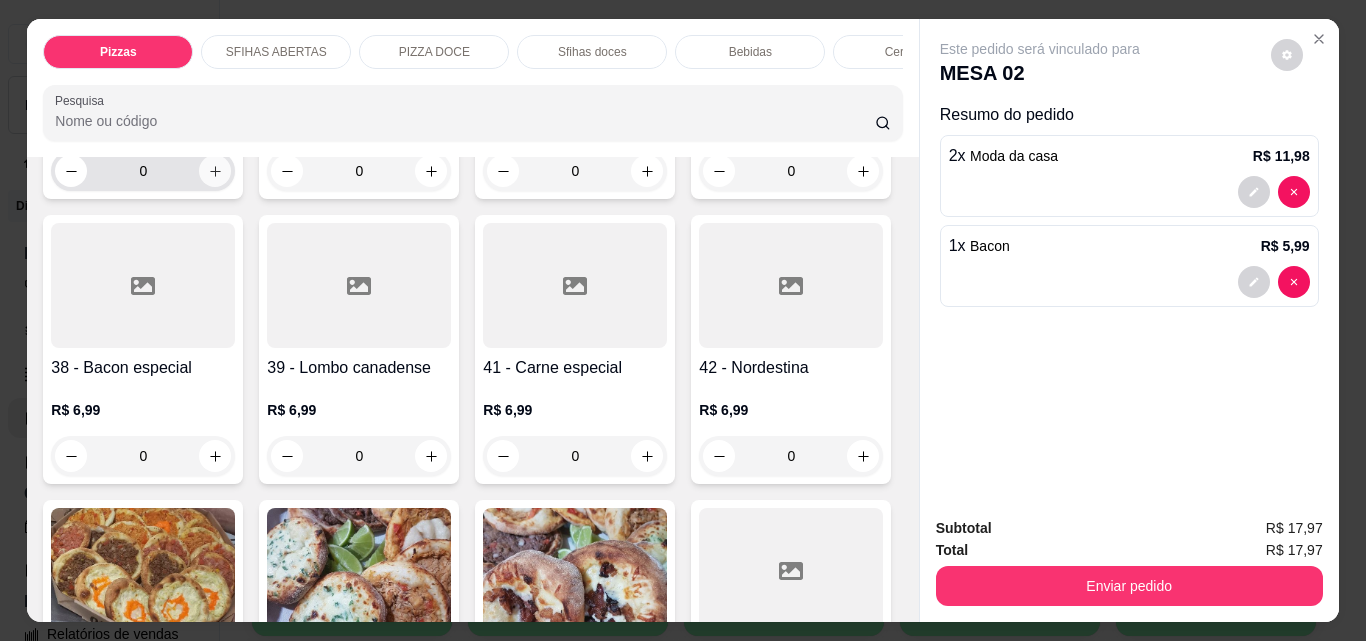 type on "1" 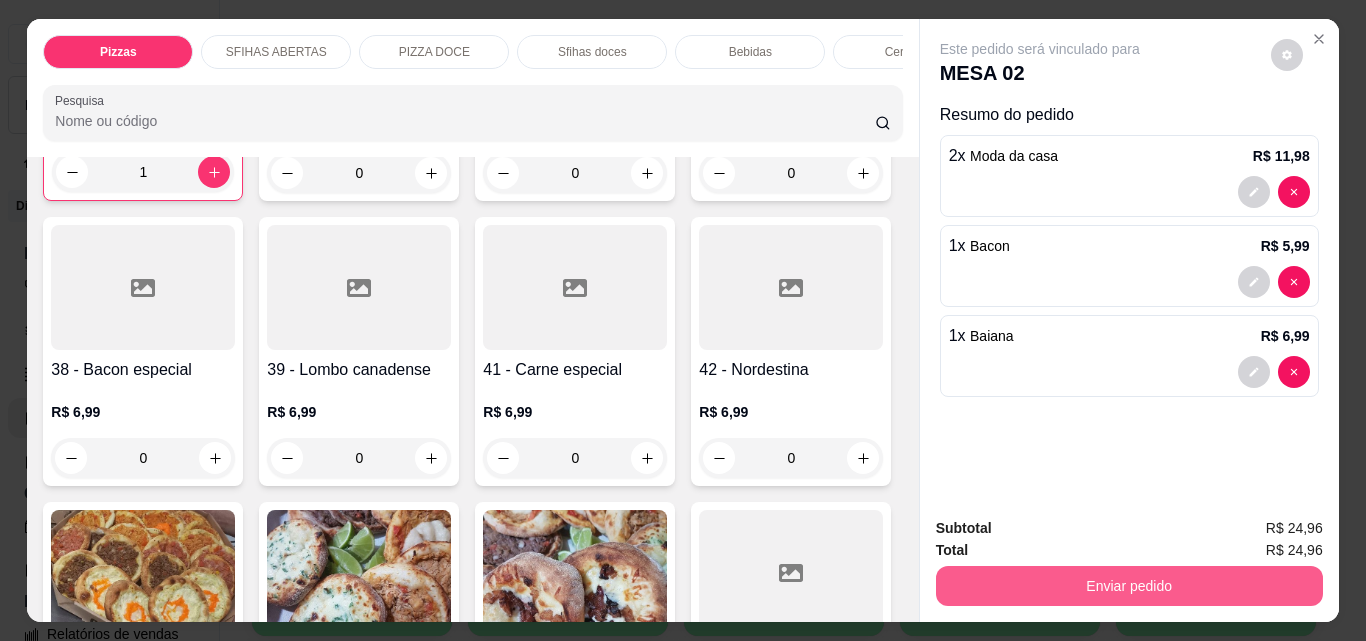 click on "Enviar pedido" at bounding box center (1129, 586) 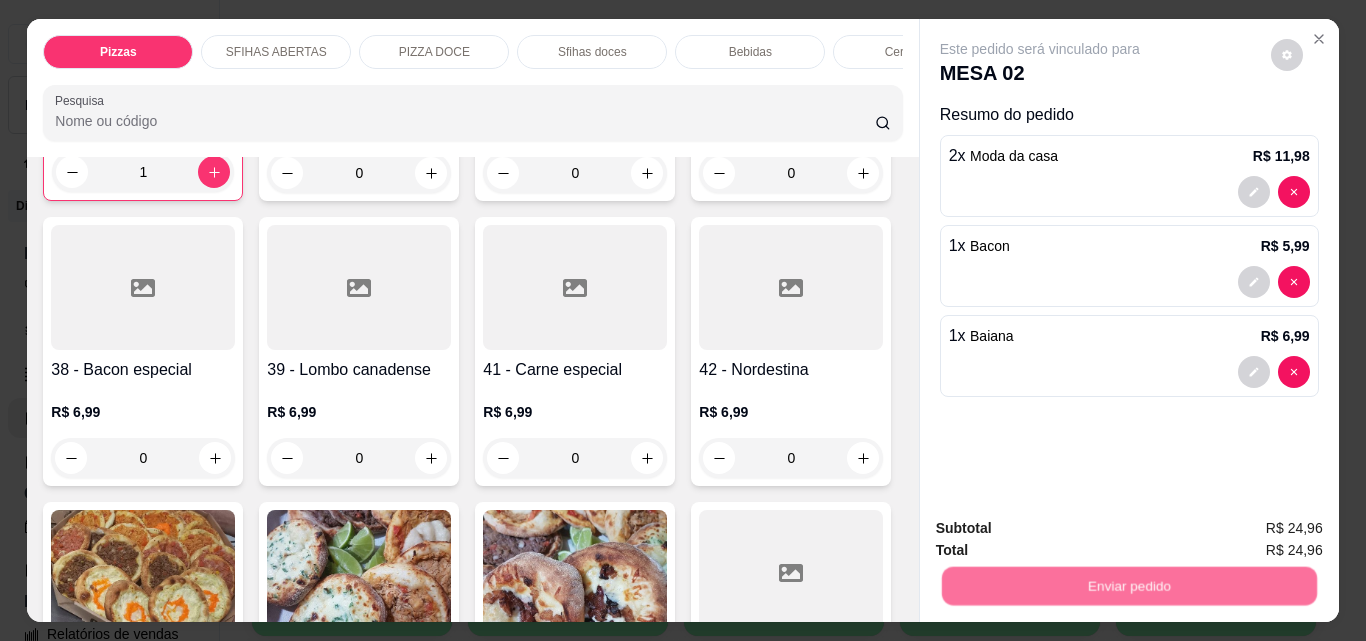 click on "Não registrar e enviar pedido" at bounding box center [1063, 528] 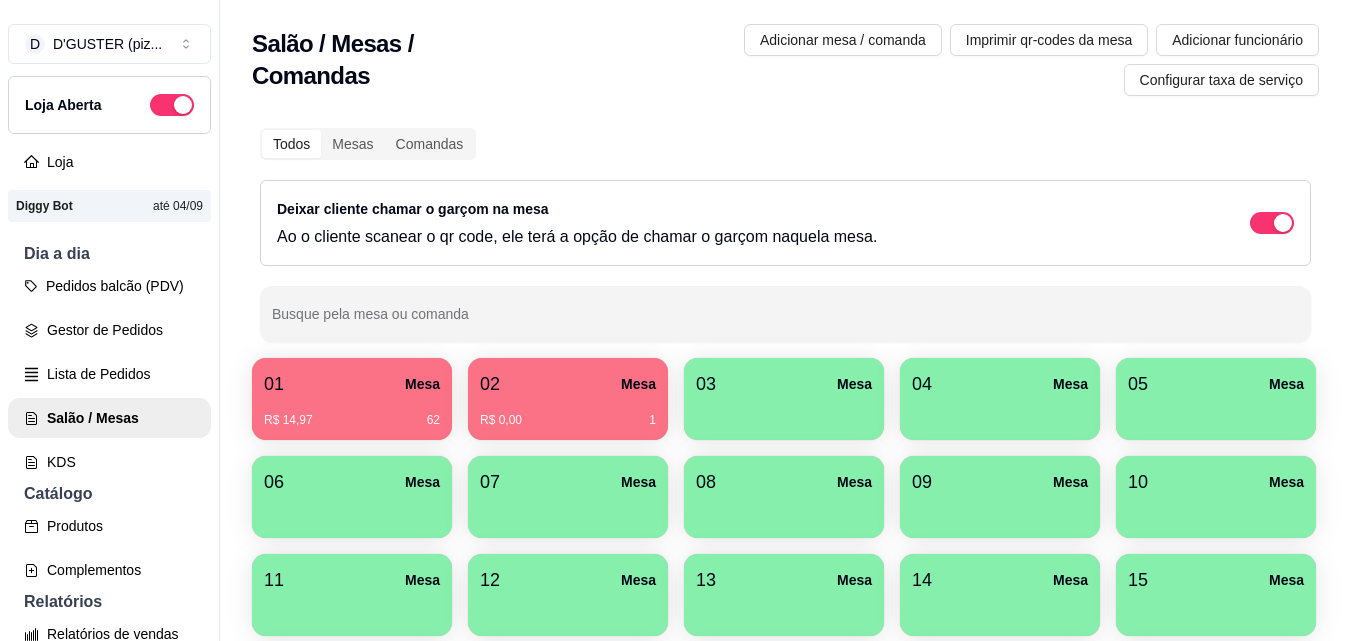 click on "02 Mesa" at bounding box center [568, 384] 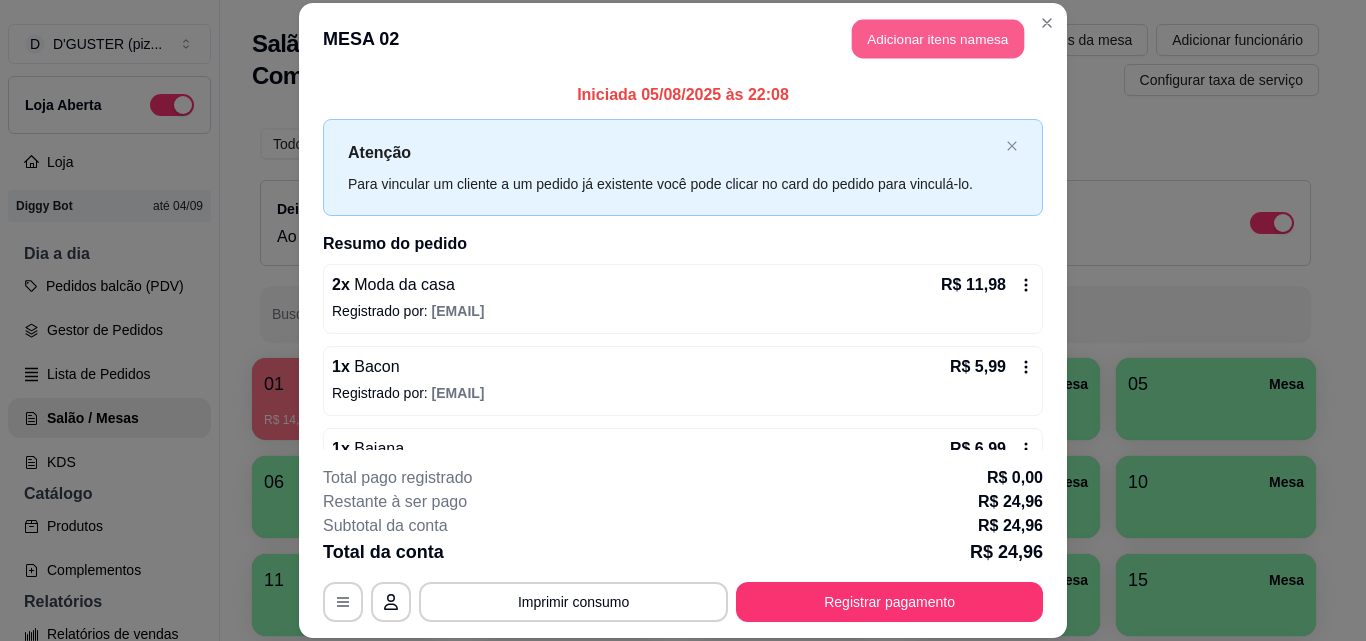 click on "Adicionar itens na  mesa" at bounding box center (938, 39) 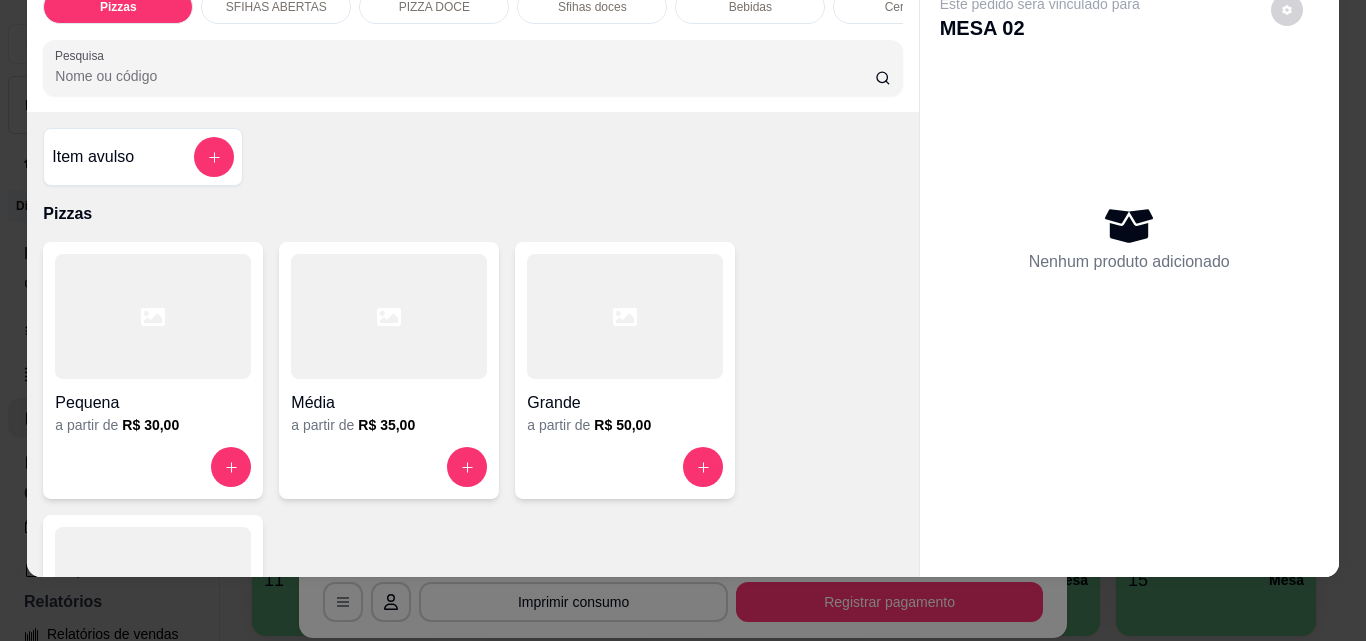 scroll, scrollTop: 52, scrollLeft: 0, axis: vertical 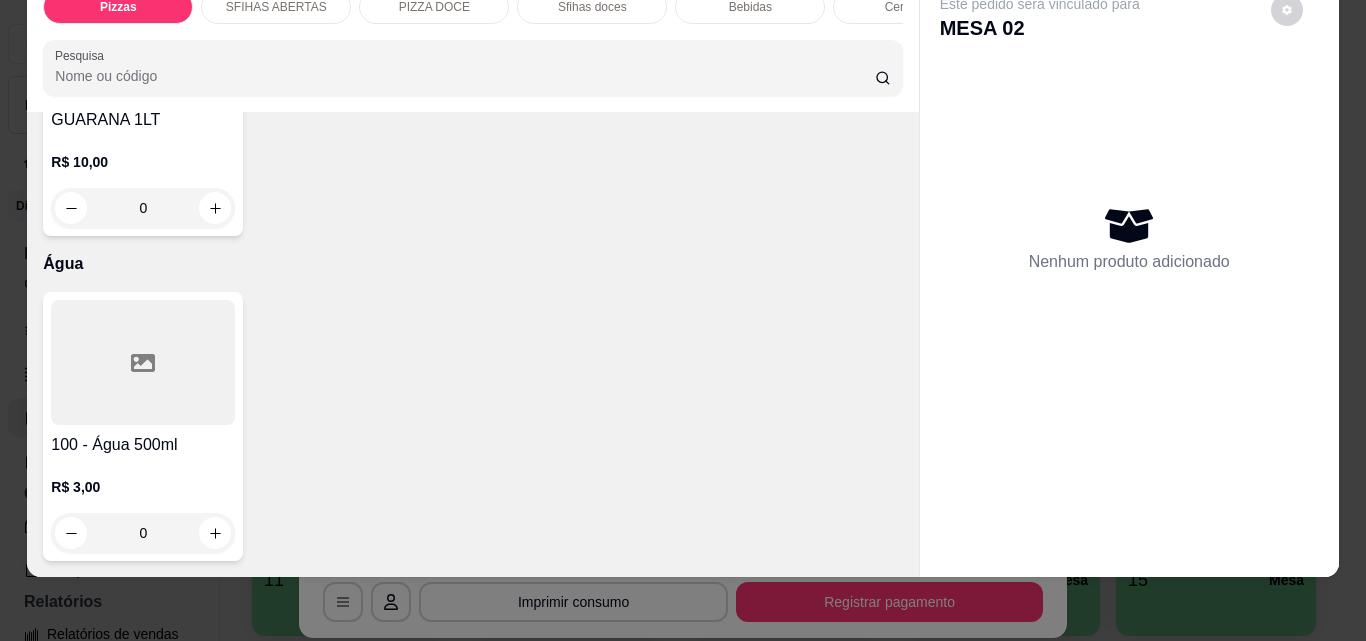 click at bounding box center [431, -362] 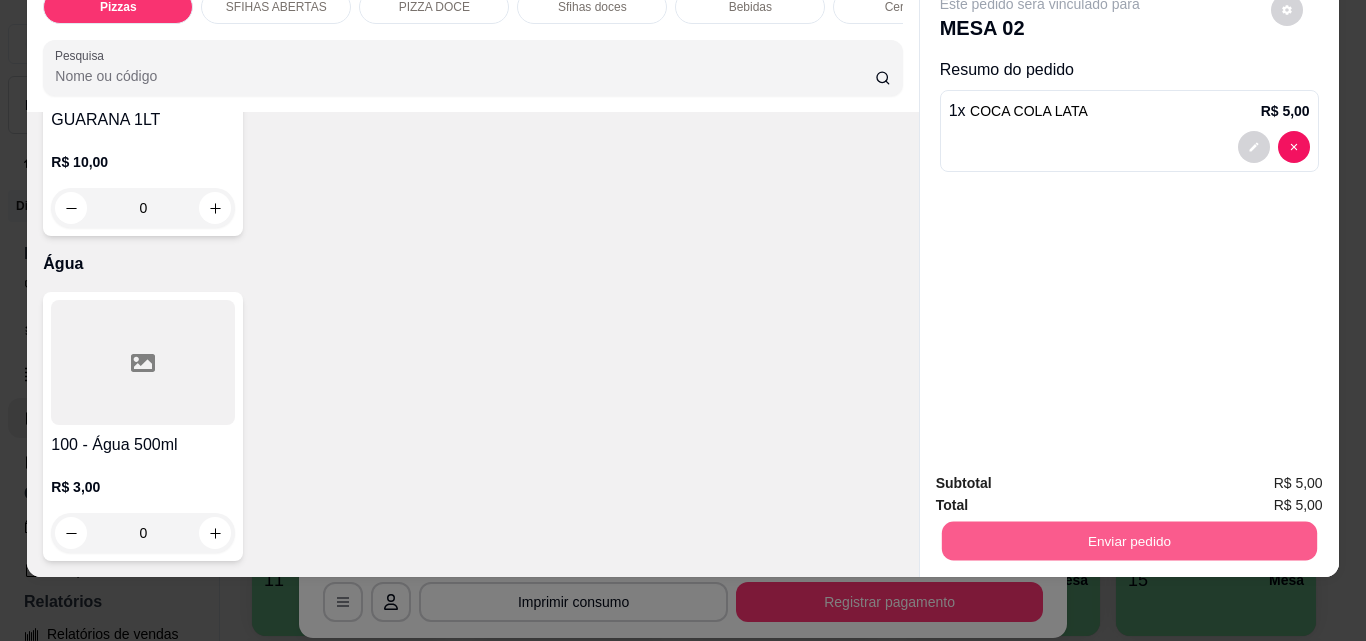 click on "Enviar pedido" at bounding box center (1128, 540) 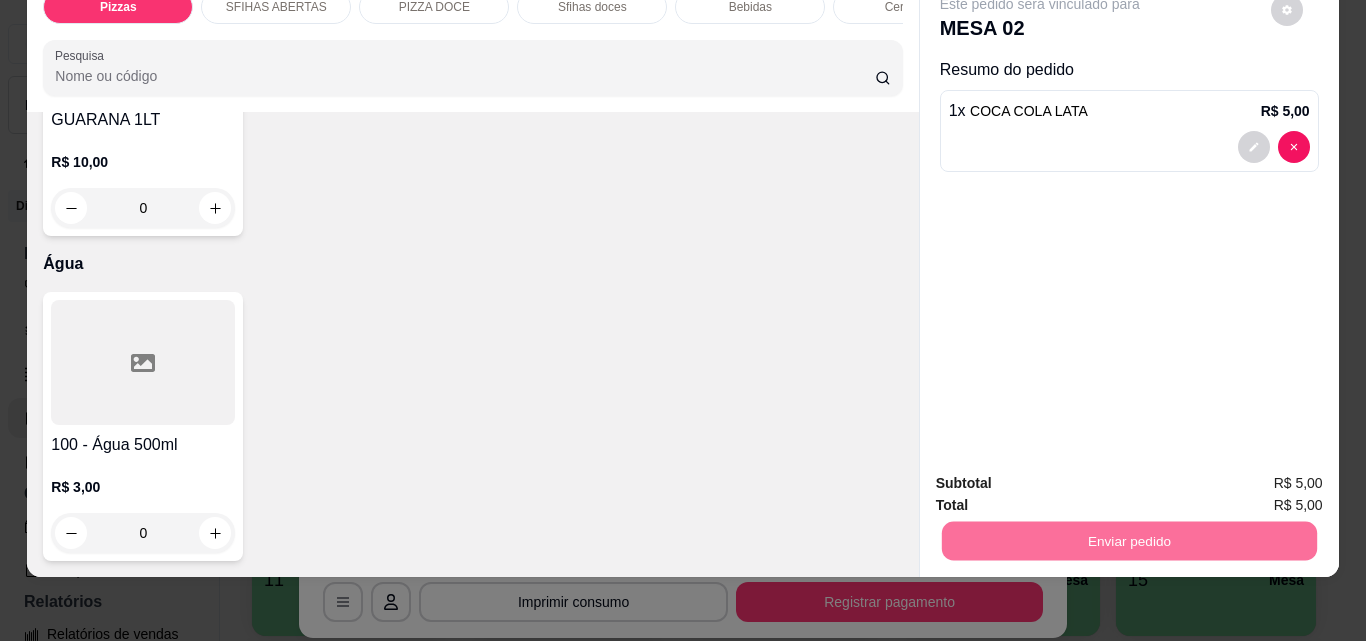 click on "Não registrar e enviar pedido" at bounding box center (1063, 476) 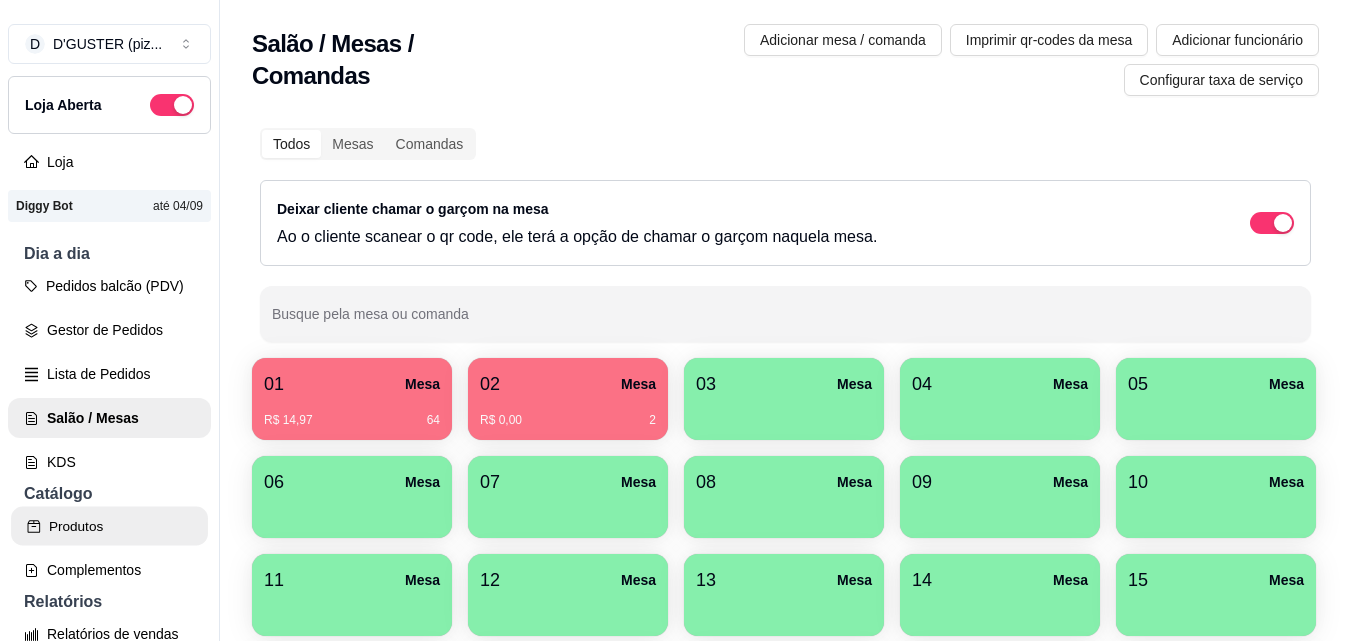 click on "Produtos" at bounding box center (109, 526) 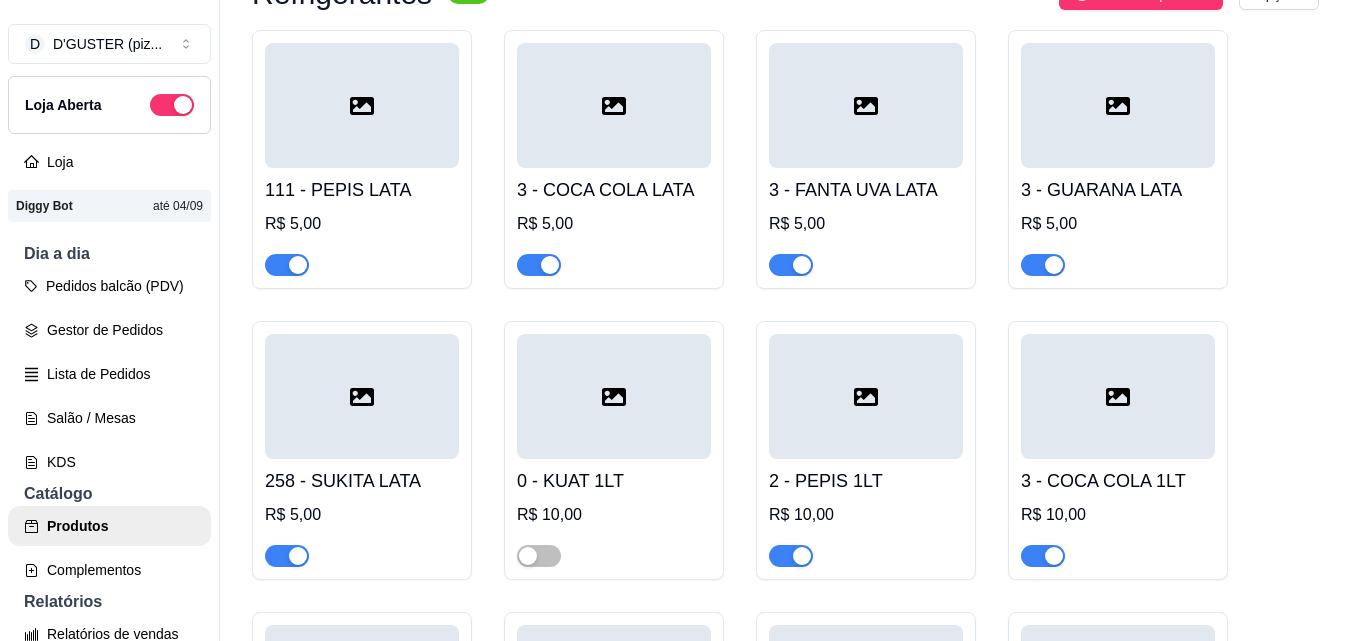 scroll, scrollTop: 9400, scrollLeft: 0, axis: vertical 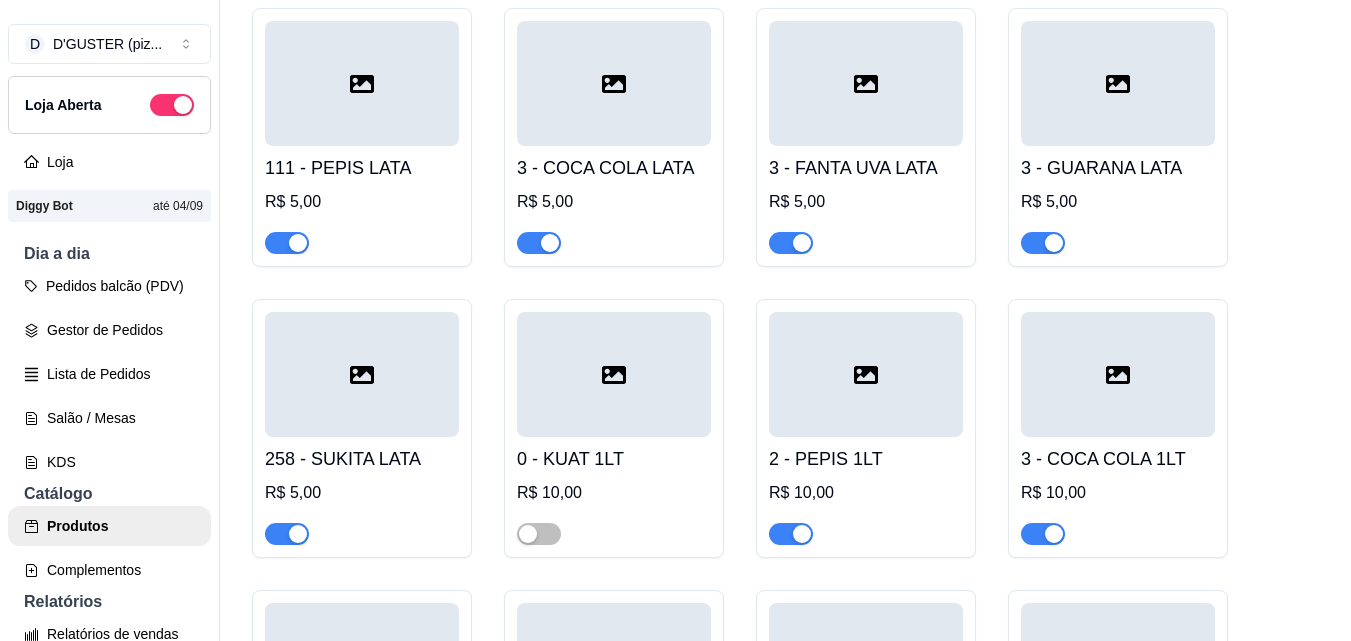 click on "3 - GUARANA LATA   R$ 5,00" at bounding box center [1118, 137] 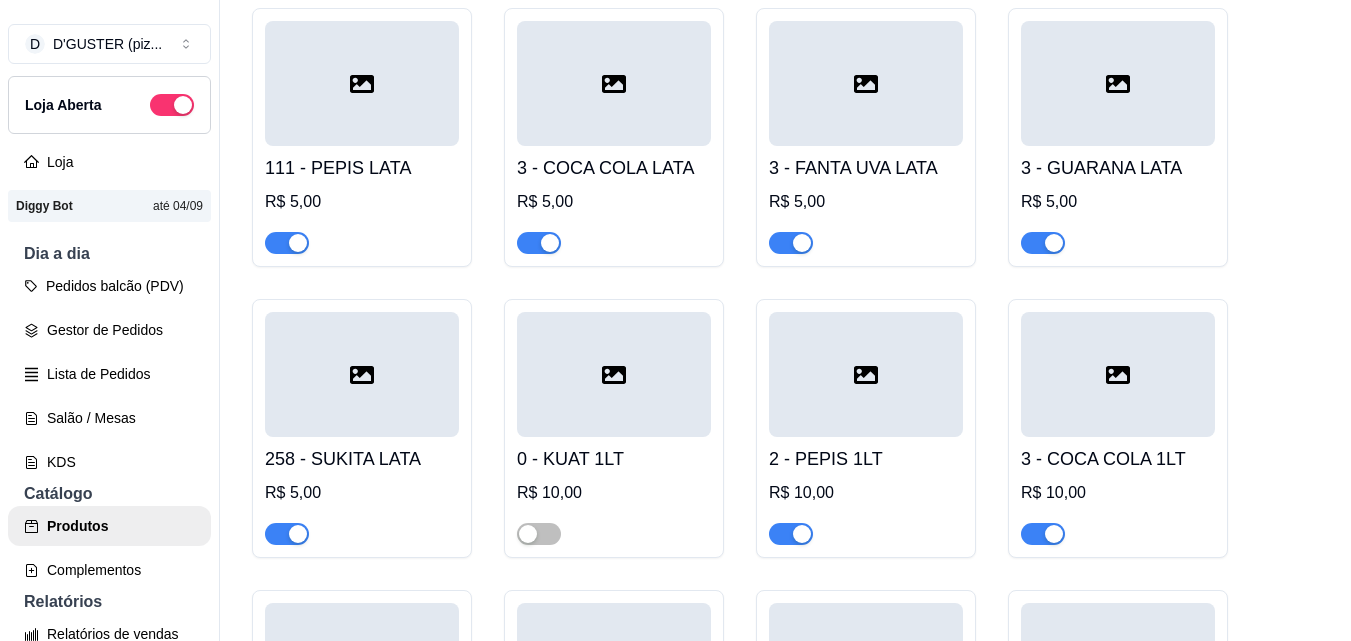 type 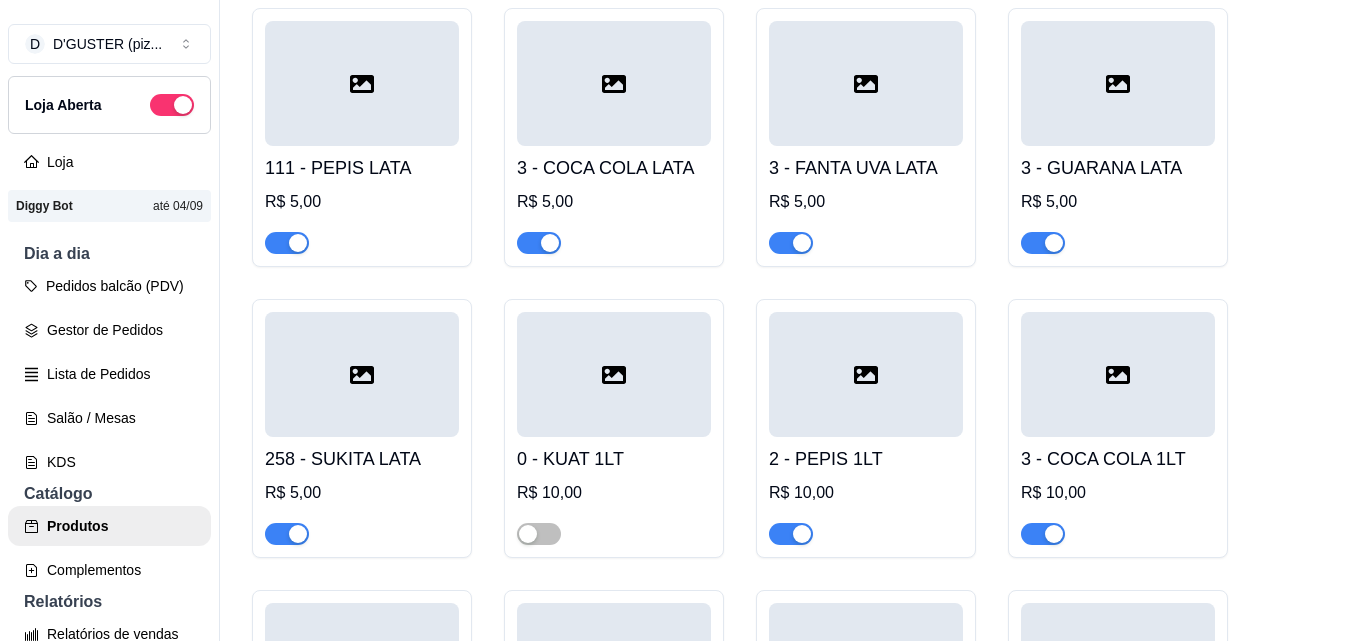 click at bounding box center [1043, 243] 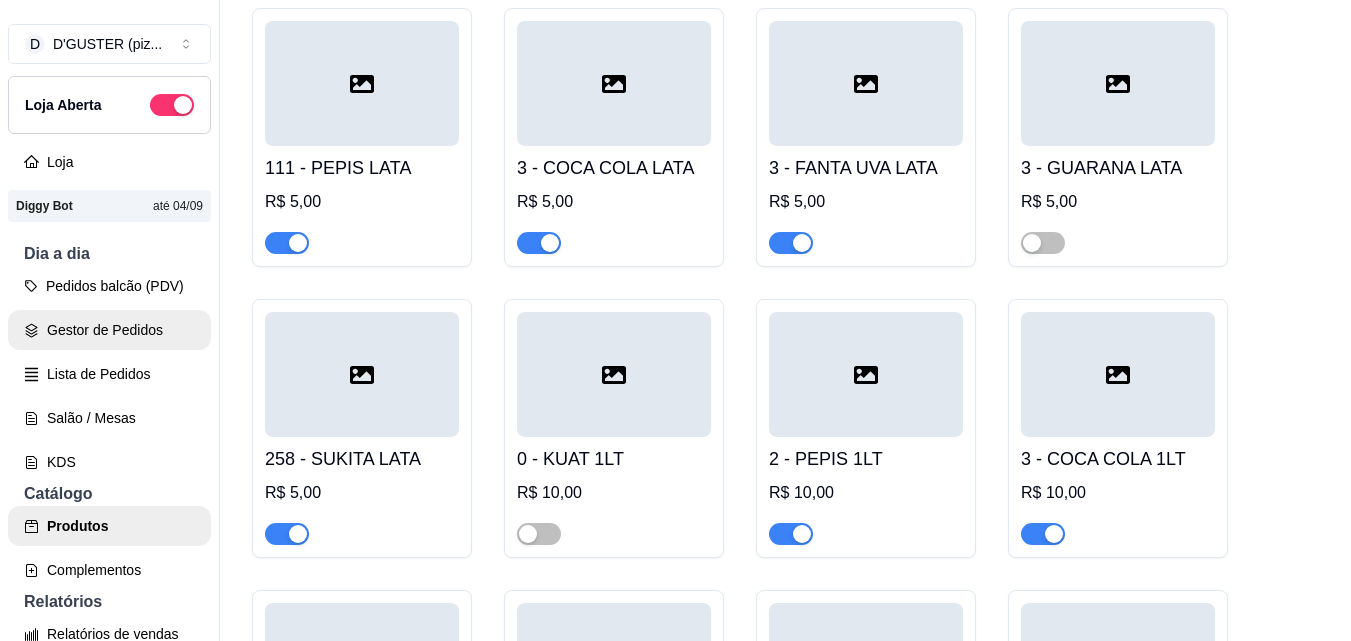 click on "Gestor de Pedidos" at bounding box center (109, 330) 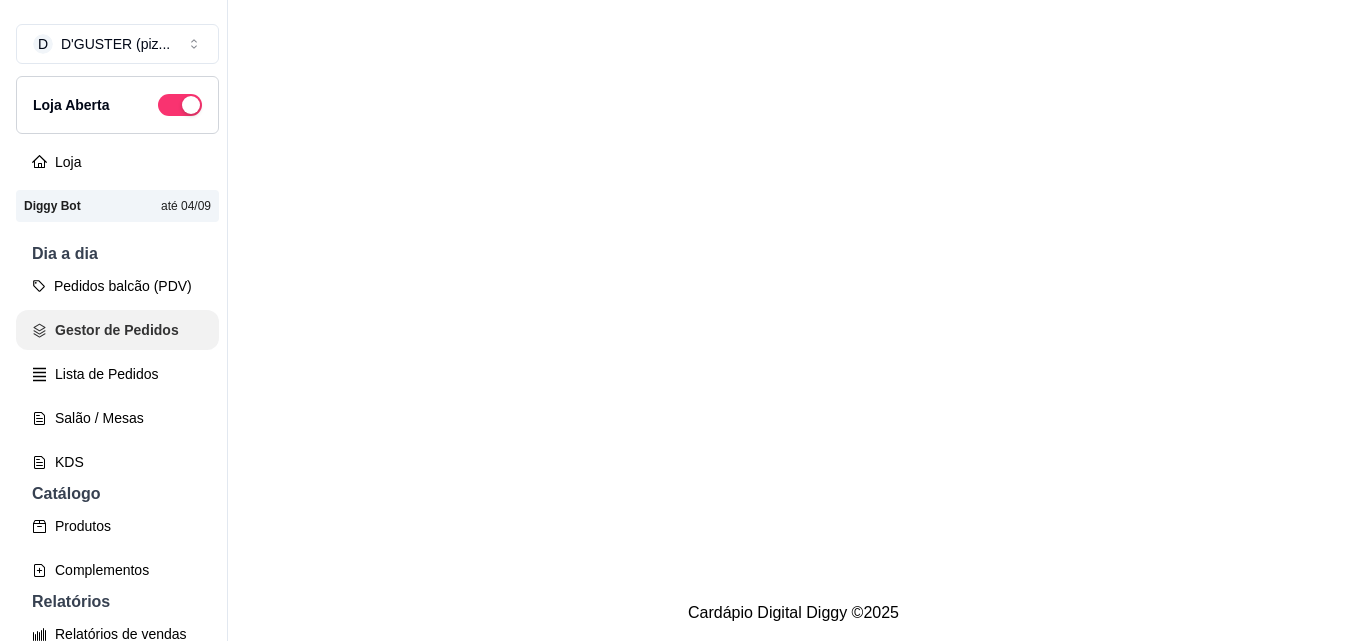 scroll, scrollTop: 0, scrollLeft: 0, axis: both 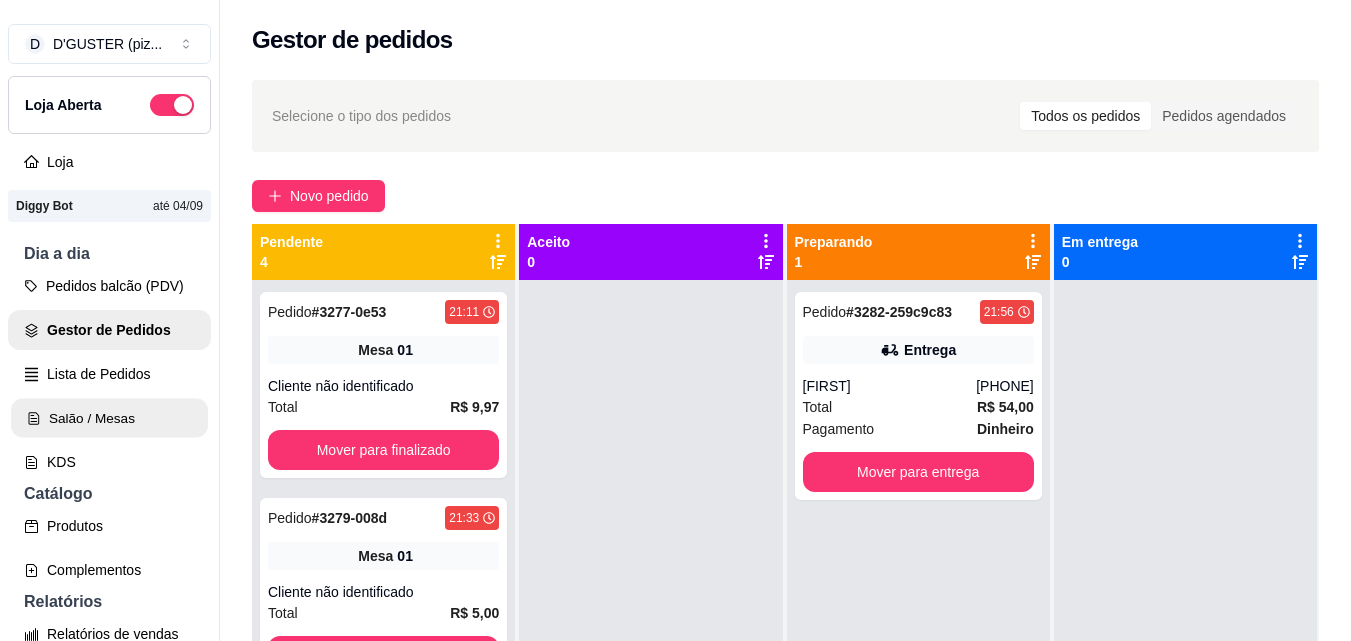 click on "Salão / Mesas" at bounding box center (109, 418) 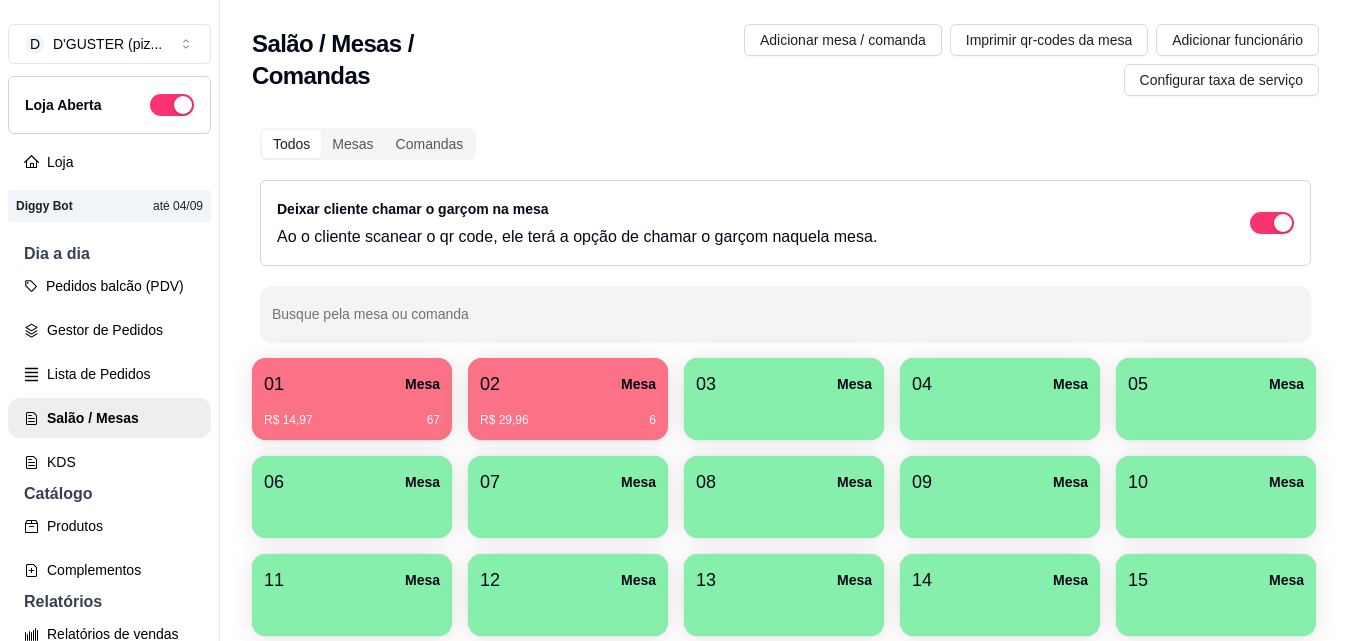 click on "R$ 14,97 67" at bounding box center (352, 413) 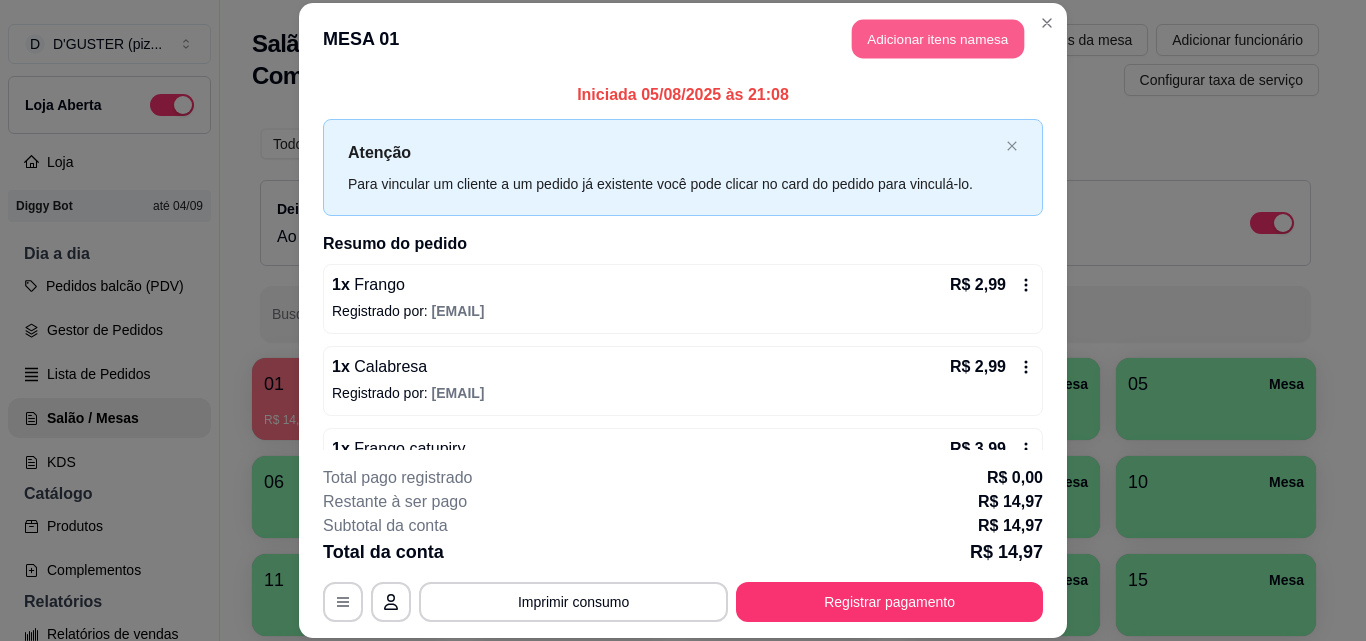 click on "Adicionar itens na  mesa" at bounding box center [938, 39] 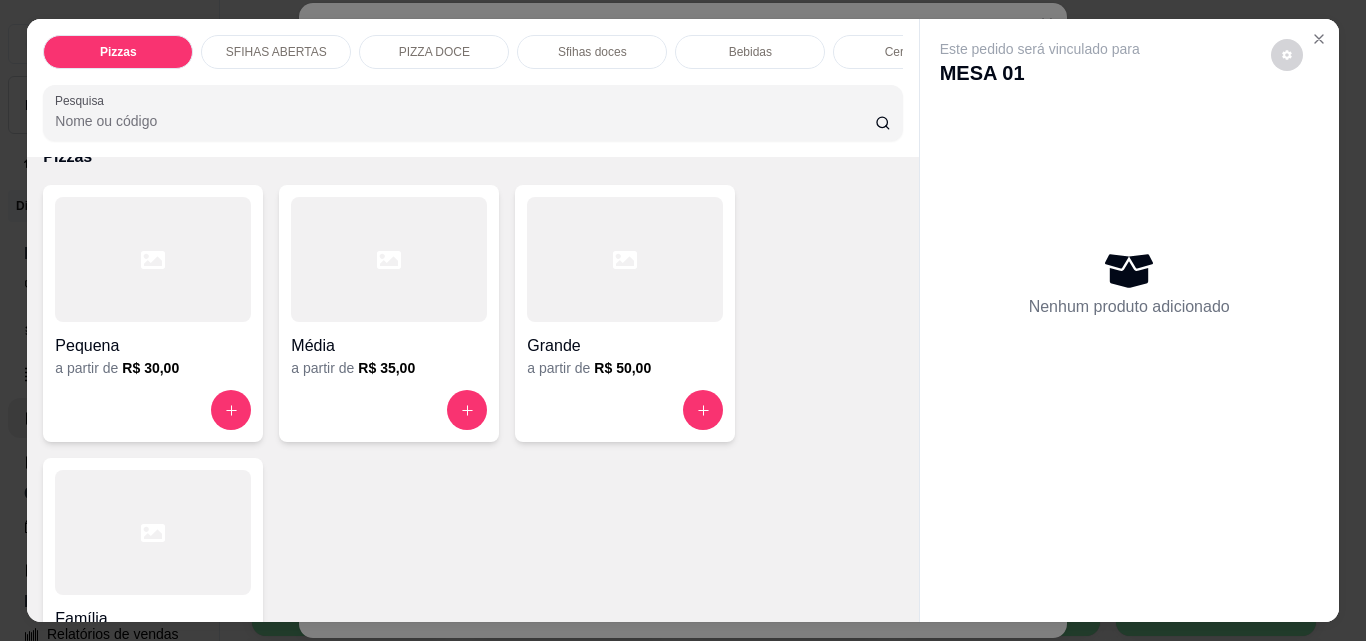 scroll, scrollTop: 500, scrollLeft: 0, axis: vertical 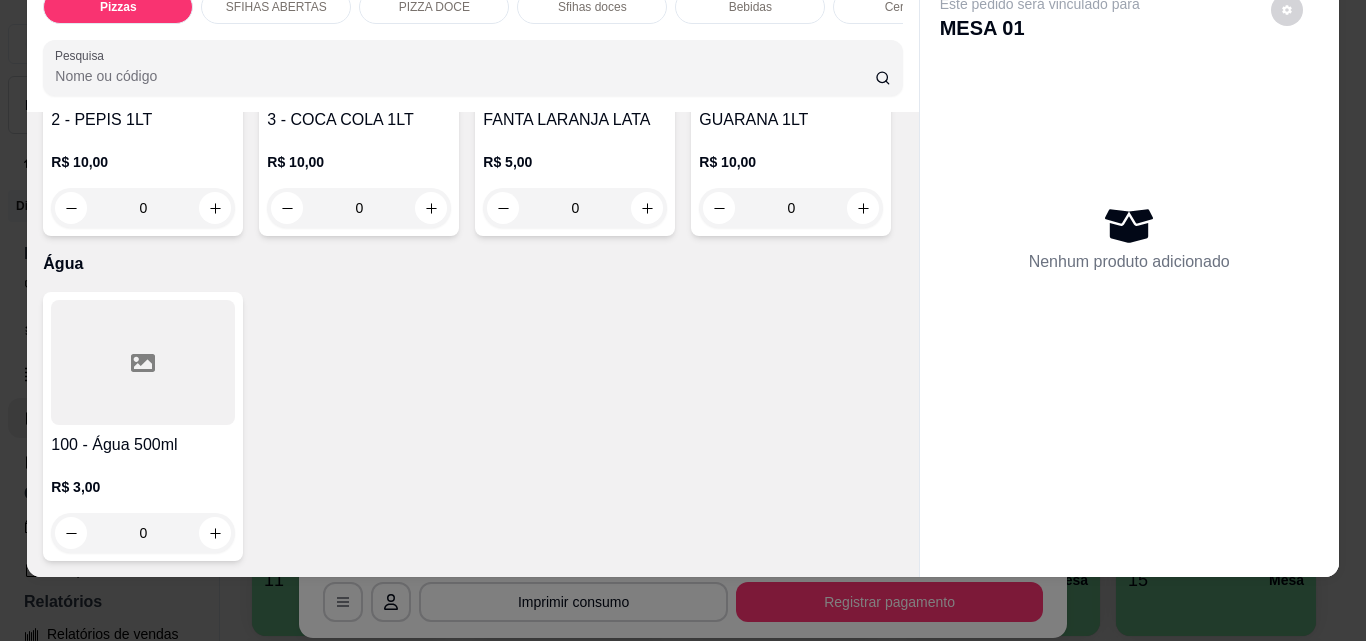 click 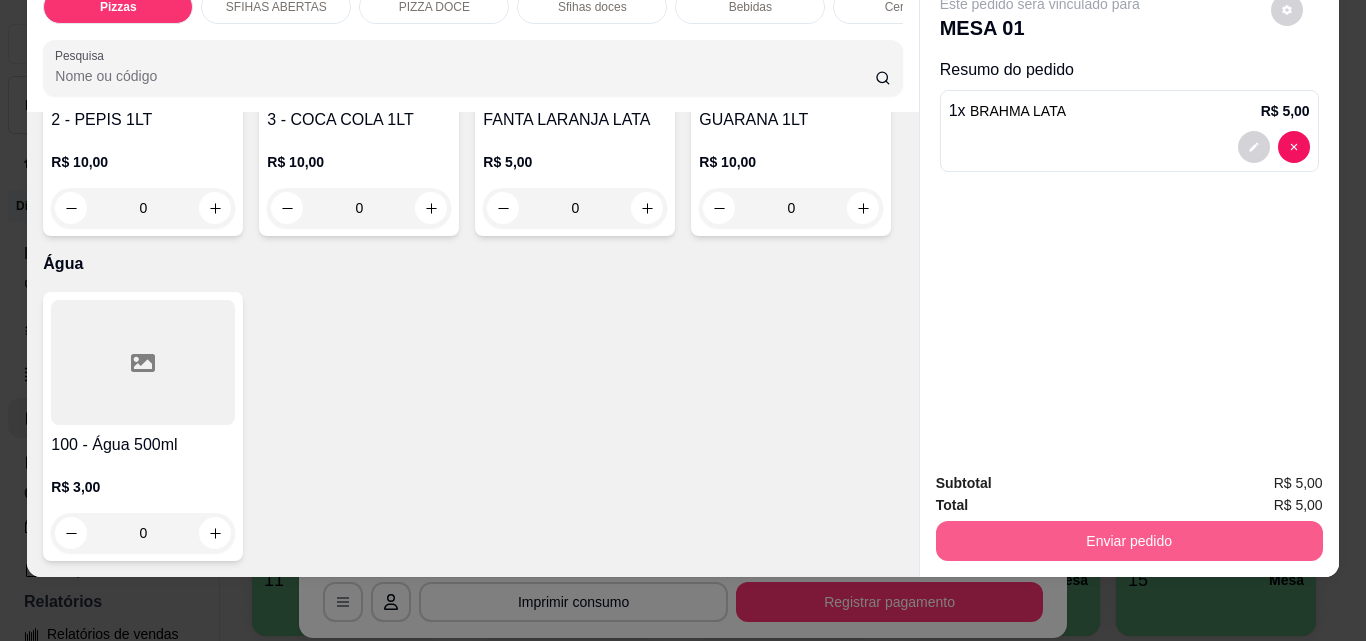 click on "Enviar pedido" at bounding box center (1129, 541) 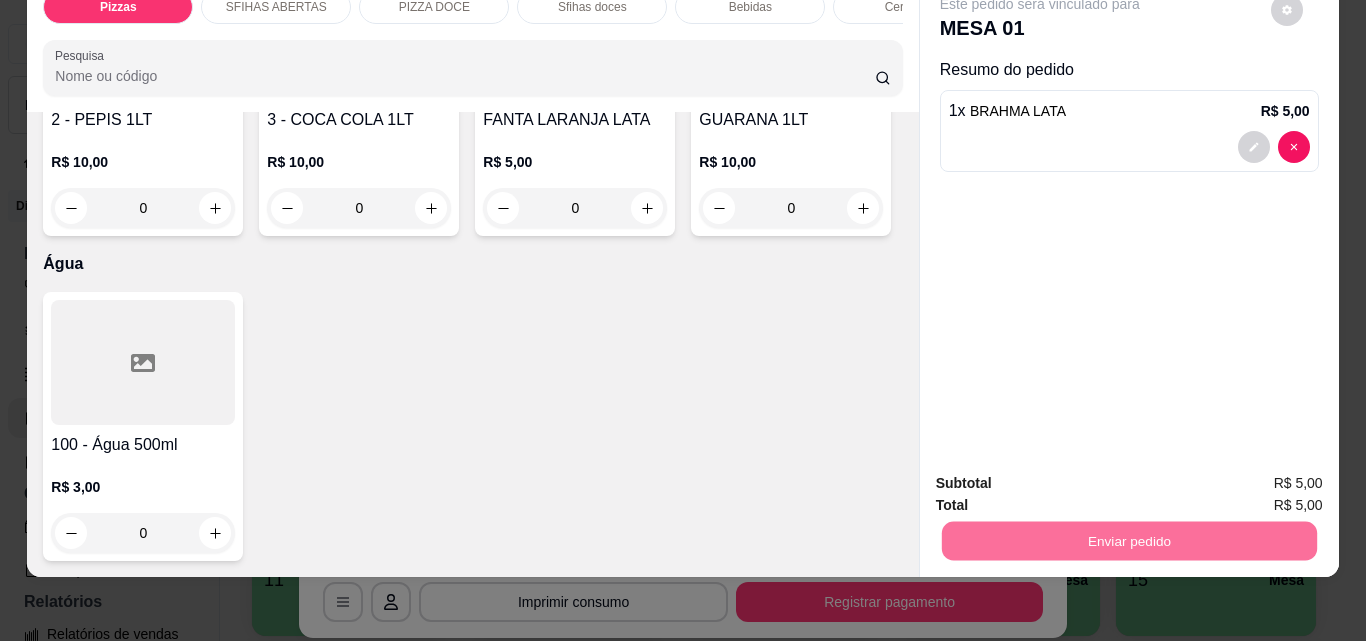 click on "Não registrar e enviar pedido" at bounding box center [1063, 476] 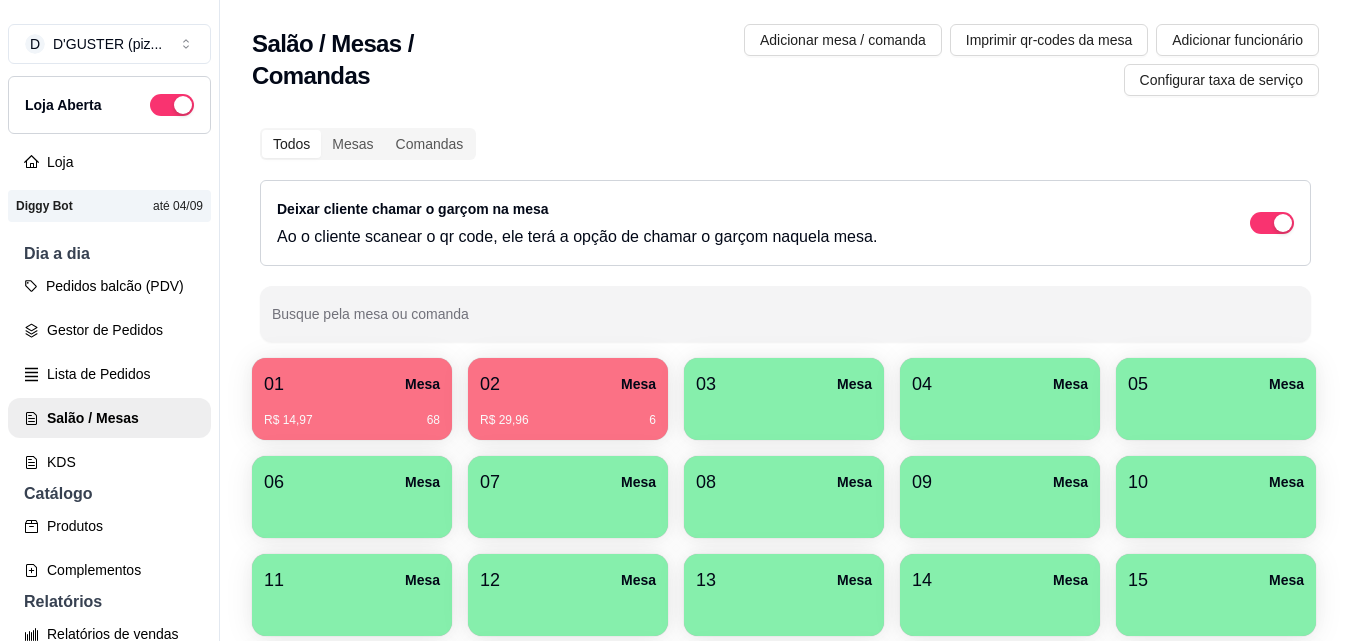 click on "02 Mesa" at bounding box center (568, 384) 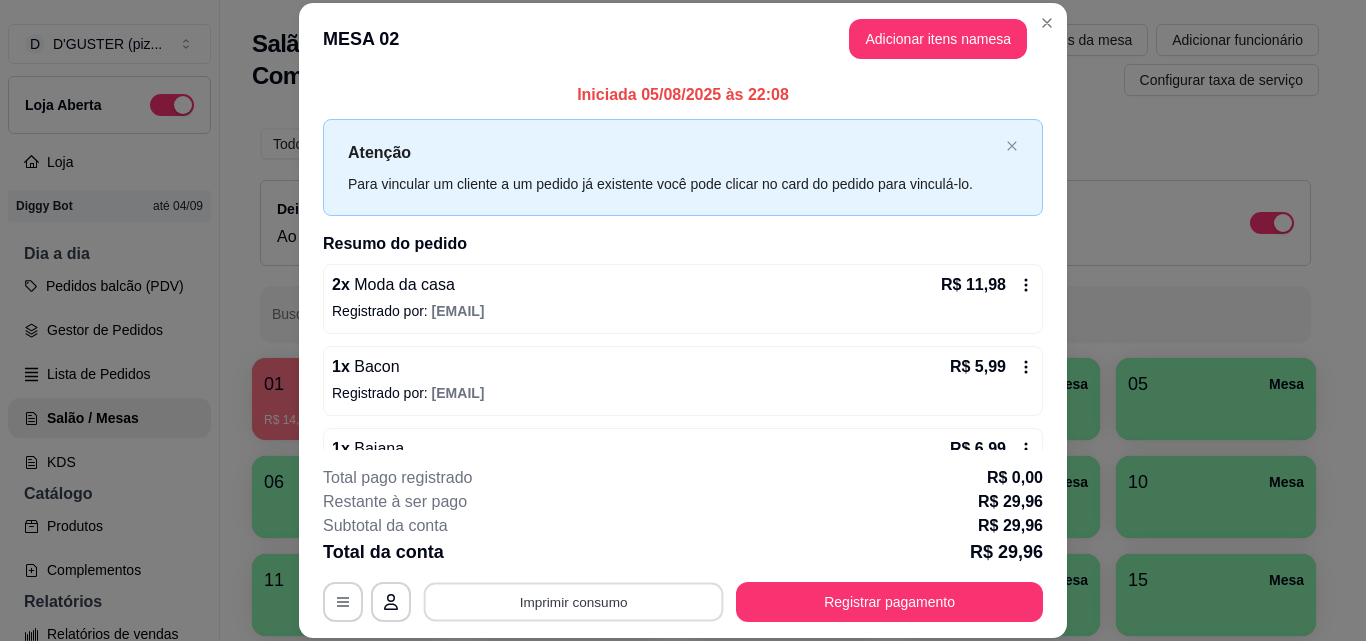 click on "Imprimir consumo" at bounding box center (574, 601) 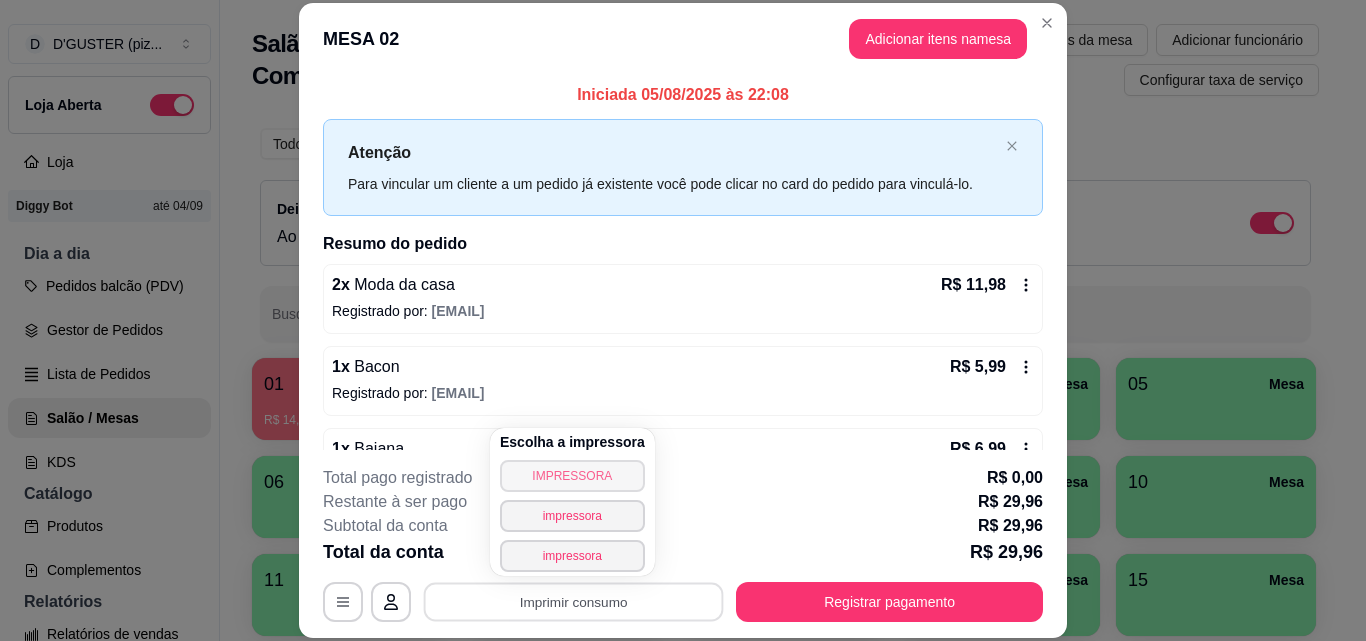 click on "IMPRESSORA" at bounding box center [572, 476] 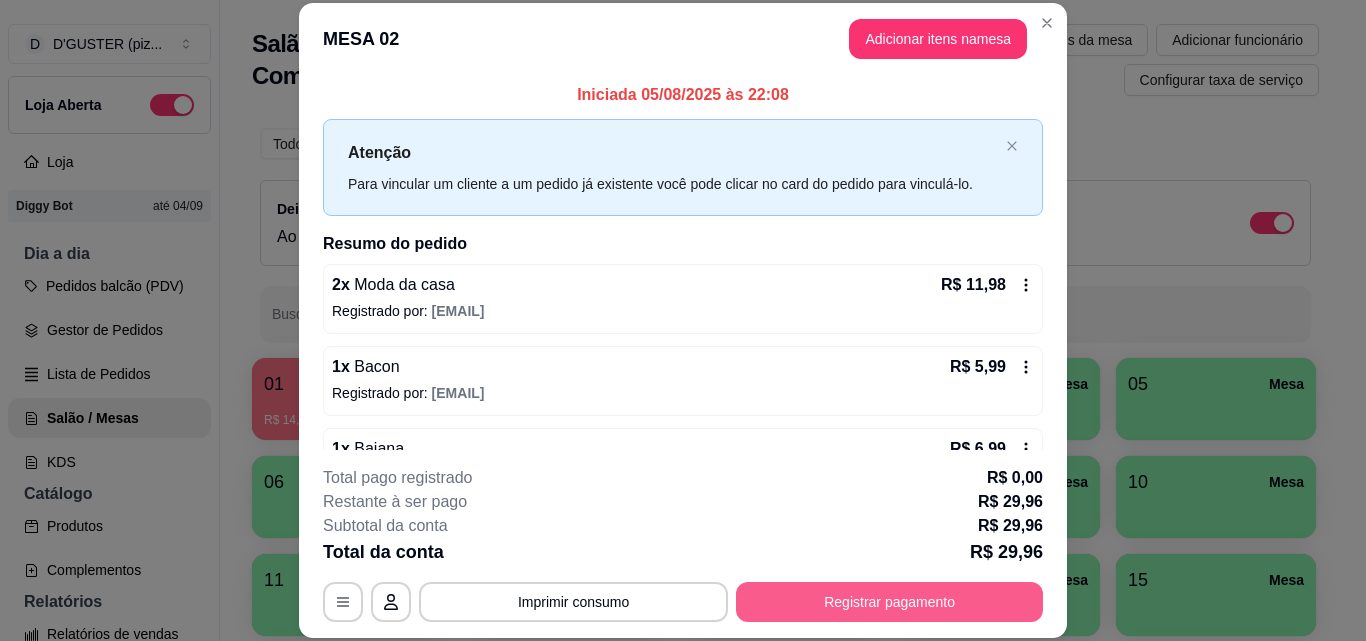 click on "Registrar pagamento" at bounding box center [889, 602] 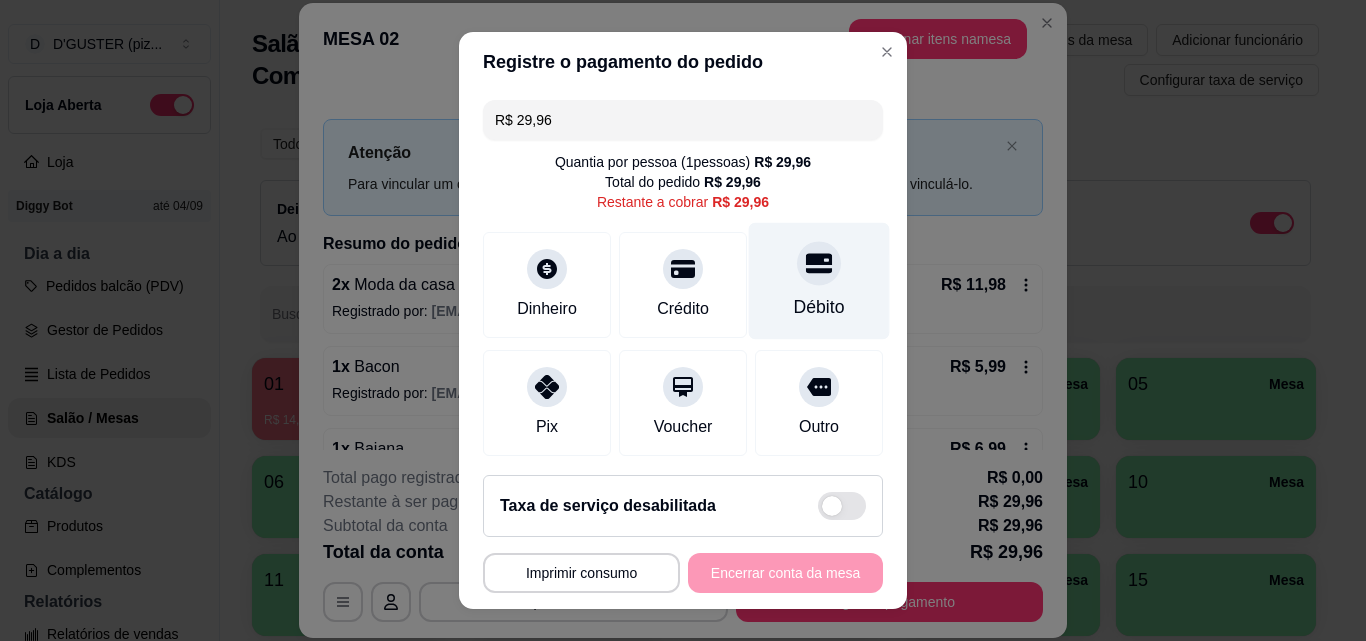 click on "Débito" at bounding box center [819, 281] 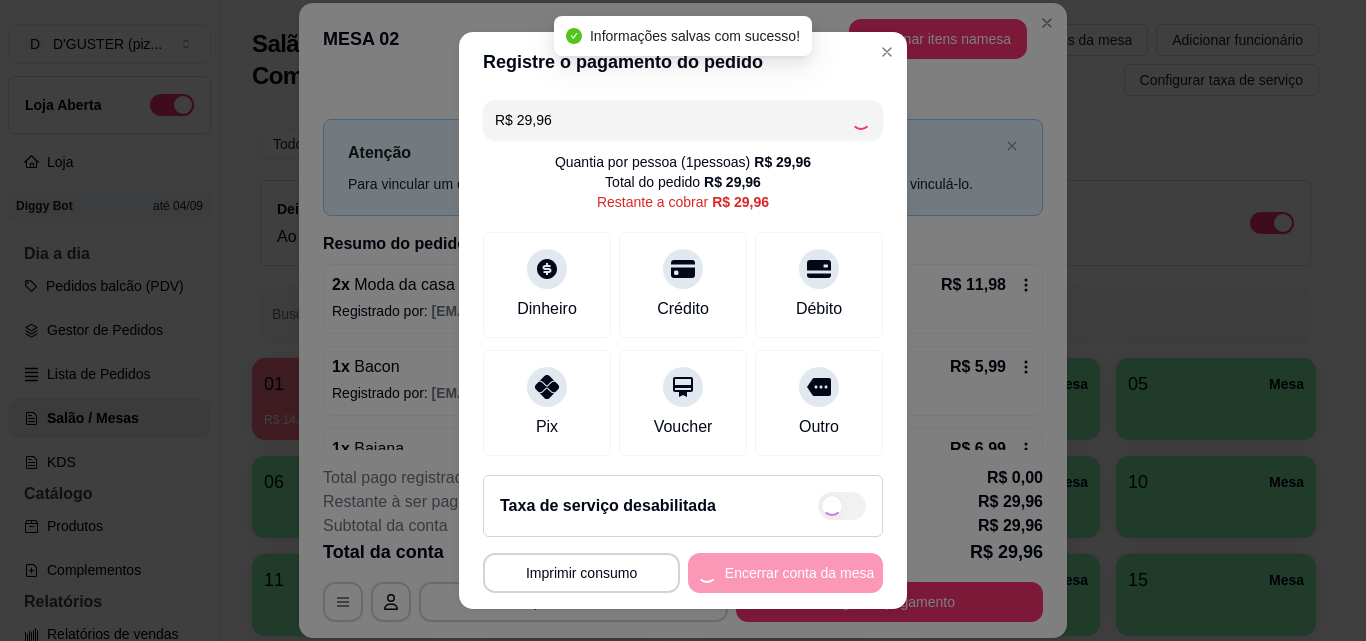 type on "R$ 0,00" 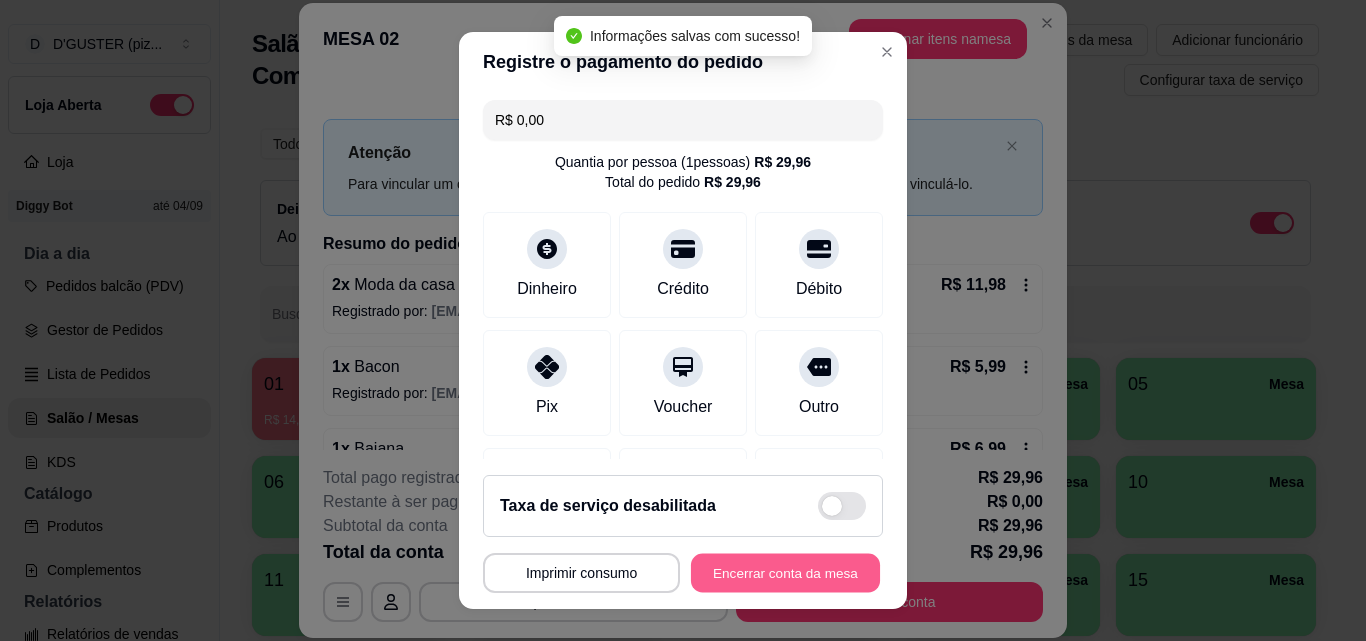 click on "Encerrar conta da mesa" at bounding box center [785, 573] 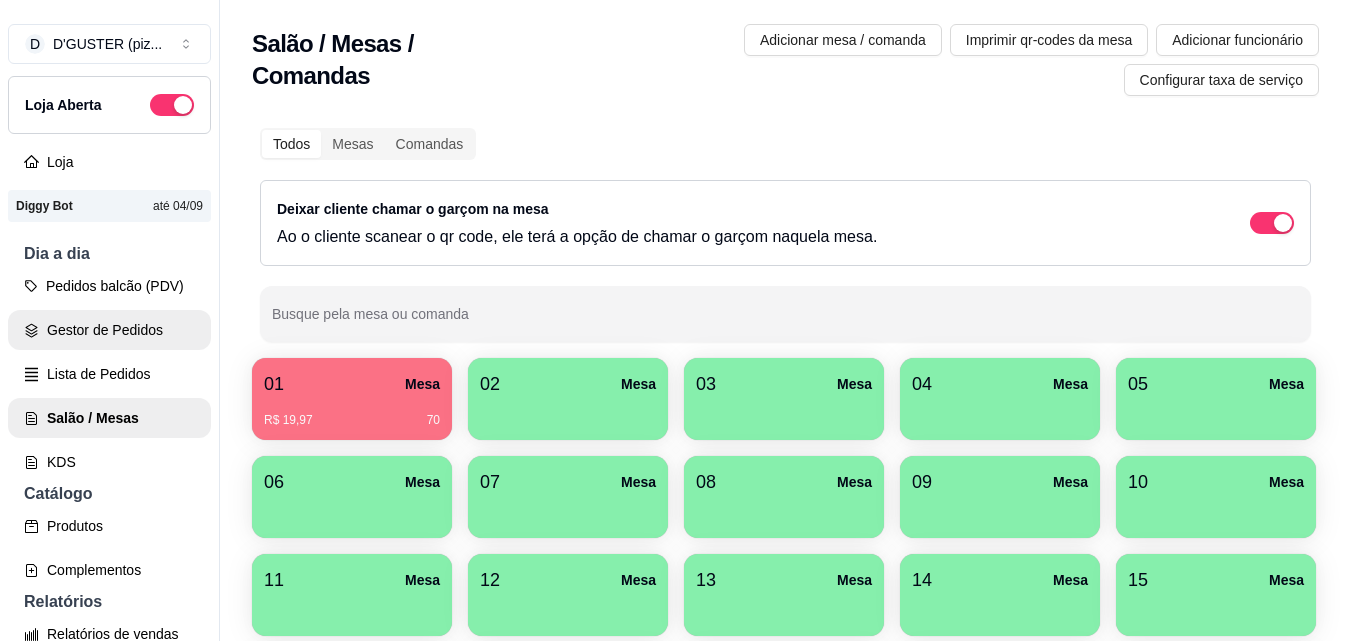 click on "Gestor de Pedidos" at bounding box center [109, 330] 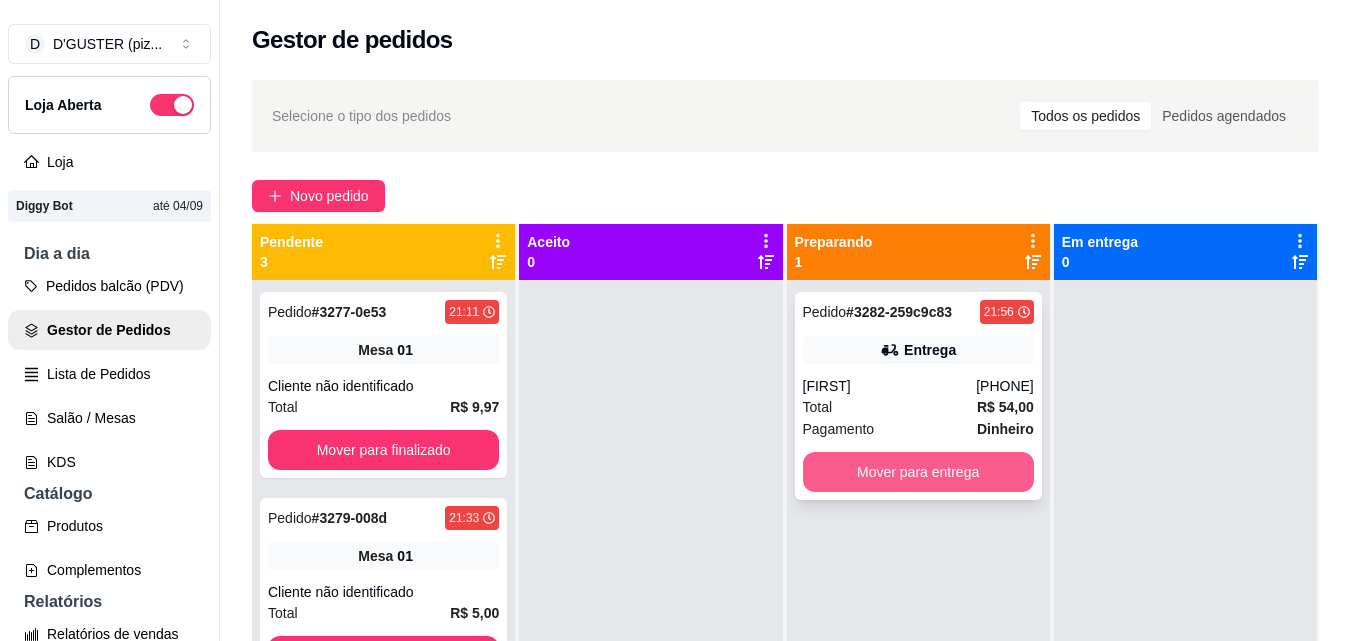 click on "Mover para entrega" at bounding box center [918, 472] 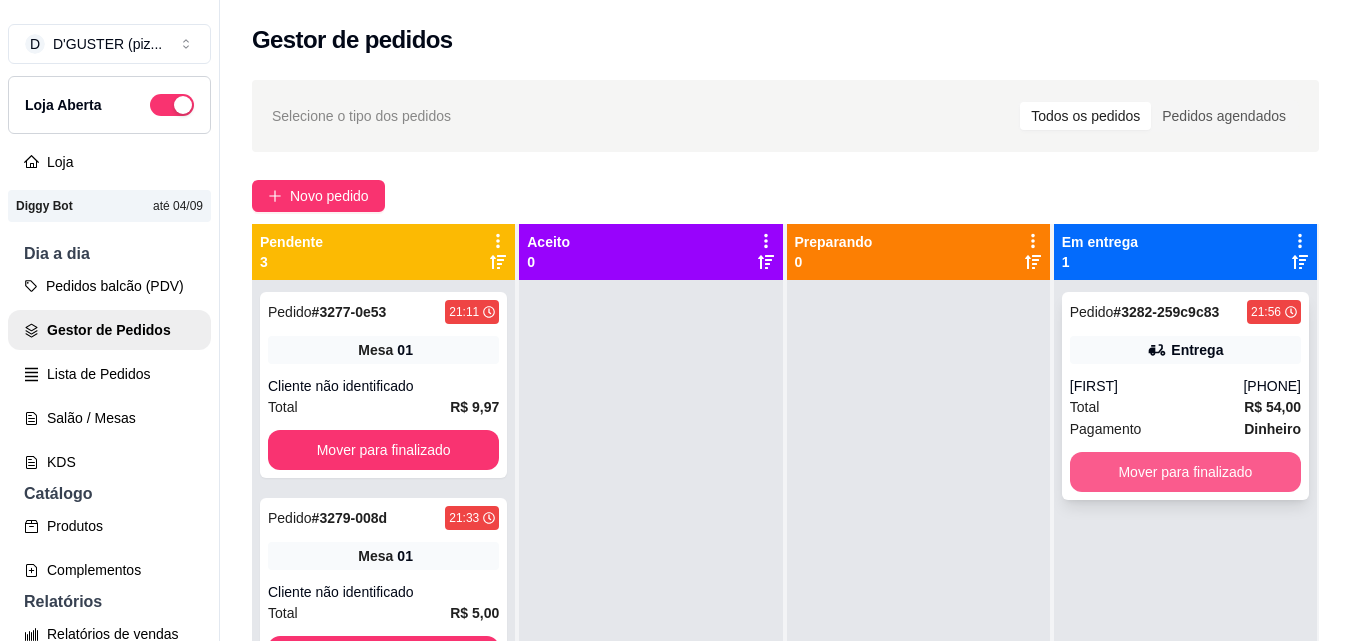 click on "Mover para finalizado" at bounding box center [1185, 472] 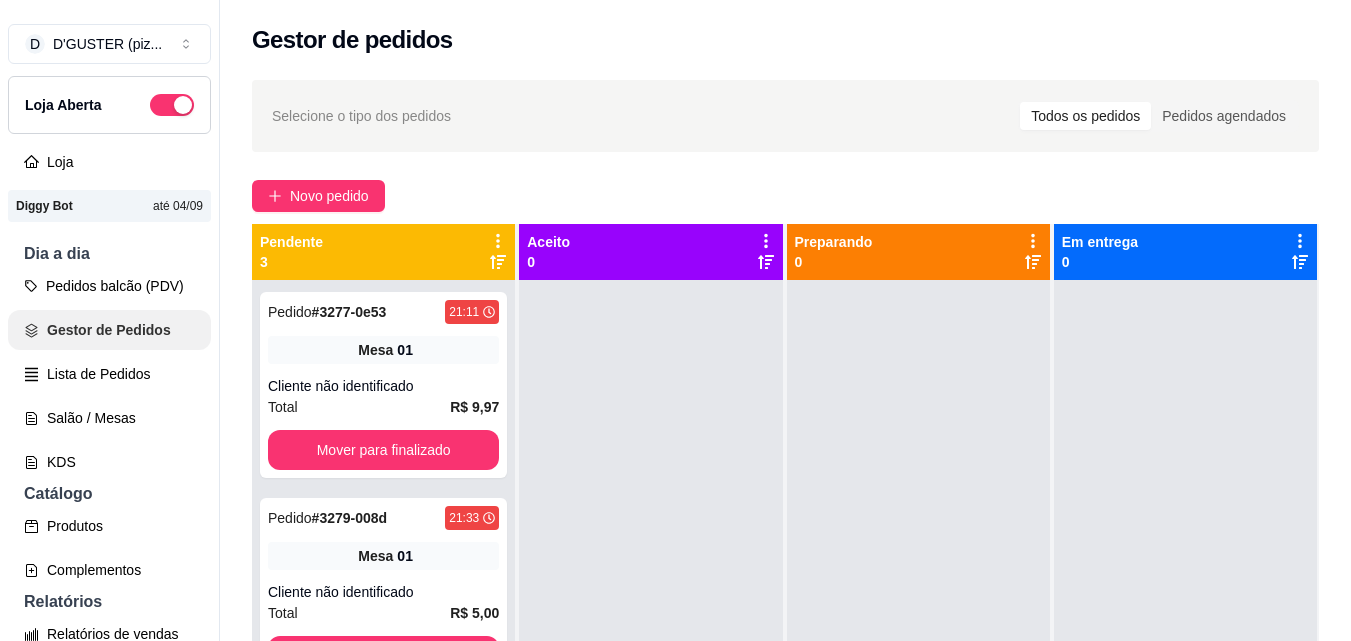click on "Gestor de Pedidos" at bounding box center [109, 330] 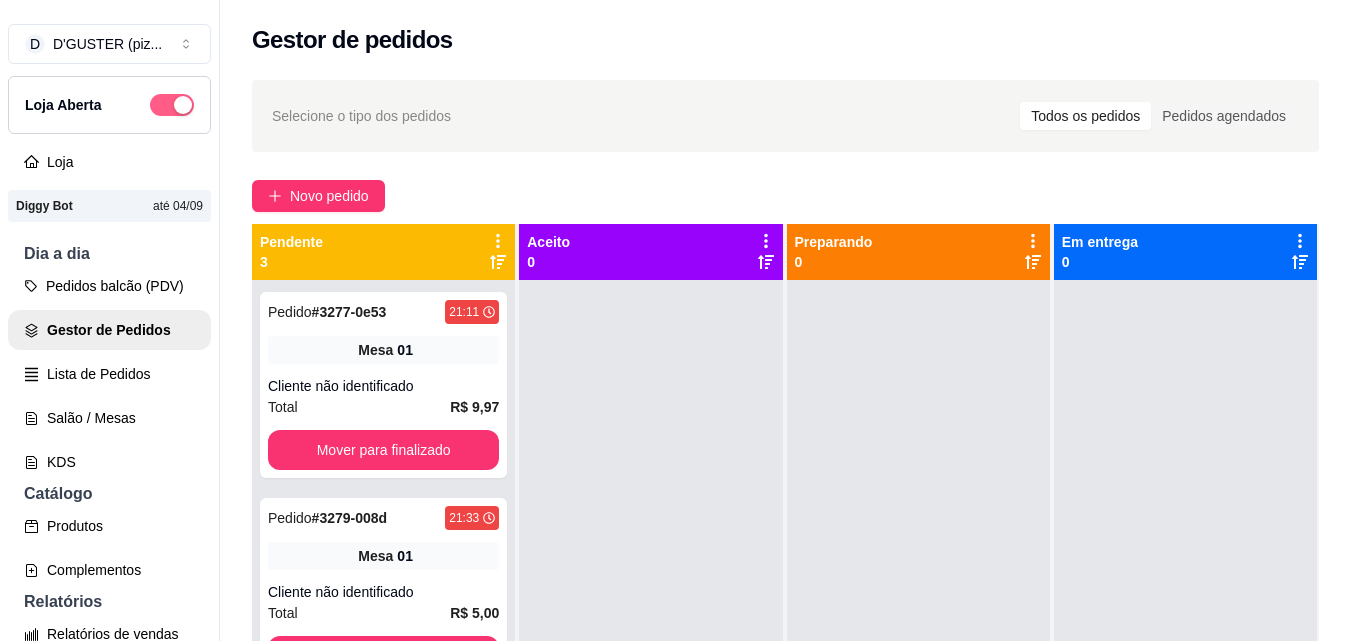 click at bounding box center (172, 105) 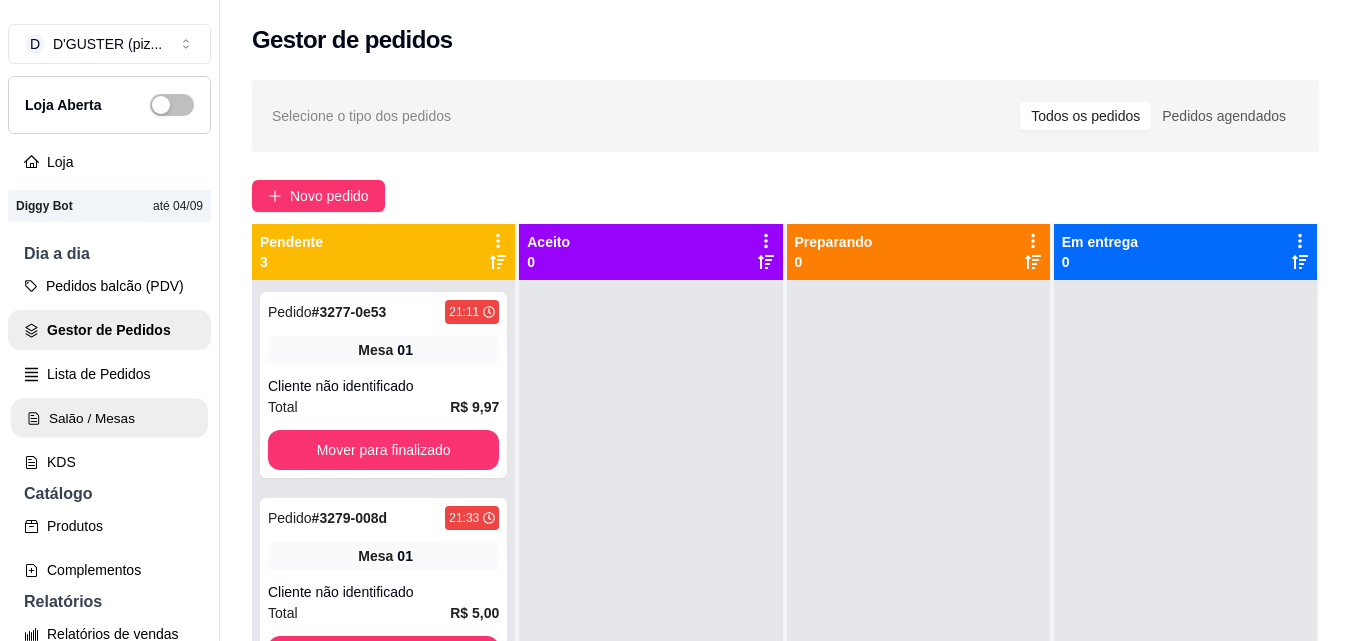 click on "Salão / Mesas" at bounding box center [109, 418] 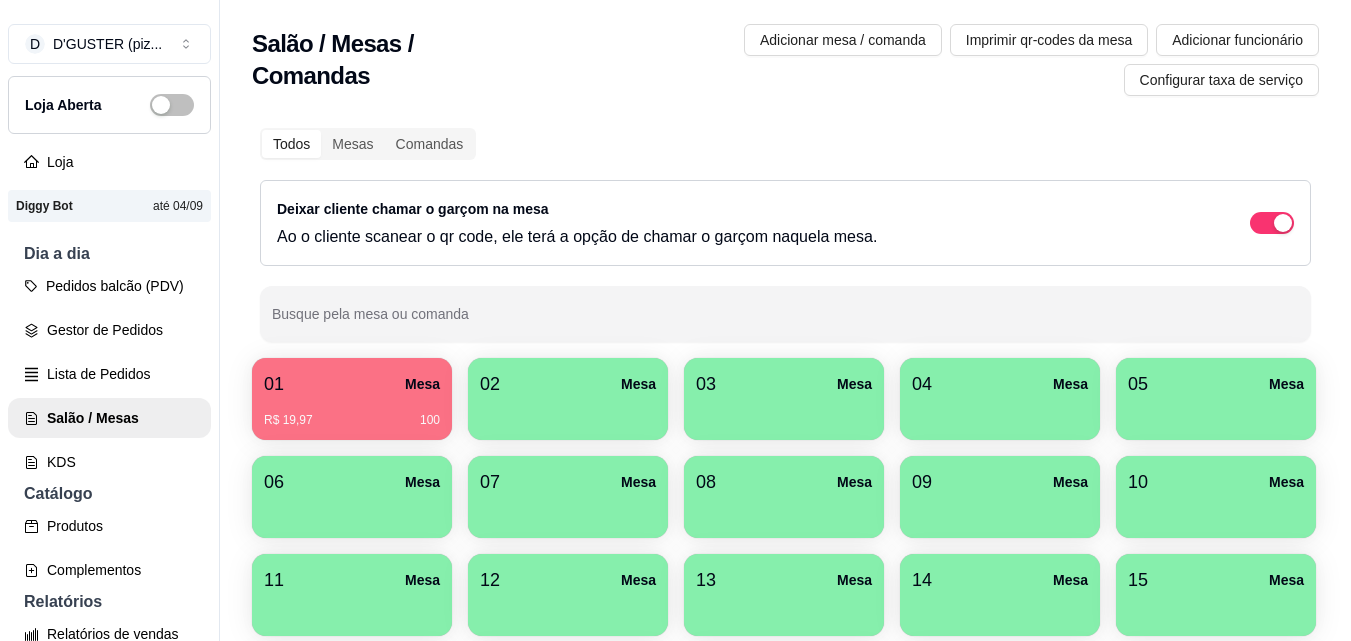 click on "01 Mesa R$ 19,97 100" at bounding box center (352, 399) 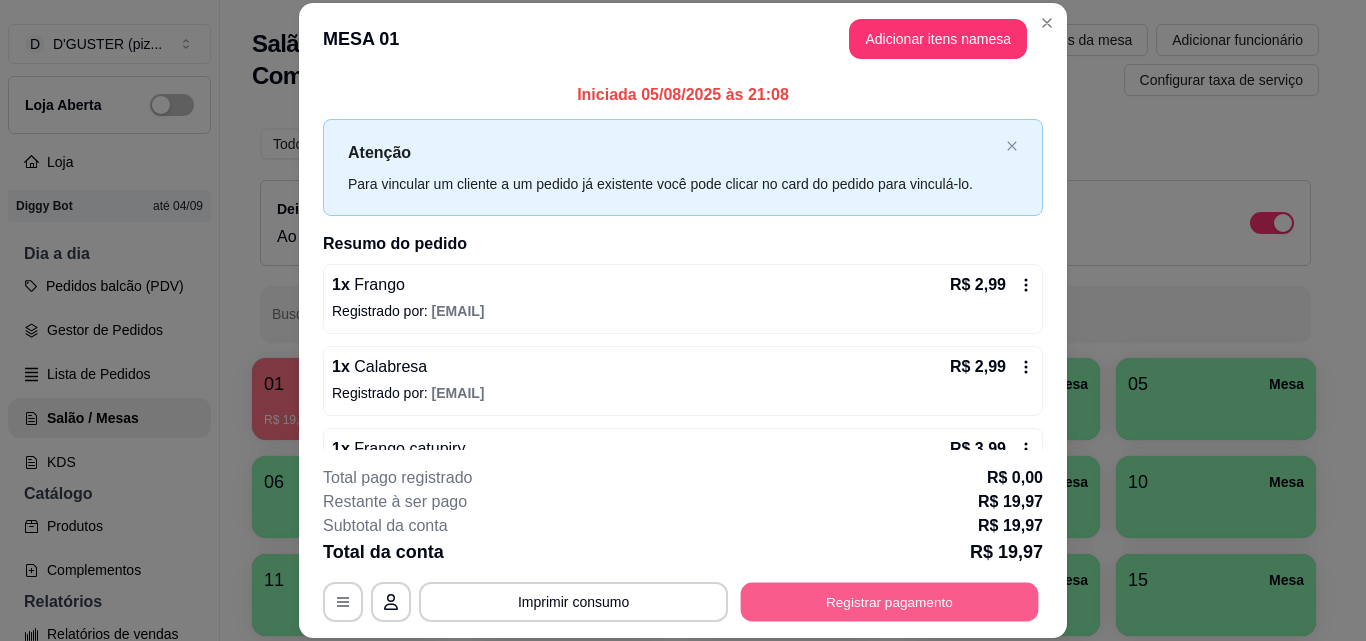 click on "Registrar pagamento" at bounding box center [890, 601] 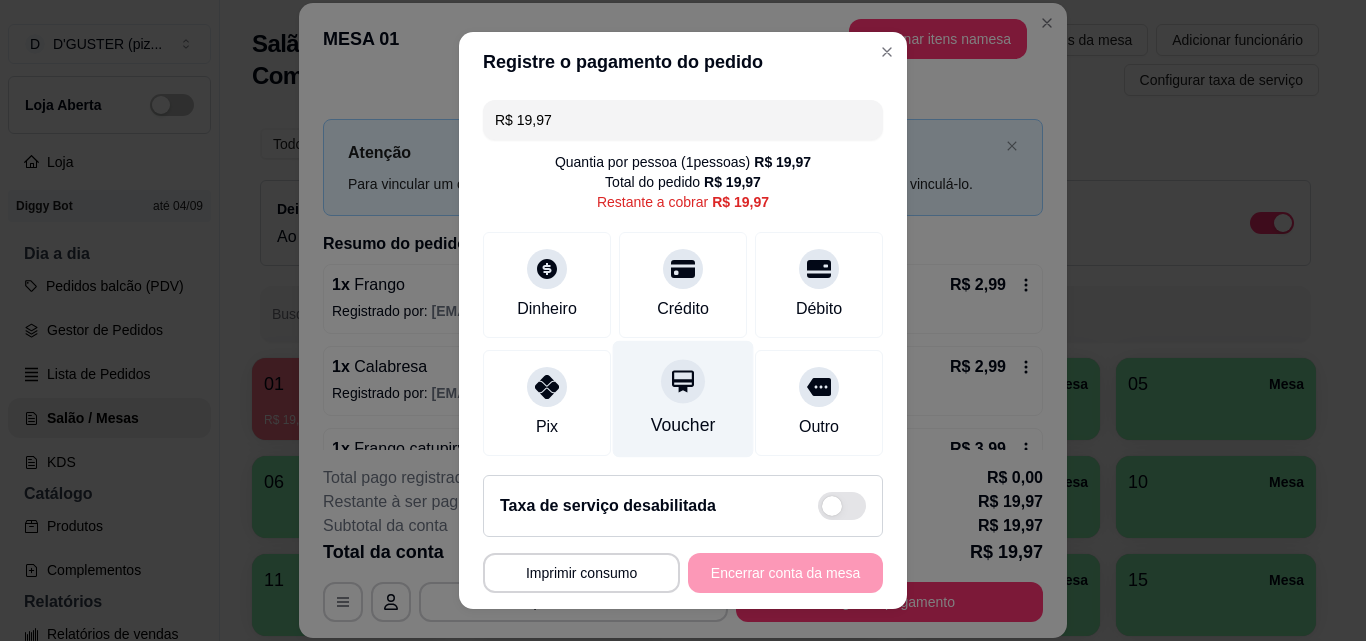 scroll, scrollTop: 147, scrollLeft: 0, axis: vertical 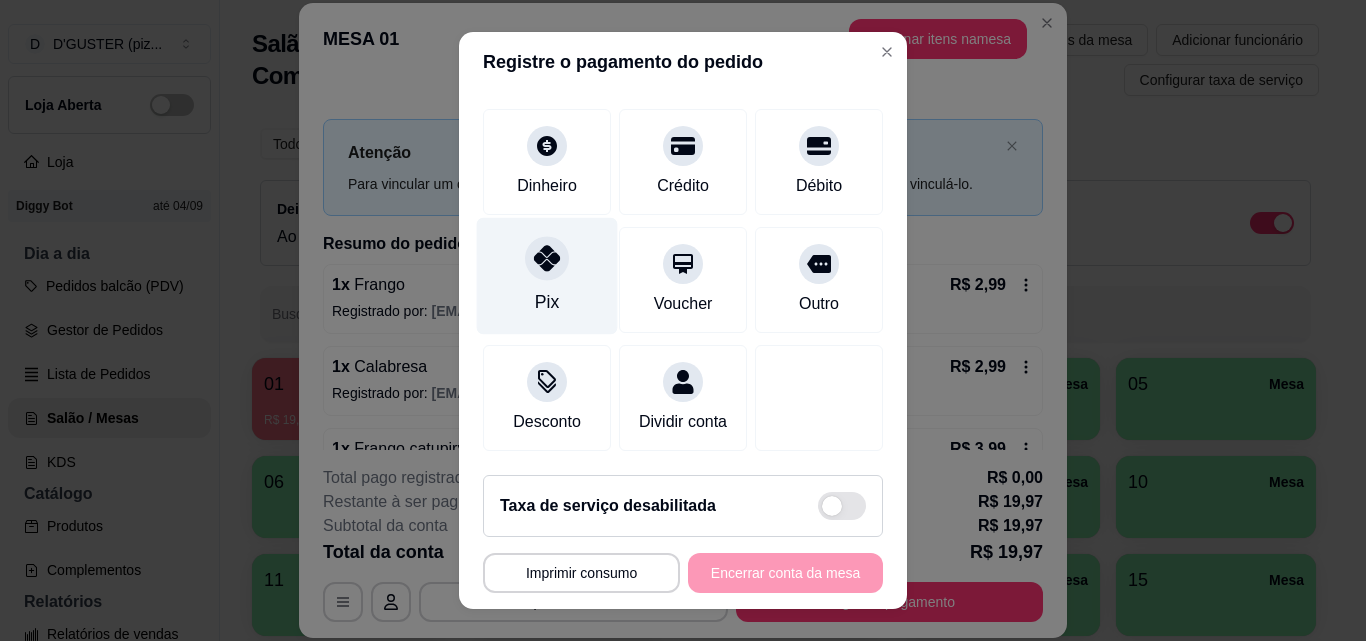 click 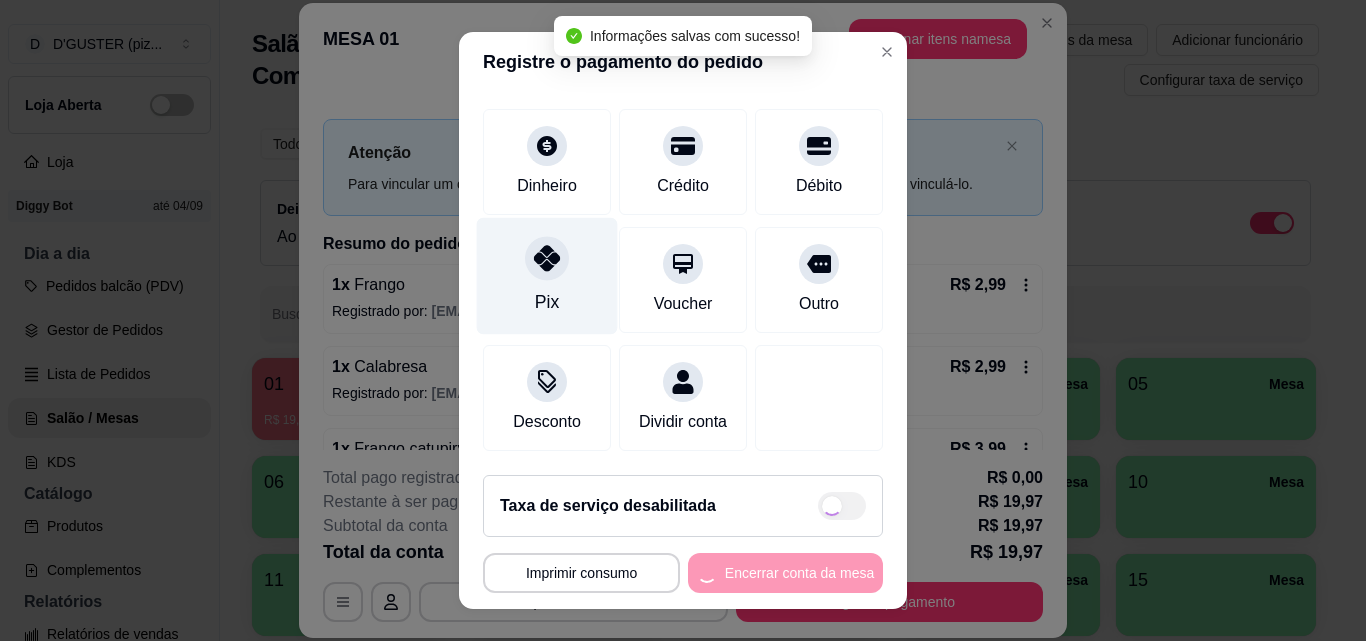 type on "R$ 0,00" 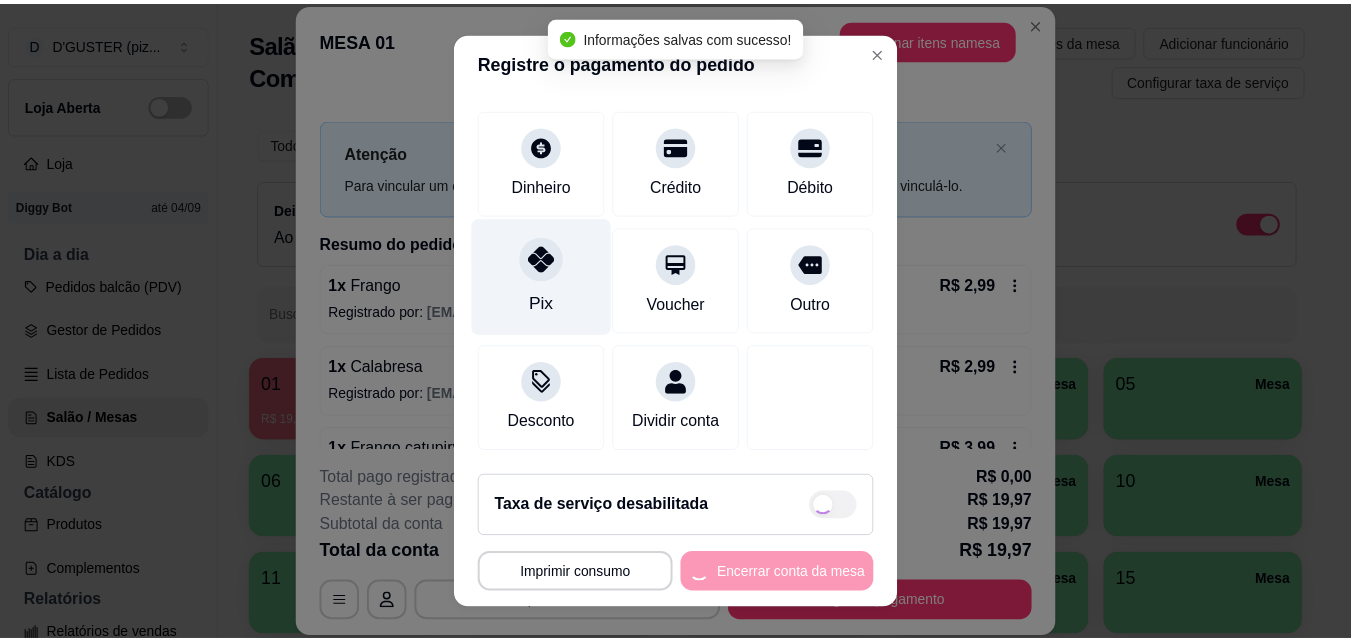 scroll, scrollTop: 127, scrollLeft: 0, axis: vertical 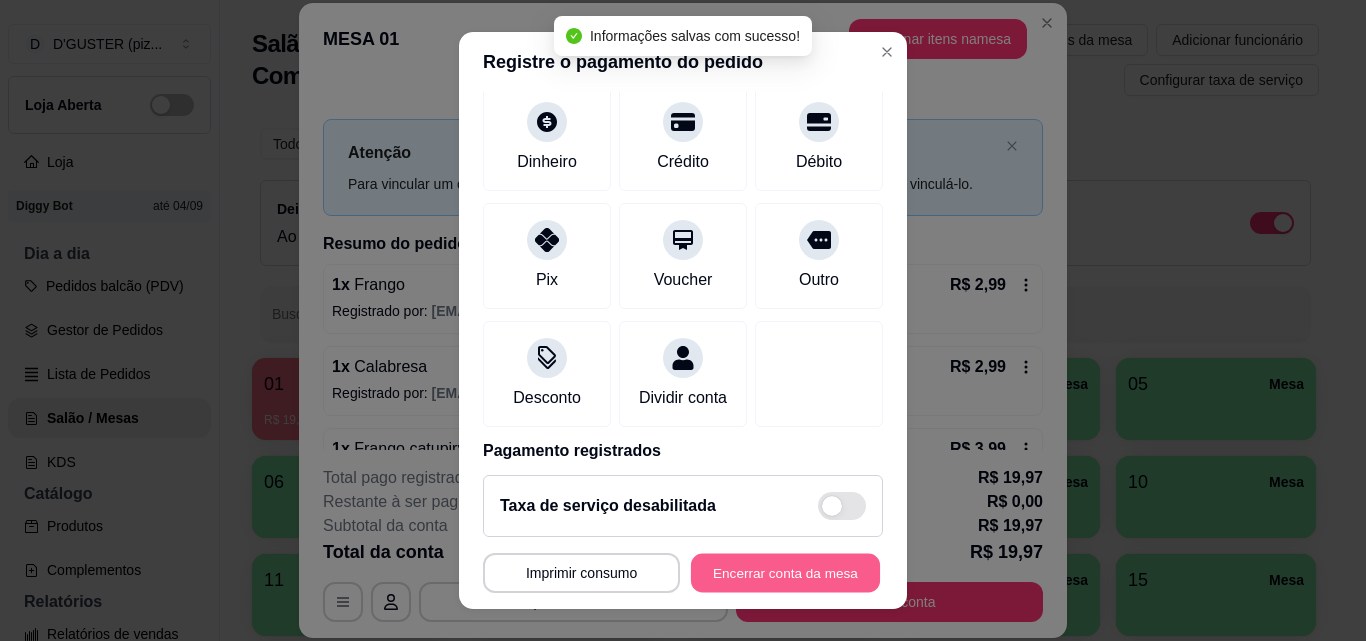 click on "Encerrar conta da mesa" at bounding box center [785, 573] 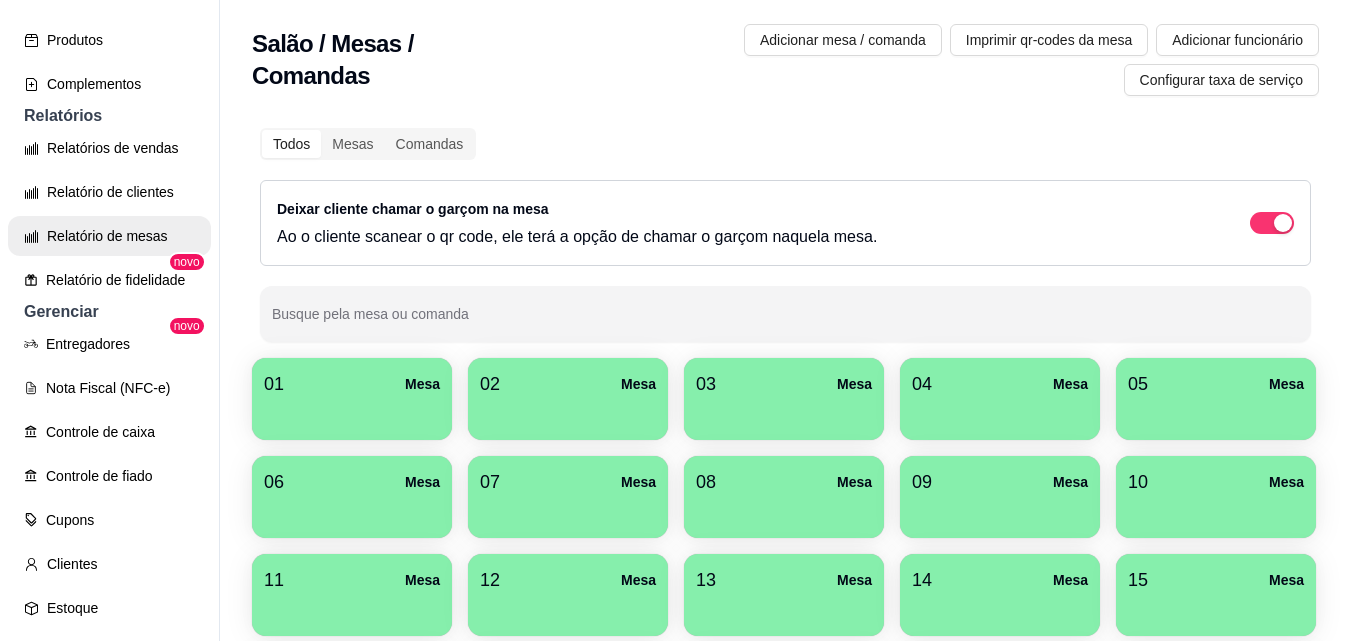 scroll, scrollTop: 500, scrollLeft: 0, axis: vertical 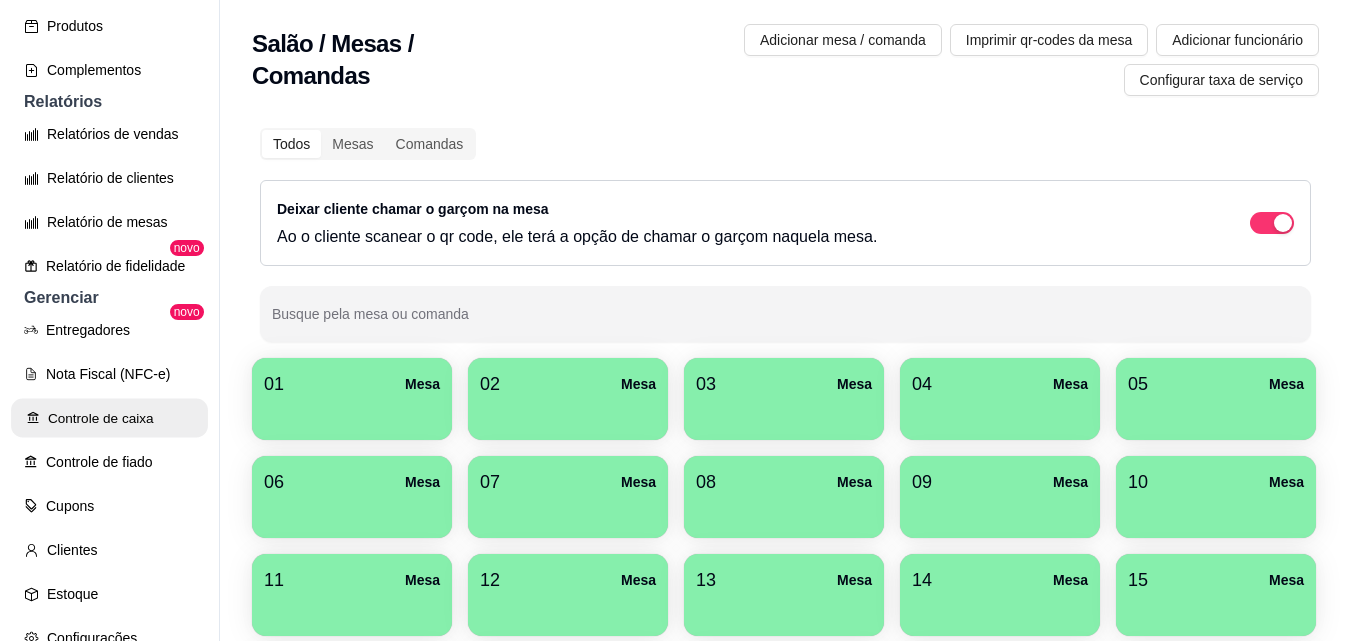 click on "Controle de caixa" at bounding box center (109, 418) 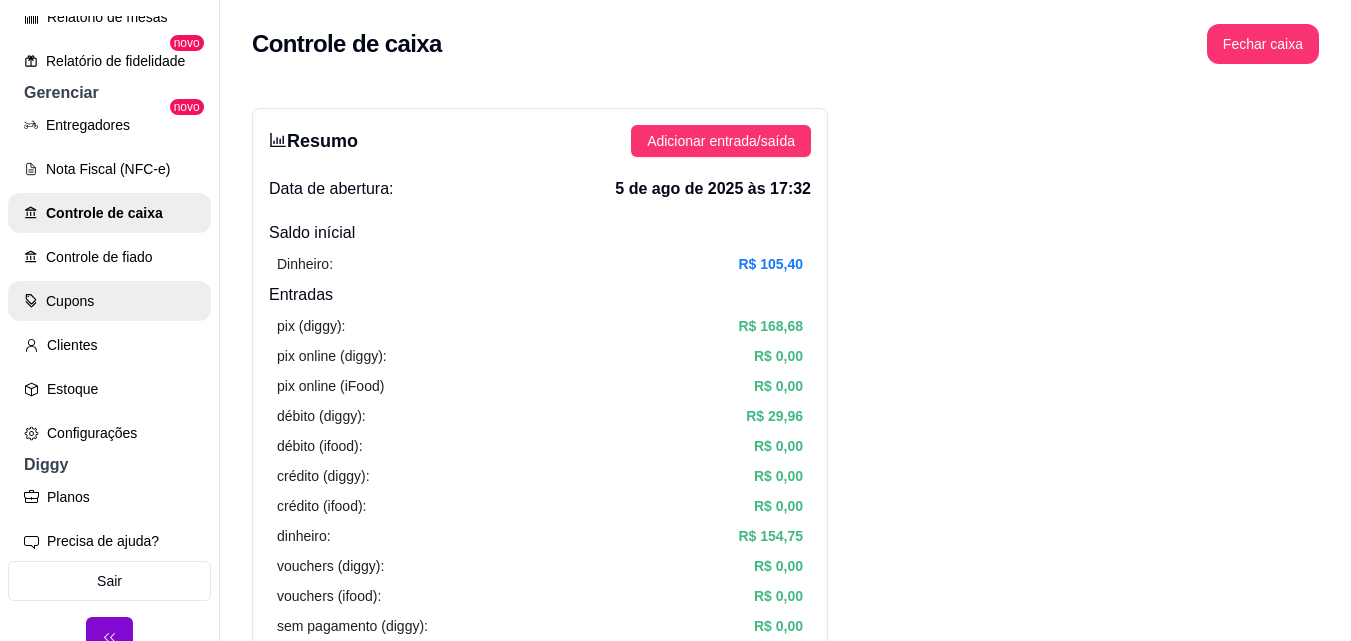 scroll, scrollTop: 729, scrollLeft: 0, axis: vertical 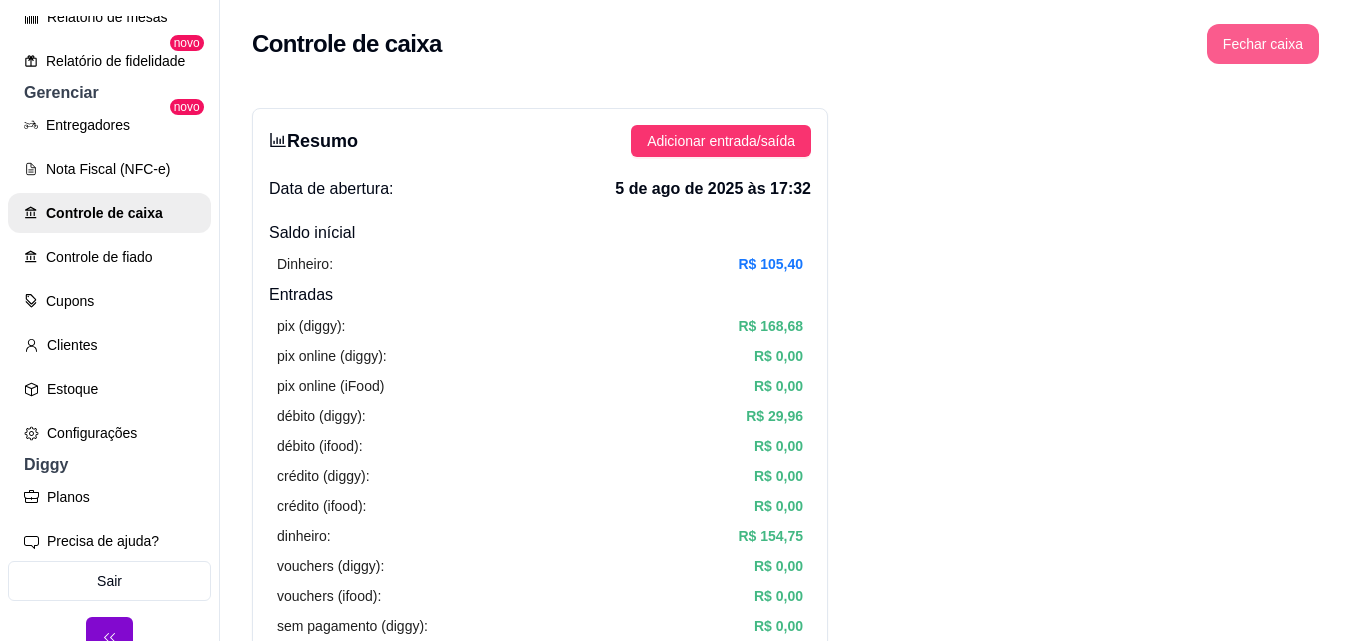 click on "Fechar caixa" at bounding box center [1263, 44] 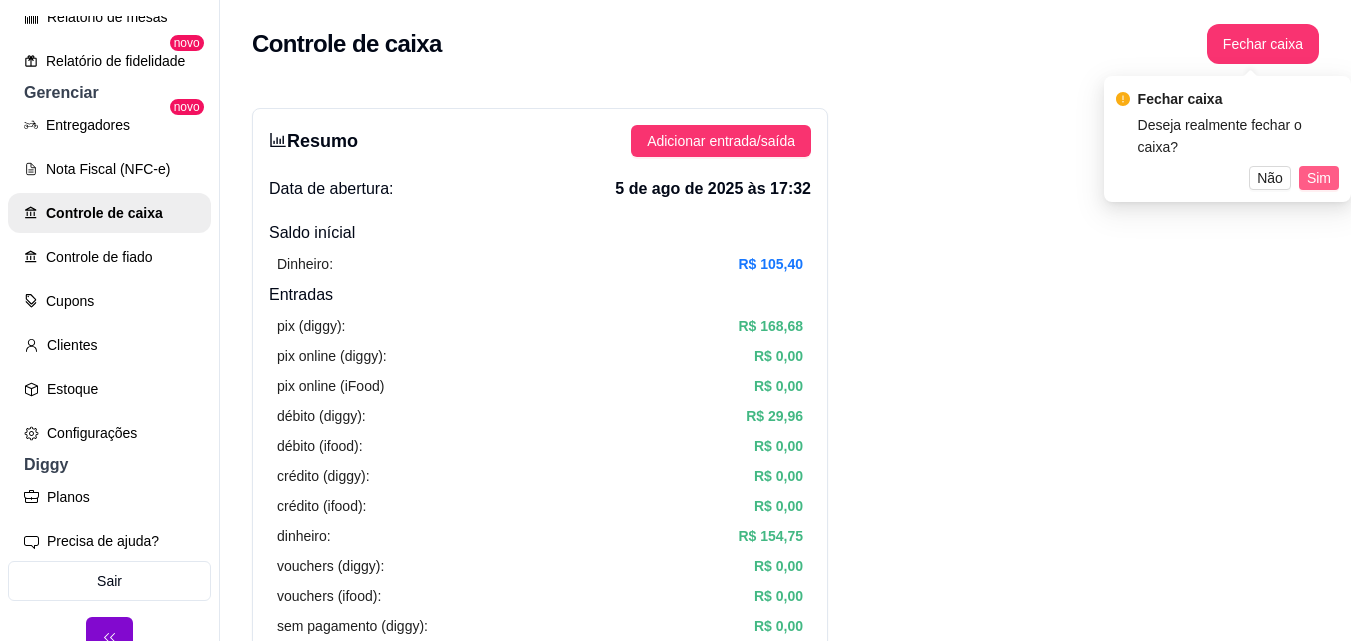 click on "Sim" at bounding box center (1319, 178) 